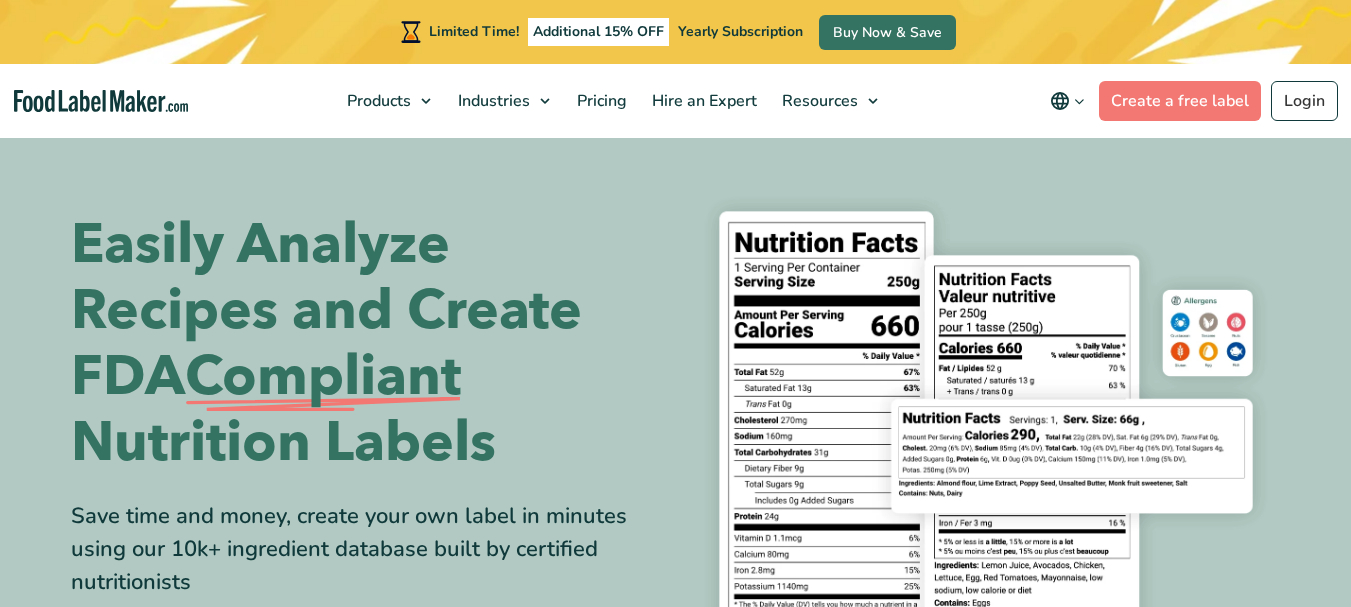 scroll, scrollTop: 0, scrollLeft: 0, axis: both 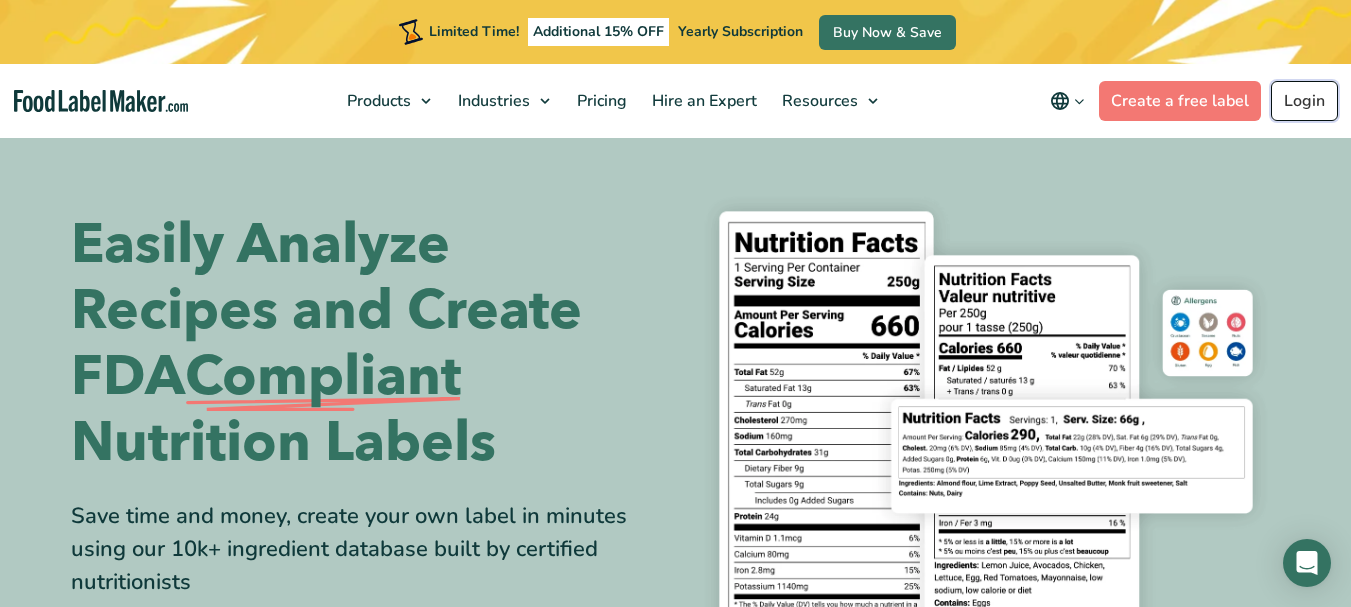 click on "Login" at bounding box center [1304, 101] 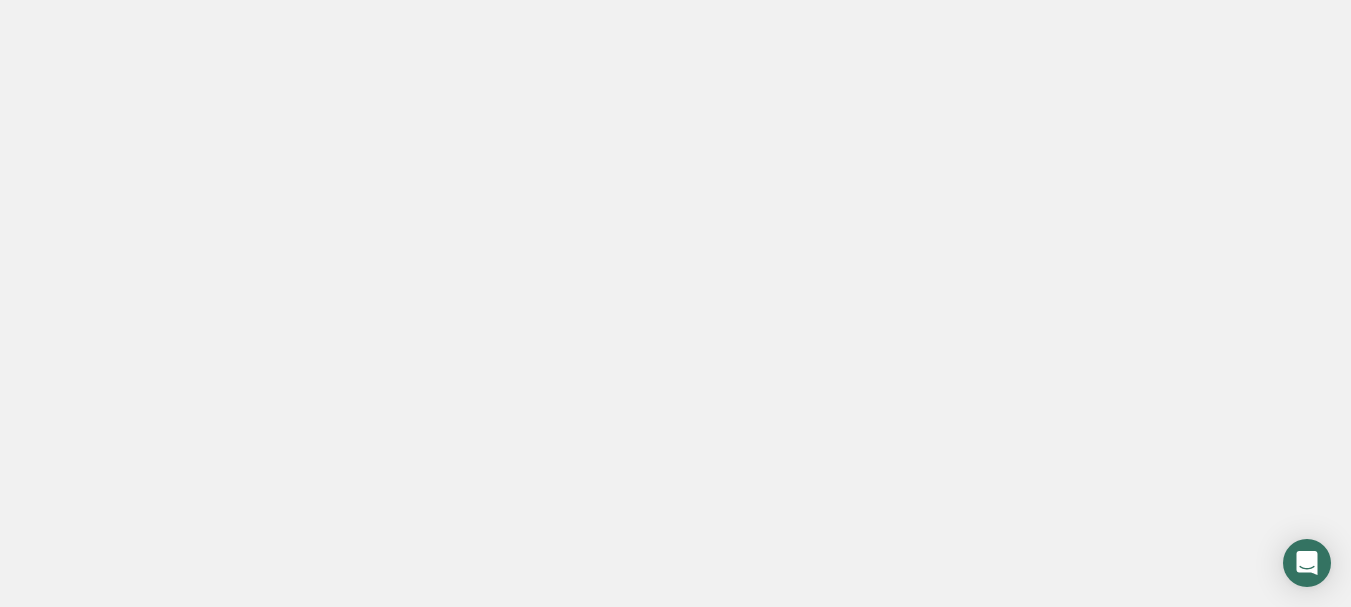 scroll, scrollTop: 0, scrollLeft: 0, axis: both 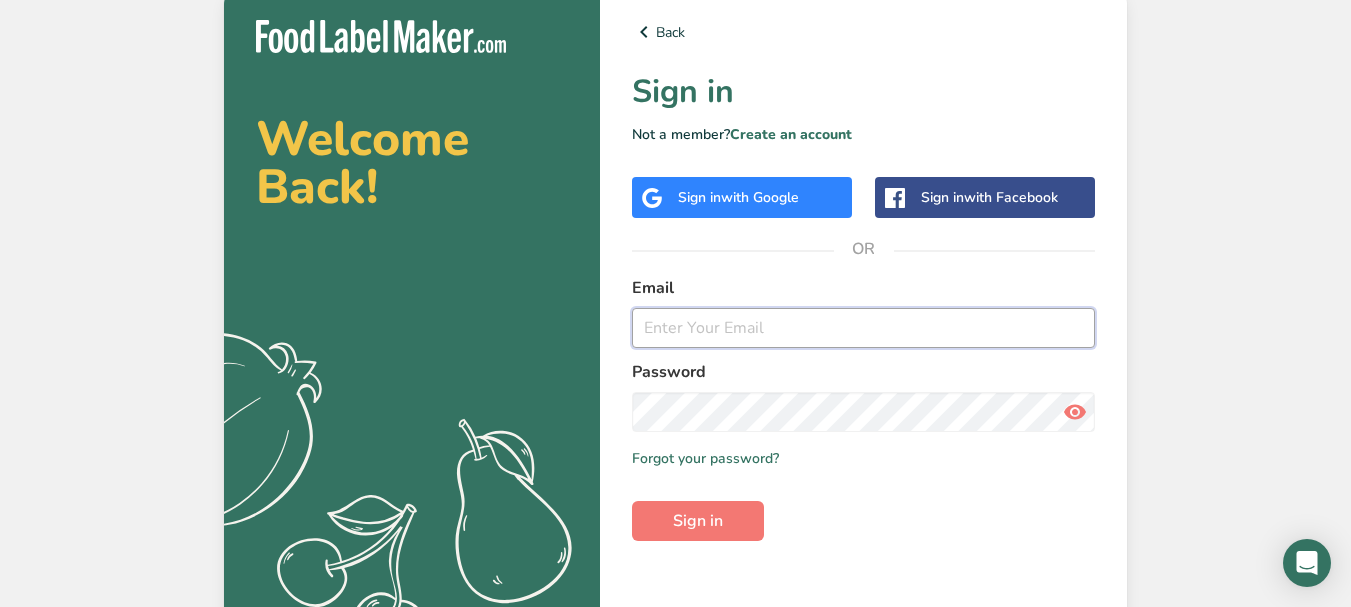 click at bounding box center [863, 328] 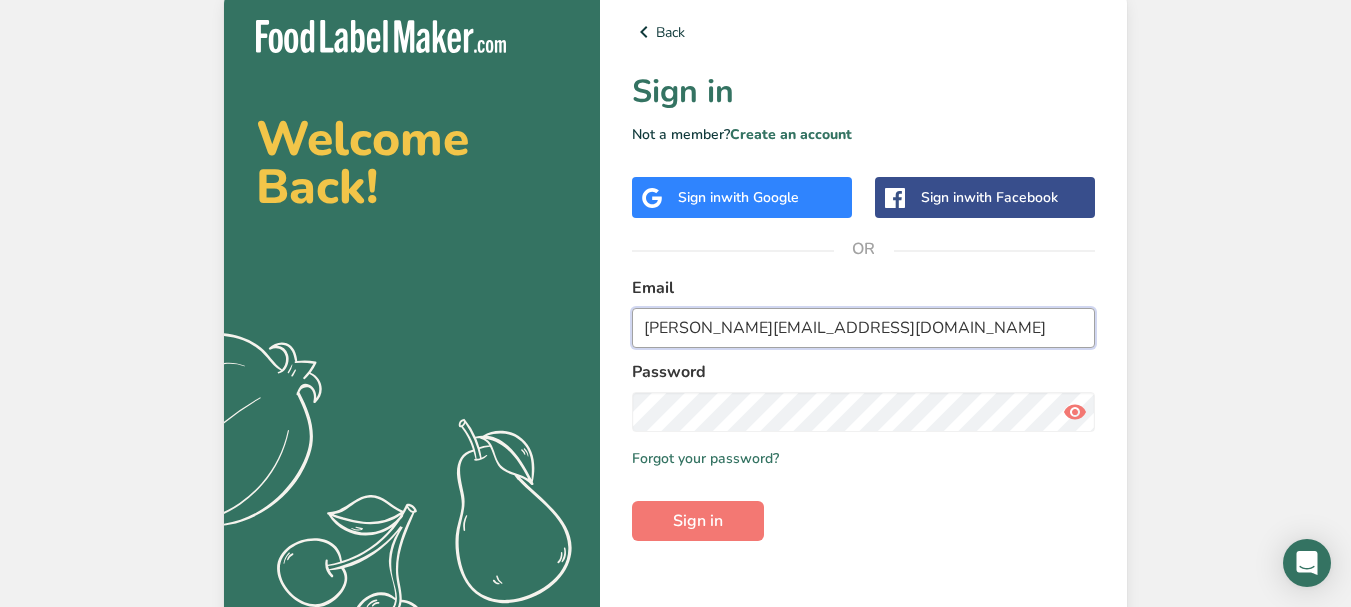 type on "[PERSON_NAME][EMAIL_ADDRESS][DOMAIN_NAME]" 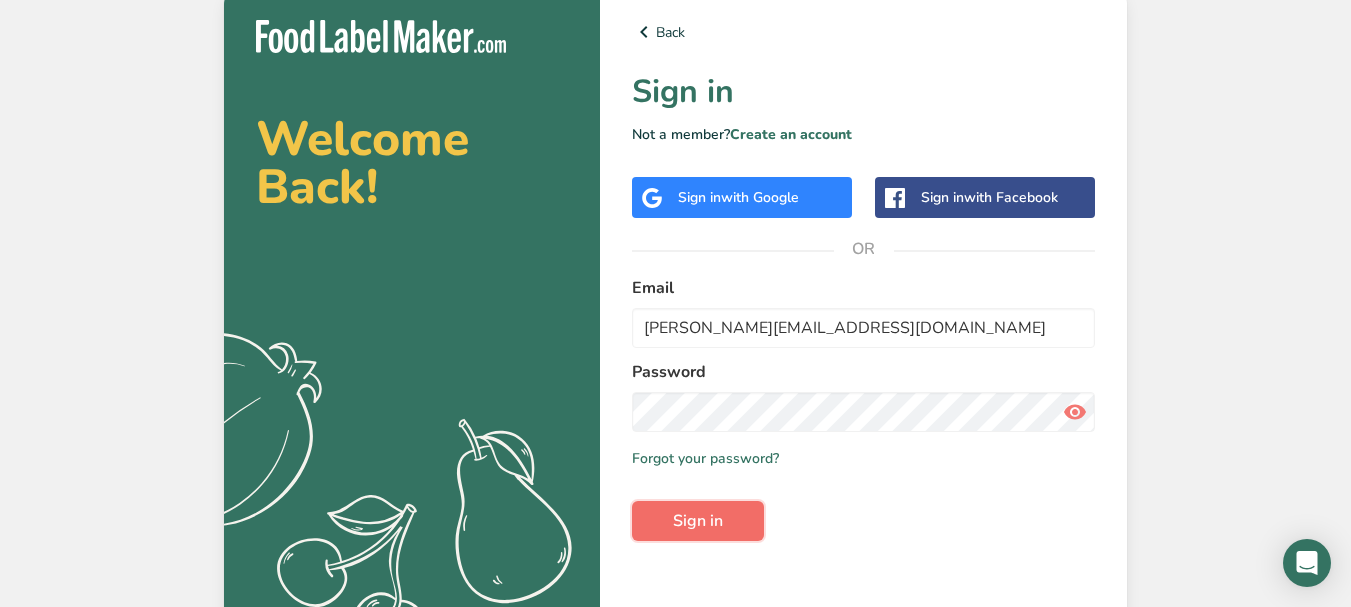 click on "Sign in" at bounding box center (698, 521) 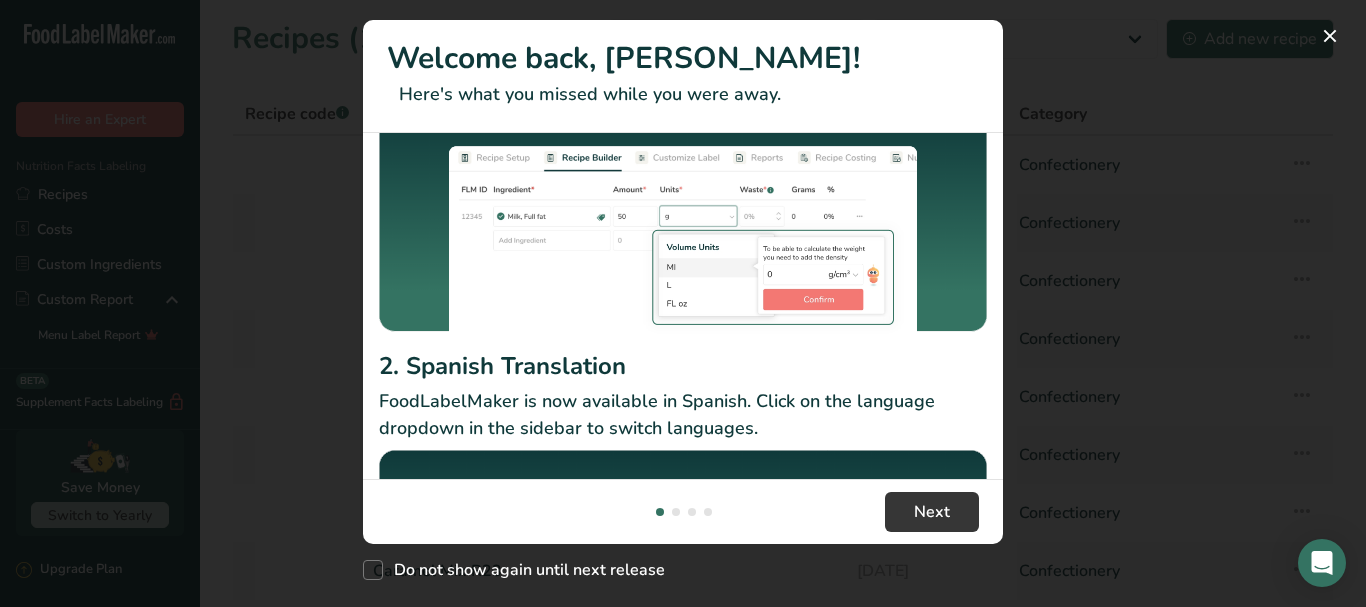 scroll, scrollTop: 382, scrollLeft: 0, axis: vertical 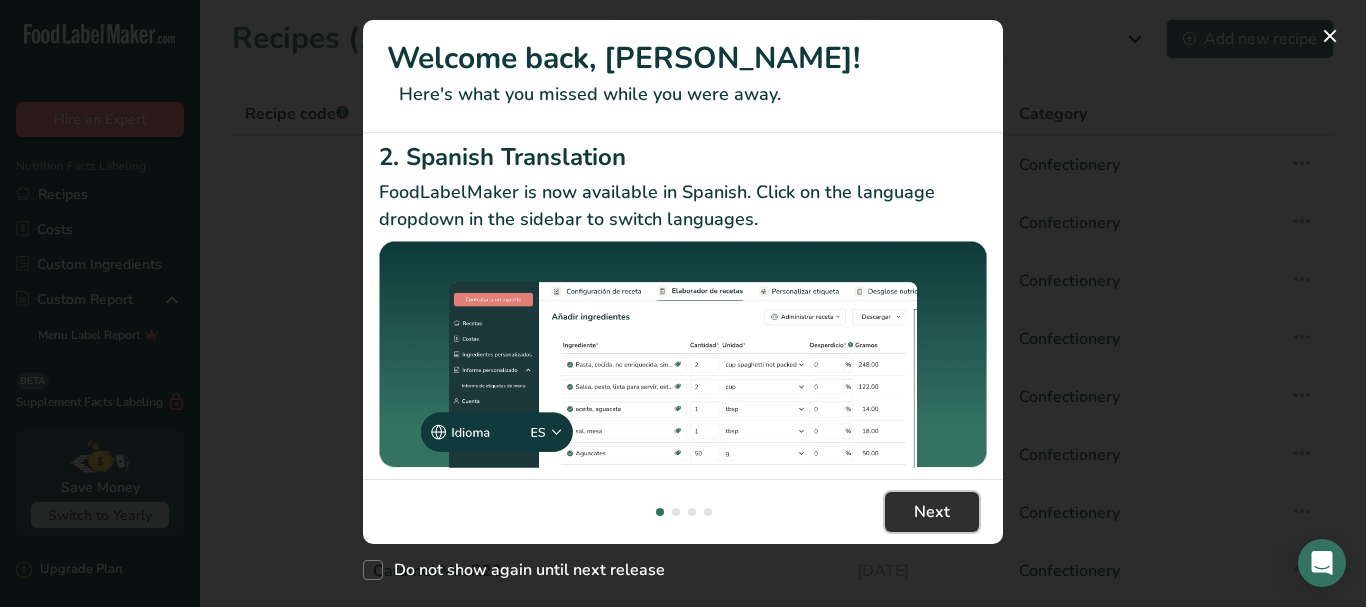 click on "Next" at bounding box center [932, 512] 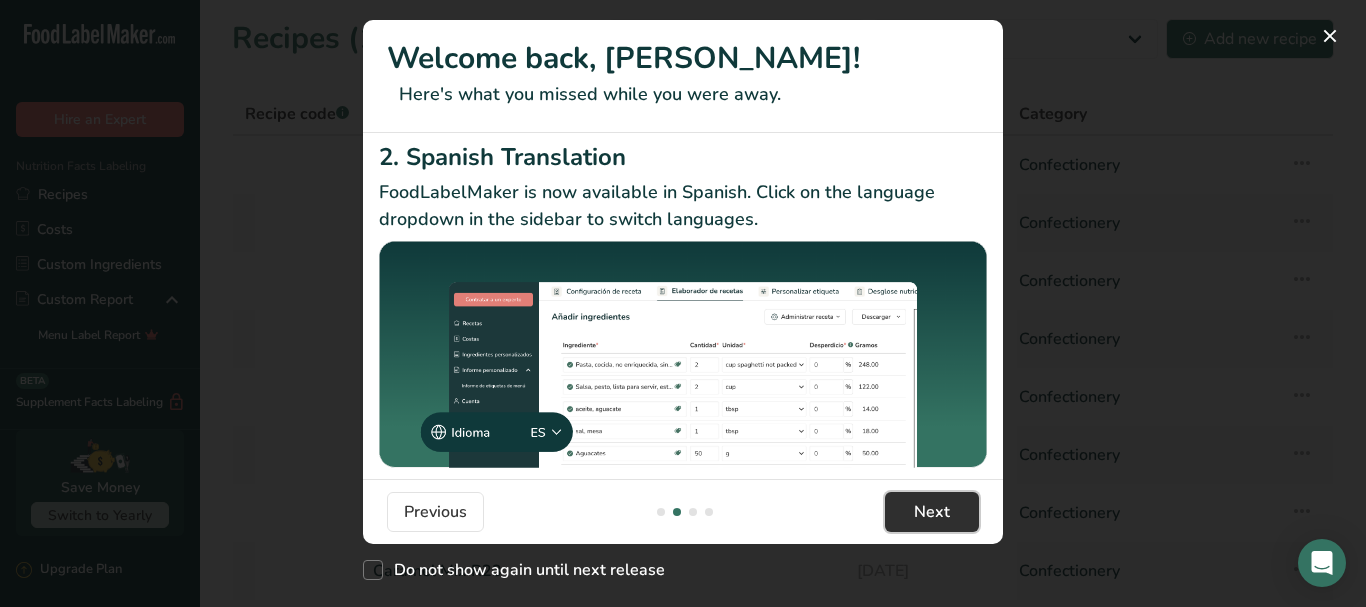 scroll, scrollTop: 0, scrollLeft: 625, axis: horizontal 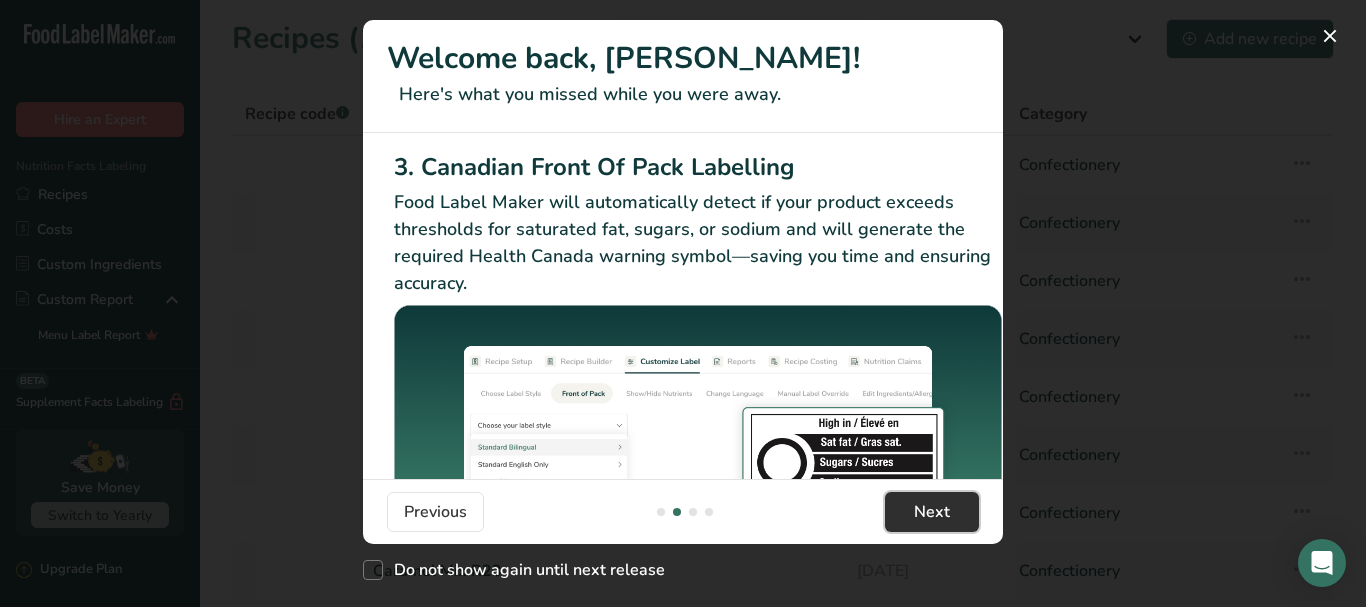 click on "Next" at bounding box center (932, 512) 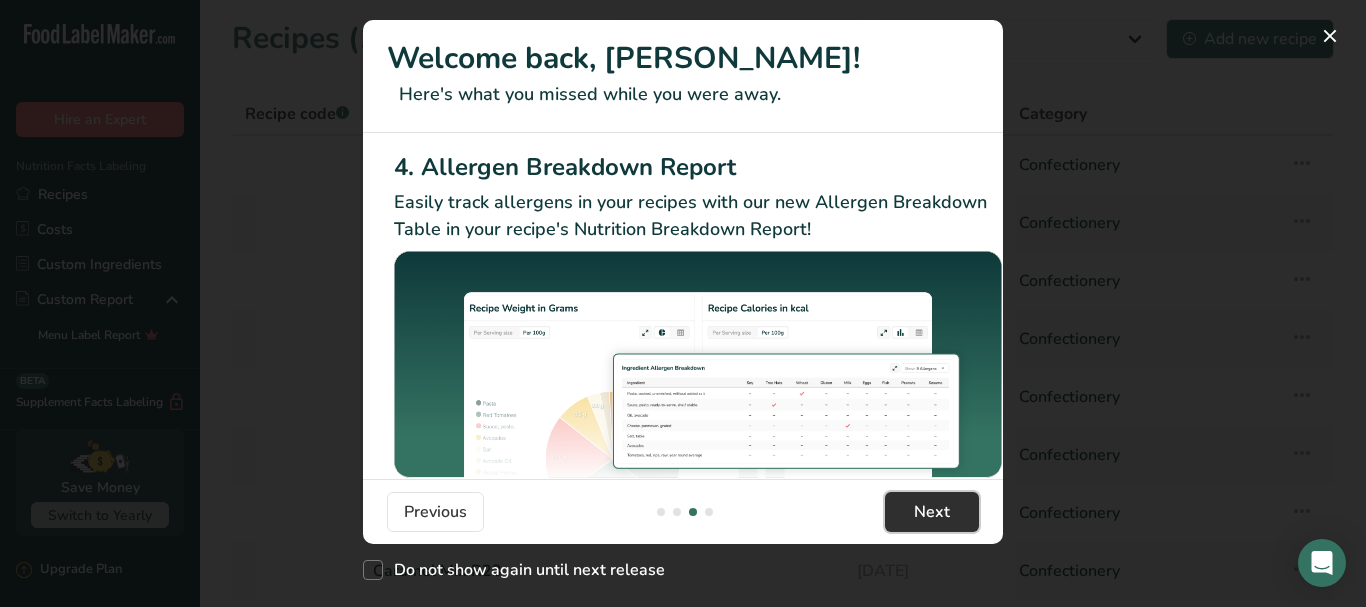 click on "Next" at bounding box center (932, 512) 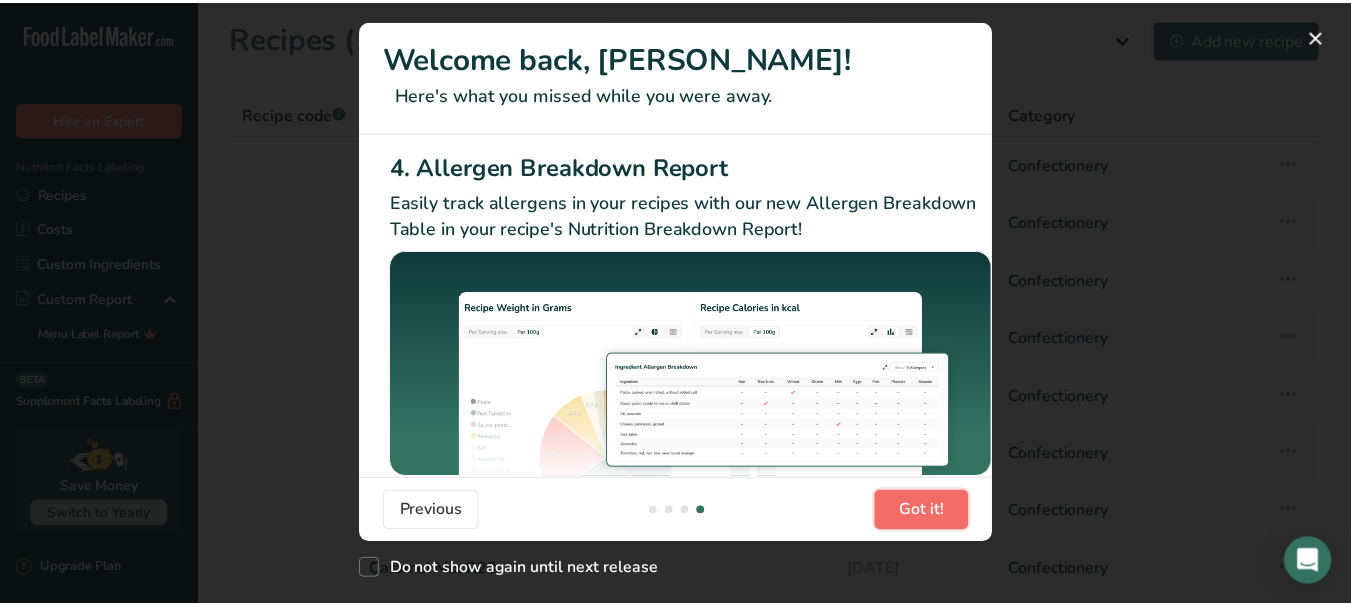 scroll, scrollTop: 0, scrollLeft: 1905, axis: horizontal 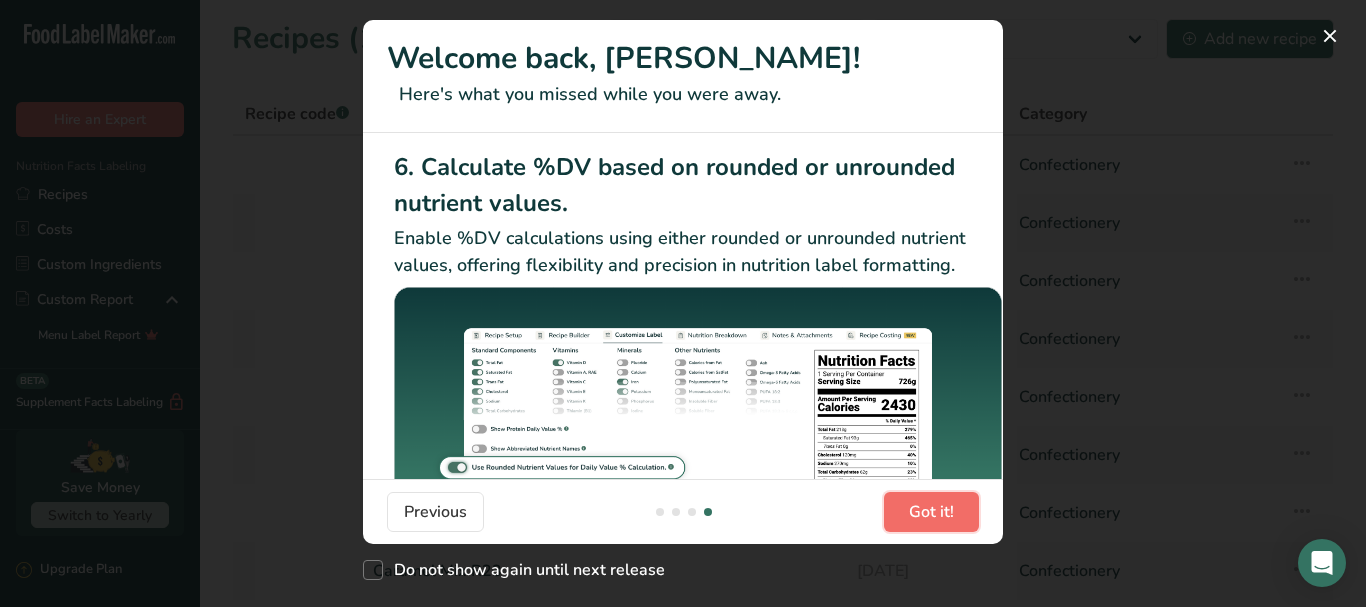 click on "Got it!" at bounding box center [931, 512] 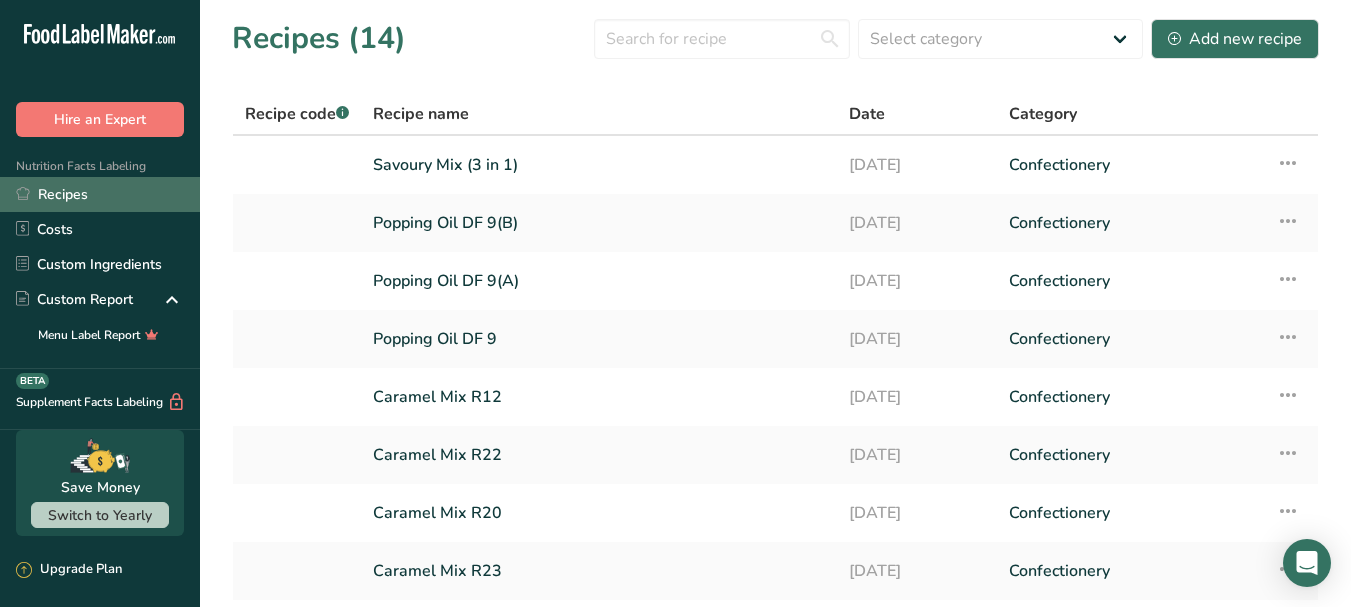 click on "Recipes" at bounding box center [100, 194] 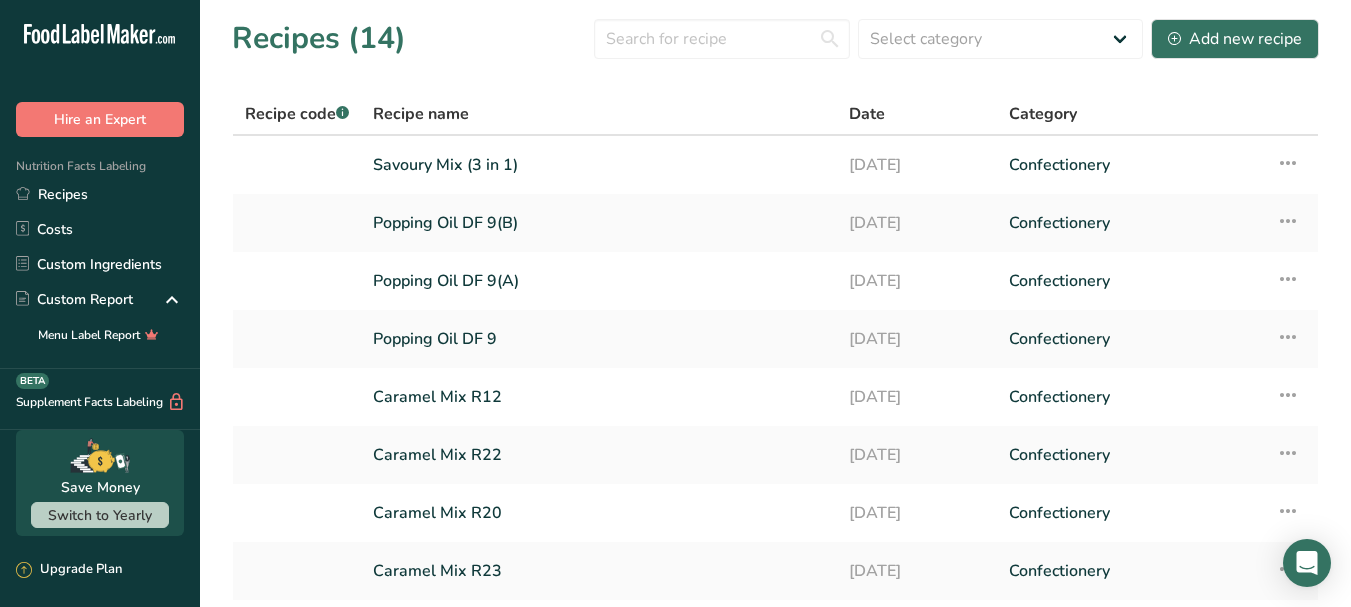 click on "Recipe code
.a-a{fill:#347362;}.b-a{fill:#fff;}" at bounding box center (297, 114) 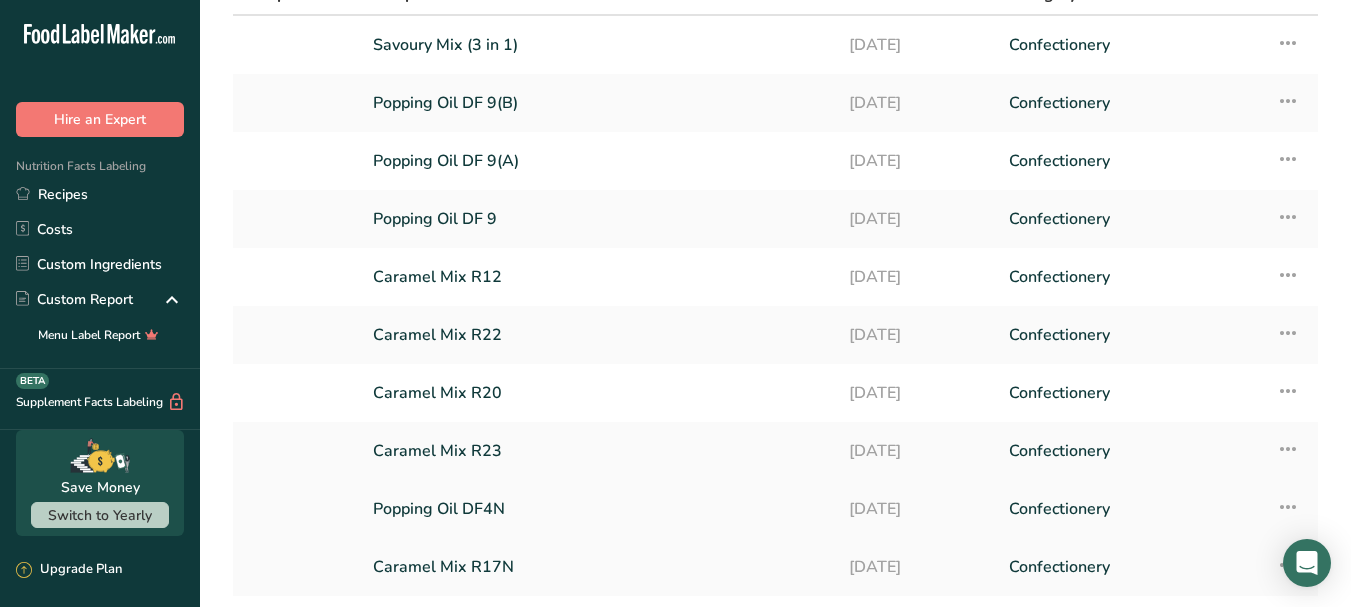 scroll, scrollTop: 270, scrollLeft: 0, axis: vertical 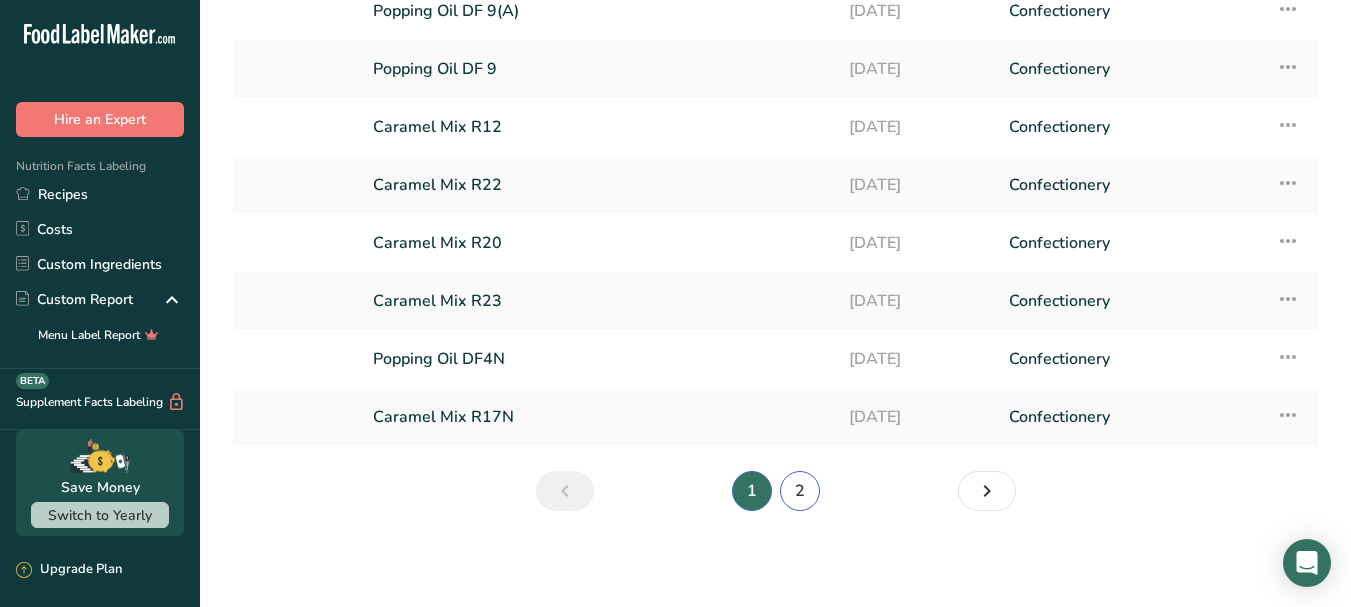 click on "2" at bounding box center (800, 491) 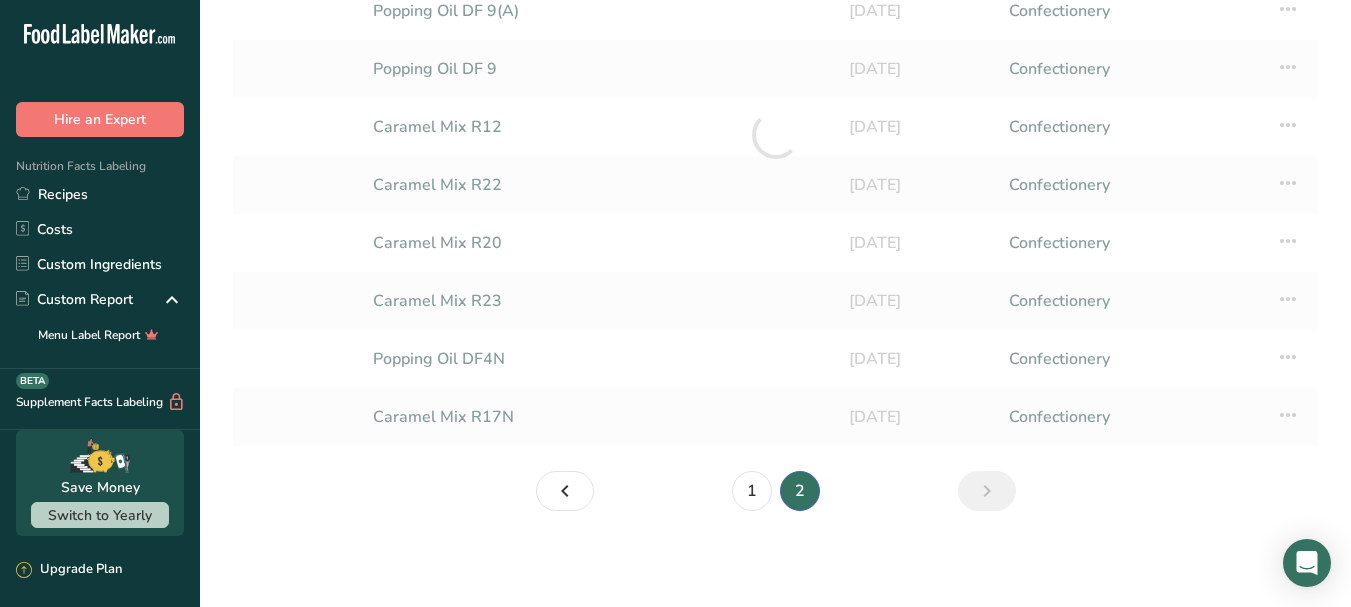 scroll, scrollTop: 0, scrollLeft: 0, axis: both 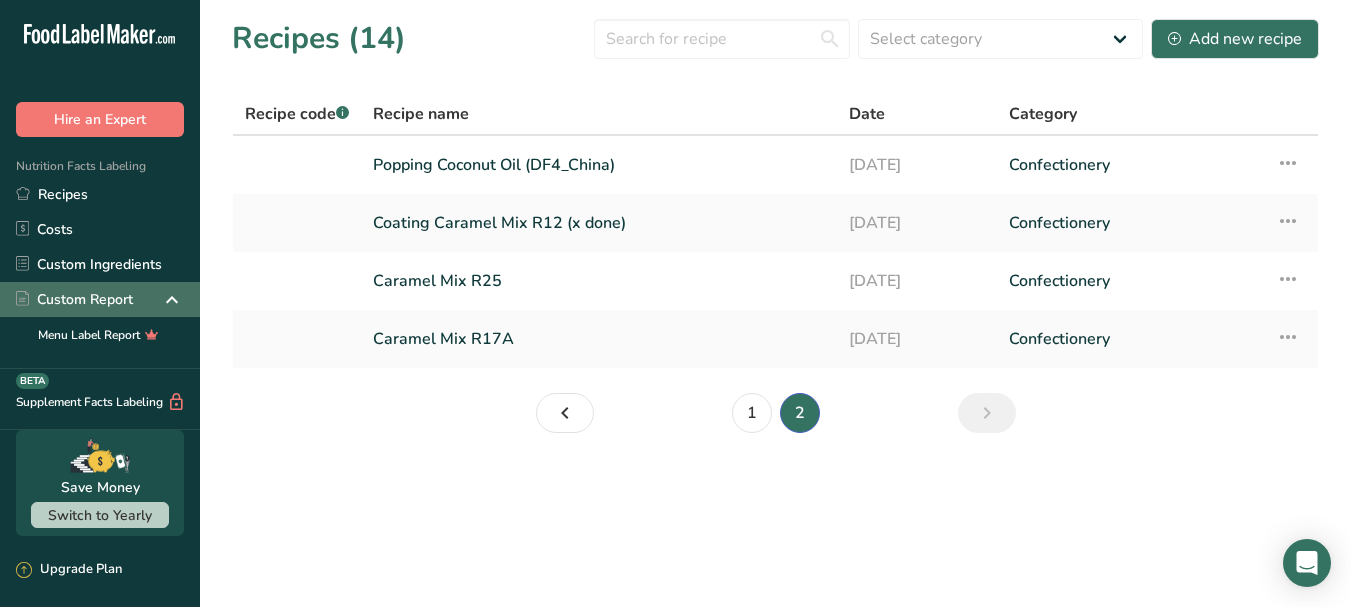click at bounding box center [172, 300] 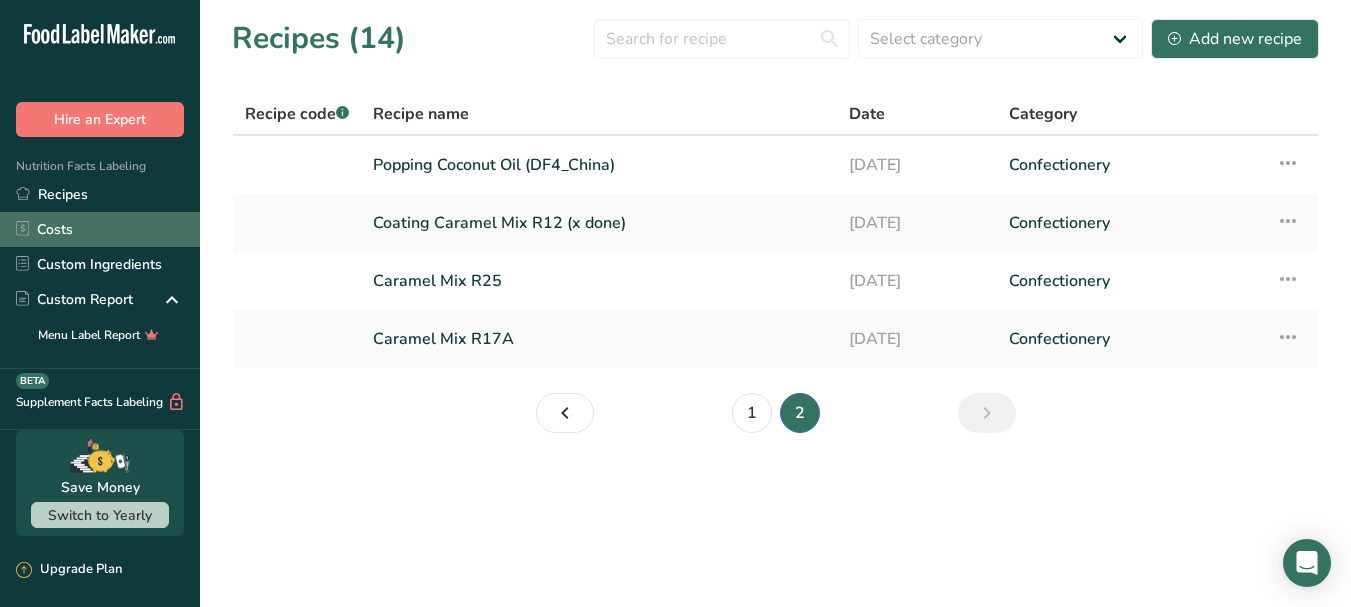 click on "Costs" at bounding box center (100, 229) 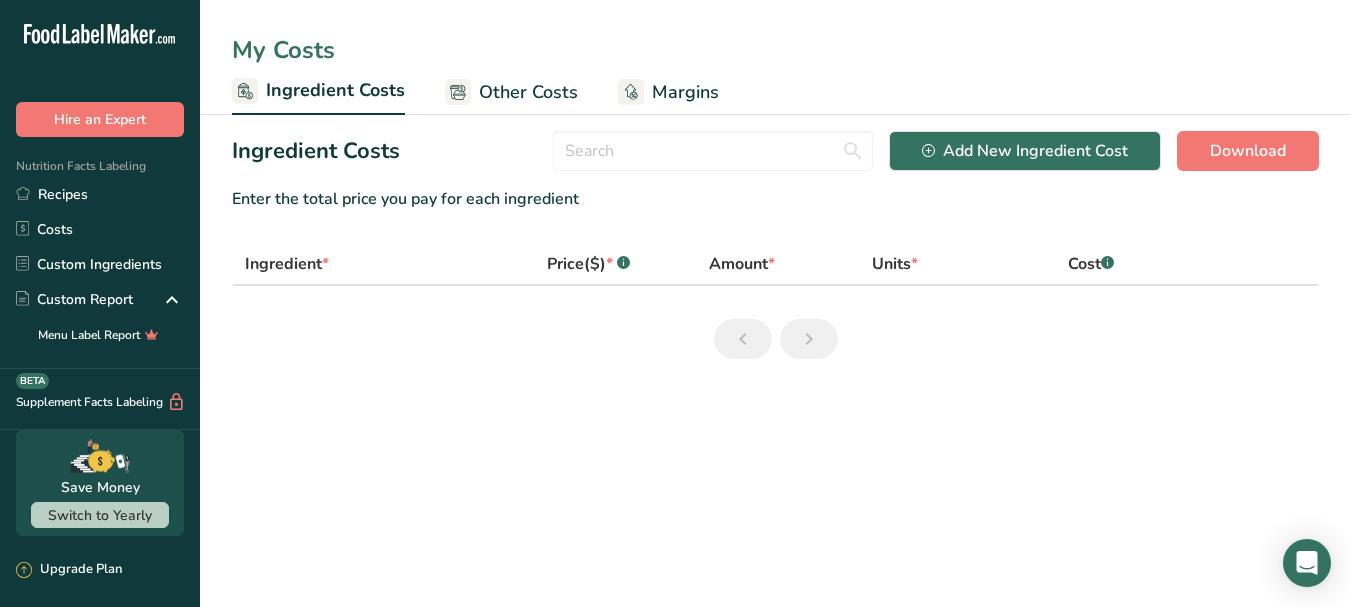 click on "My Costs" at bounding box center [775, 50] 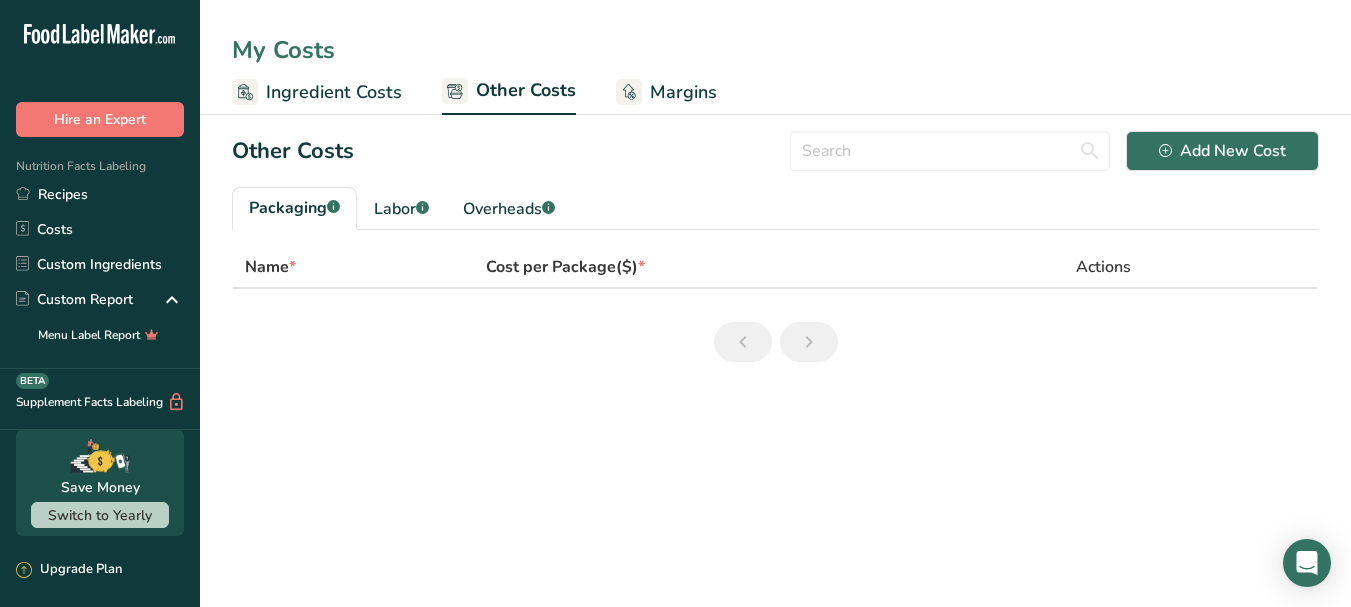 click on "Margins" at bounding box center [683, 92] 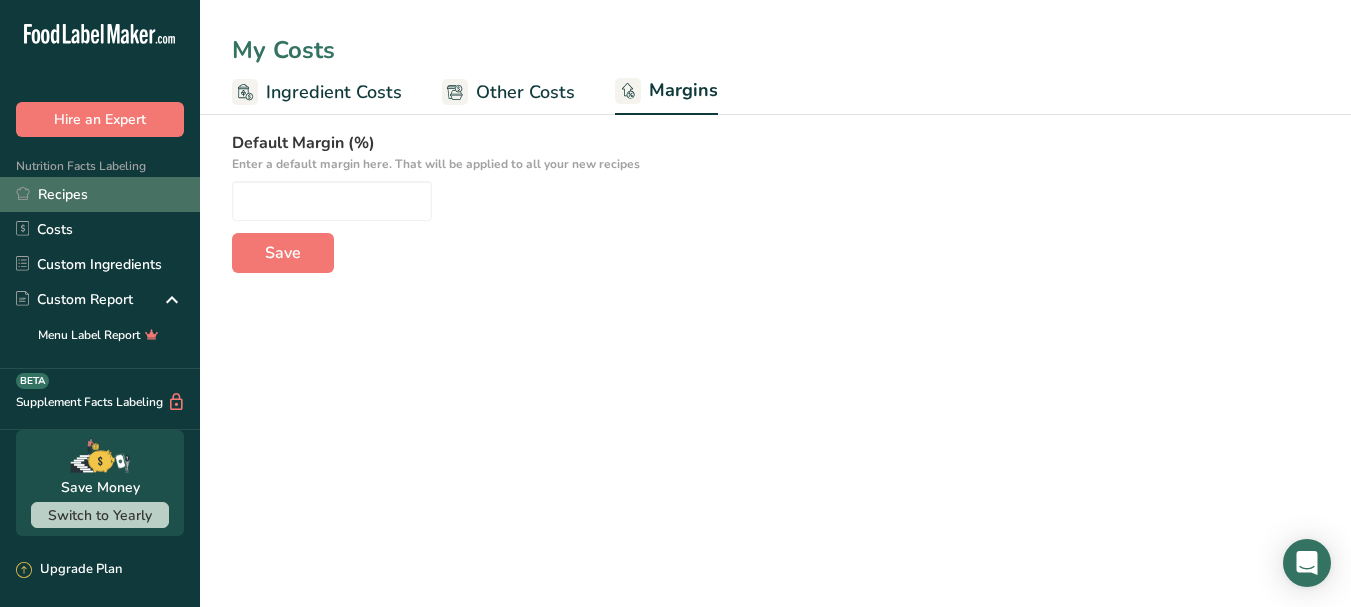 click on "Recipes" at bounding box center [100, 194] 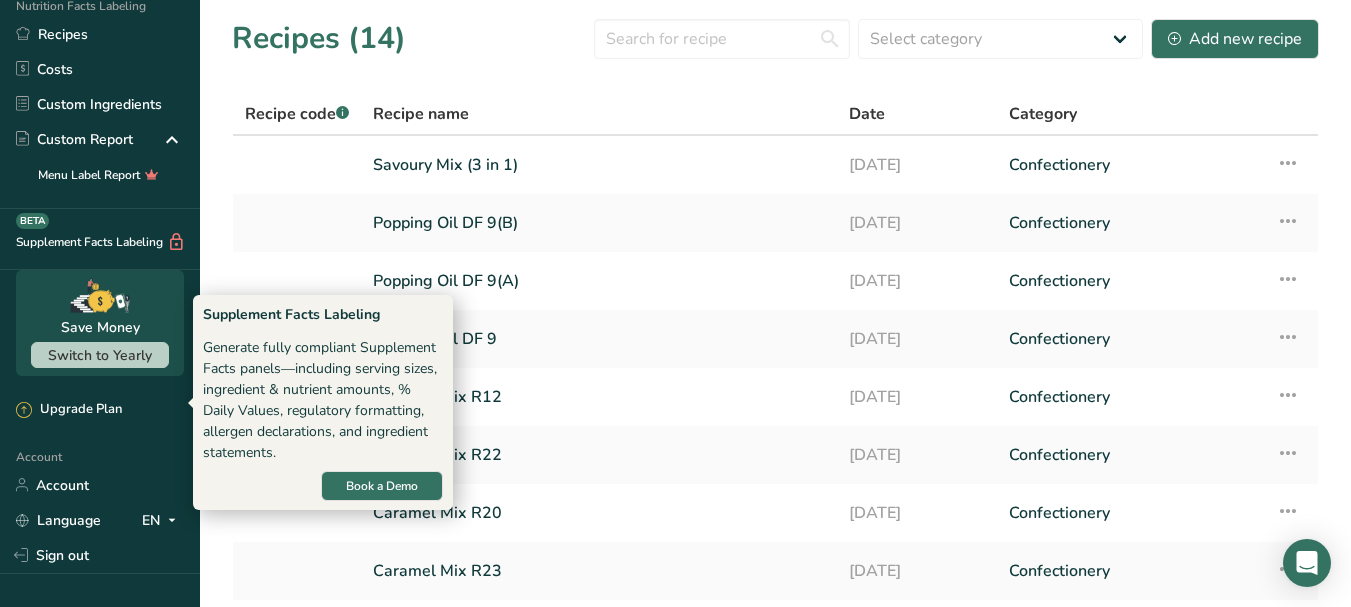 scroll, scrollTop: 0, scrollLeft: 0, axis: both 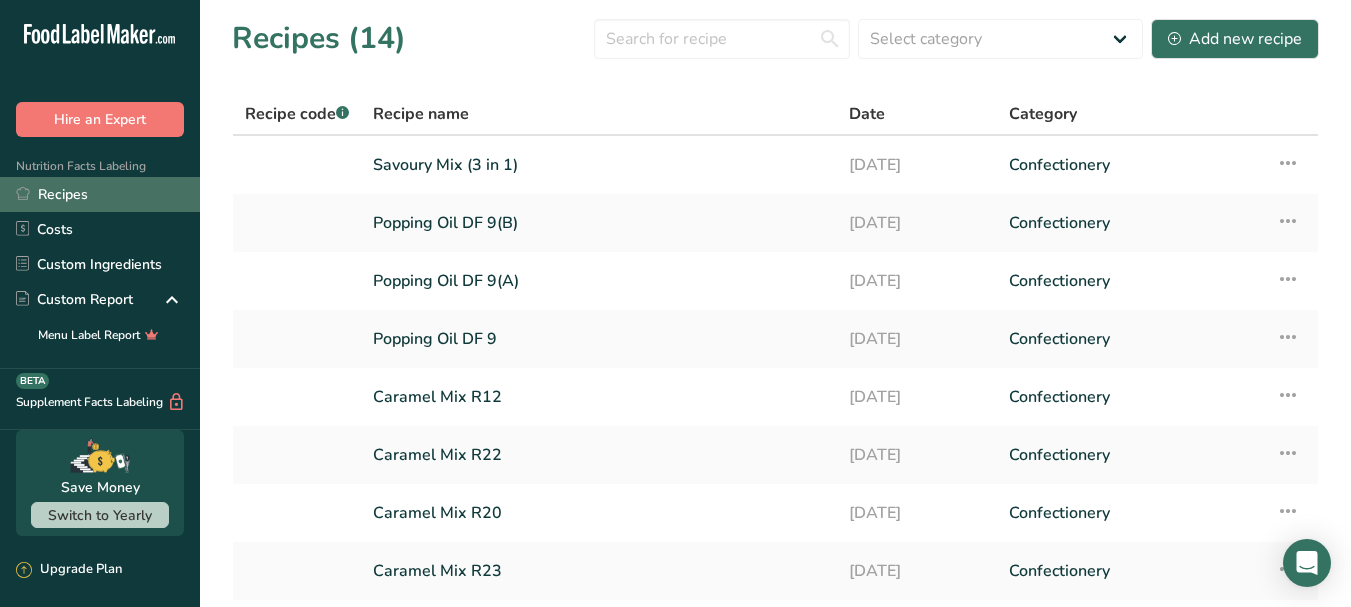 click on "Recipes" at bounding box center (100, 194) 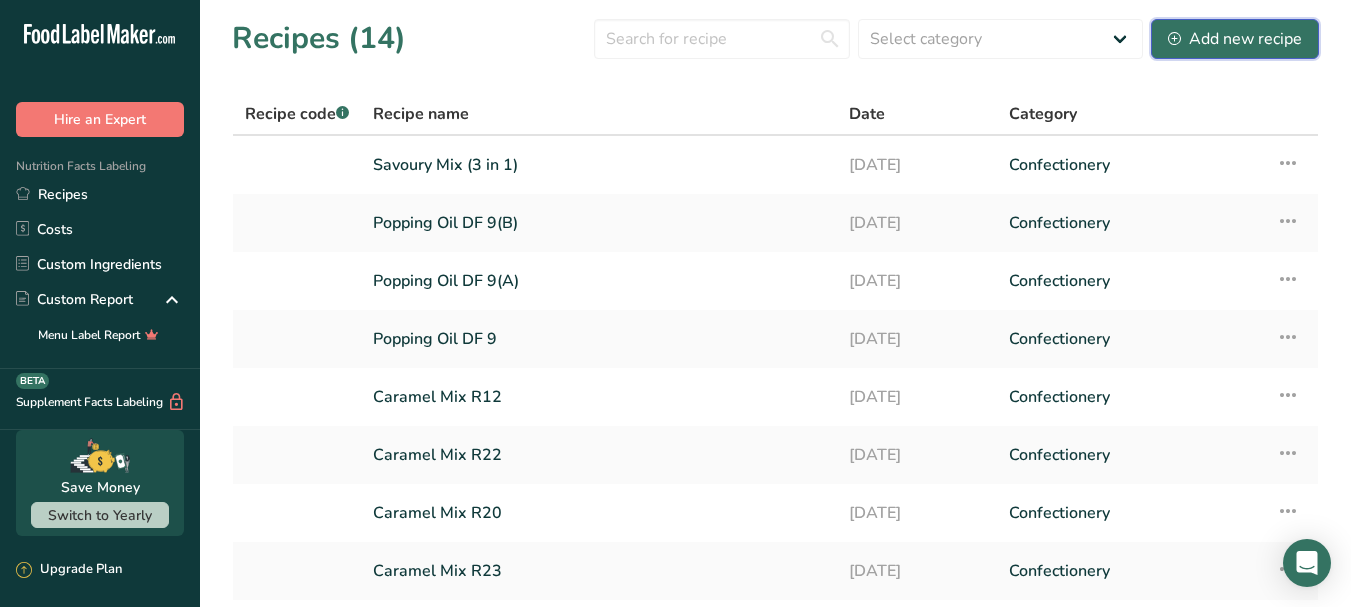 click on "Add new recipe" at bounding box center (1235, 39) 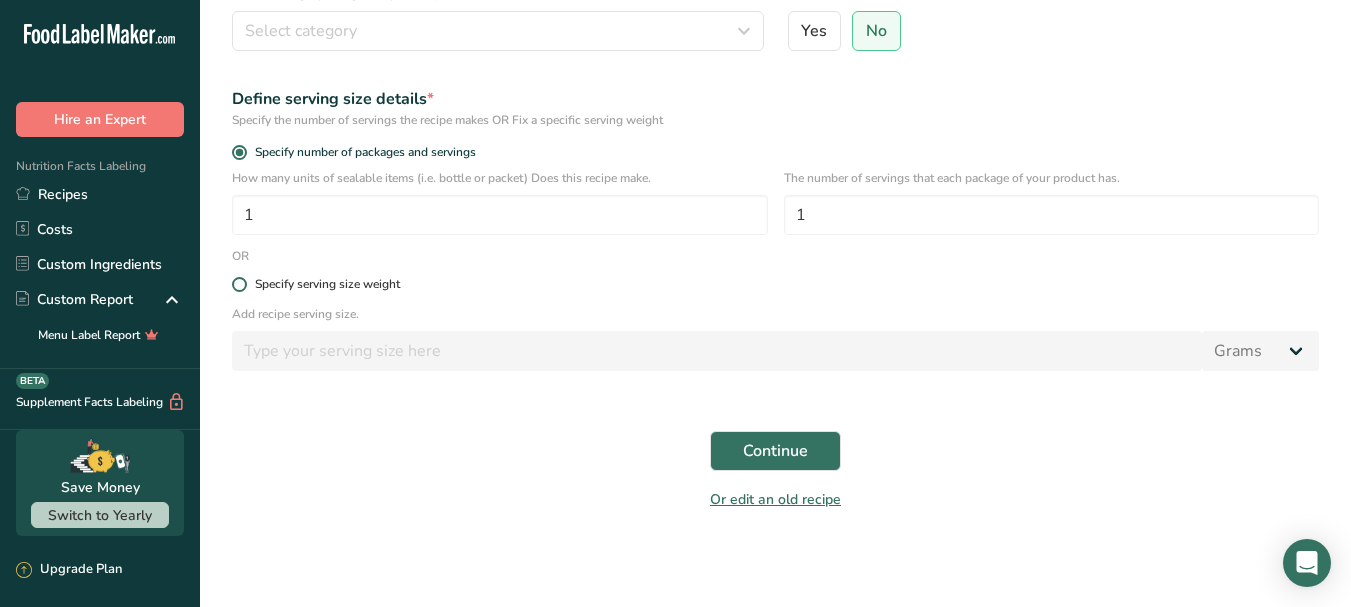 scroll, scrollTop: 0, scrollLeft: 0, axis: both 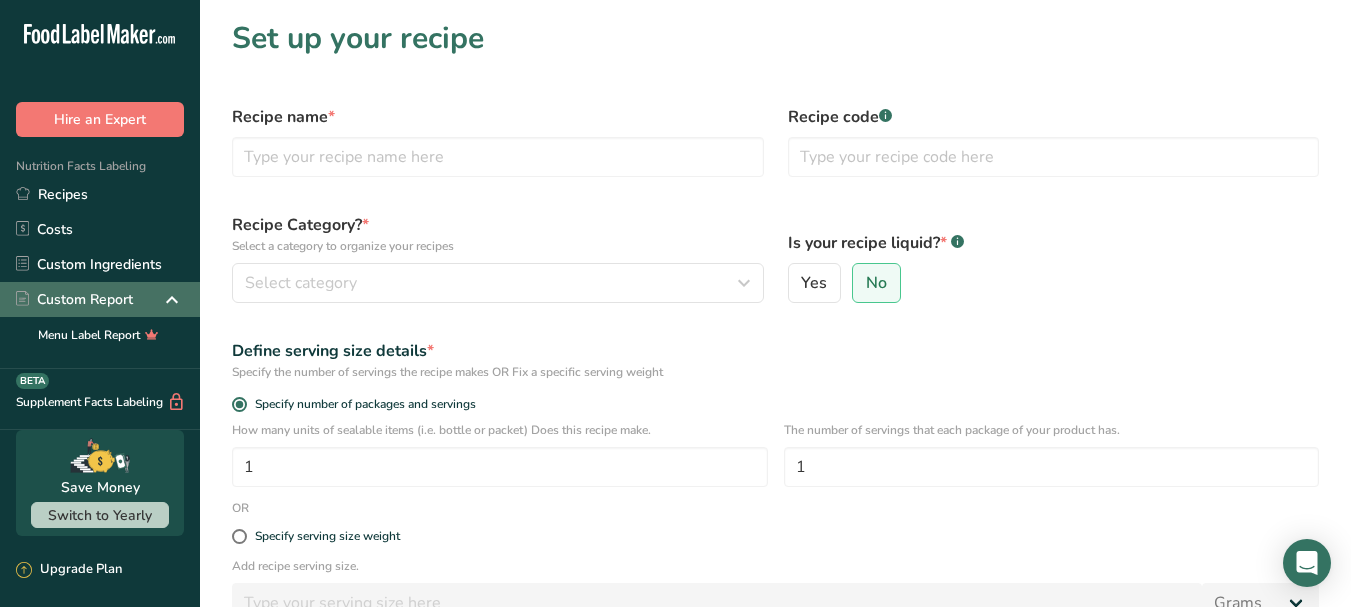 click on "Custom Report" at bounding box center [100, 299] 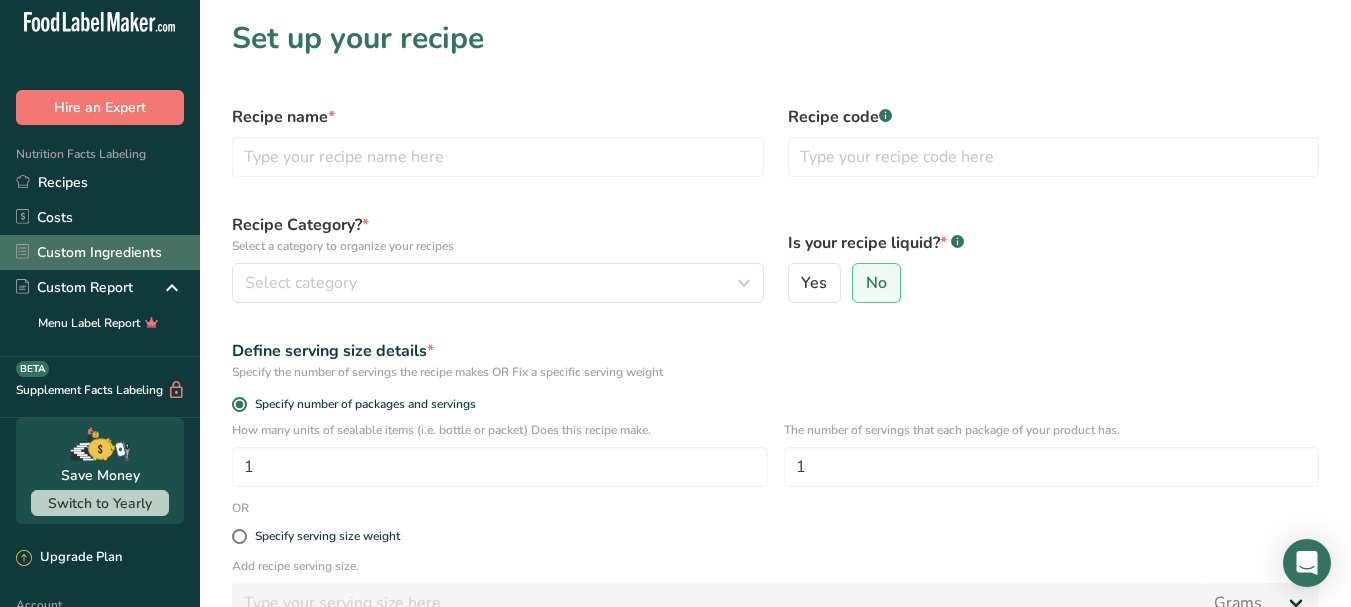 scroll, scrollTop: 0, scrollLeft: 0, axis: both 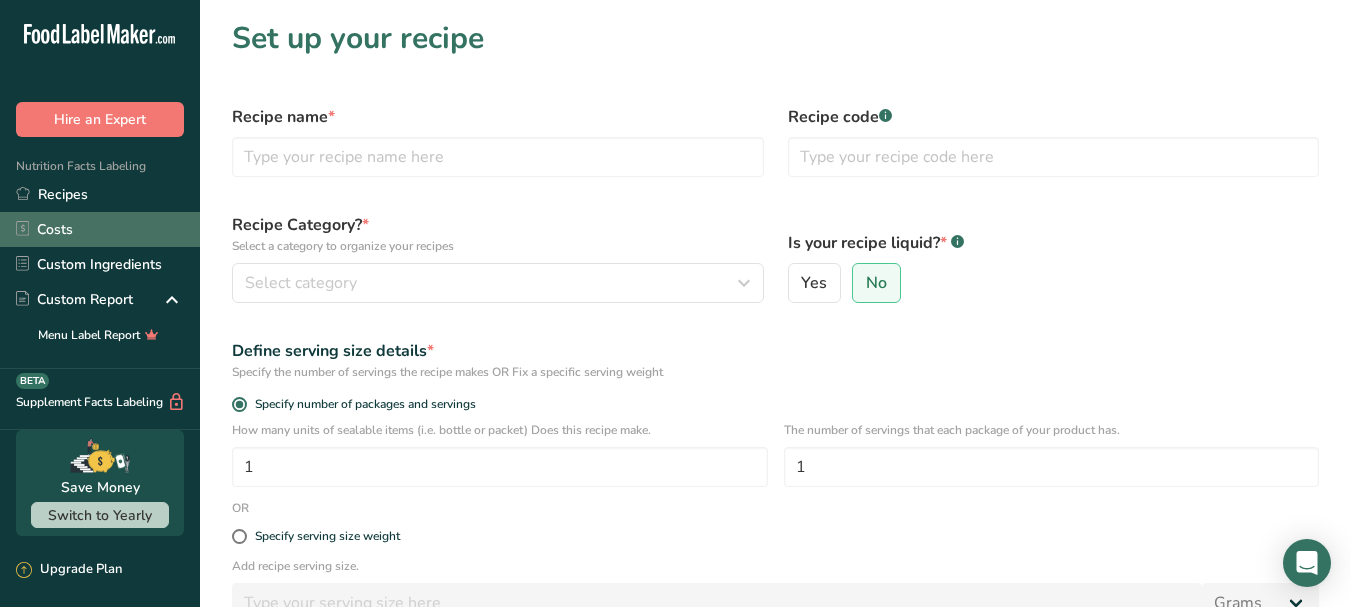 click on "Costs" at bounding box center [100, 229] 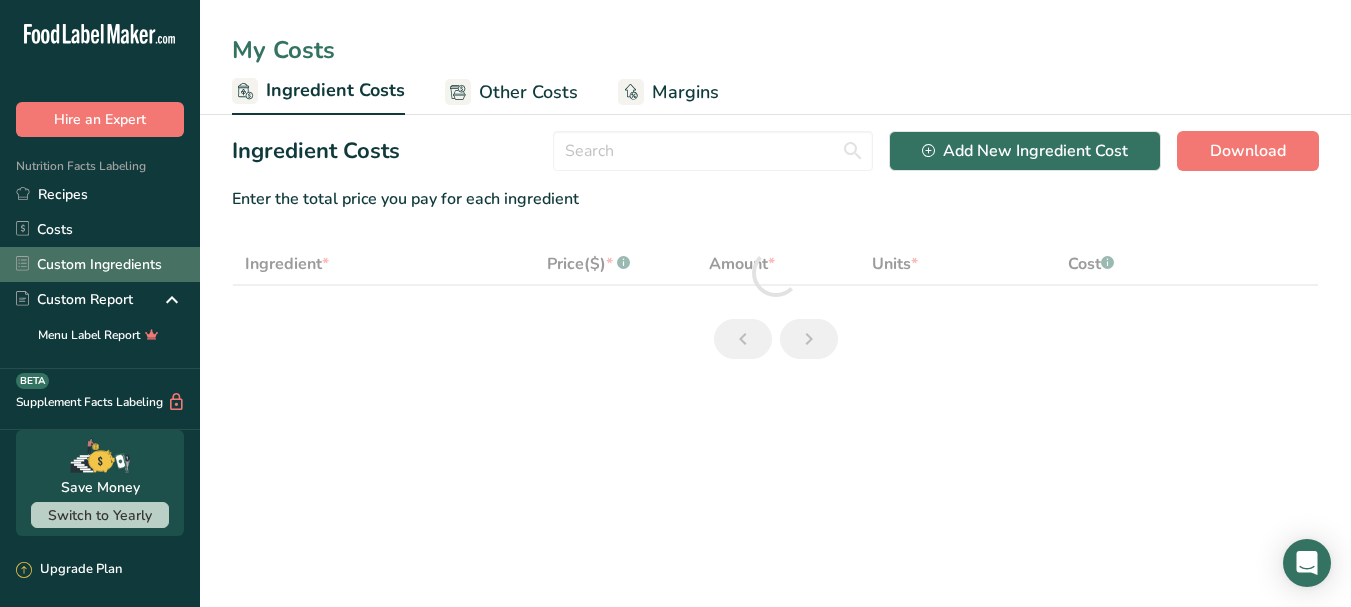 click on "Custom Ingredients" at bounding box center [100, 264] 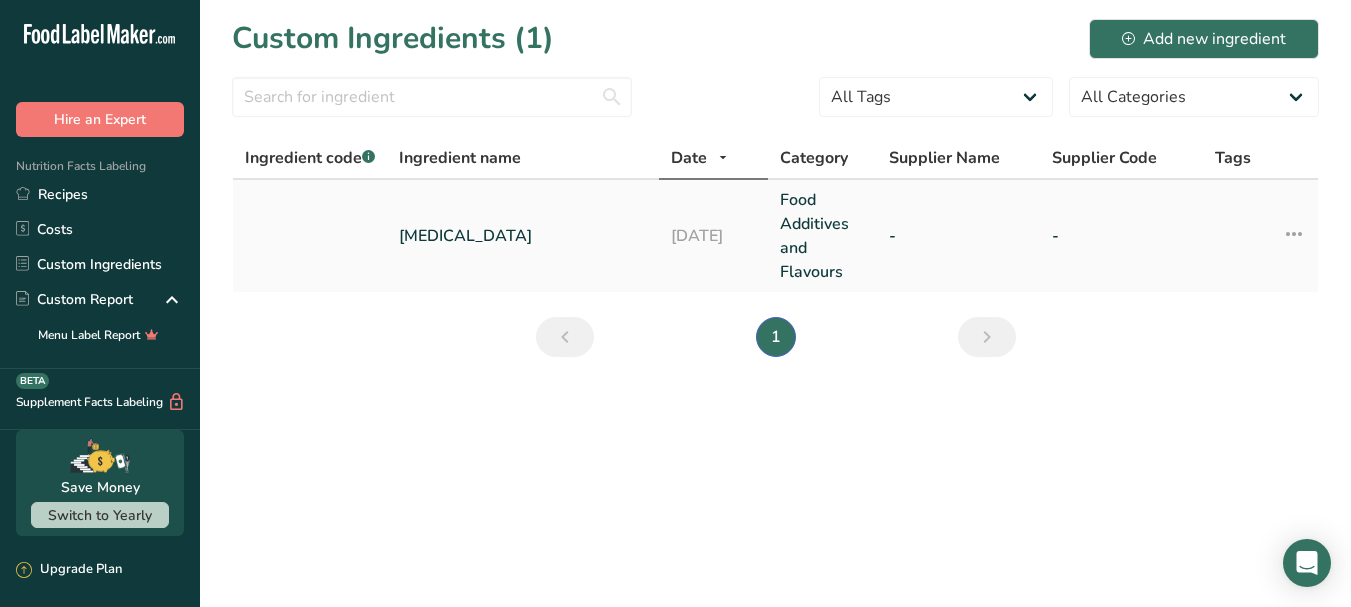 click on "Food Additives and Flavours" at bounding box center [822, 236] 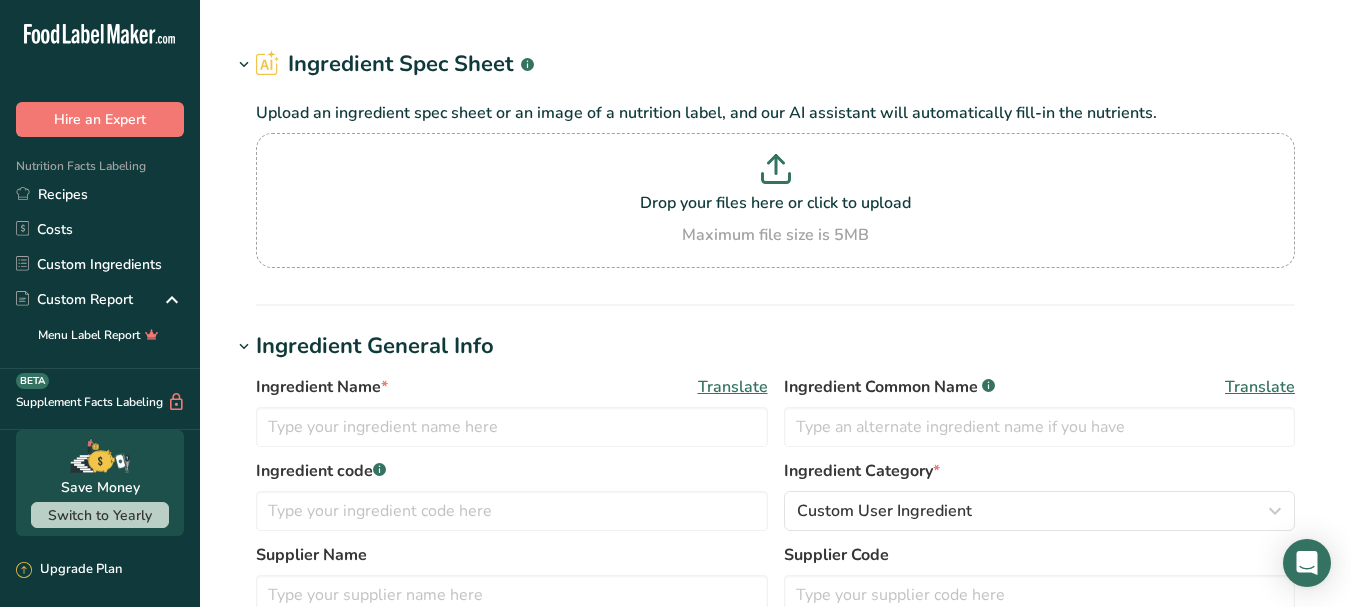 type on "Beta-carotene" 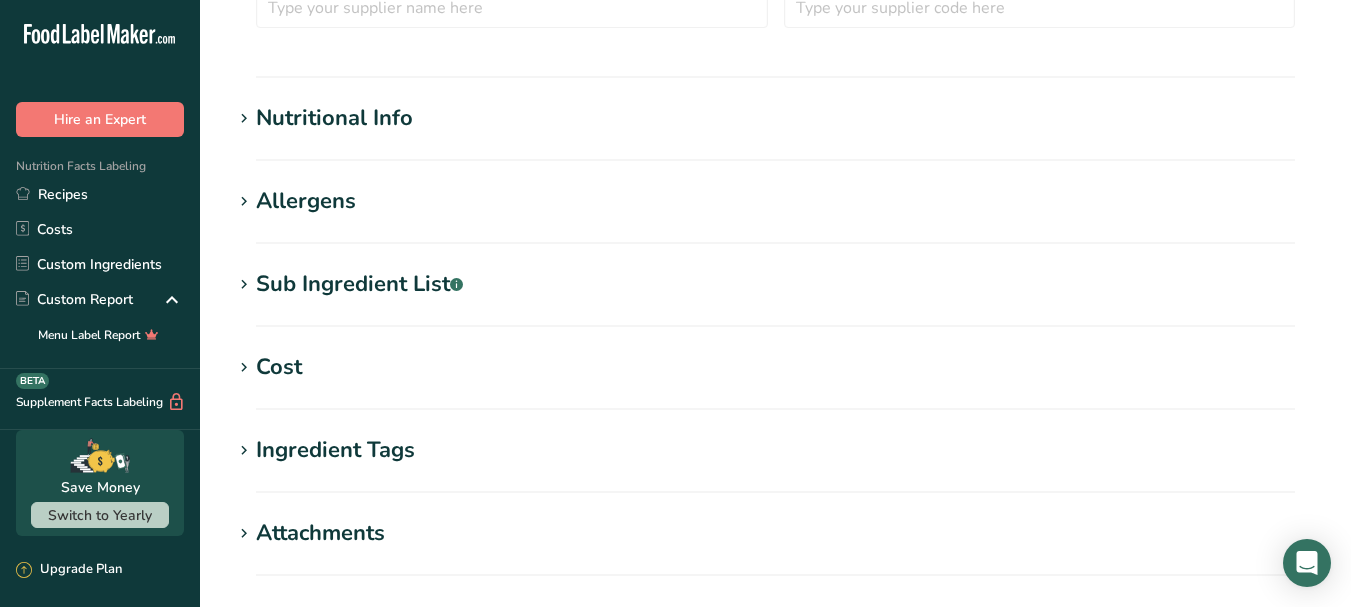 scroll, scrollTop: 500, scrollLeft: 0, axis: vertical 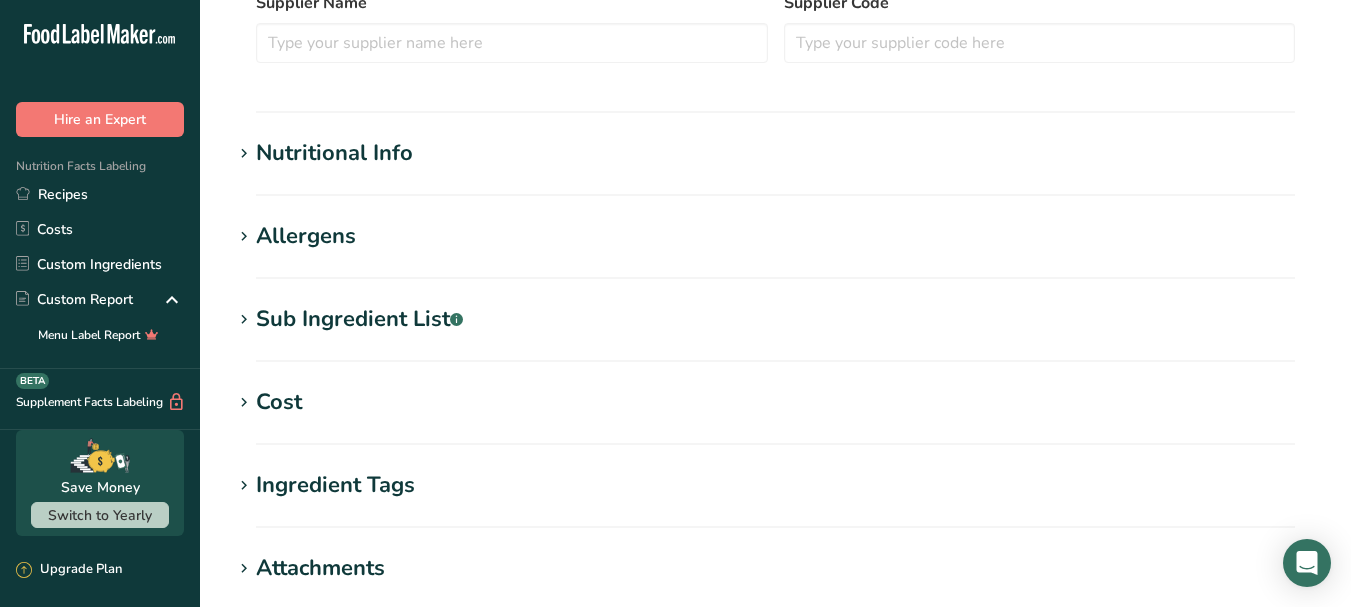 click on "Nutritional Info" at bounding box center (334, 153) 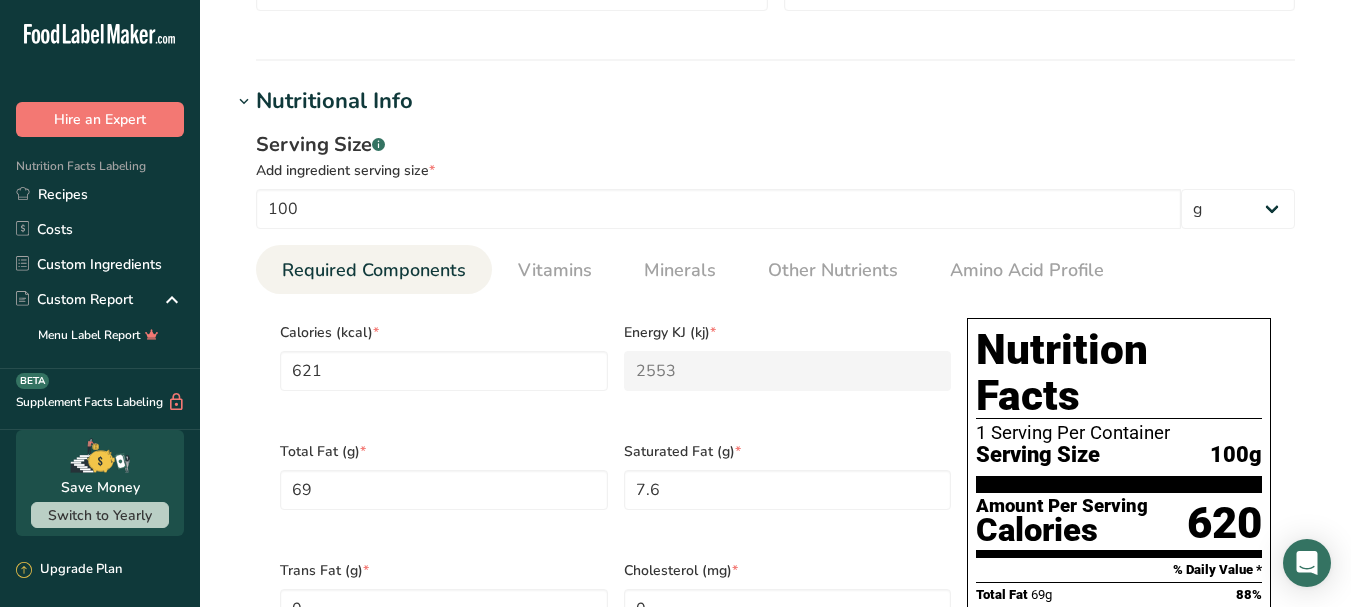 scroll, scrollTop: 500, scrollLeft: 0, axis: vertical 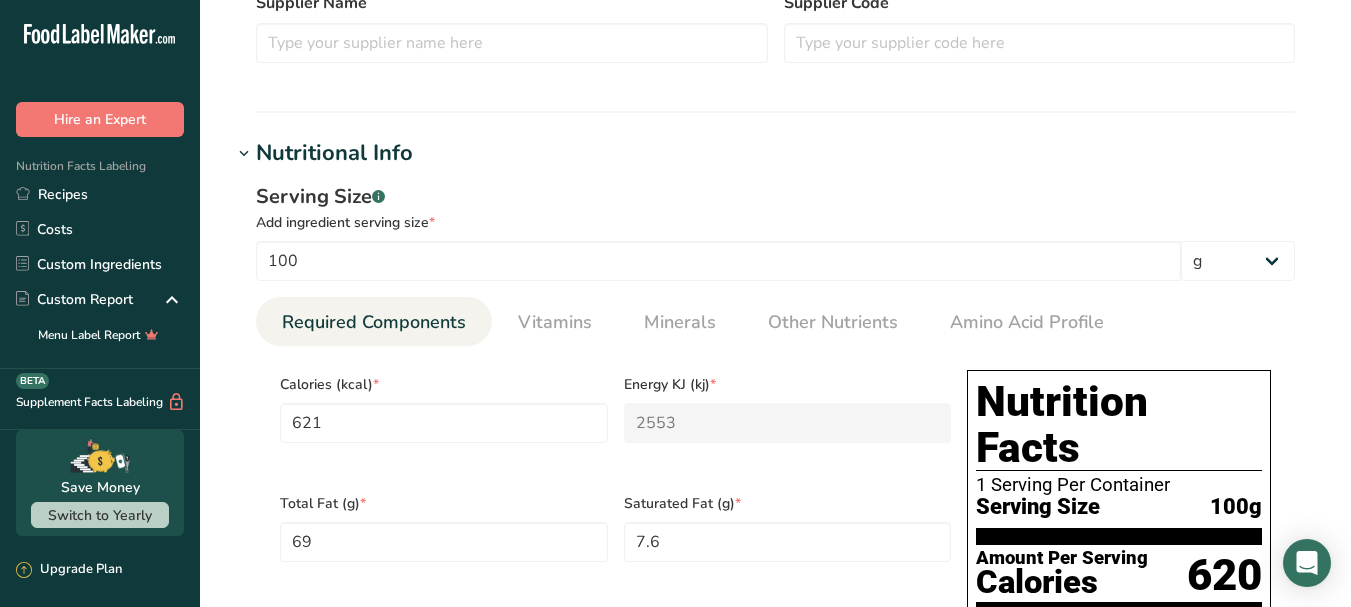 click on "Nutritional Info" at bounding box center [775, 153] 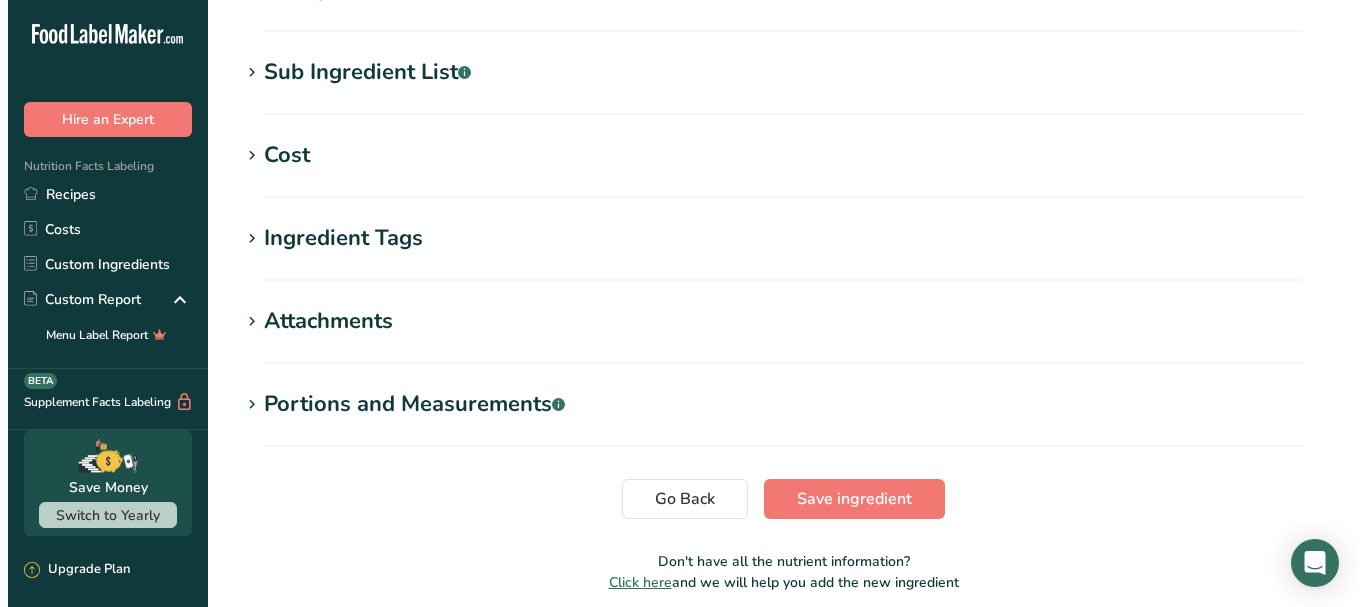 scroll, scrollTop: 700, scrollLeft: 0, axis: vertical 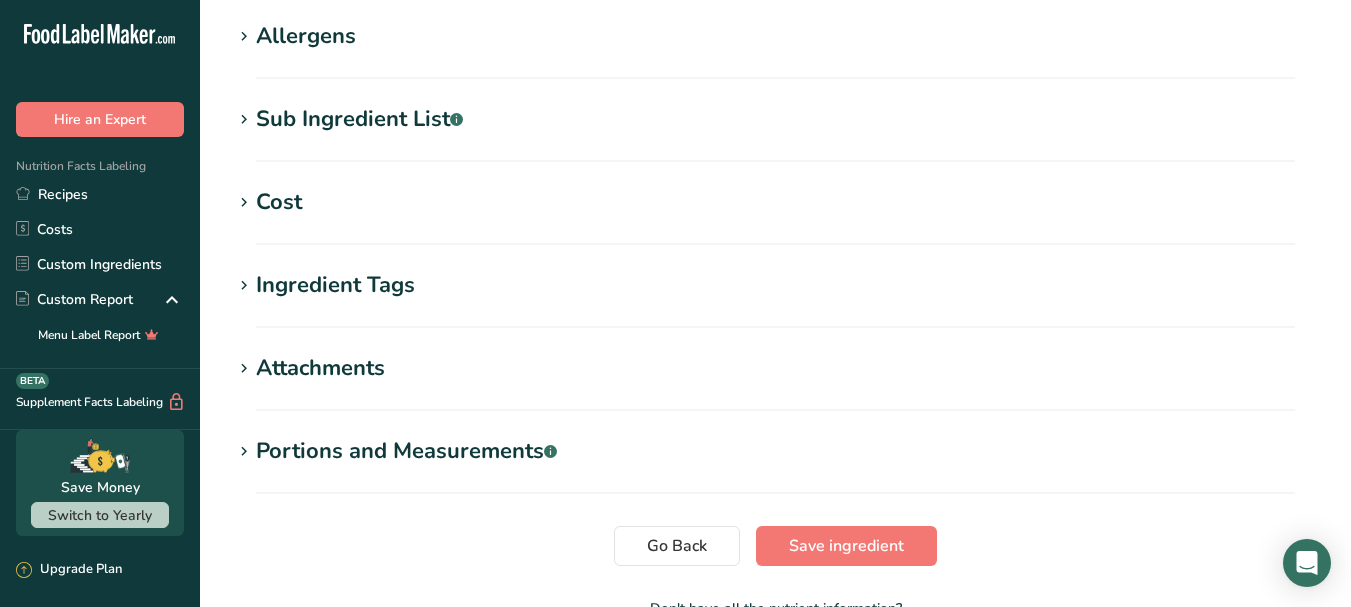 click on "Sub Ingredient List
.a-a{fill:#347362;}.b-a{fill:#fff;}" at bounding box center [359, 119] 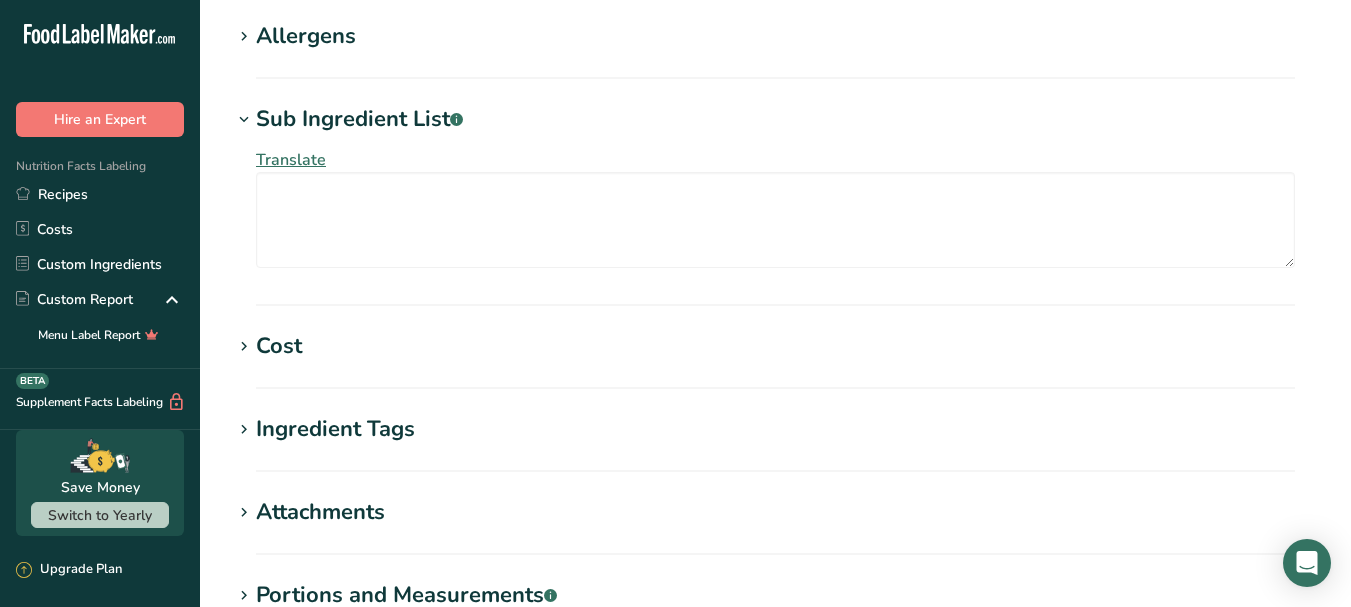 click on "Translate" at bounding box center [291, 160] 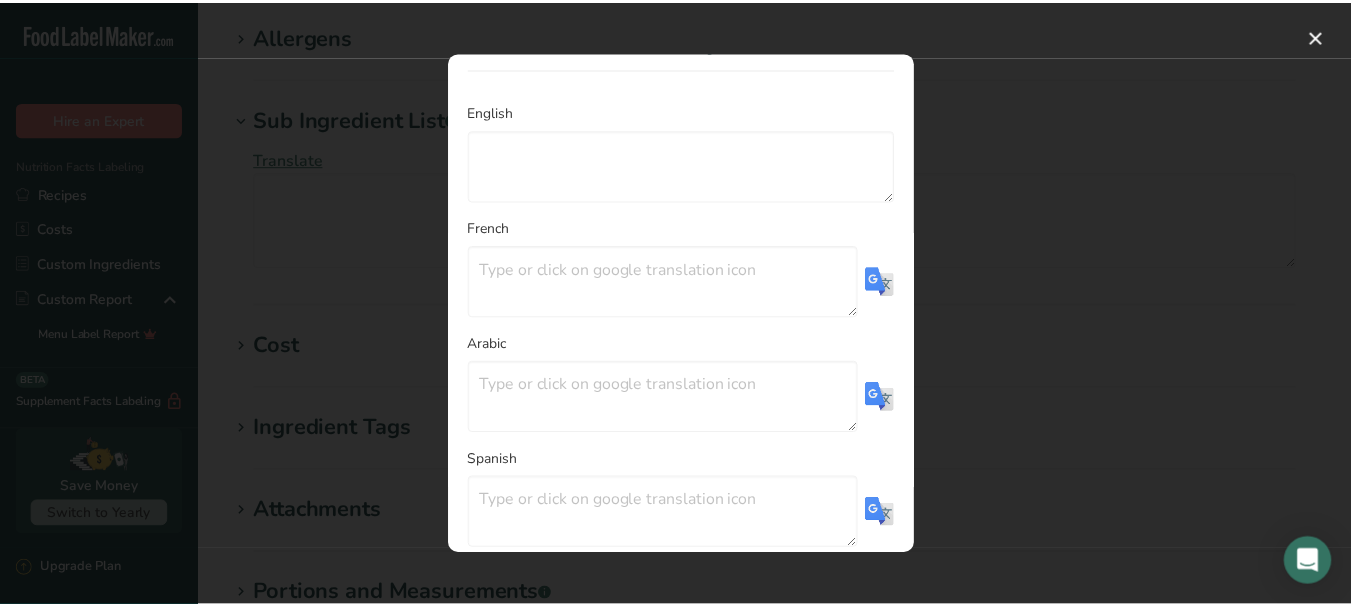 scroll, scrollTop: 0, scrollLeft: 0, axis: both 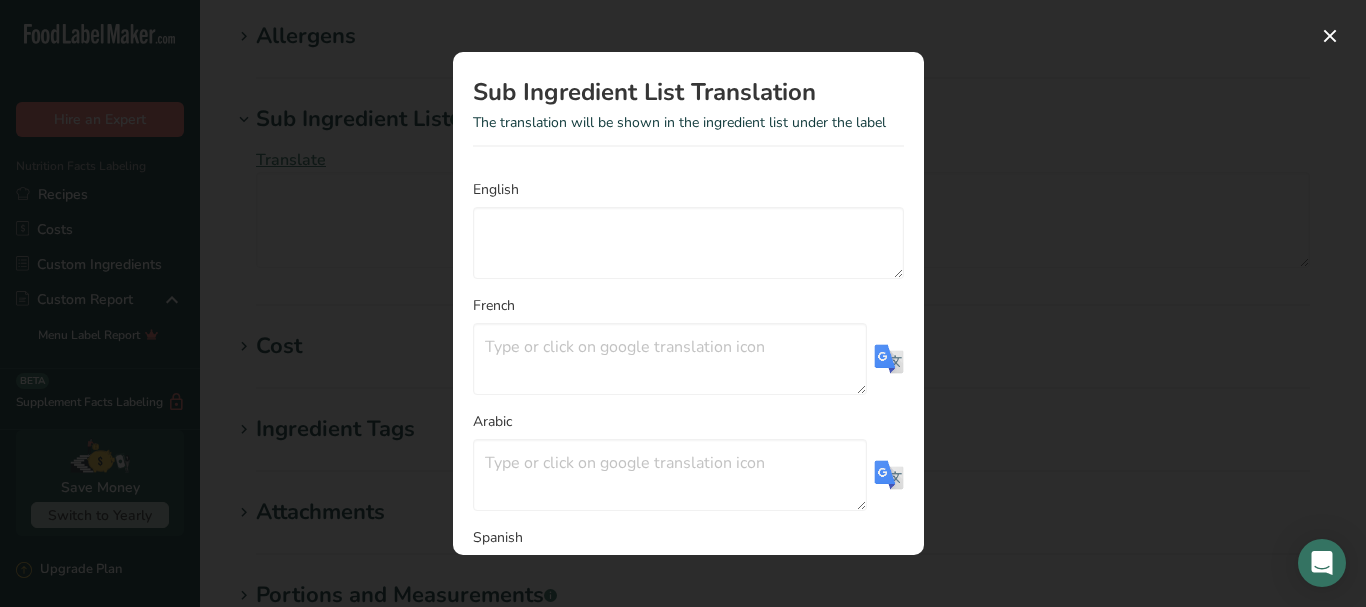 click at bounding box center (683, 303) 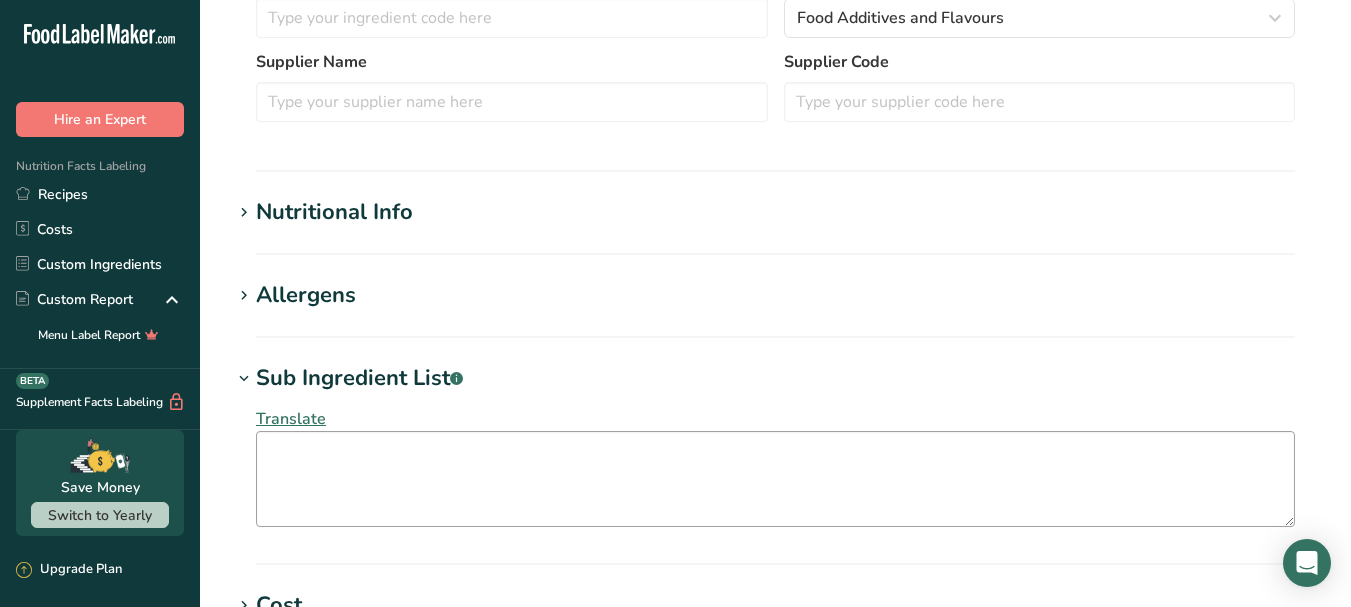 scroll, scrollTop: 400, scrollLeft: 0, axis: vertical 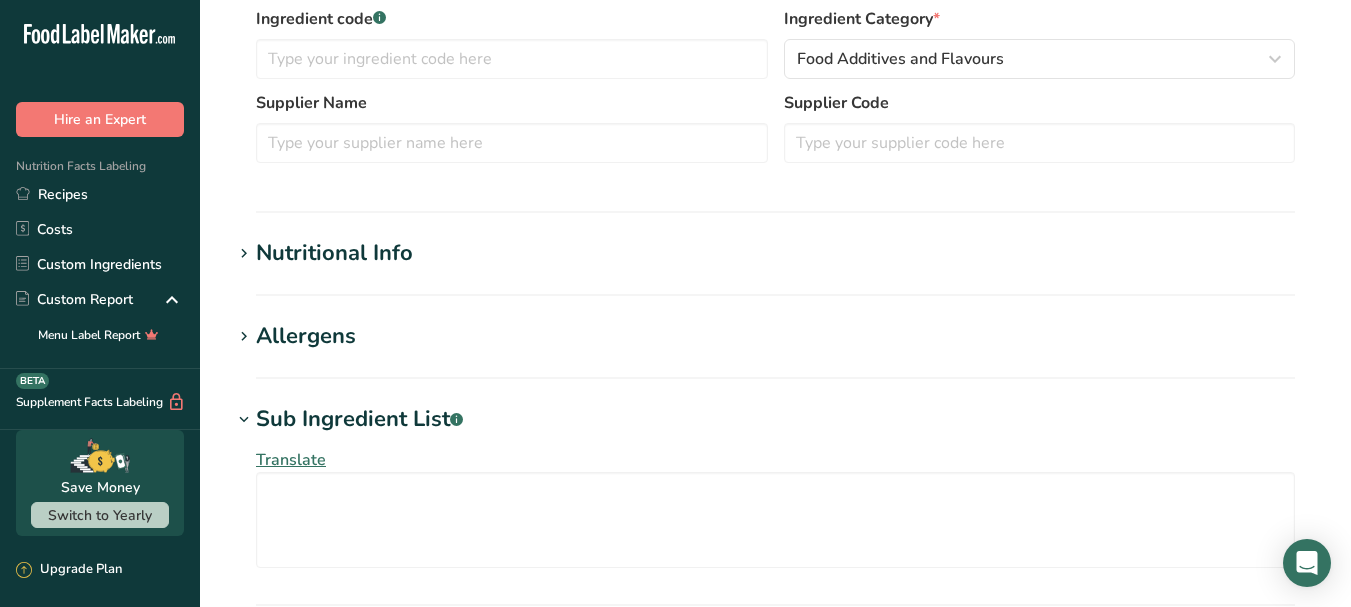click on "Allergens" at bounding box center [775, 336] 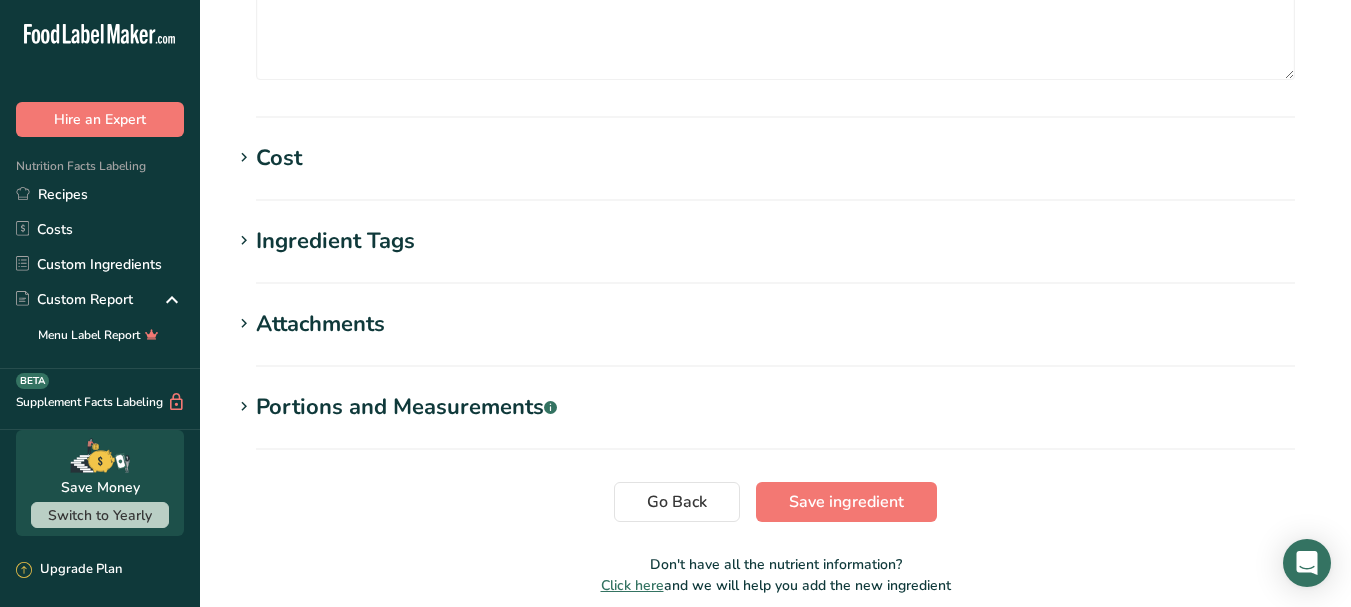 scroll, scrollTop: 1000, scrollLeft: 0, axis: vertical 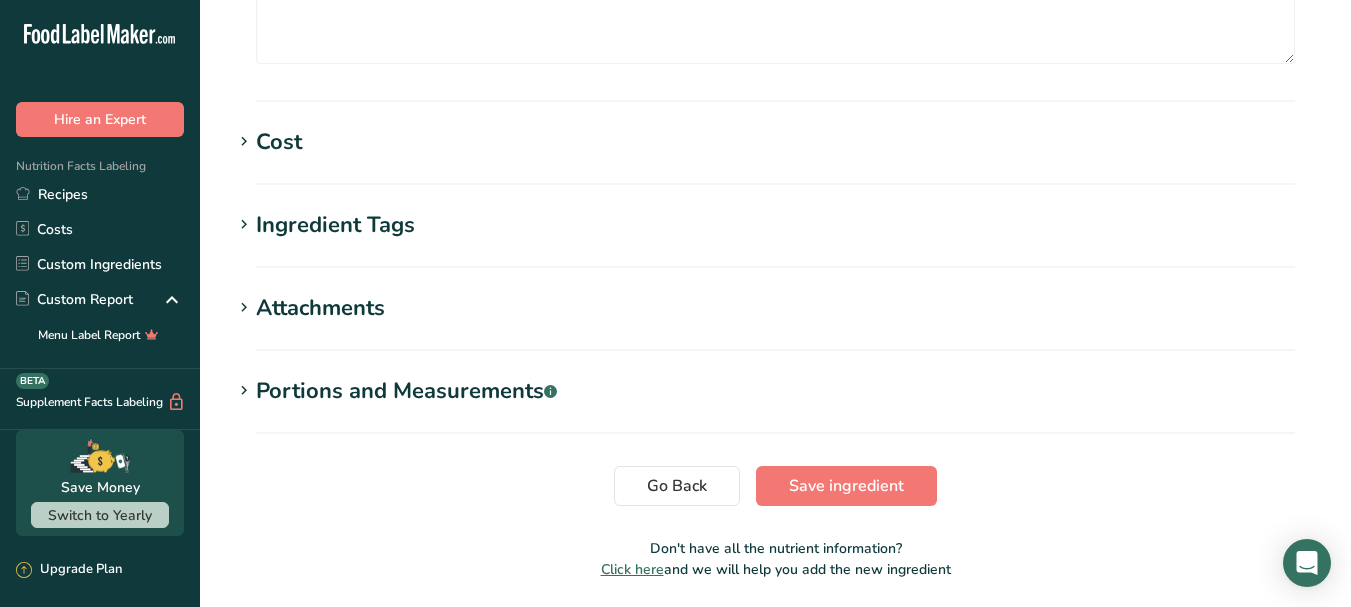 click on "Attachments" at bounding box center (775, 308) 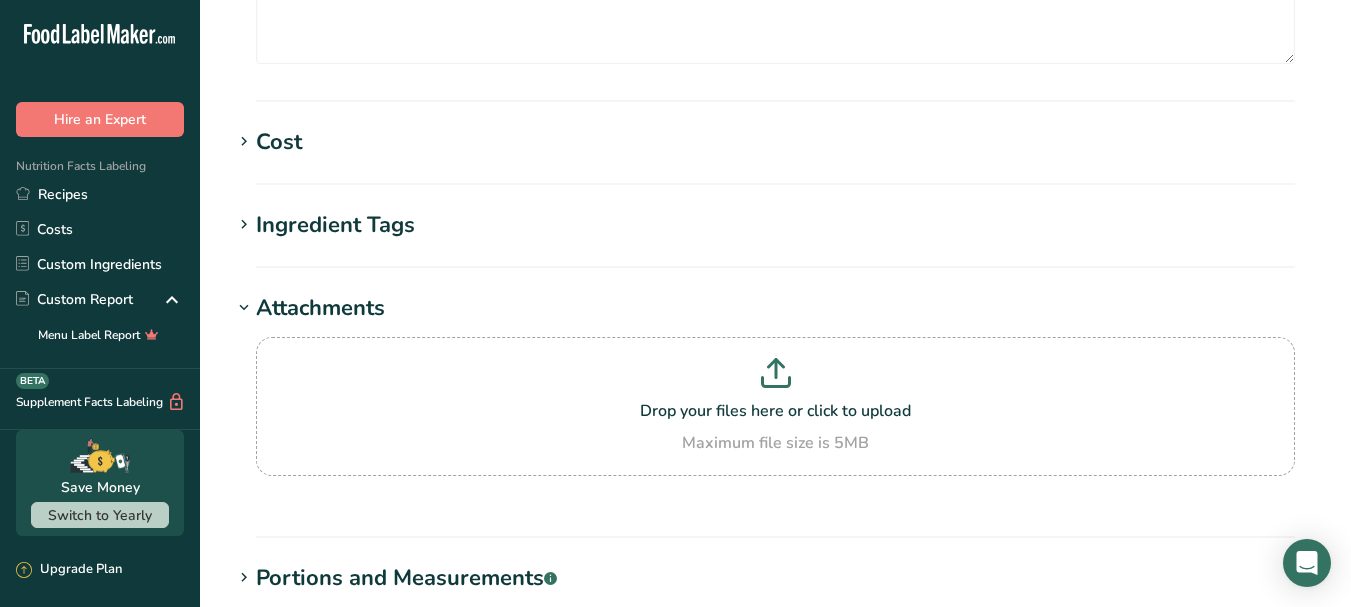 click on "Ingredient Tags
Add tags         Standard Tags Custom Tags
Source of Antioxidants
Prebiotic Effect
Source of Omega 3
Plant-based Protein
Dairy free
Gluten free
Vegan
Vegetarian
Soy free
Source of Healthy Fats
Source of B-Vitamins
Organic
Organic Certified
Non-GMO
Kosher Pareve
Kosher Dairy
Halal
No Synthetic Additives
Clean Label
Bio-Engineered
Keto Friendly" at bounding box center (775, 238) 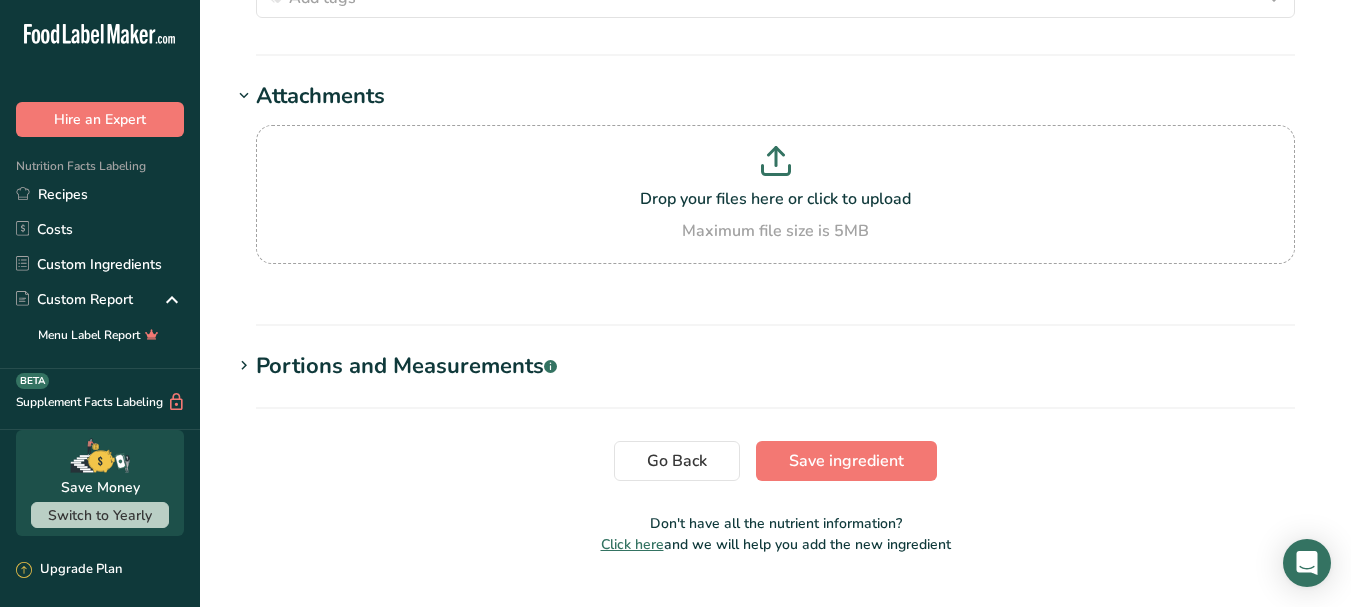 scroll, scrollTop: 1300, scrollLeft: 0, axis: vertical 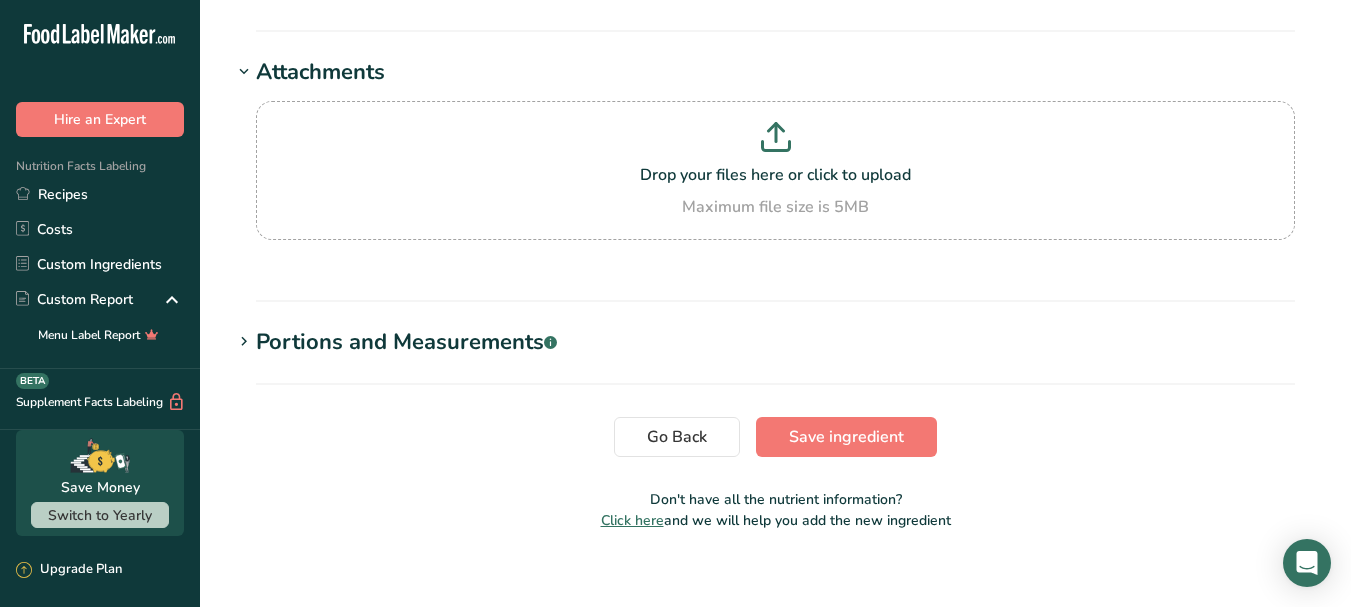 click on "Portions and Measurements
.a-a{fill:#347362;}.b-a{fill:#fff;}" at bounding box center (406, 342) 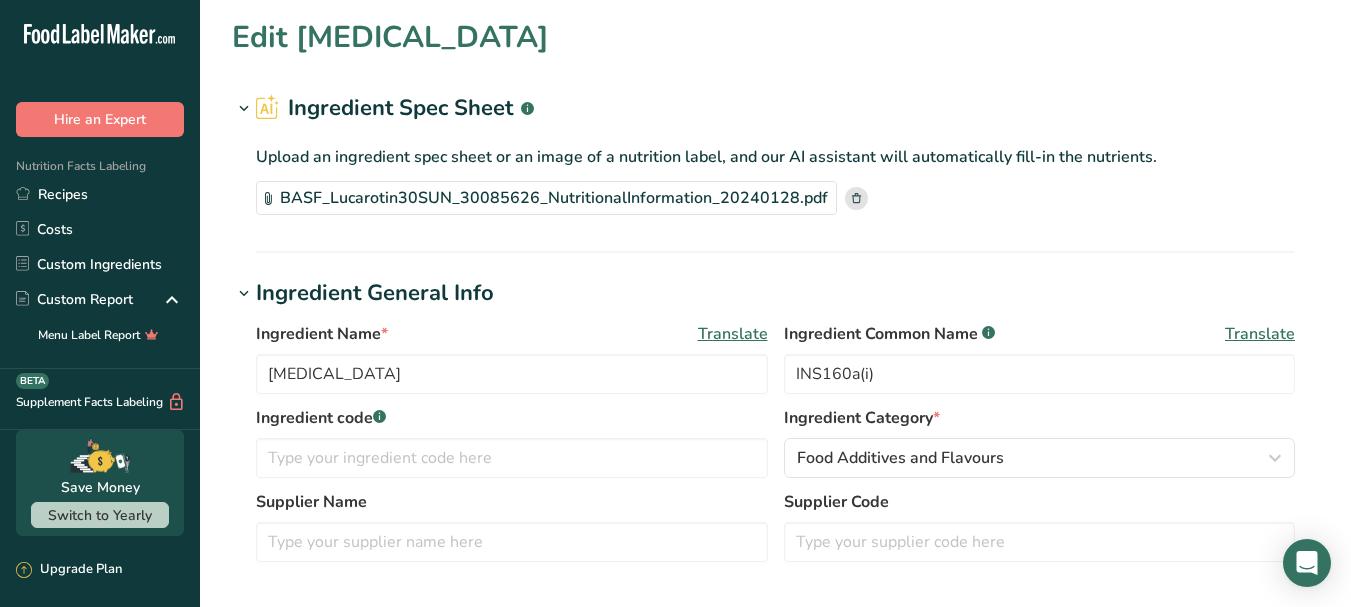 scroll, scrollTop: 0, scrollLeft: 0, axis: both 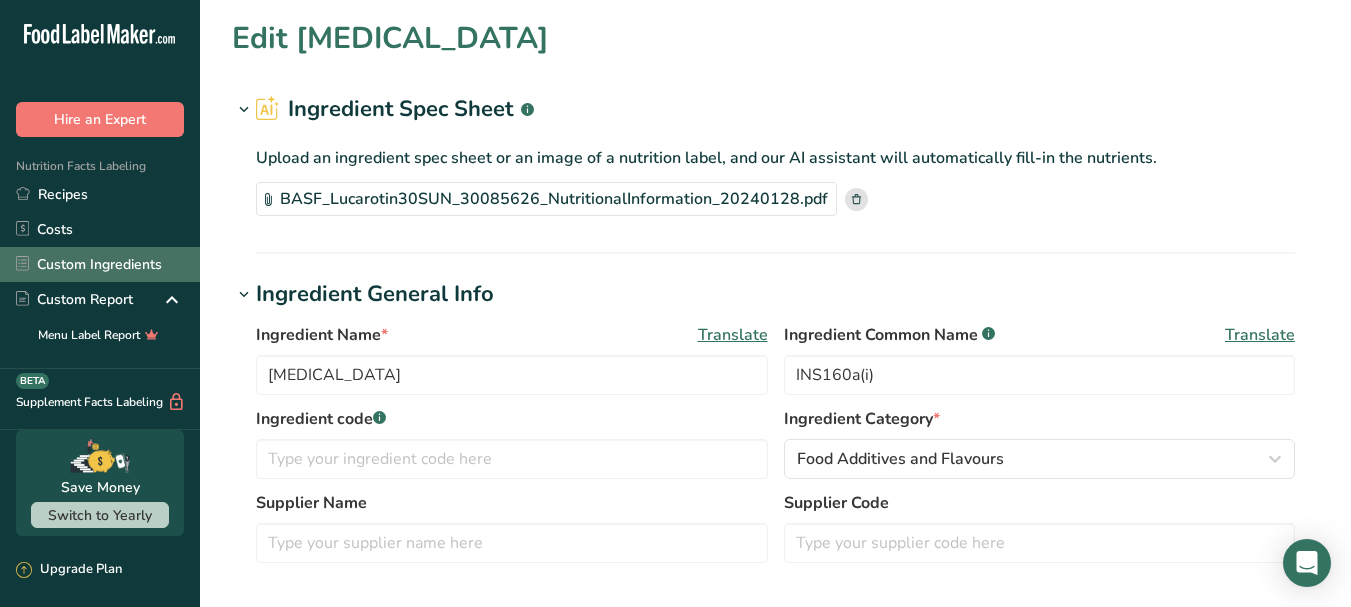 click on "Custom Ingredients" at bounding box center (100, 264) 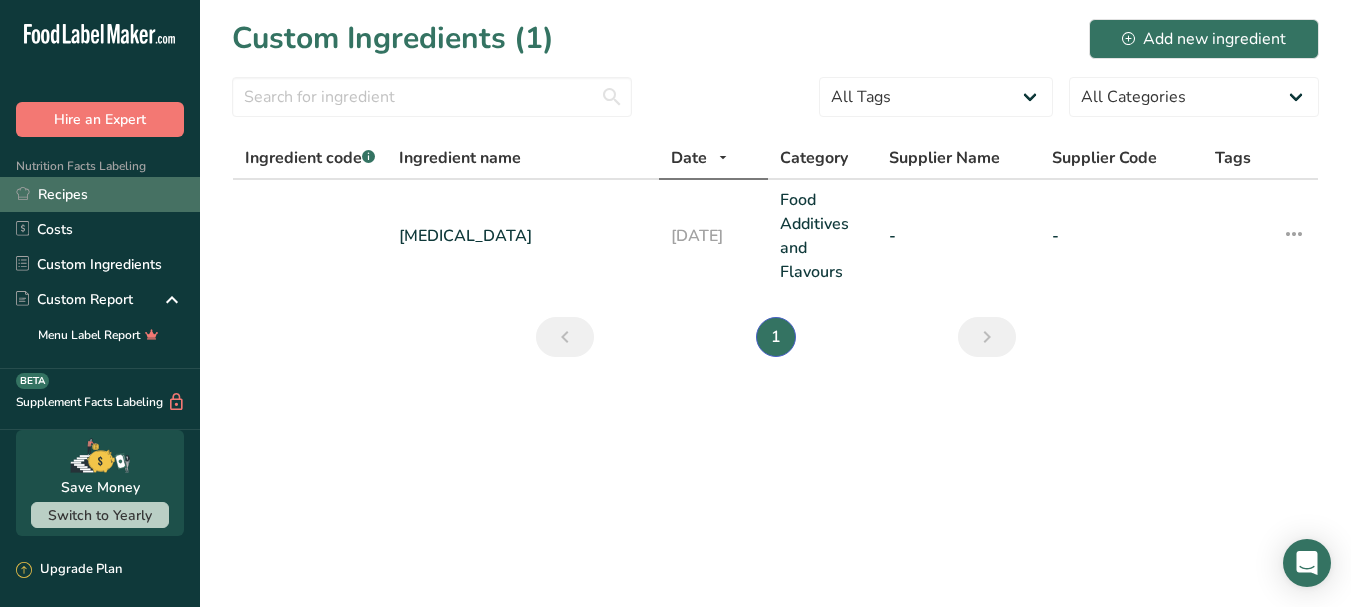 click on "Recipes" at bounding box center (100, 194) 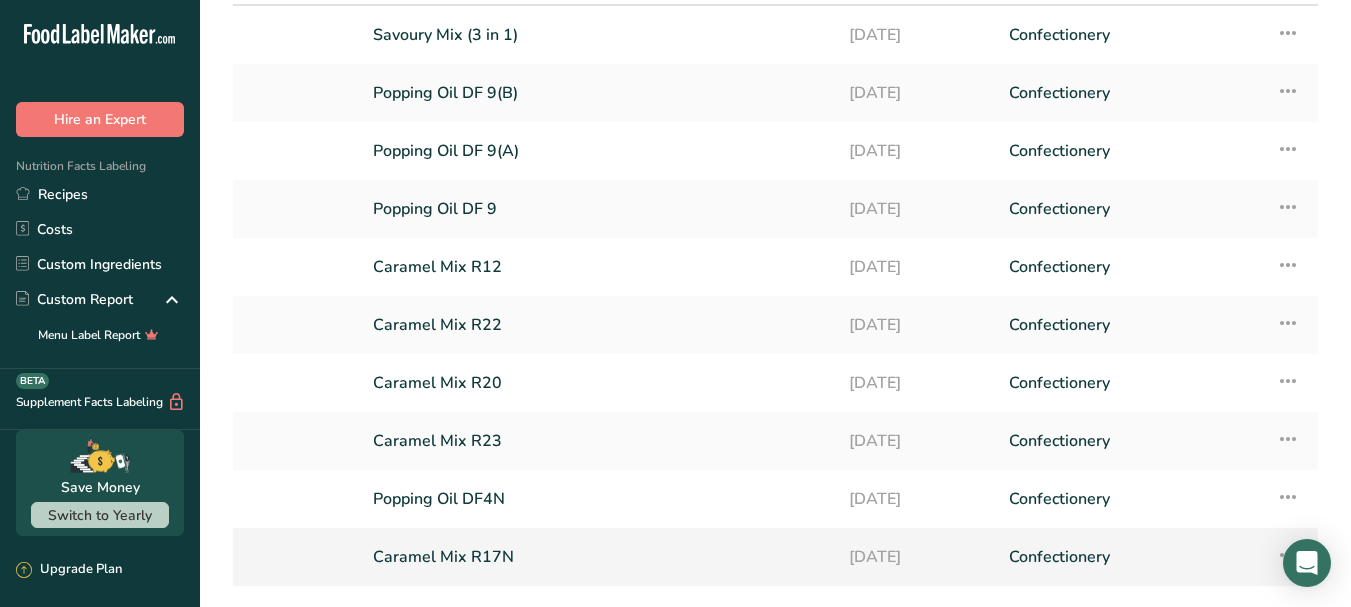scroll, scrollTop: 270, scrollLeft: 0, axis: vertical 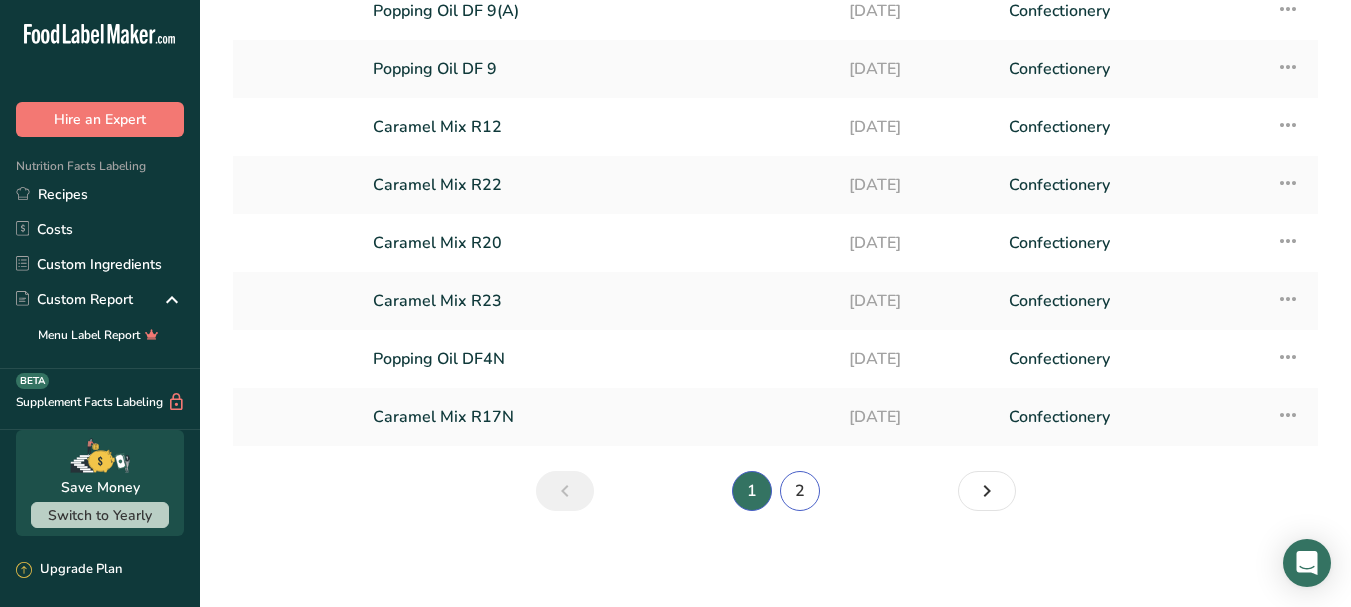 click on "2" at bounding box center [800, 491] 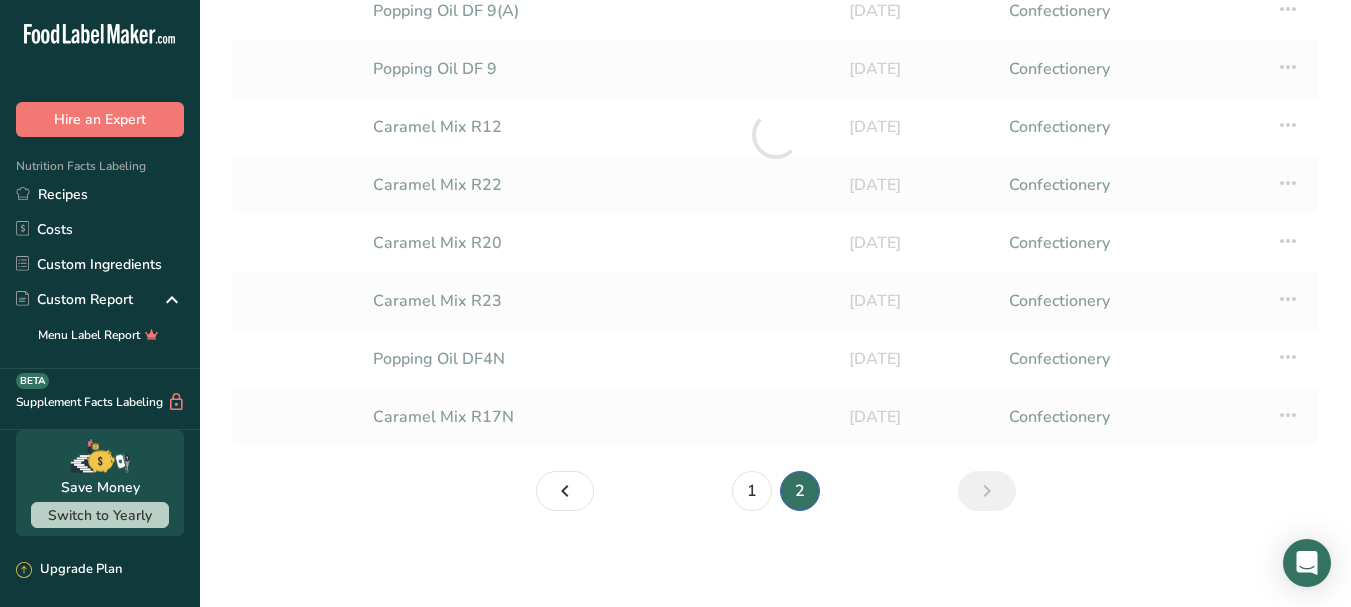 scroll, scrollTop: 0, scrollLeft: 0, axis: both 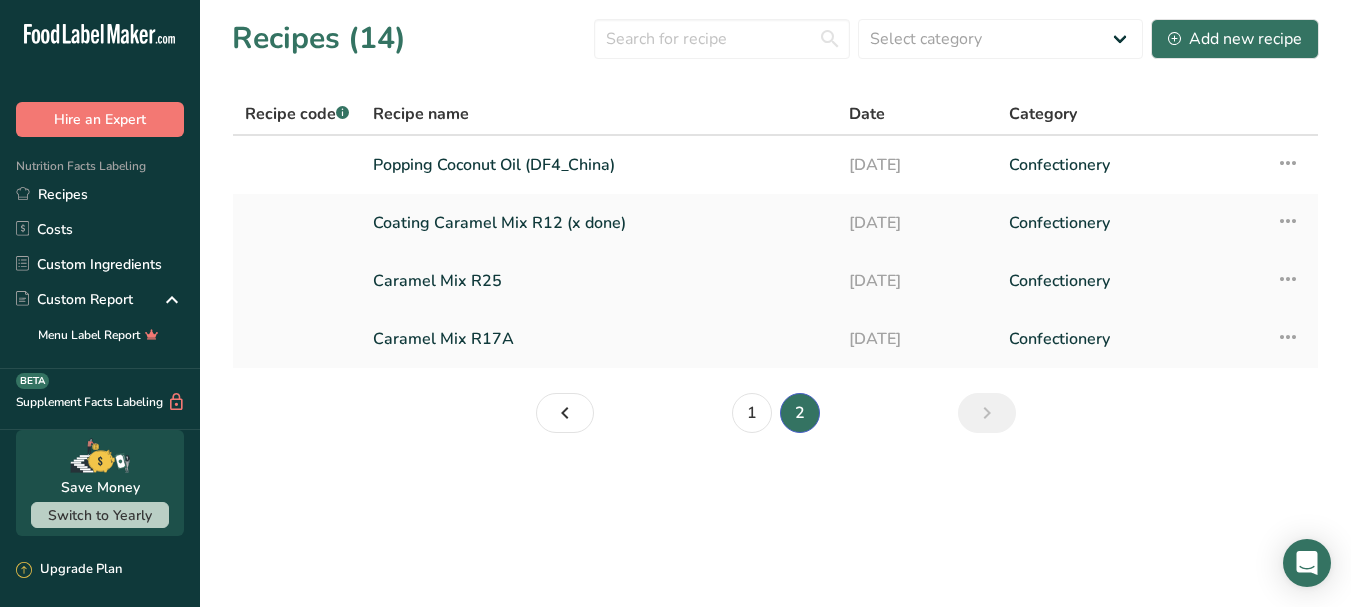 click on "Caramel Mix R25" at bounding box center [599, 281] 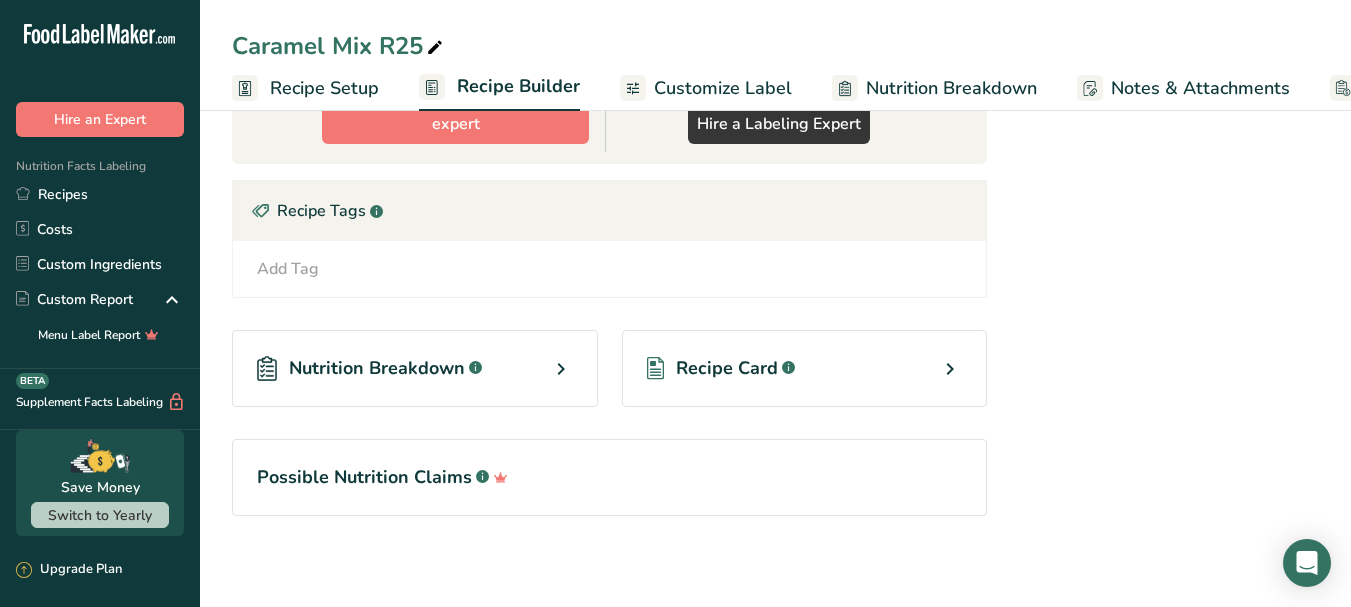 scroll, scrollTop: 1063, scrollLeft: 0, axis: vertical 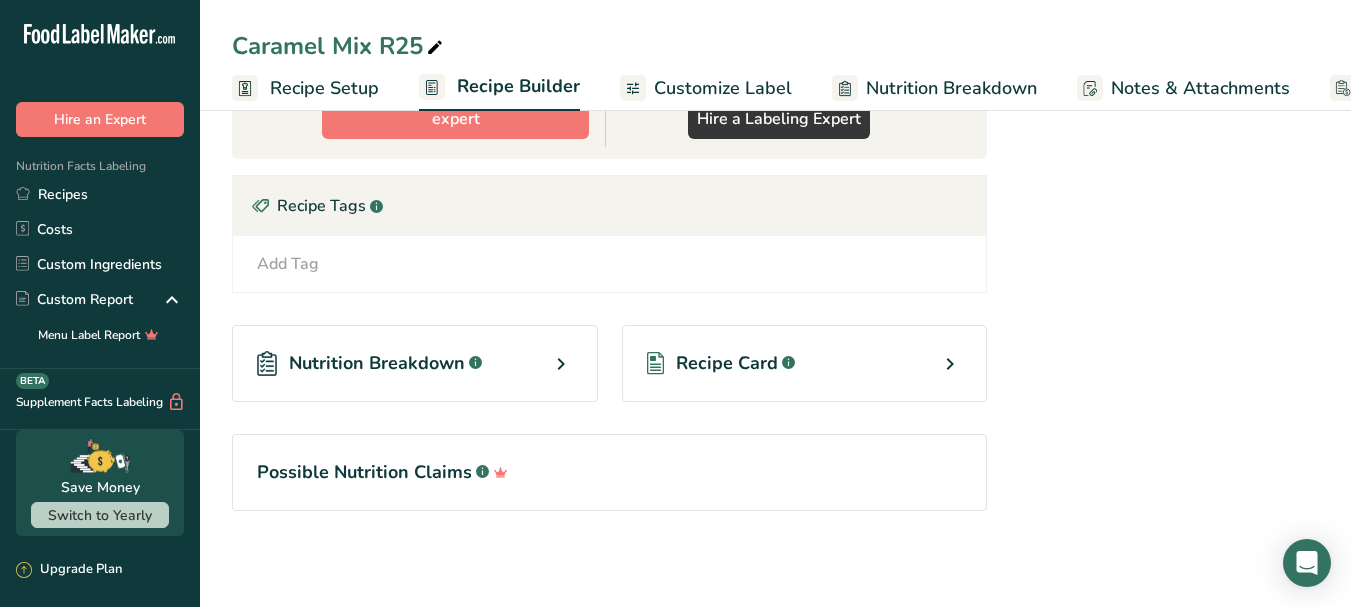 click on "Nutrition Breakdown
.a-a{fill:#347362;}.b-a{fill:#fff;}" at bounding box center [415, 363] 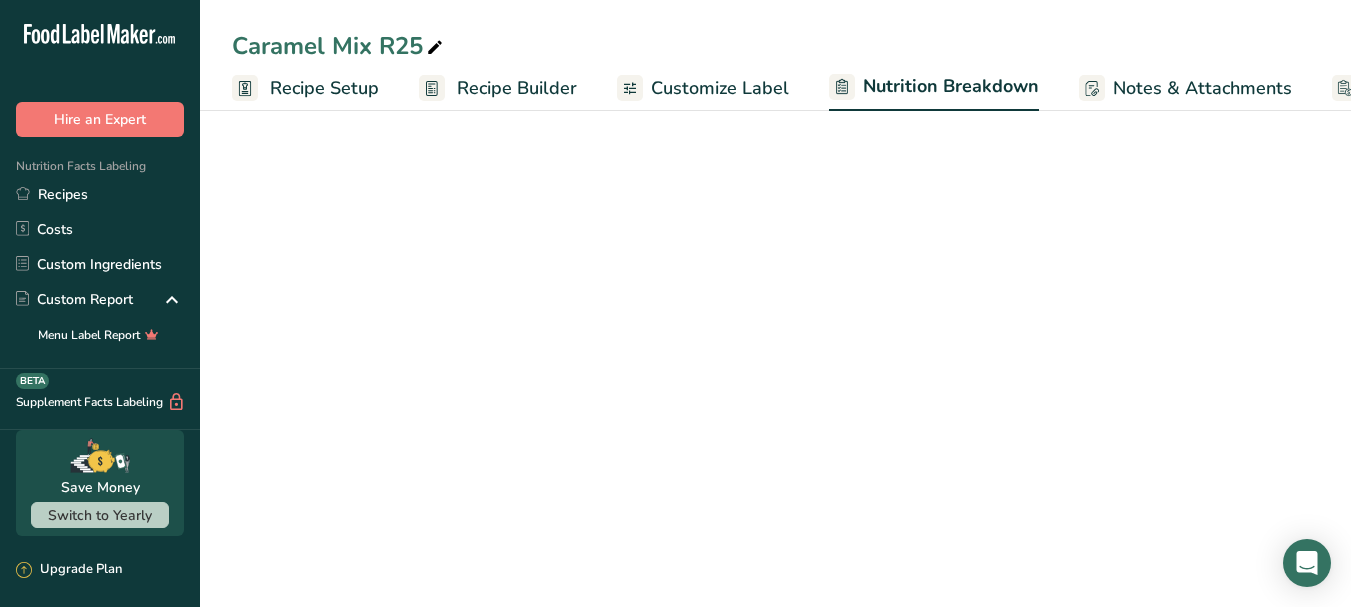 select on "Calories" 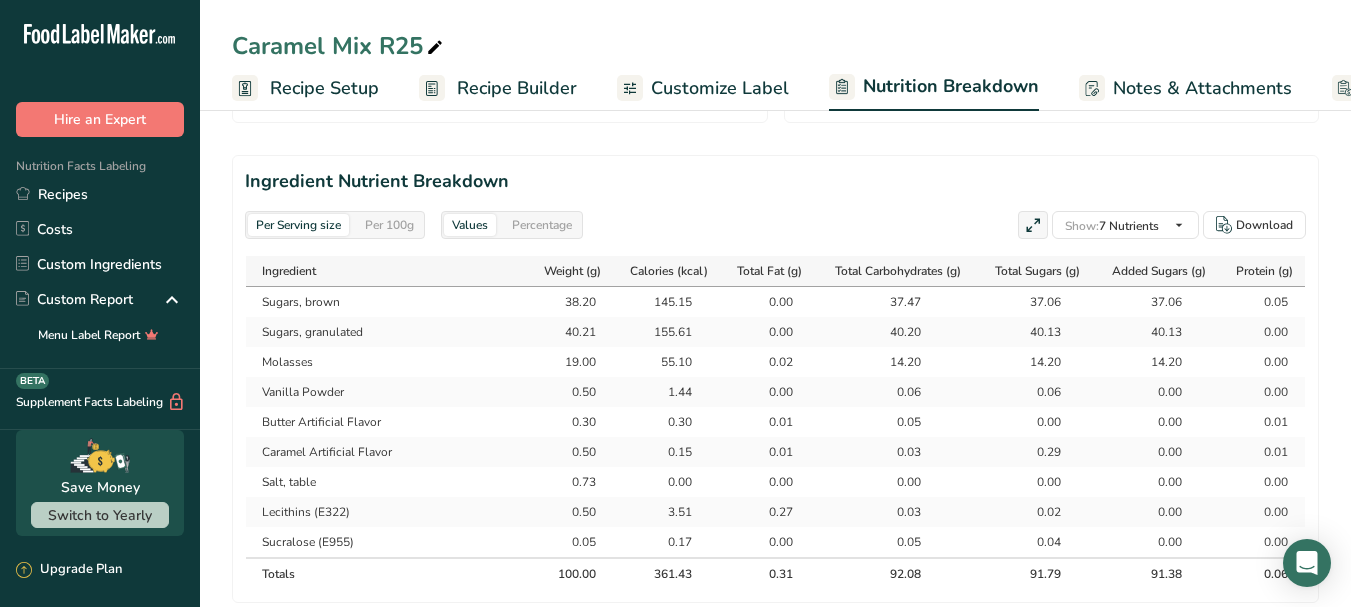 scroll, scrollTop: 963, scrollLeft: 0, axis: vertical 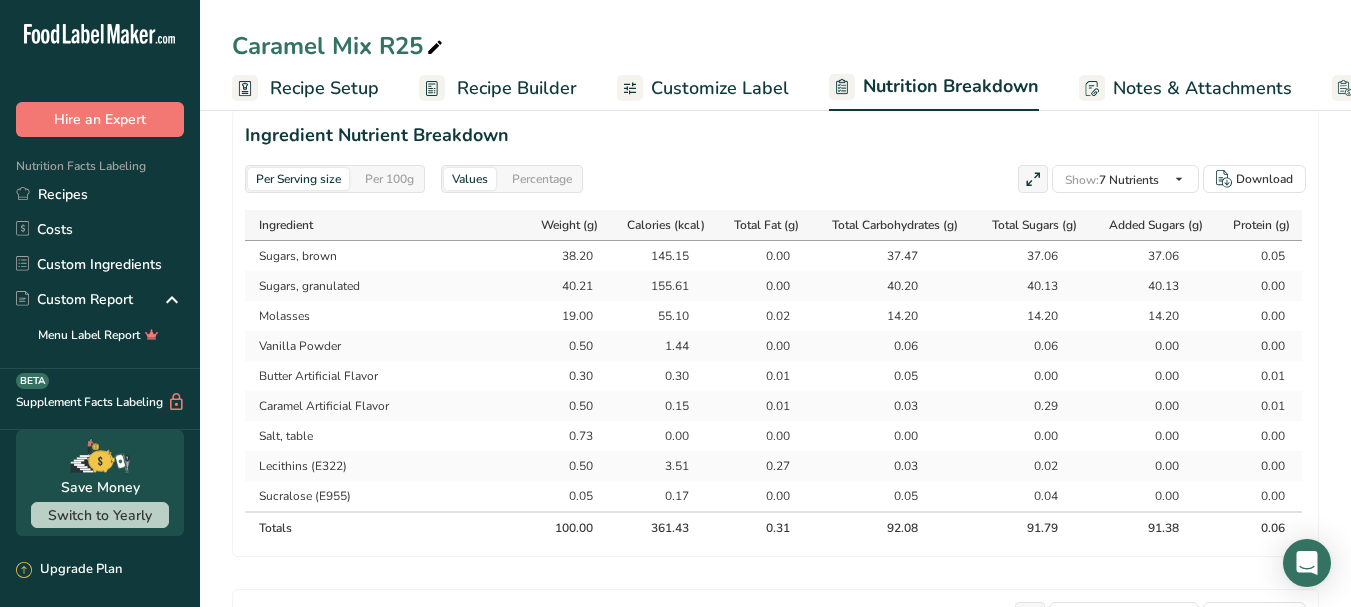 click on "Customize Label" at bounding box center [720, 88] 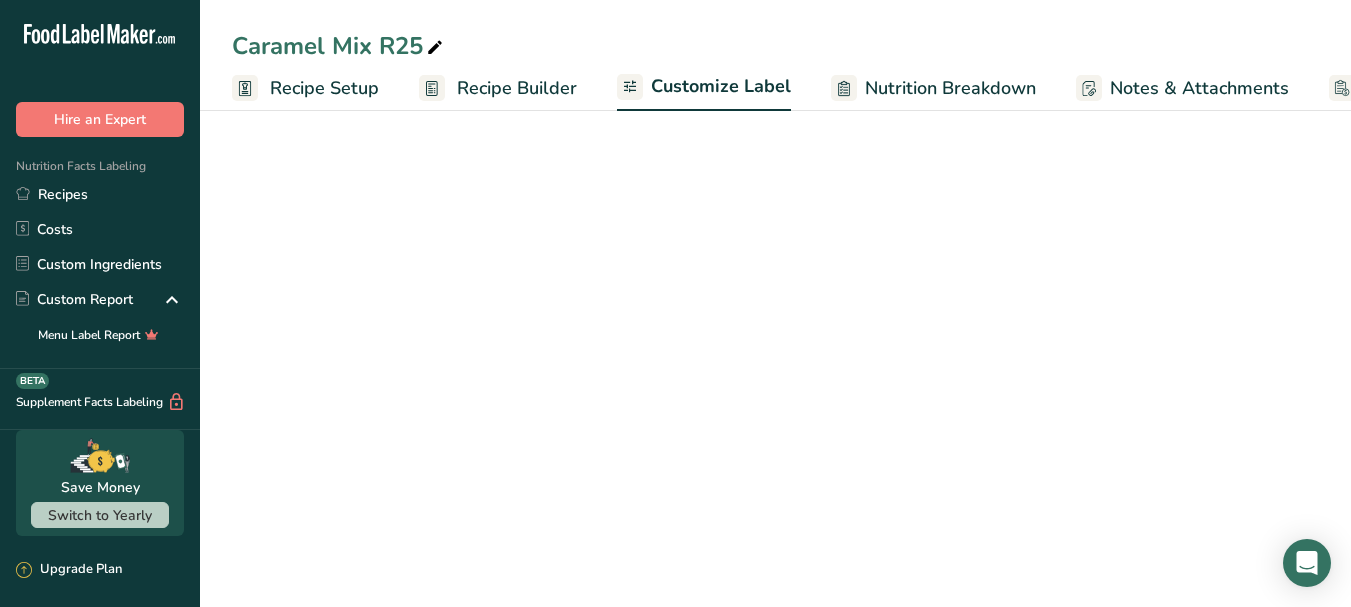 scroll, scrollTop: 846, scrollLeft: 0, axis: vertical 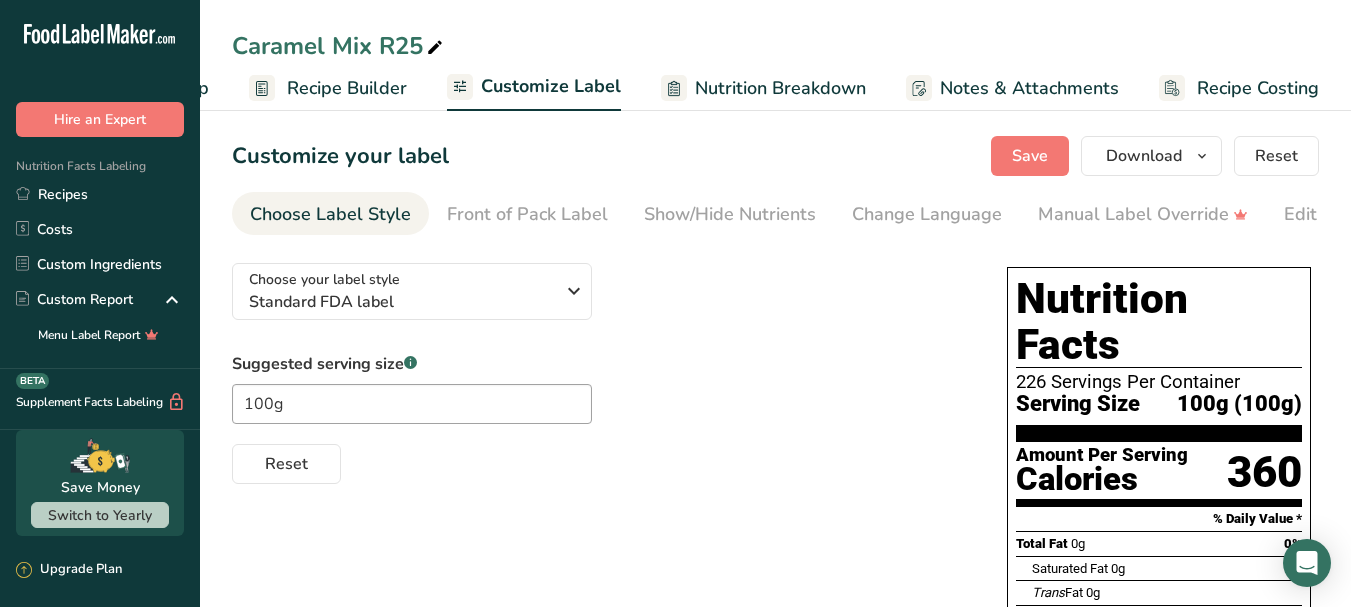 click on "Notes & Attachments" at bounding box center (1029, 88) 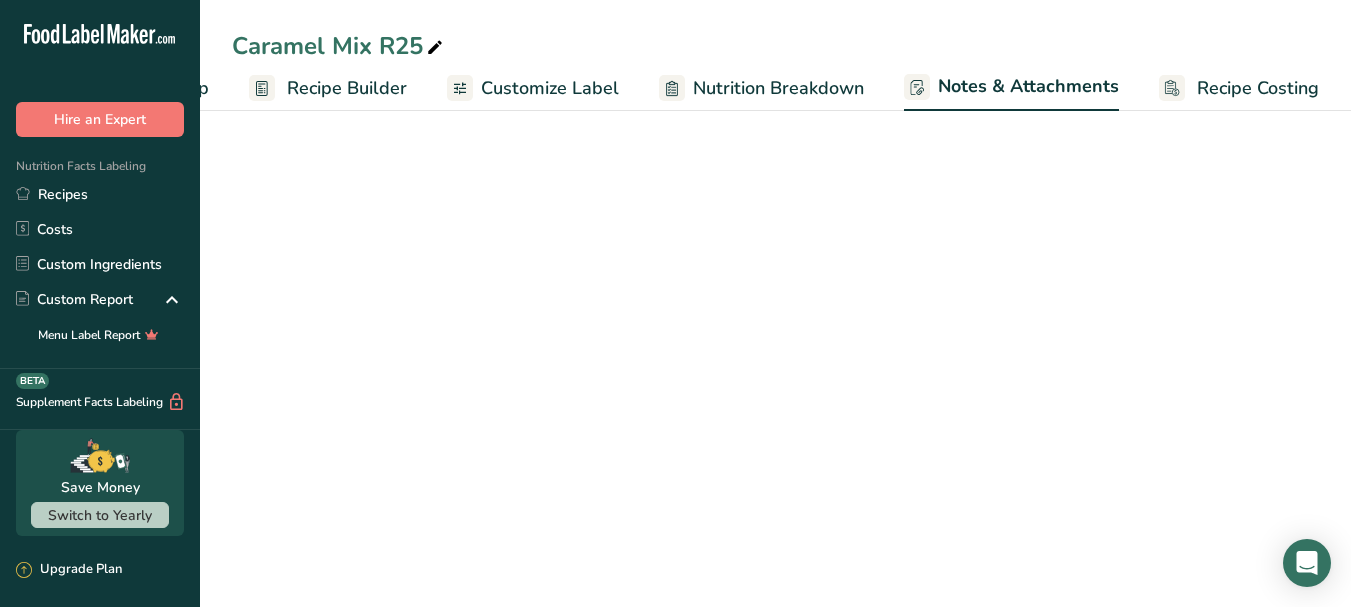 scroll, scrollTop: 0, scrollLeft: 171, axis: horizontal 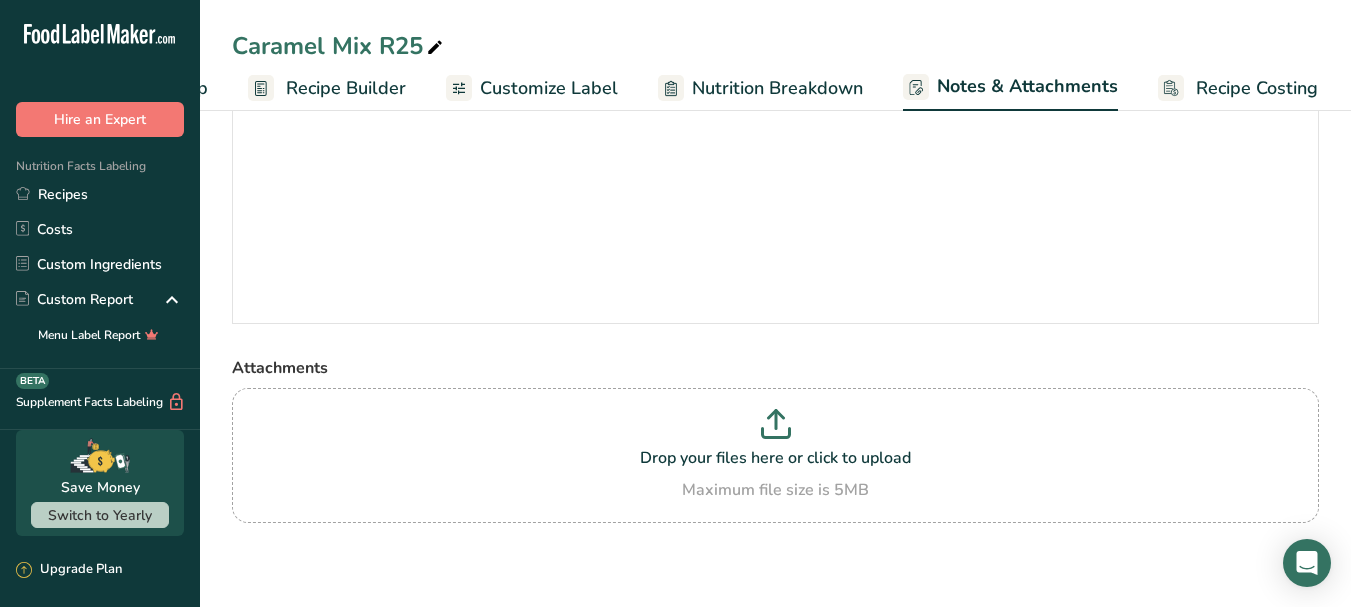 click on "Recipe Costing" at bounding box center (1257, 88) 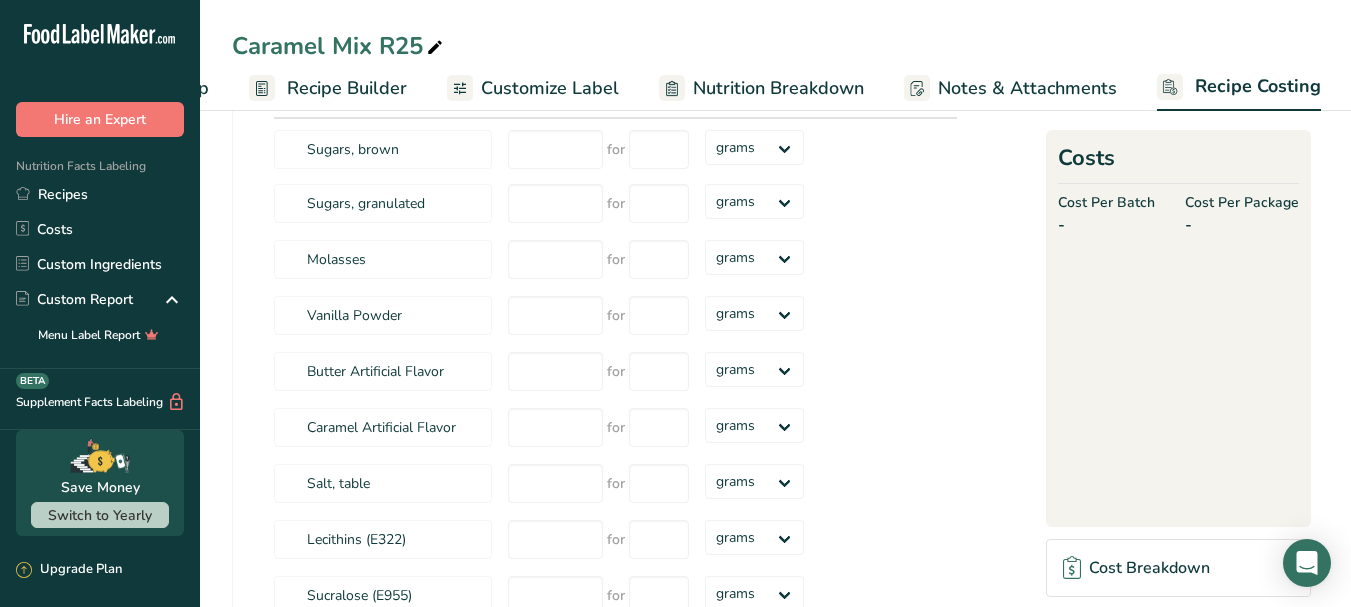 click on "Recipe Builder" at bounding box center [347, 88] 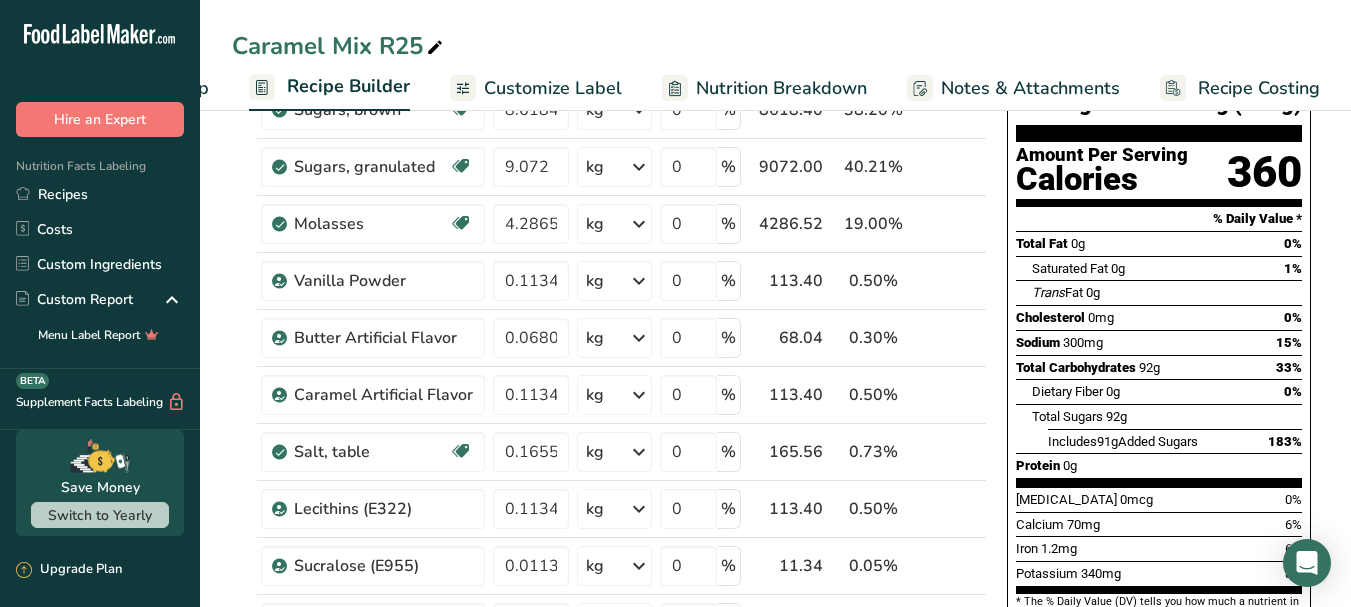 scroll, scrollTop: 0, scrollLeft: 0, axis: both 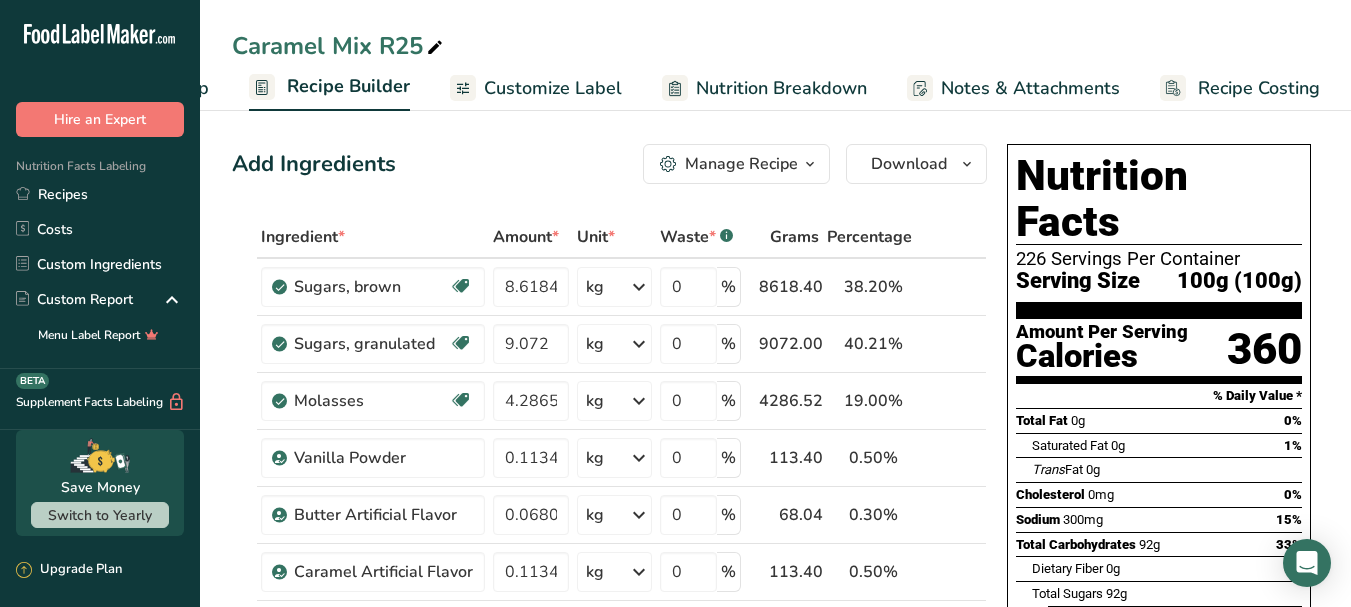 click on "Manage Recipe" at bounding box center [741, 164] 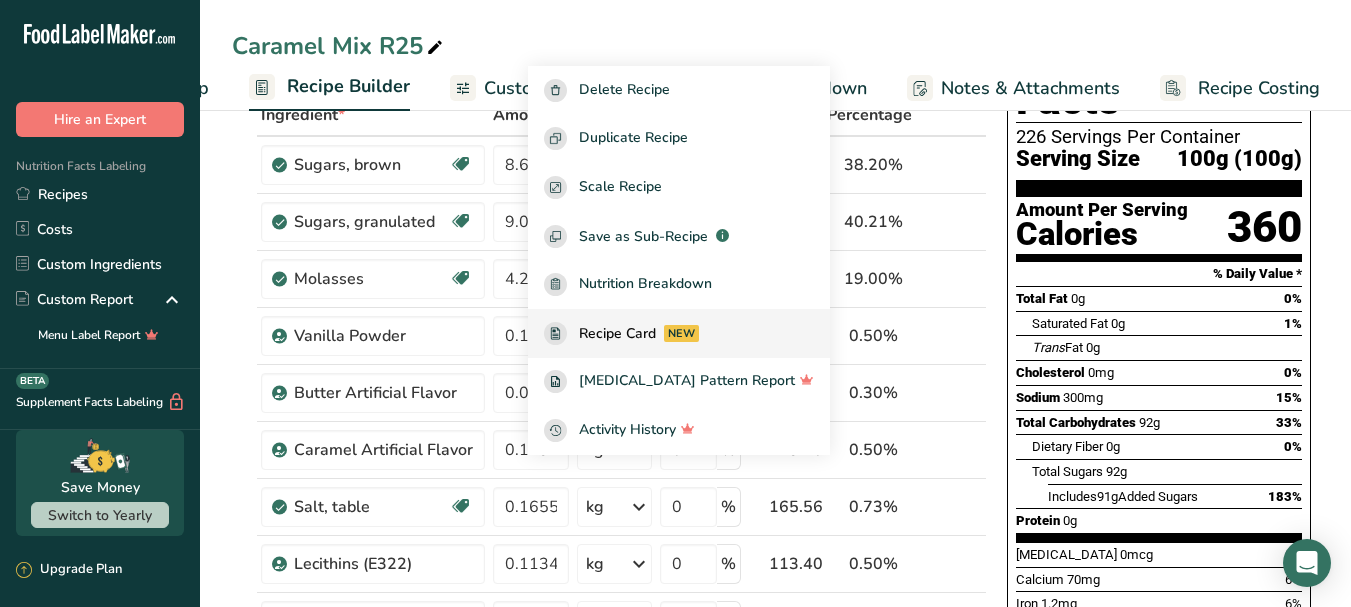scroll, scrollTop: 0, scrollLeft: 0, axis: both 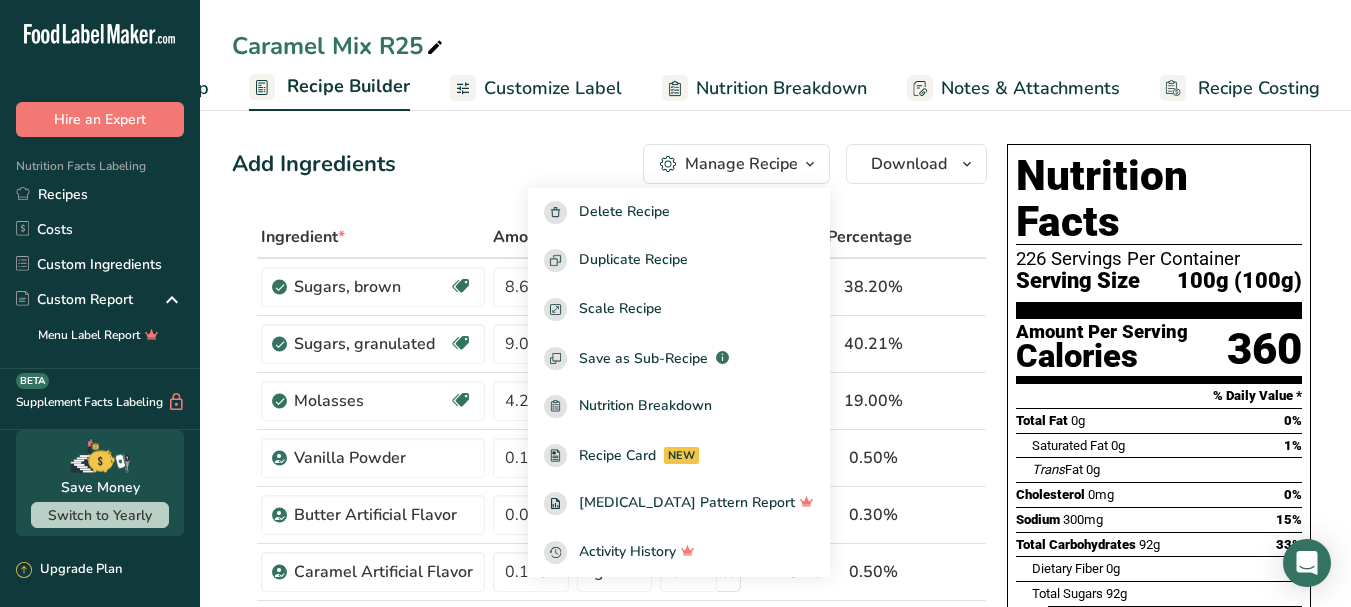 click on "Add Ingredients
Manage Recipe         Delete Recipe           Duplicate Recipe             Scale Recipe             Save as Sub-Recipe   .a-a{fill:#347362;}.b-a{fill:#fff;}                               Nutrition Breakdown                 Recipe Card
NEW
Amino Acids Pattern Report             Activity History
Download
Choose your preferred label style
Standard FDA label
Standard FDA label
The most common format for nutrition facts labels in compliance with the FDA's typeface, style and requirements
Tabular FDA label
A label format compliant with the FDA regulations presented in a tabular (horizontal) display.
Linear FDA label
A simple linear display for small sized packages.
Simplified FDA label" at bounding box center [615, 887] 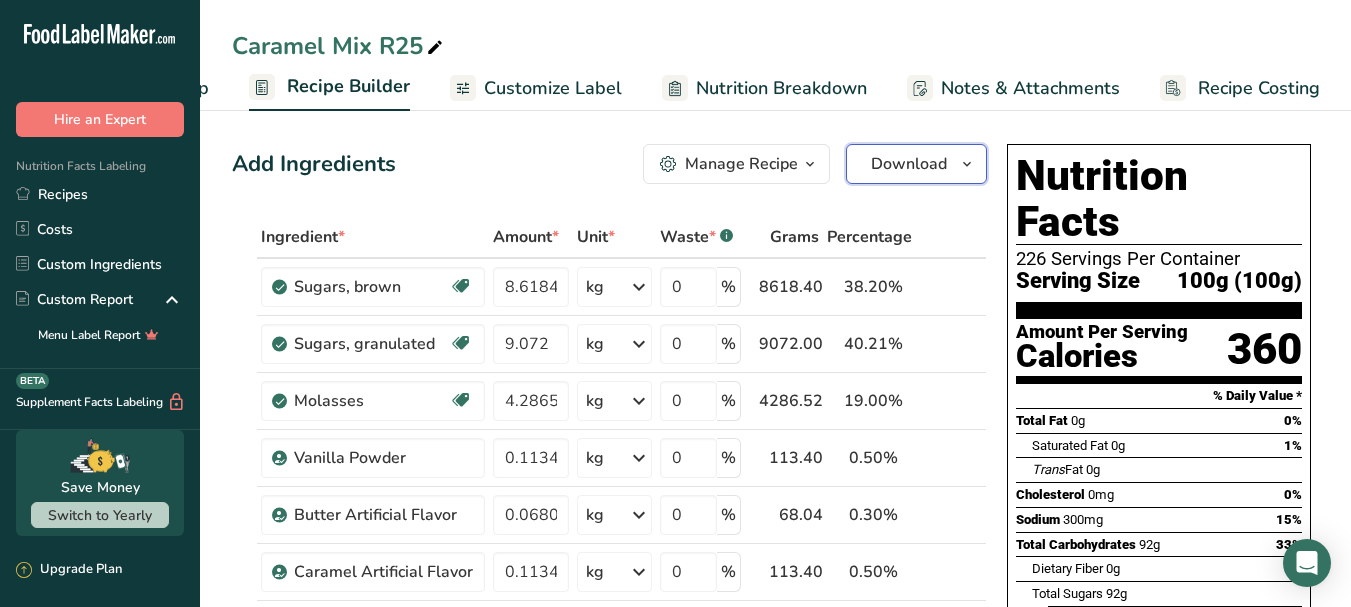 click on "Download" at bounding box center (916, 164) 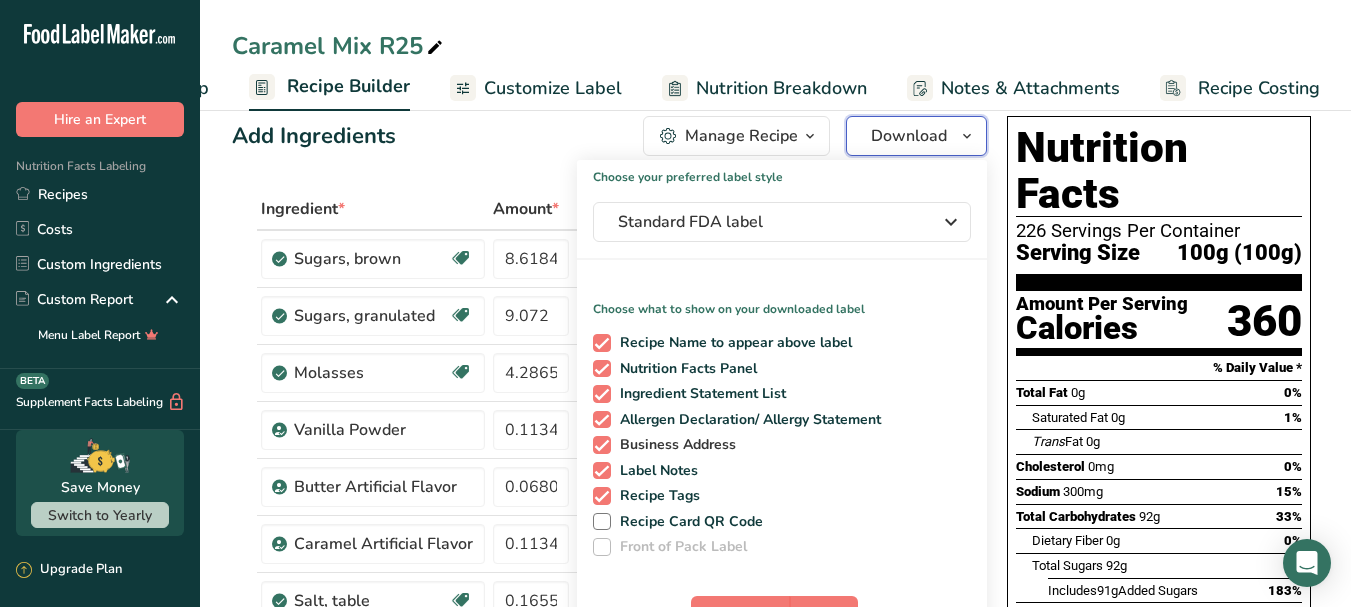scroll, scrollTop: 0, scrollLeft: 0, axis: both 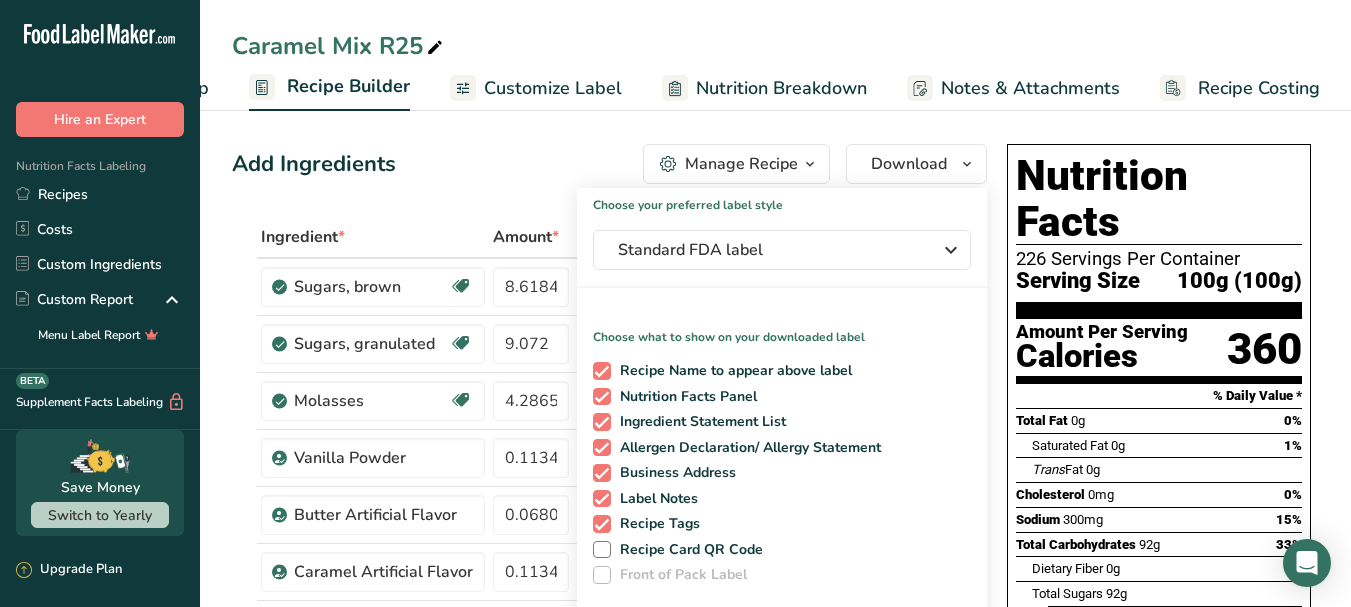 click on "Add Ingredients
Manage Recipe         Delete Recipe           Duplicate Recipe             Scale Recipe             Save as Sub-Recipe   .a-a{fill:#347362;}.b-a{fill:#fff;}                               Nutrition Breakdown                 Recipe Card
NEW
Amino Acids Pattern Report             Activity History
Download
Choose your preferred label style
Standard FDA label
Standard FDA label
The most common format for nutrition facts labels in compliance with the FDA's typeface, style and requirements
Tabular FDA label
A label format compliant with the FDA regulations presented in a tabular (horizontal) display.
Linear FDA label
A simple linear display for small sized packages.
Simplified FDA label" at bounding box center (609, 164) 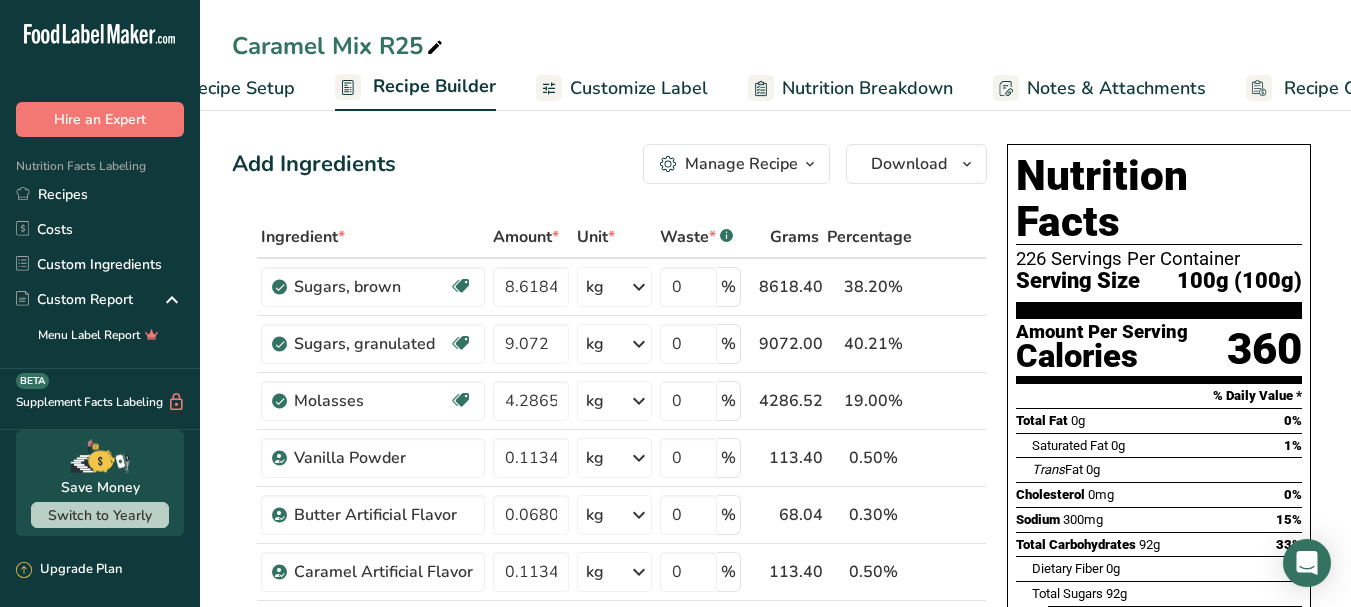 scroll, scrollTop: 0, scrollLeft: 0, axis: both 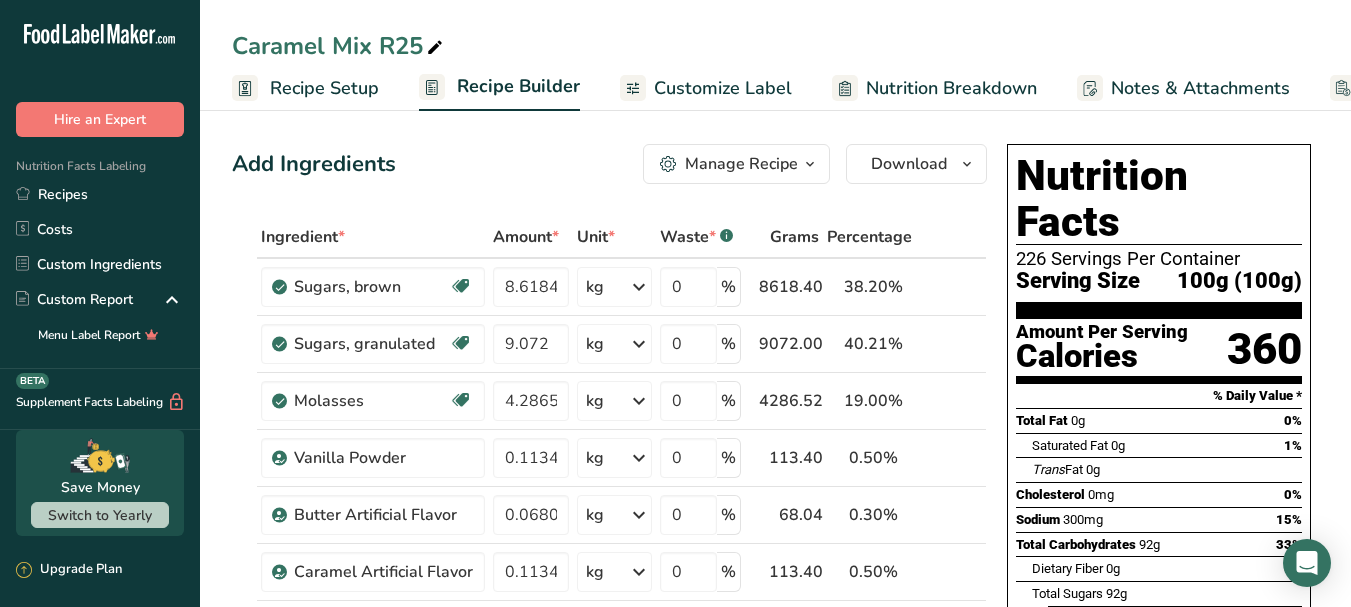click on "Recipe Setup" at bounding box center [324, 88] 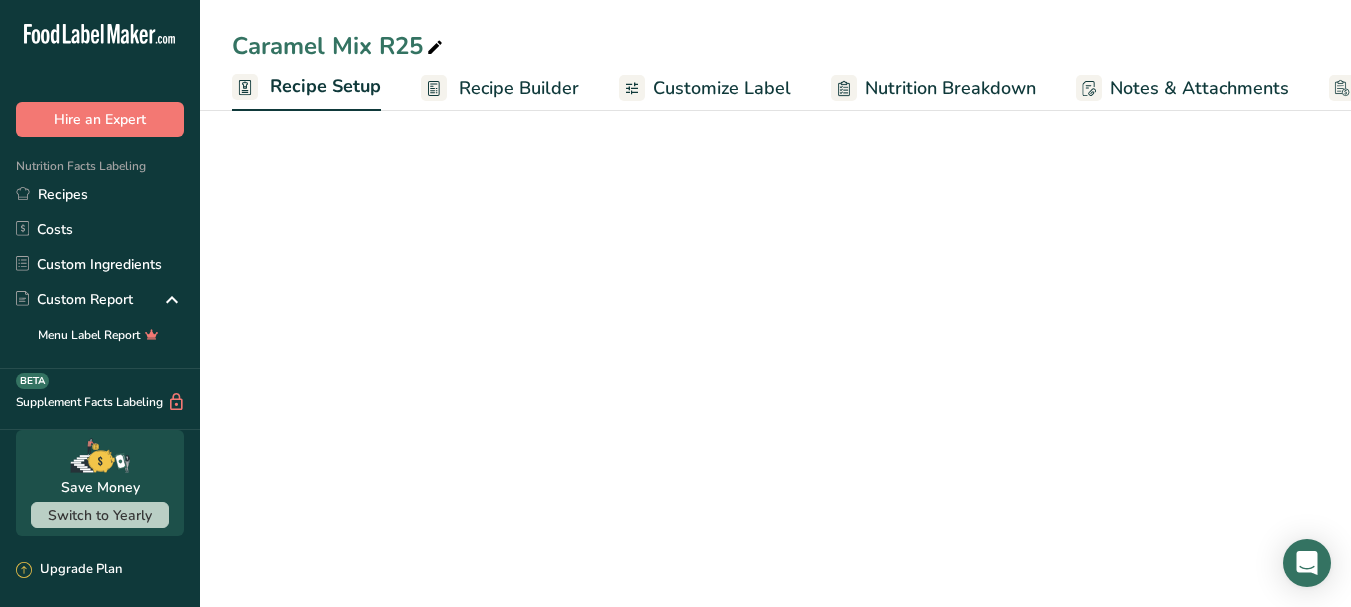 scroll, scrollTop: 0, scrollLeft: 7, axis: horizontal 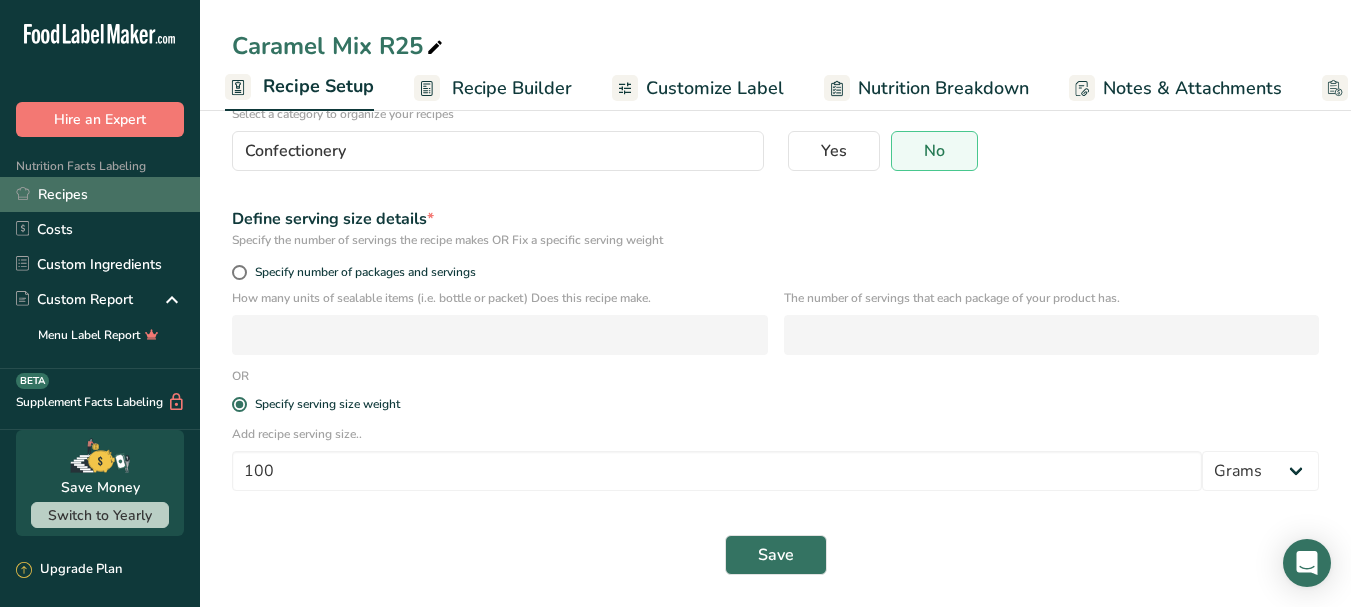 click on "Recipes" at bounding box center (100, 194) 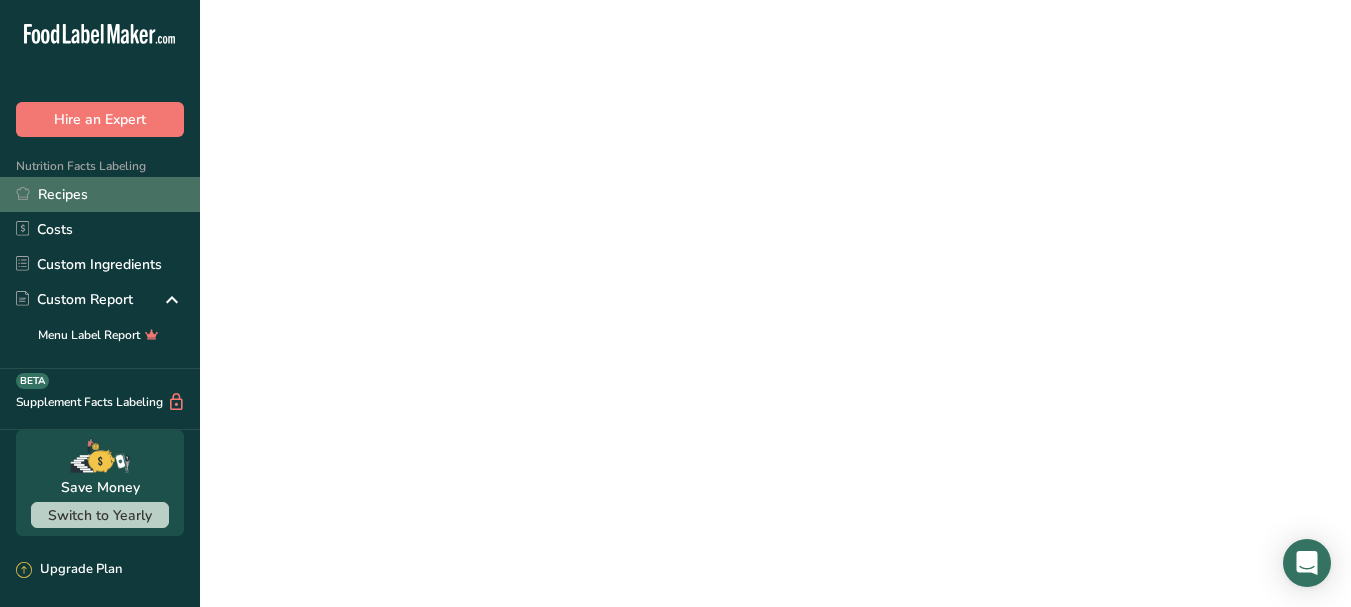 scroll, scrollTop: 0, scrollLeft: 0, axis: both 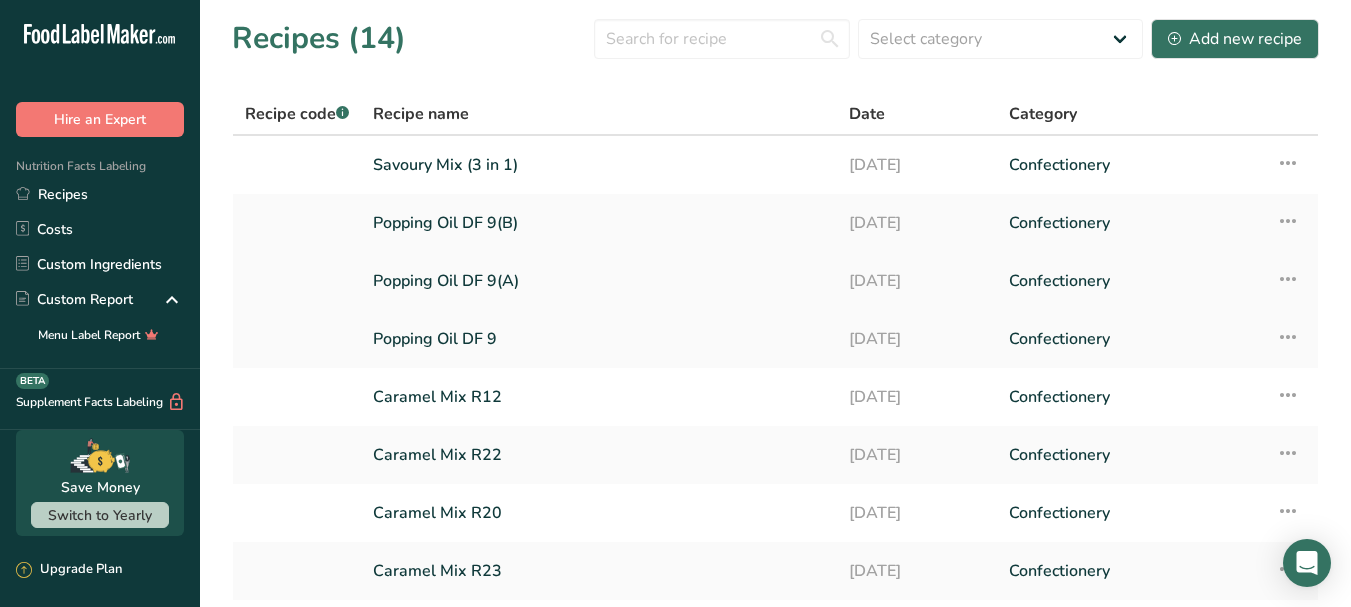 click on "Popping Oil DF 9(A)" at bounding box center [599, 281] 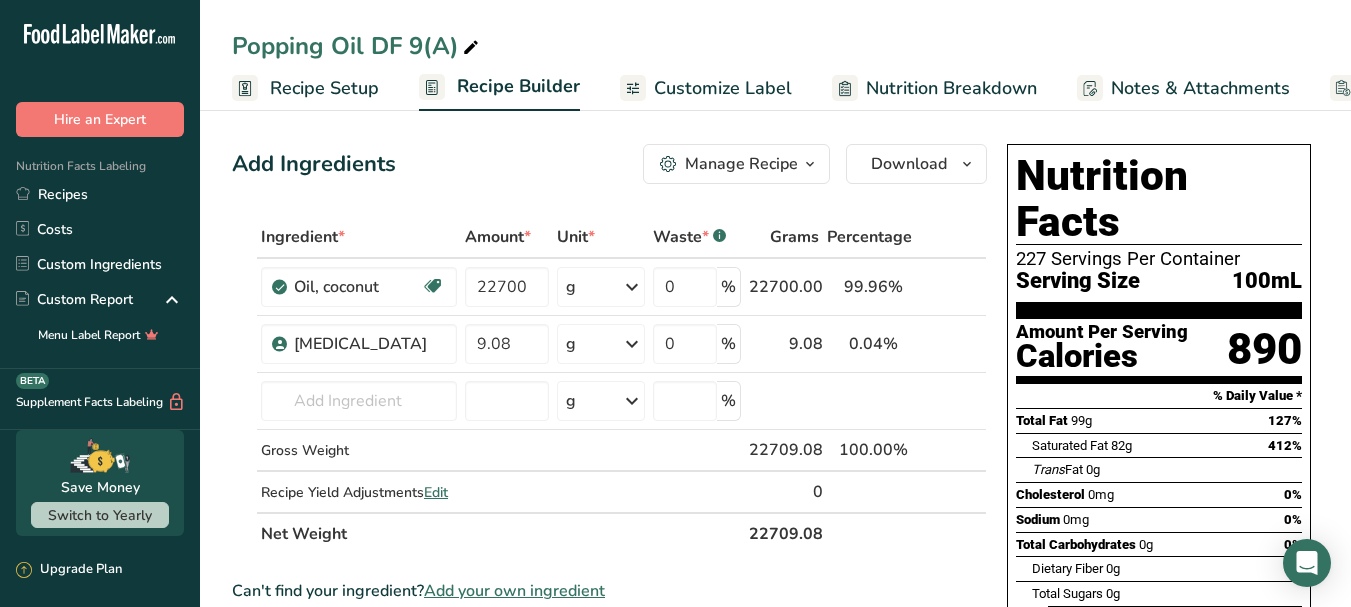 click on "Recipe Setup                       Recipe Builder   Customize Label               Nutrition Breakdown               Notes & Attachments                 Recipe Costing" at bounding box center (865, 87) 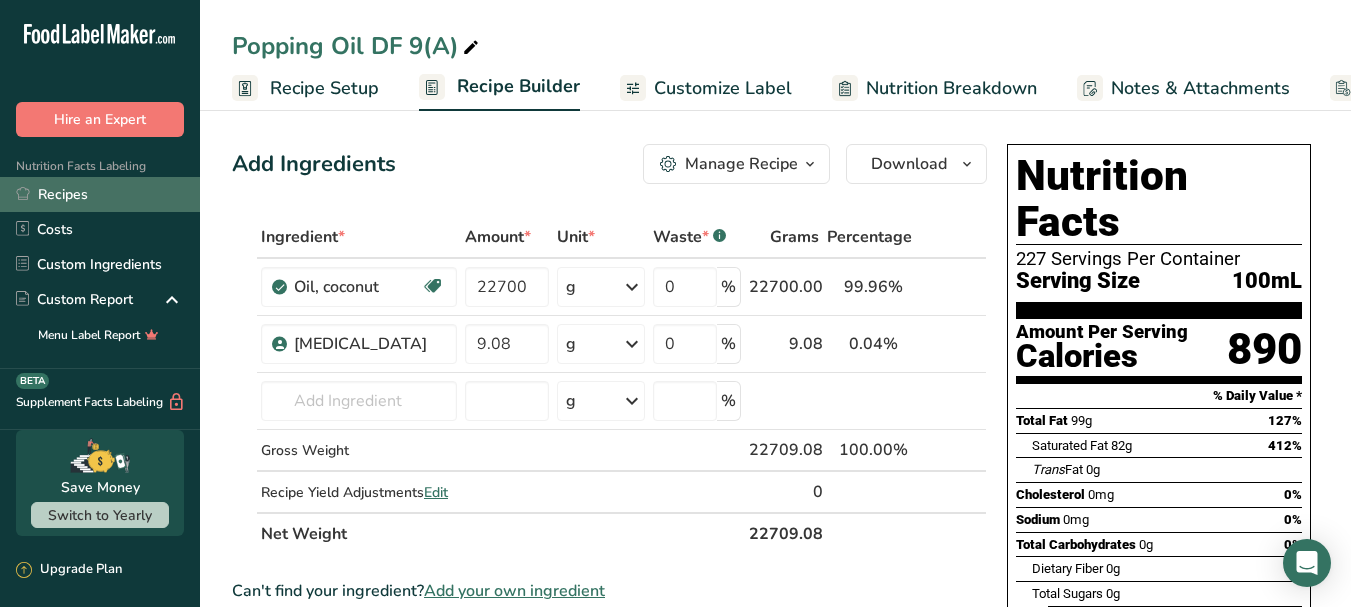 click on "Recipes" at bounding box center [100, 194] 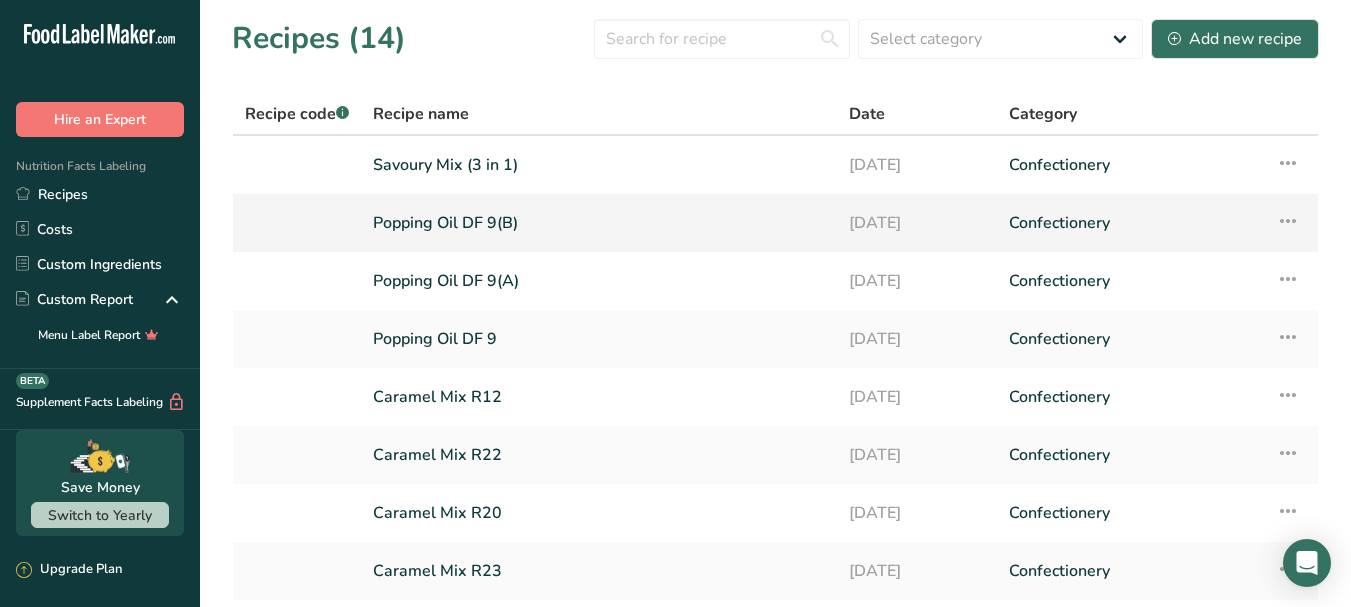 click on "Popping Oil DF 9(B)" at bounding box center (599, 223) 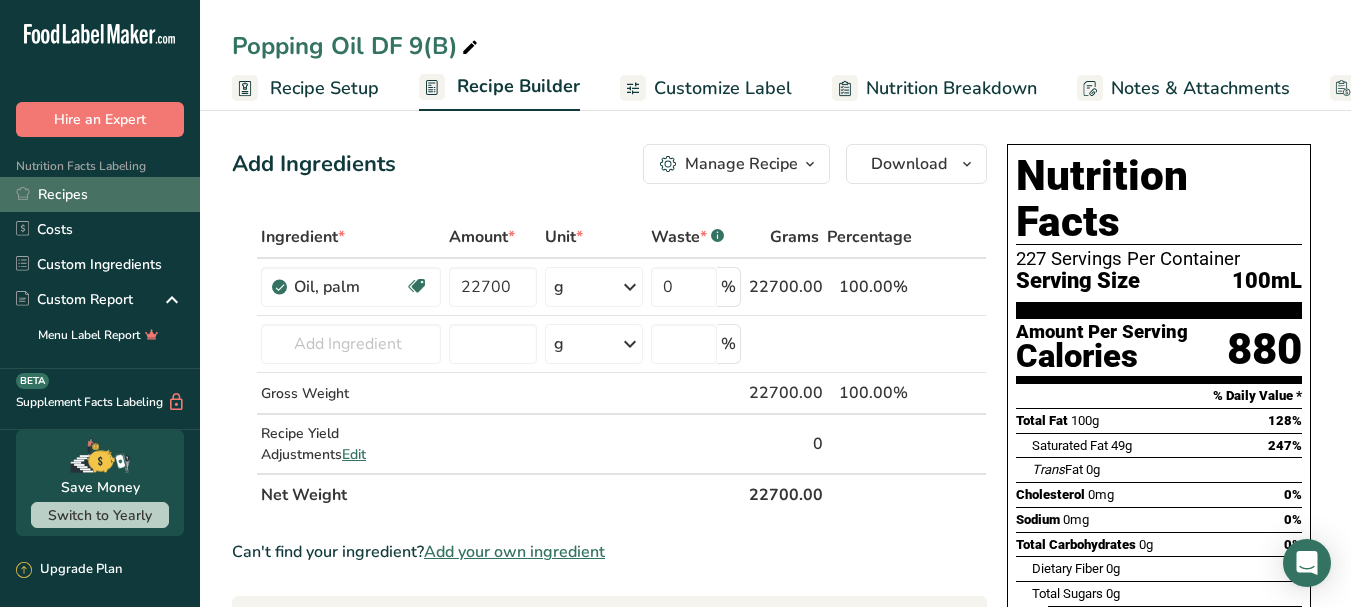 click on "Recipes" at bounding box center [100, 194] 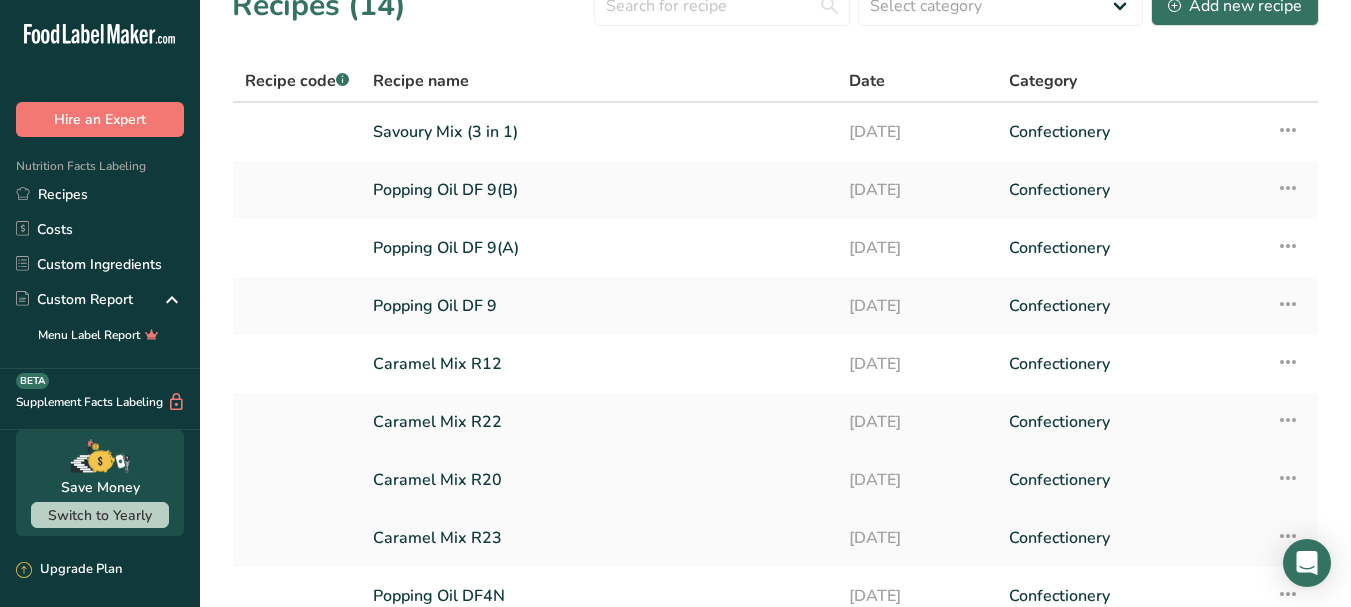 scroll, scrollTop: 0, scrollLeft: 0, axis: both 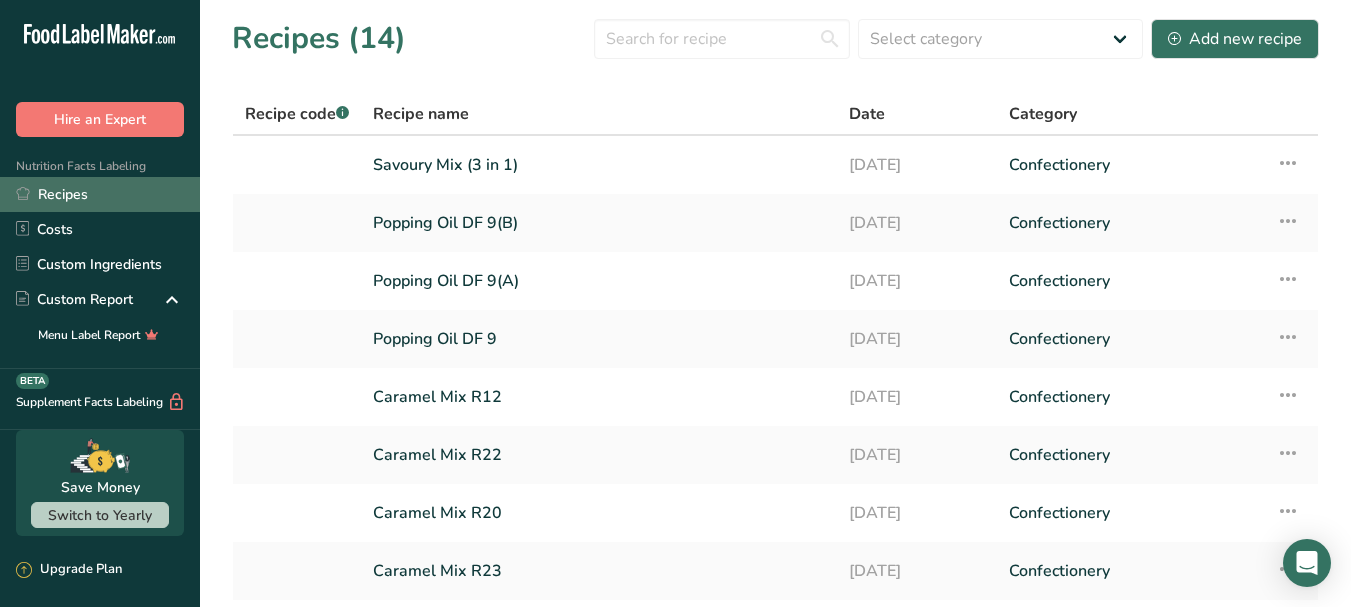 click on "Recipes" at bounding box center [100, 194] 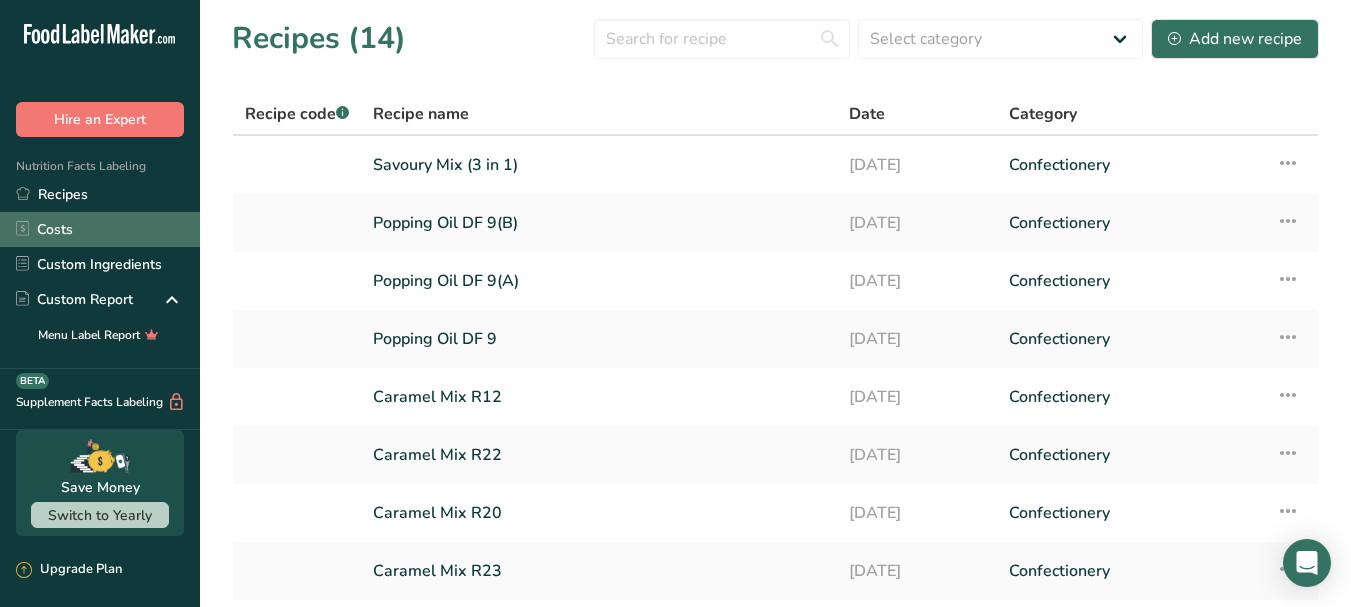 click on "Costs" at bounding box center [100, 229] 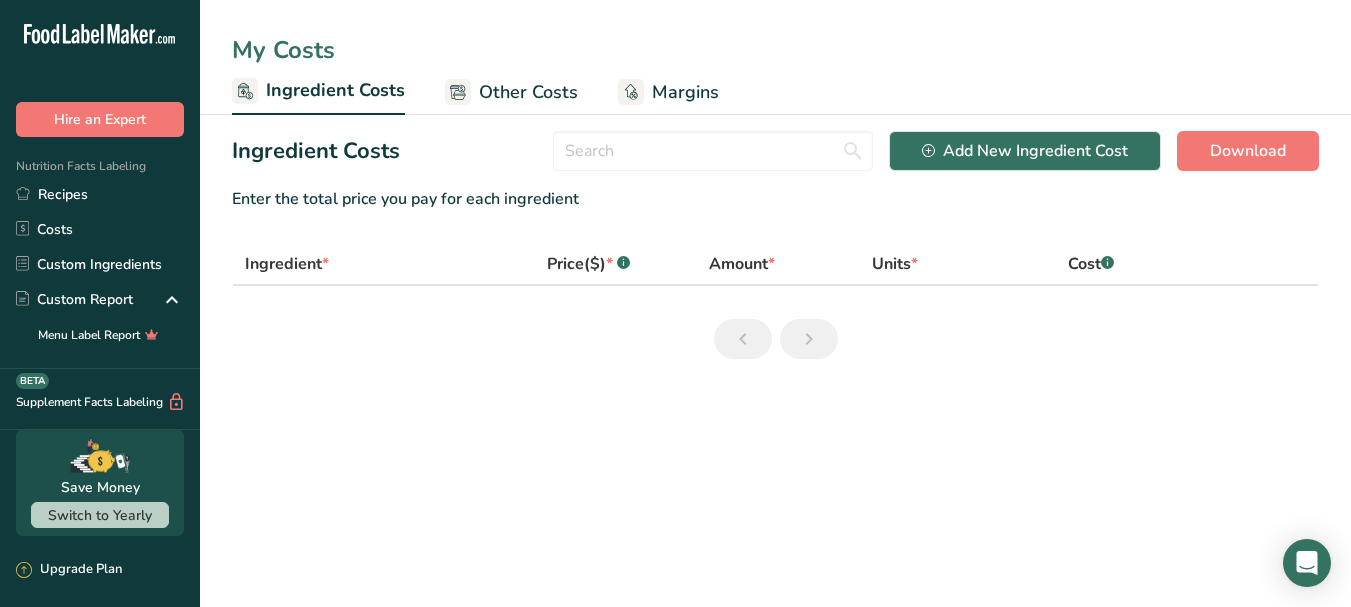 scroll, scrollTop: 273, scrollLeft: 0, axis: vertical 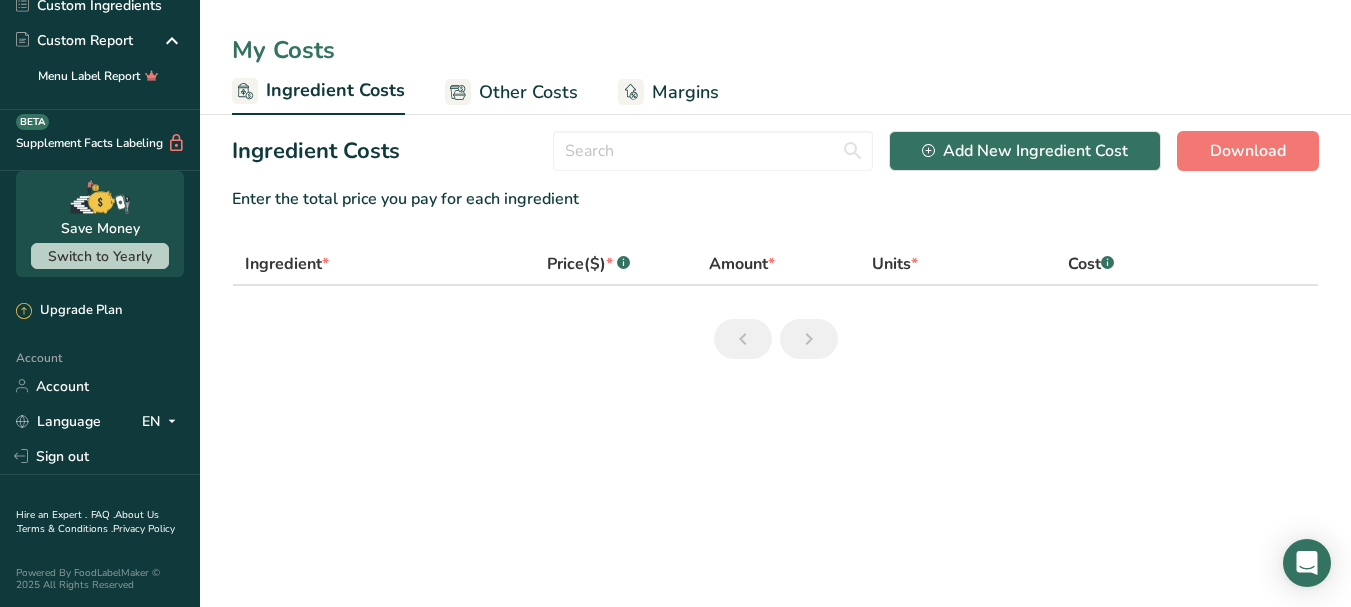 click on "About Us ." at bounding box center (87, 522) 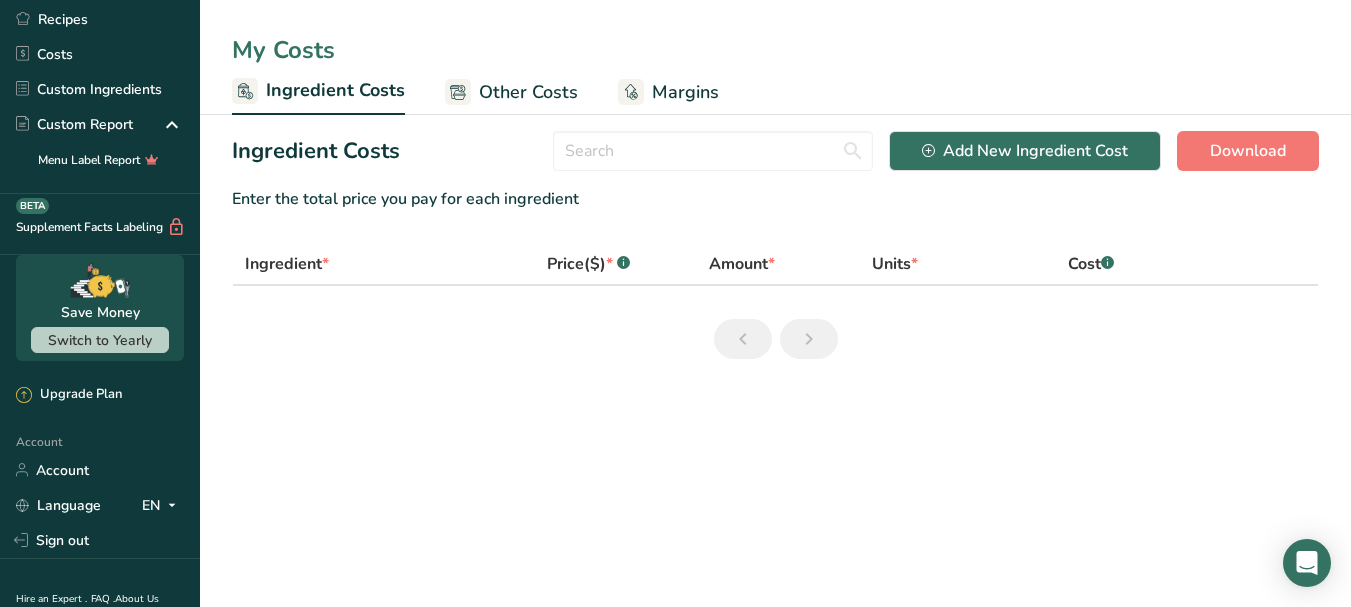 scroll, scrollTop: 0, scrollLeft: 0, axis: both 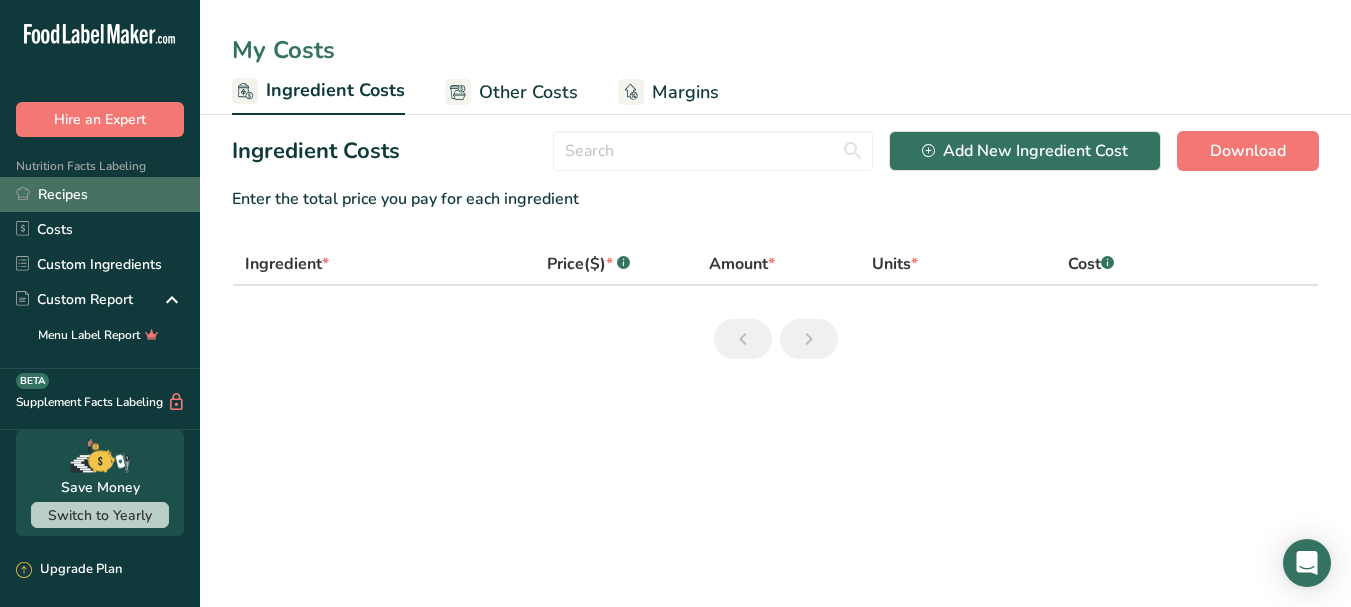 click on "Recipes" at bounding box center (100, 194) 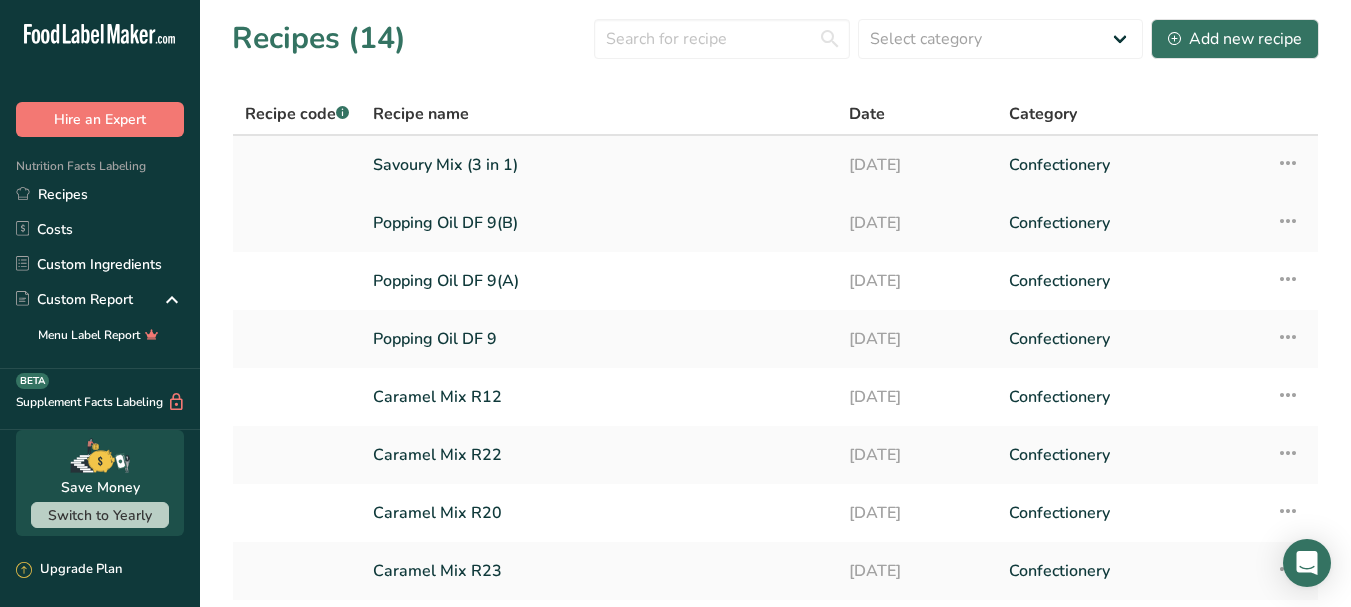 click on "Savoury Mix (3 in 1)" at bounding box center [599, 165] 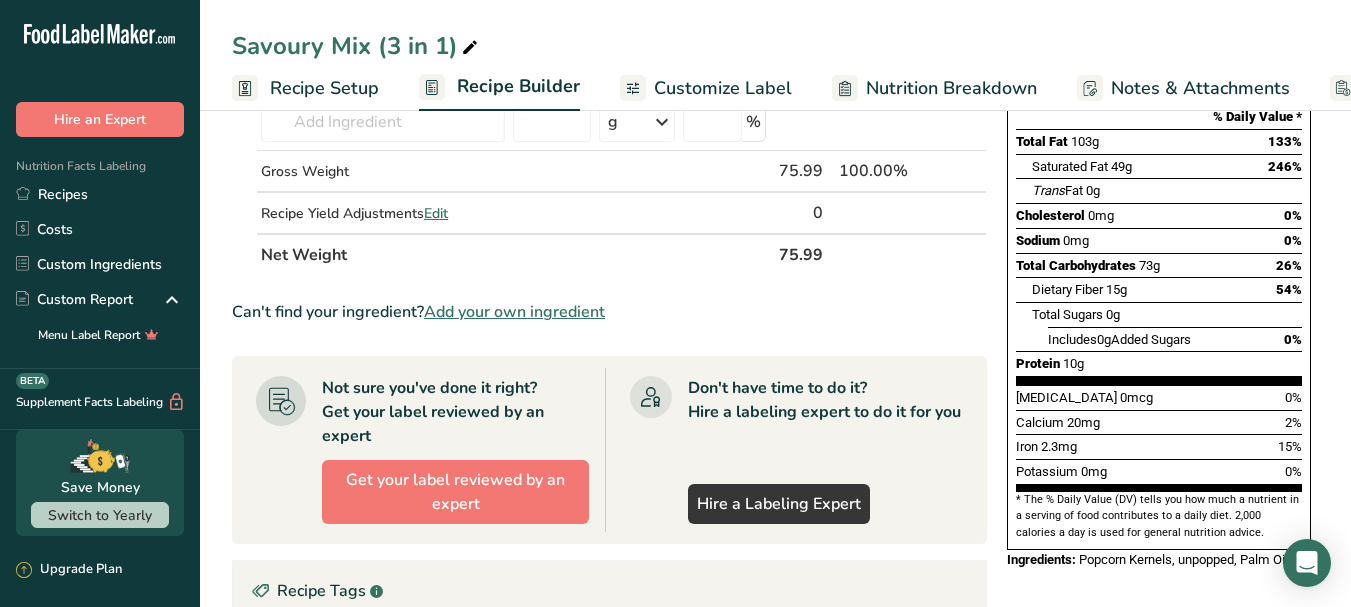 scroll, scrollTop: 0, scrollLeft: 0, axis: both 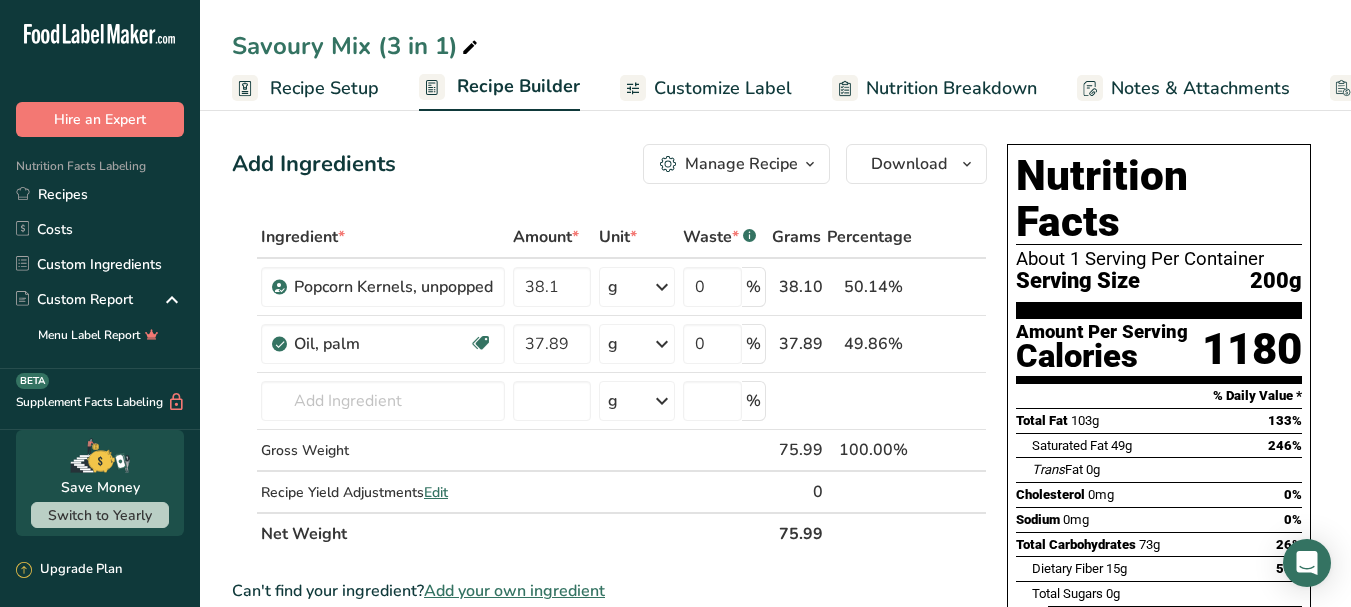 click on "Add your own ingredient" at bounding box center [514, 591] 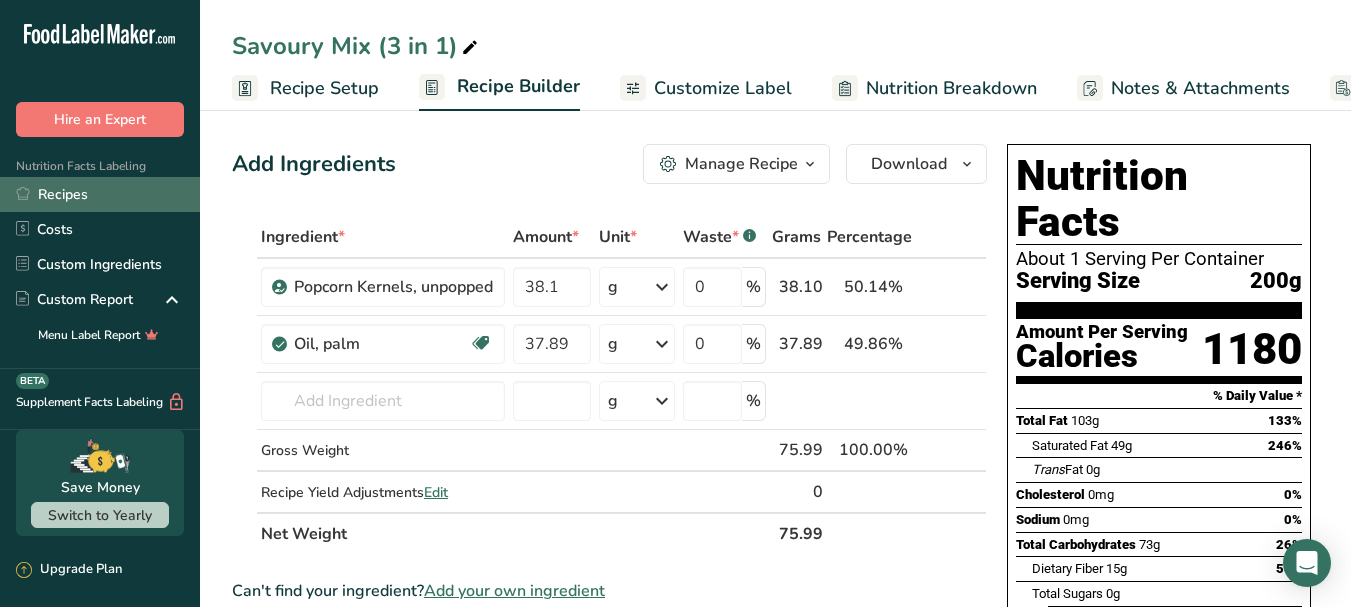 click on "Recipes" at bounding box center (100, 194) 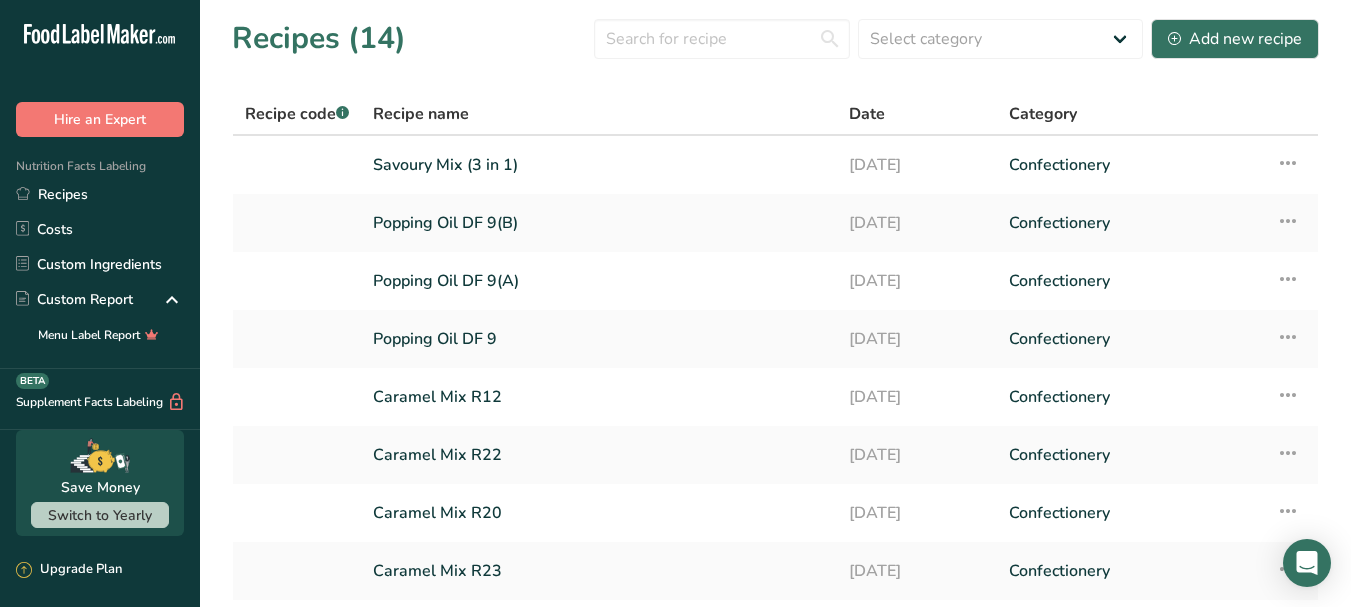 scroll, scrollTop: 100, scrollLeft: 0, axis: vertical 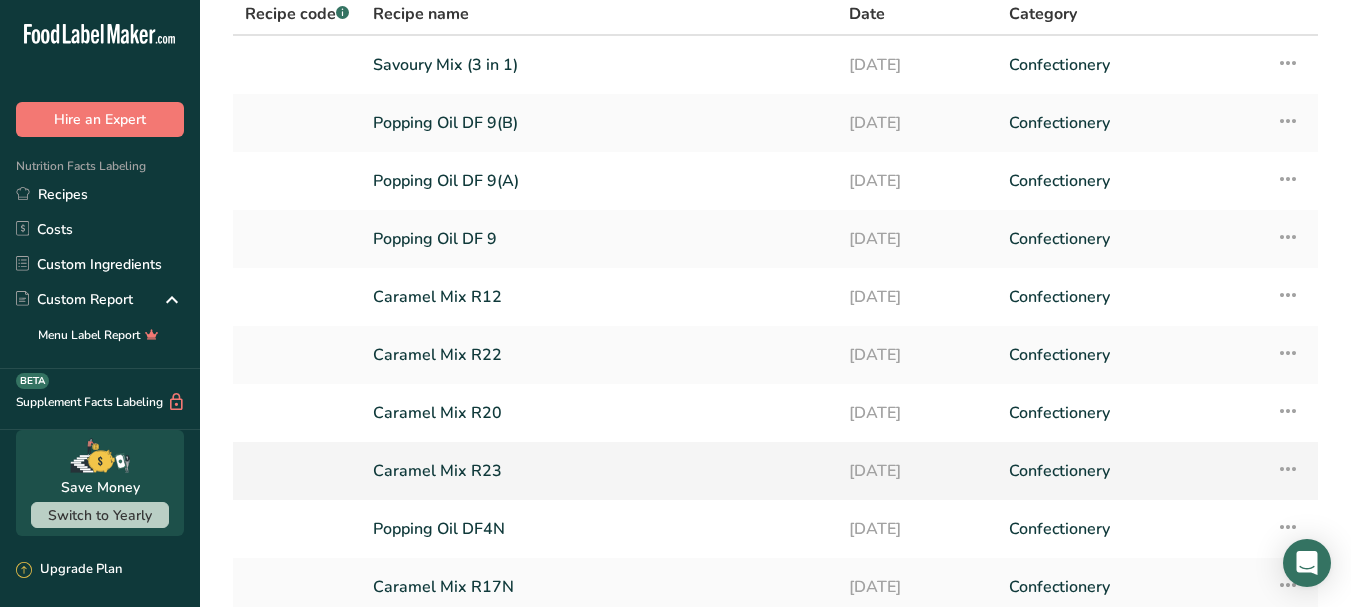 click on "Caramel Mix R23" at bounding box center (599, 471) 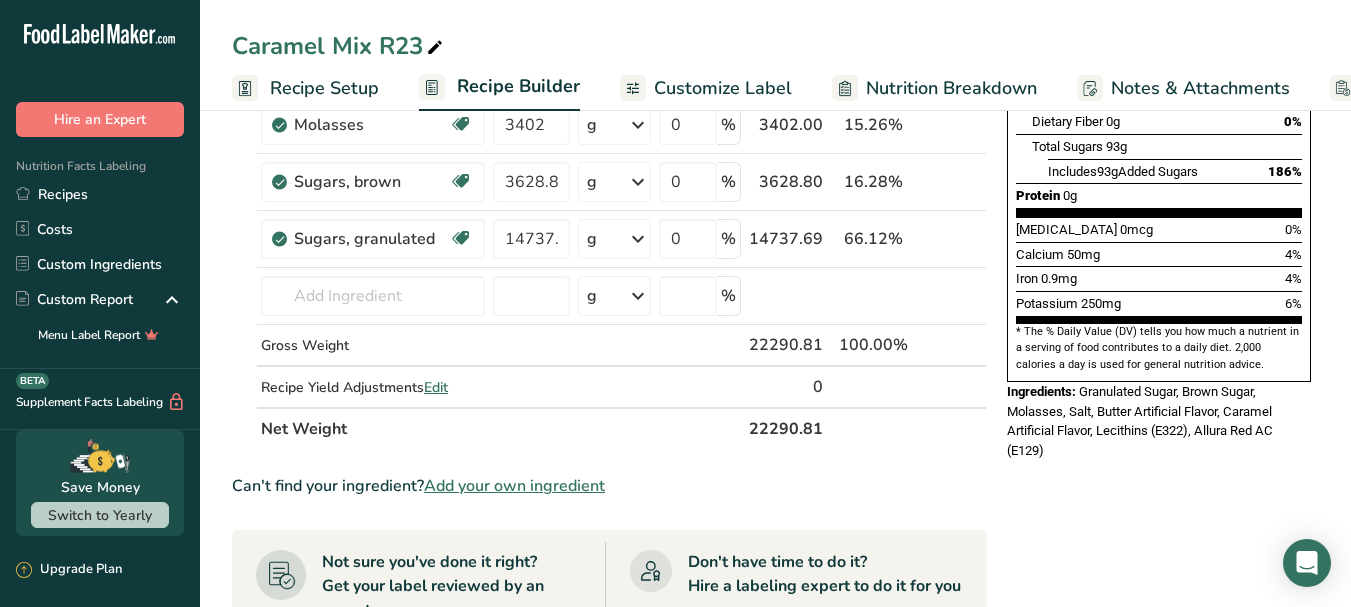 scroll, scrollTop: 700, scrollLeft: 0, axis: vertical 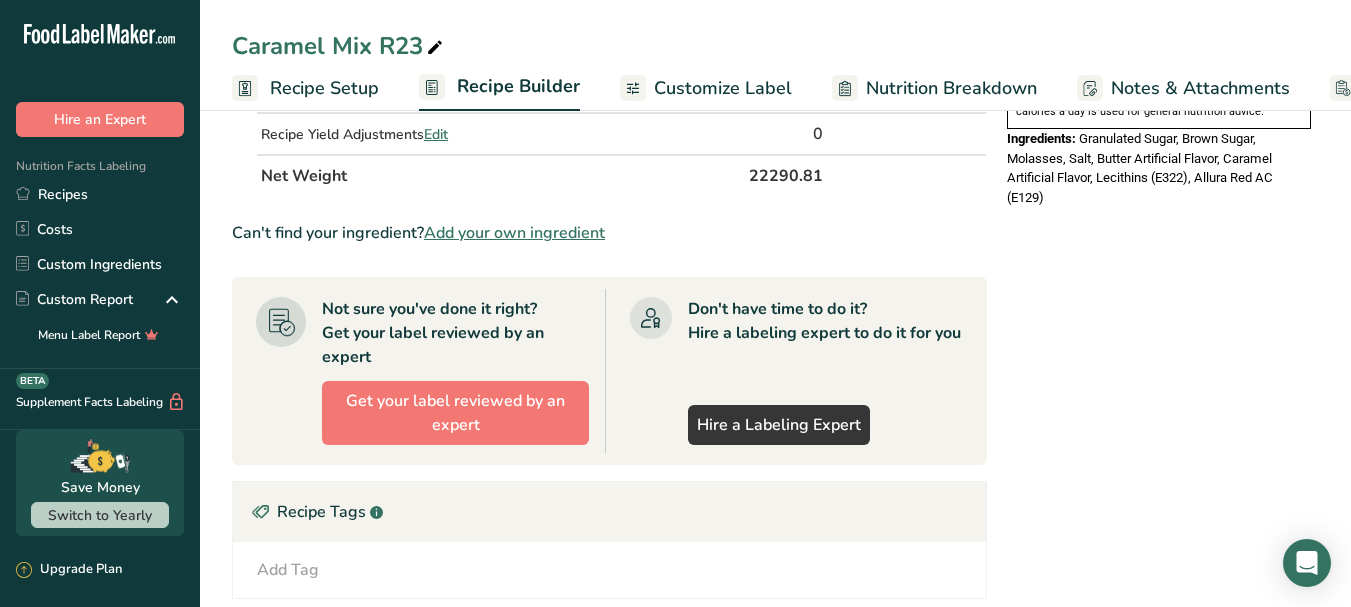 click on "Nutrition Breakdown" at bounding box center (951, 88) 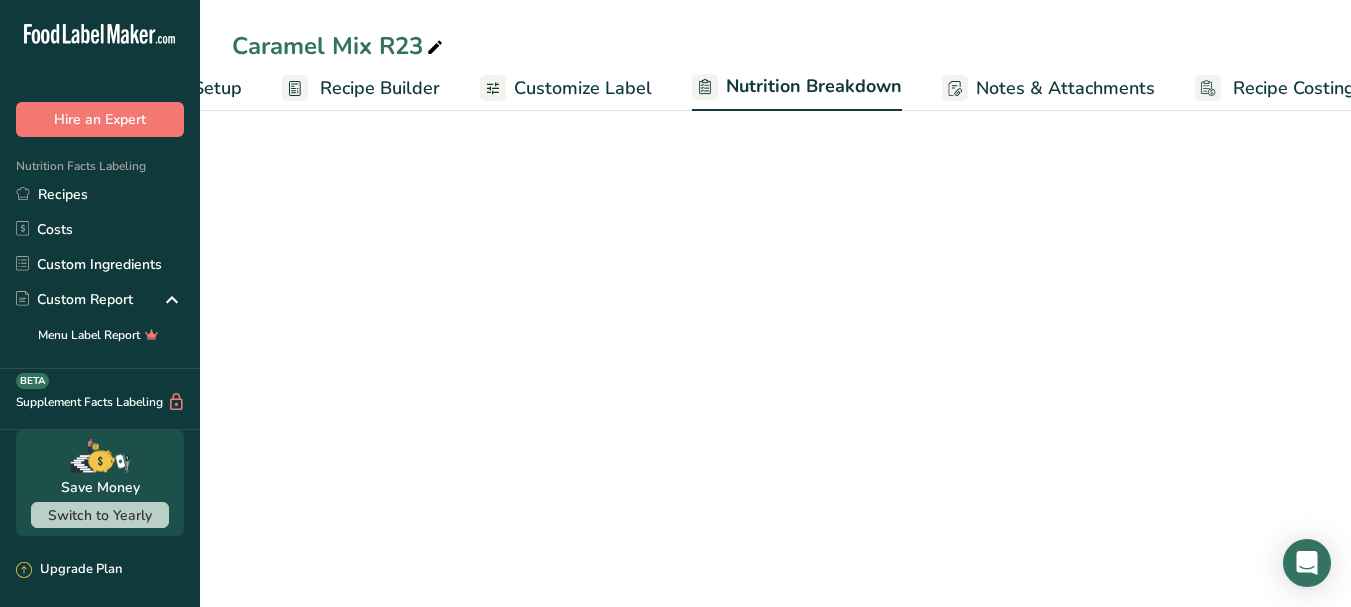 select on "Calories" 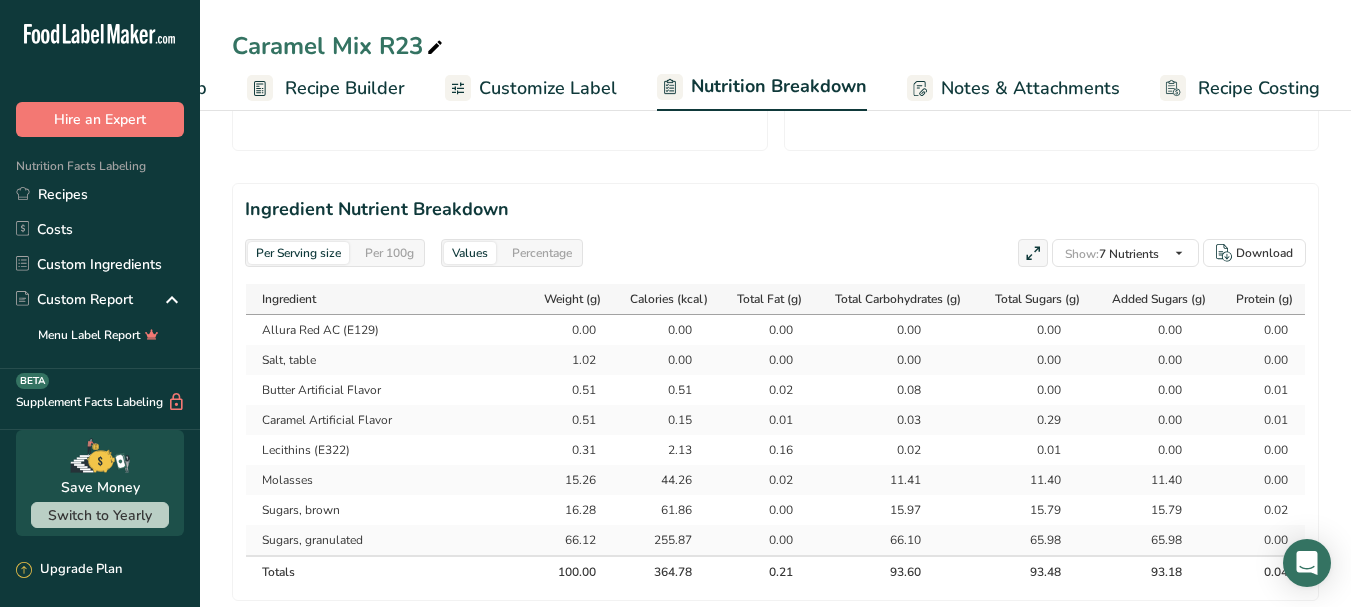 scroll, scrollTop: 900, scrollLeft: 0, axis: vertical 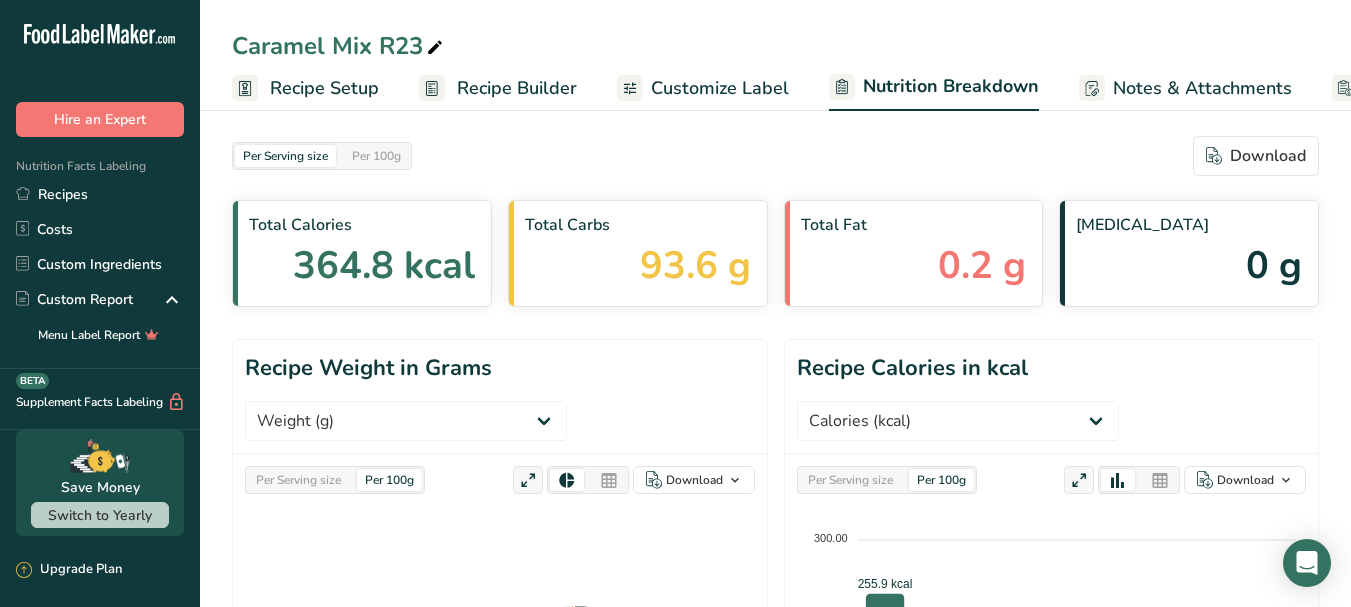 click on "Nutrition Breakdown" at bounding box center [951, 86] 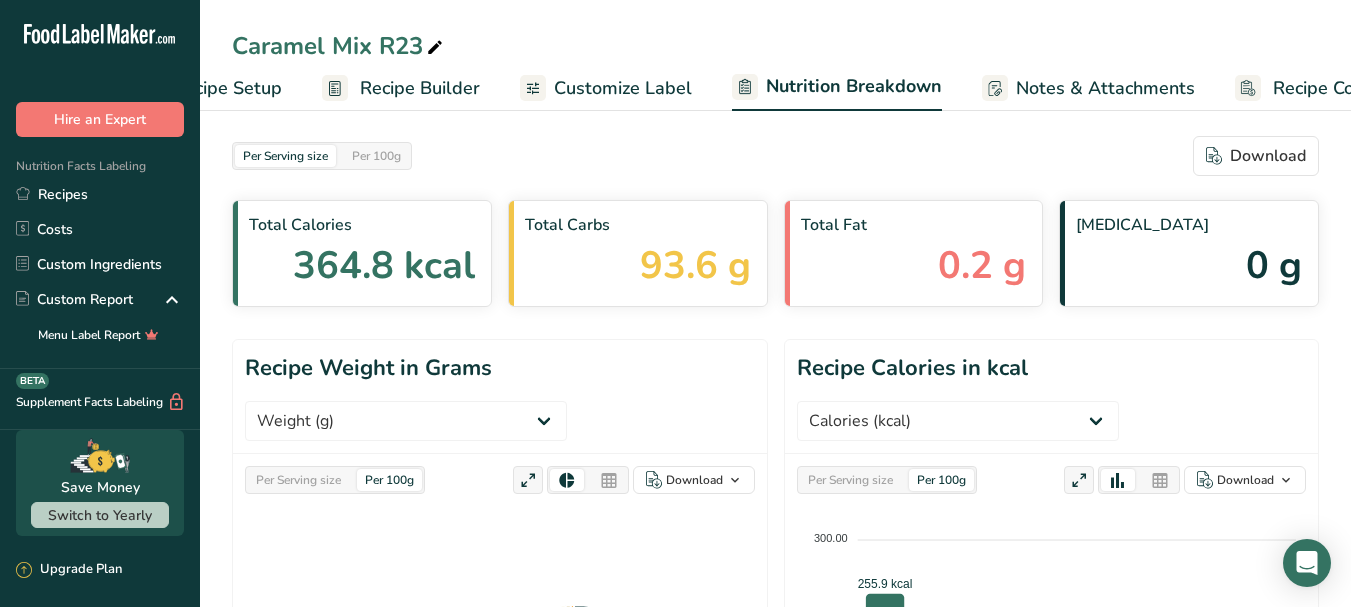 scroll, scrollTop: 0, scrollLeft: 172, axis: horizontal 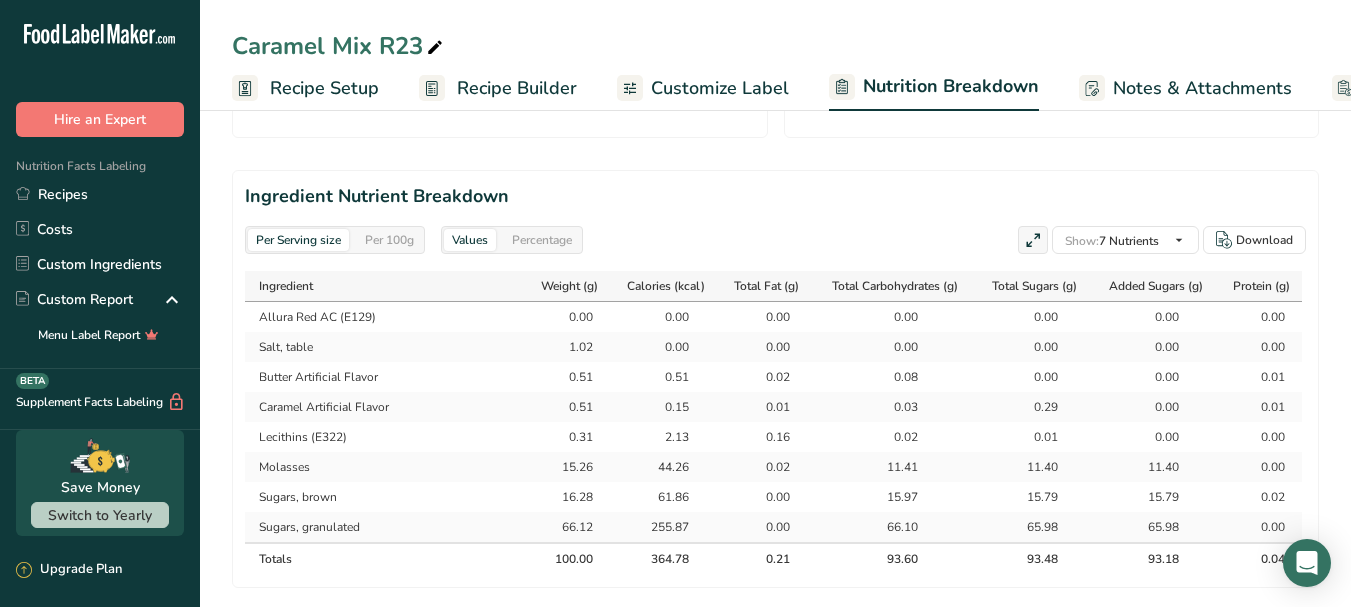 click on "Recipe Setup" at bounding box center (324, 88) 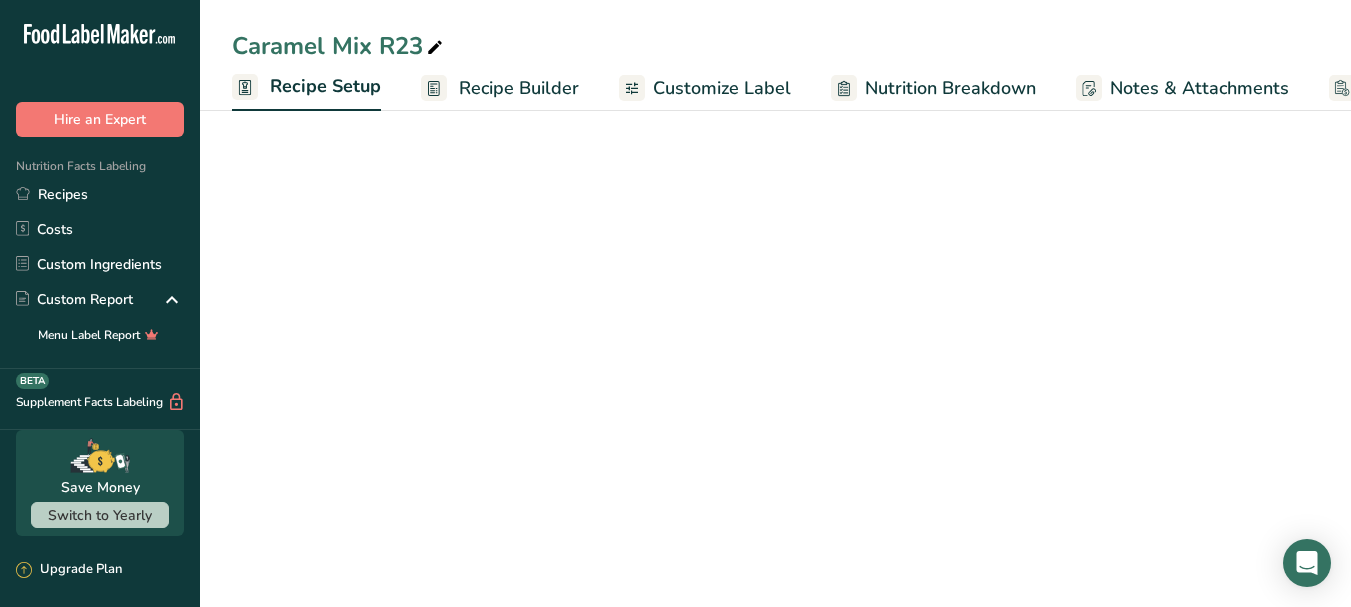 scroll, scrollTop: 786, scrollLeft: 0, axis: vertical 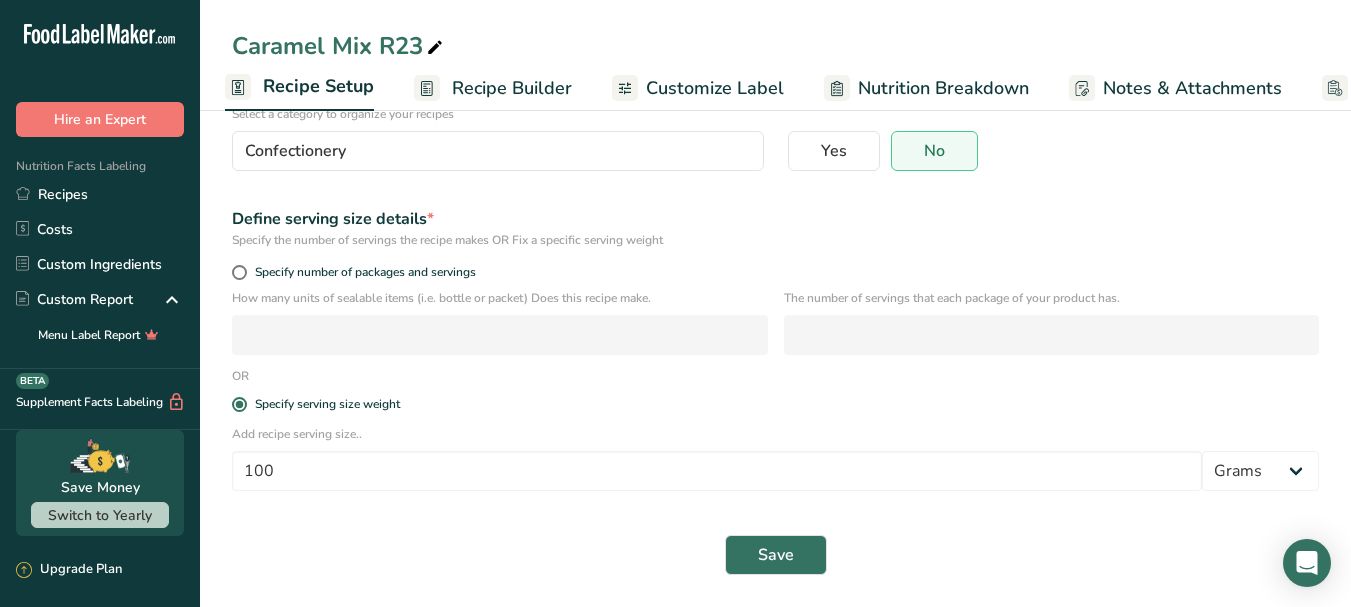 click on "Recipe Builder" at bounding box center [512, 88] 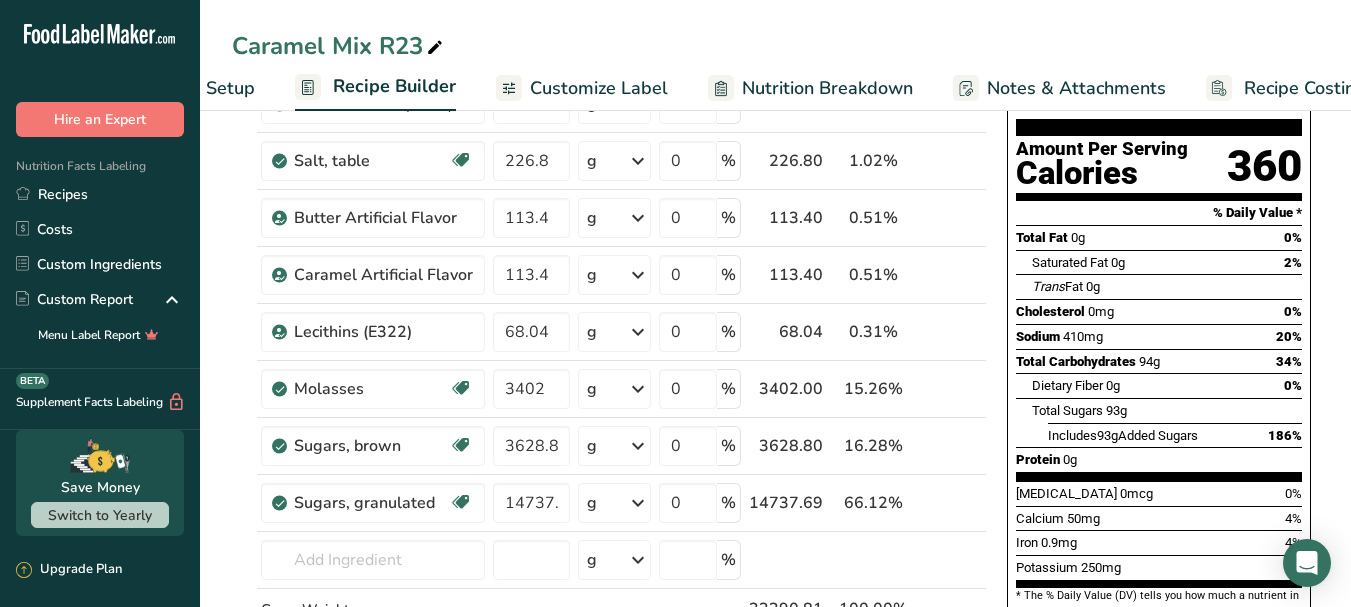 scroll, scrollTop: 0, scrollLeft: 170, axis: horizontal 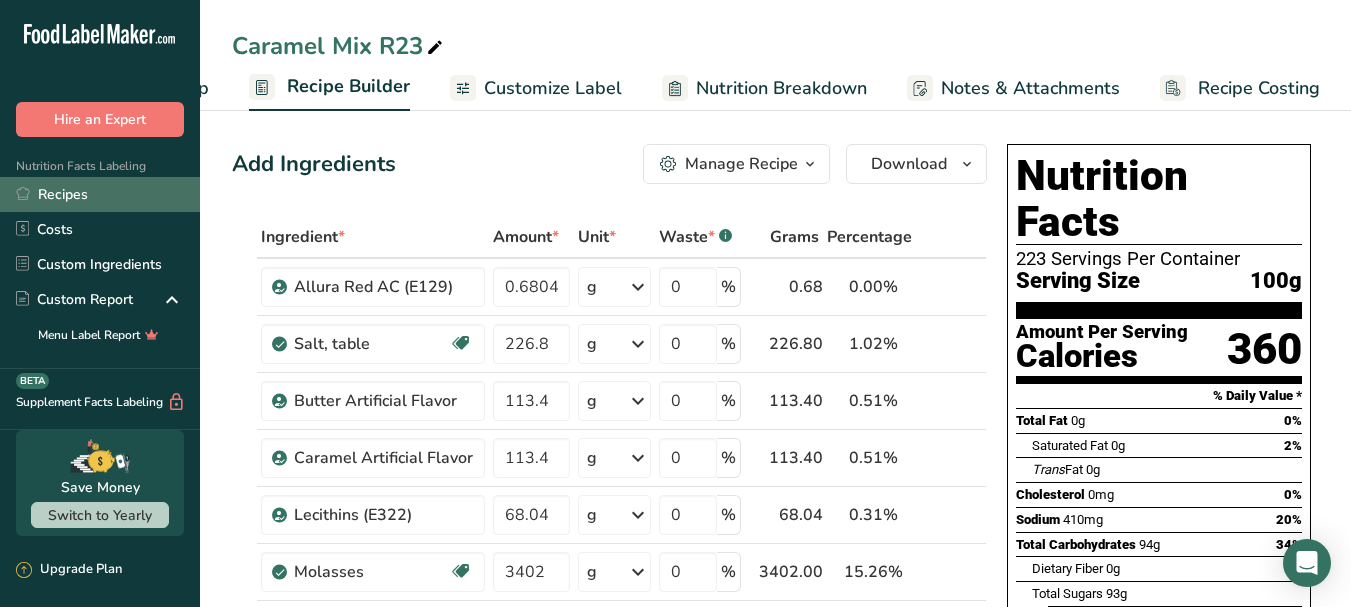 click on "Recipes" at bounding box center [100, 194] 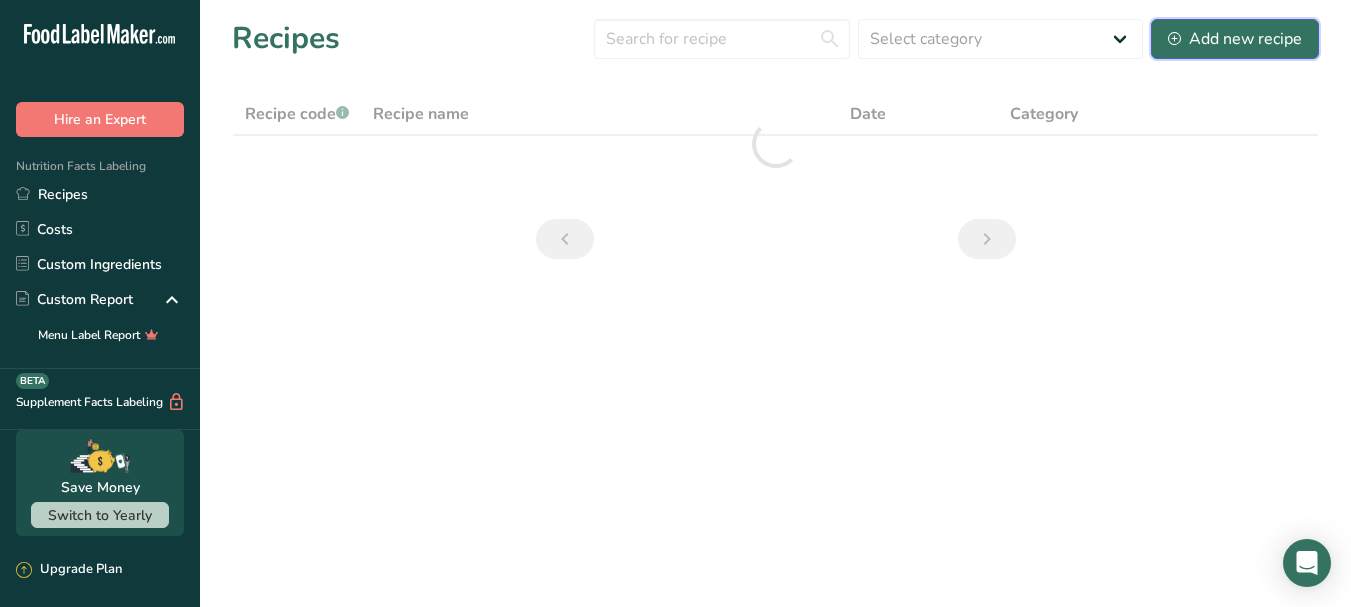 click on "Add new recipe" at bounding box center [1235, 39] 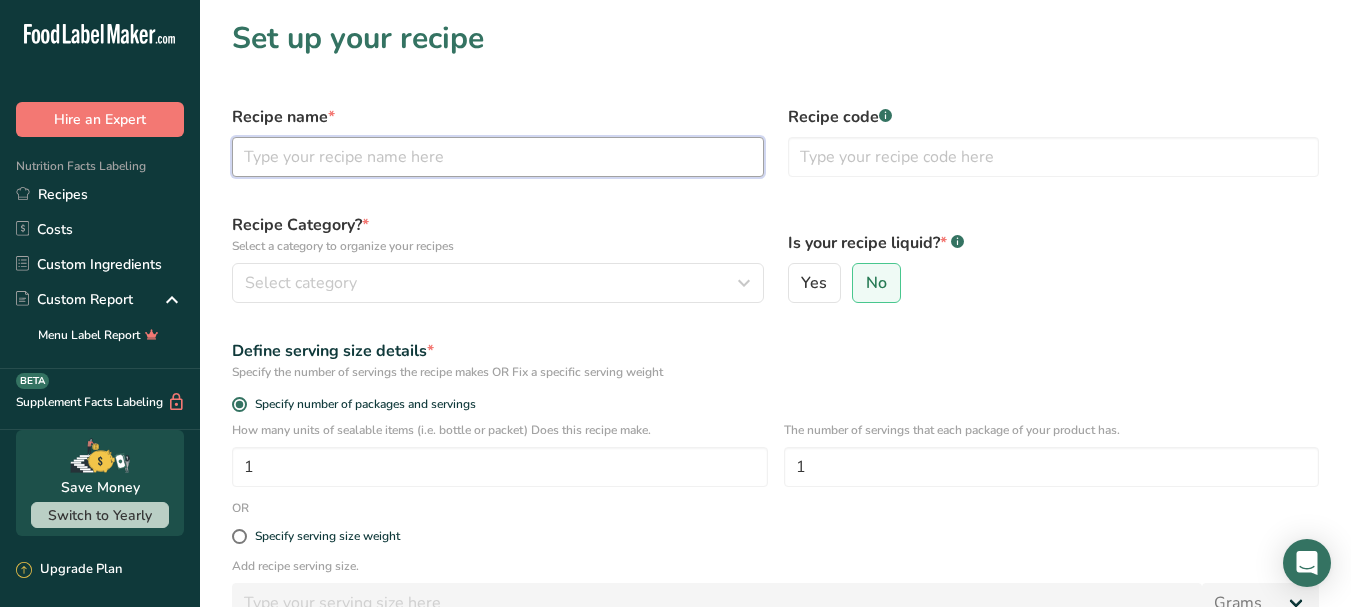 click at bounding box center (498, 157) 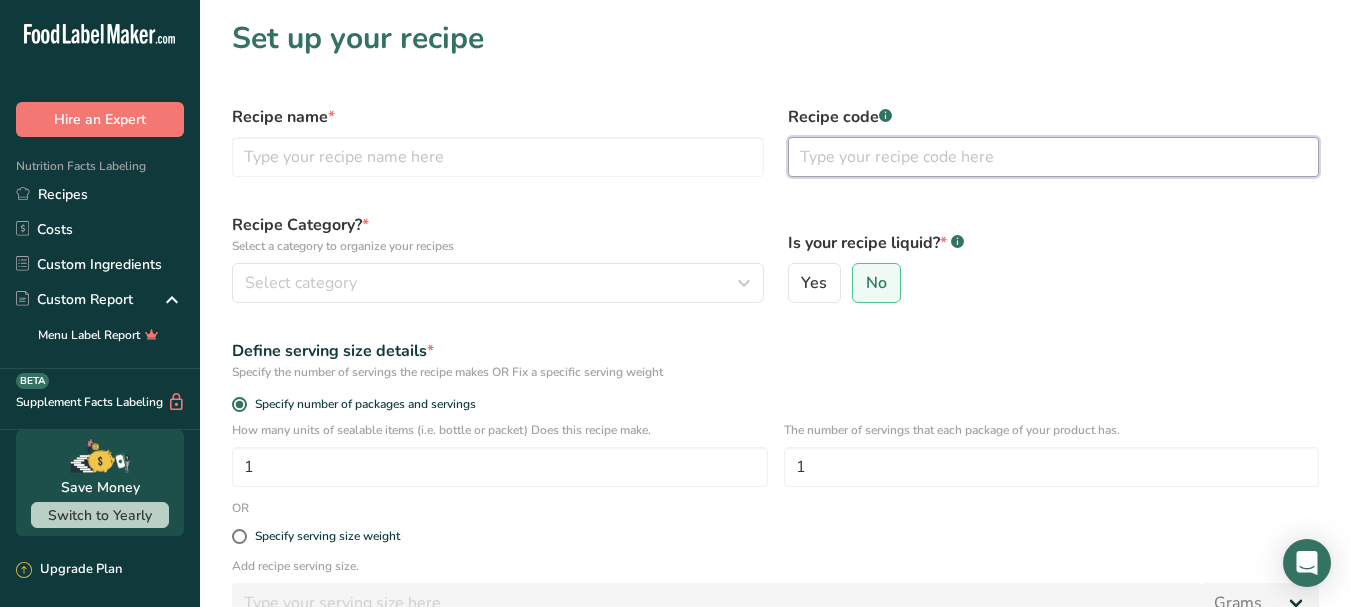 click at bounding box center [1054, 157] 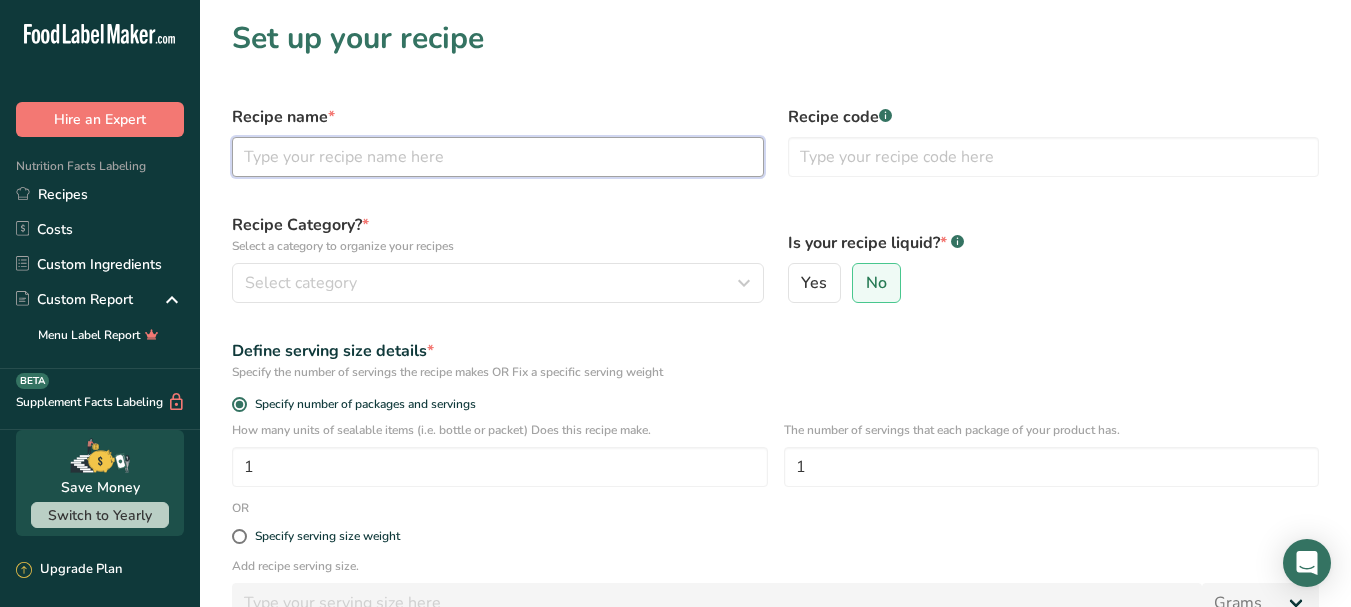 click at bounding box center [498, 157] 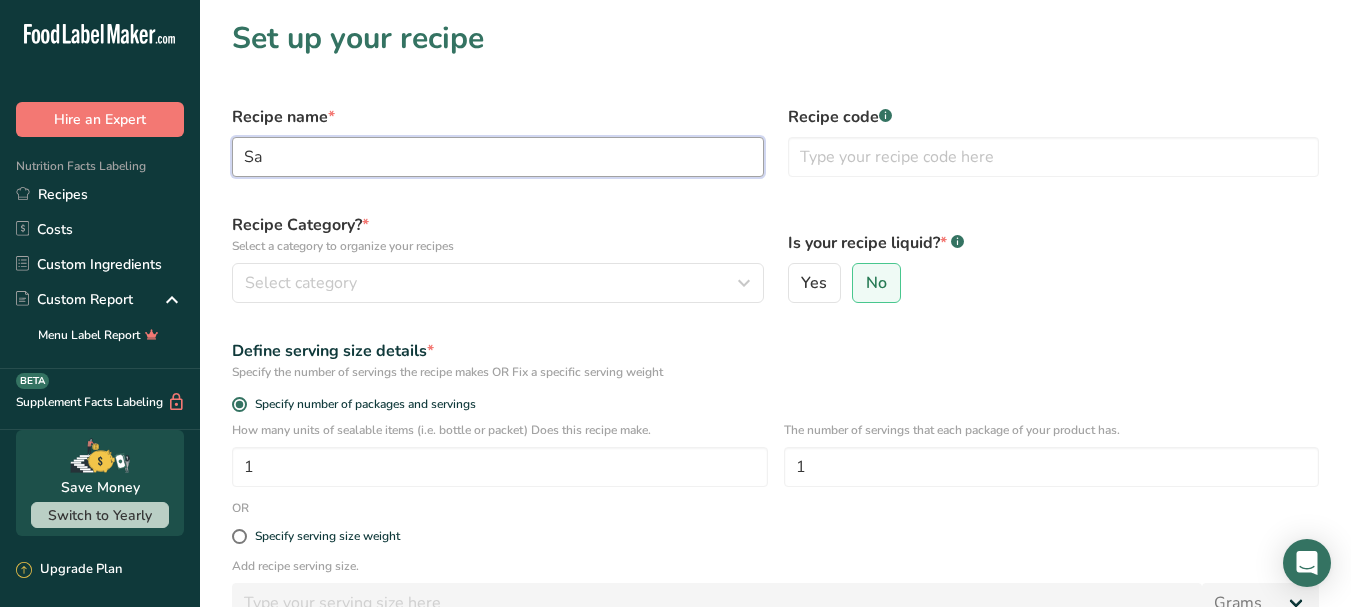 type on "S" 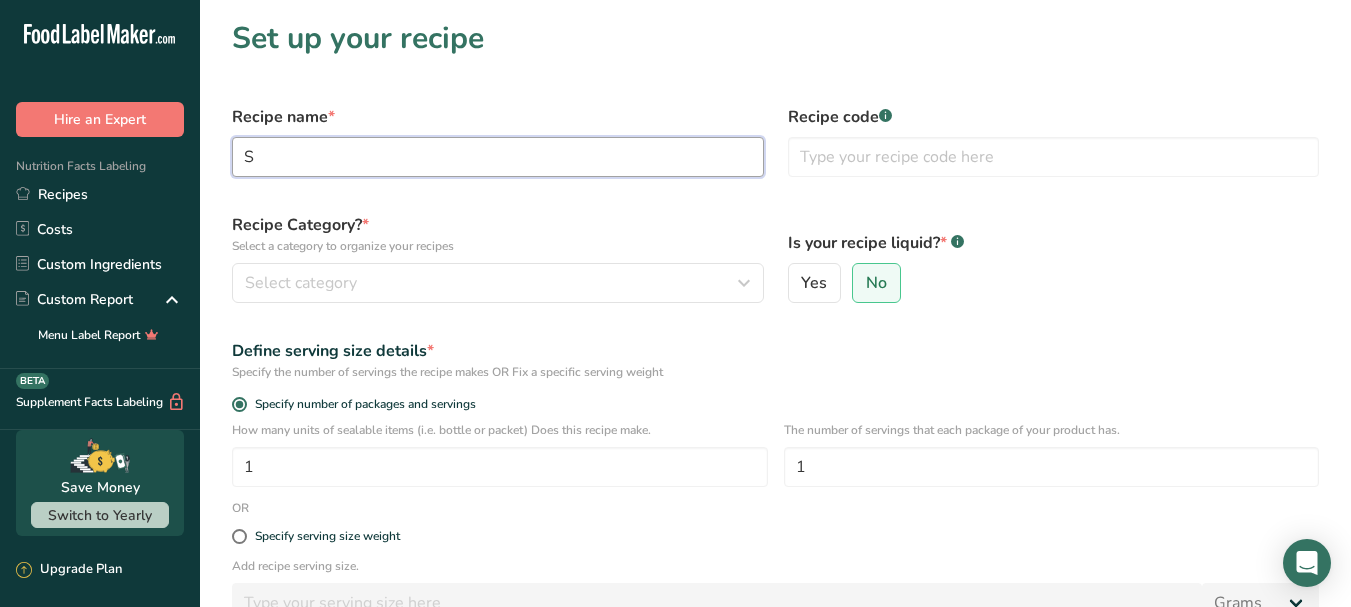 type 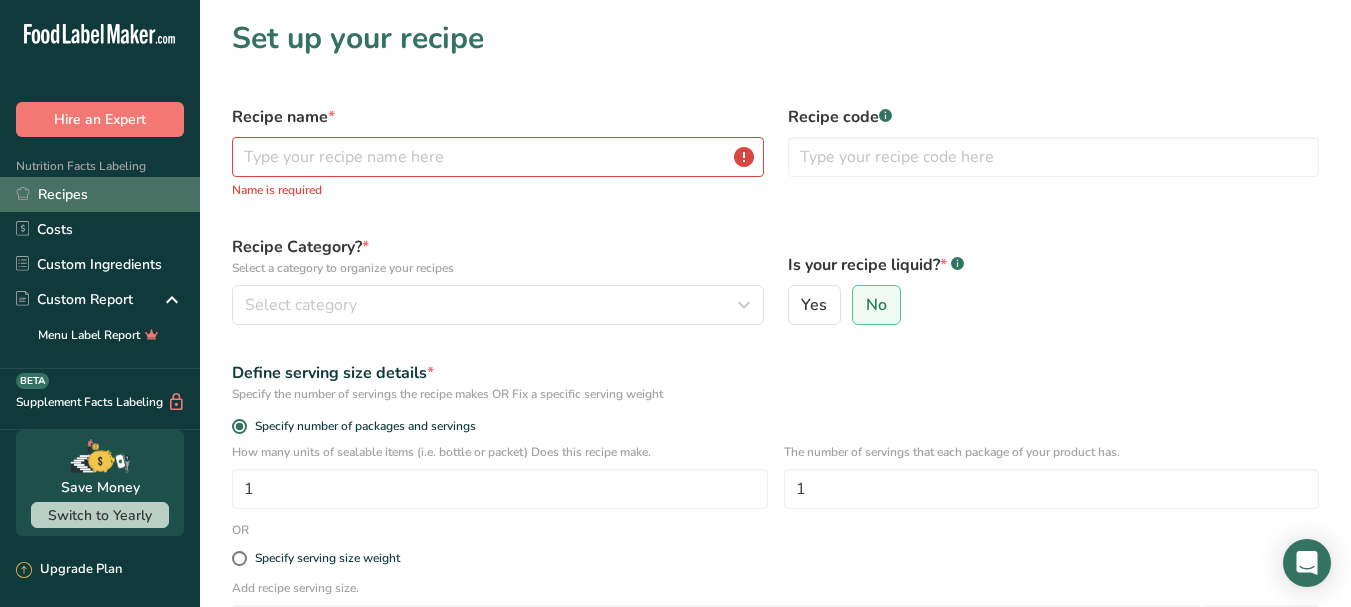 click on "Recipes" at bounding box center [100, 194] 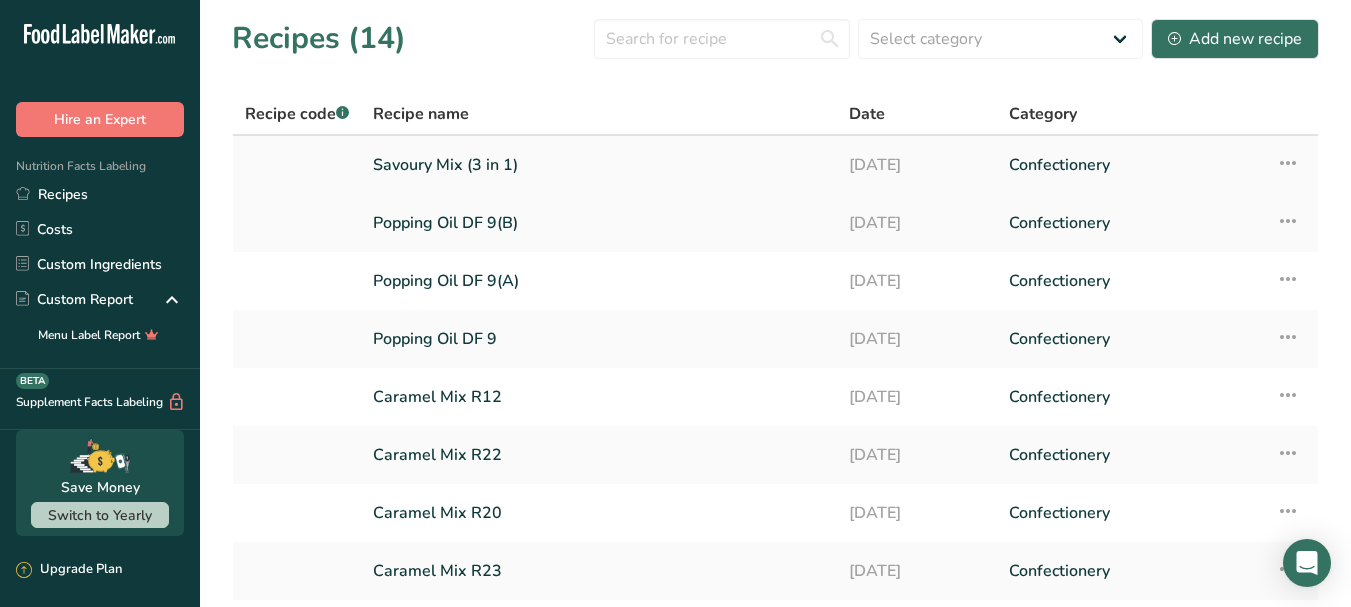 click on "Savoury Mix (3 in 1)" at bounding box center [599, 165] 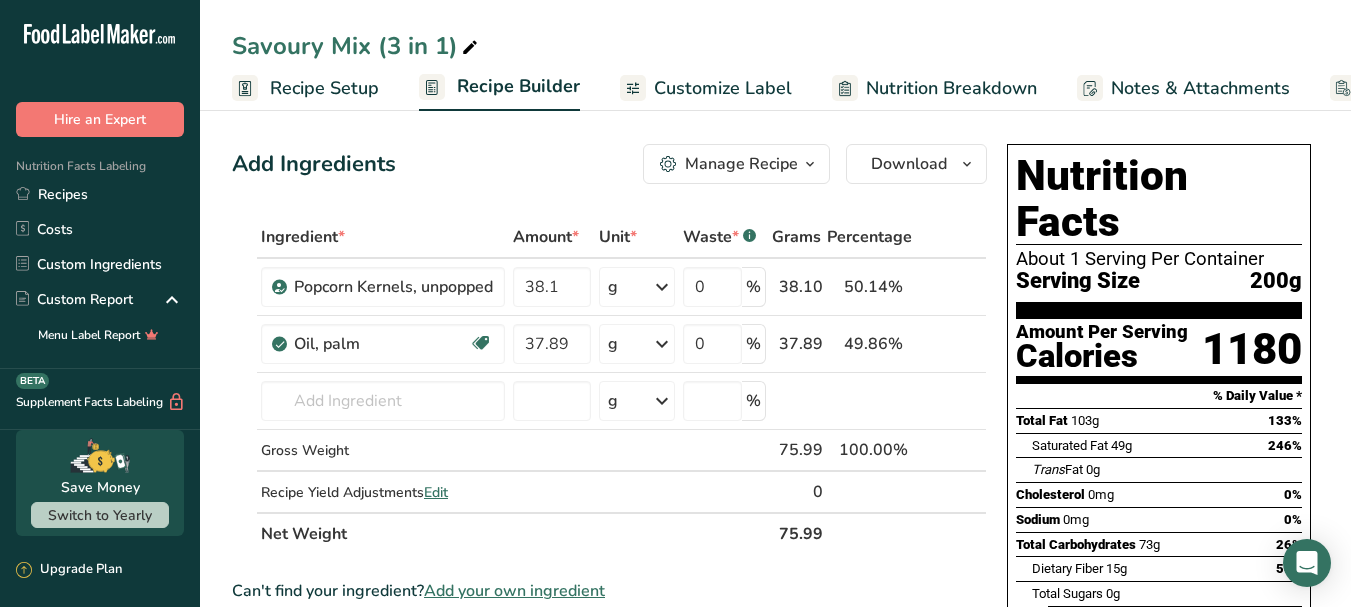 click on "Recipe Setup" at bounding box center [324, 88] 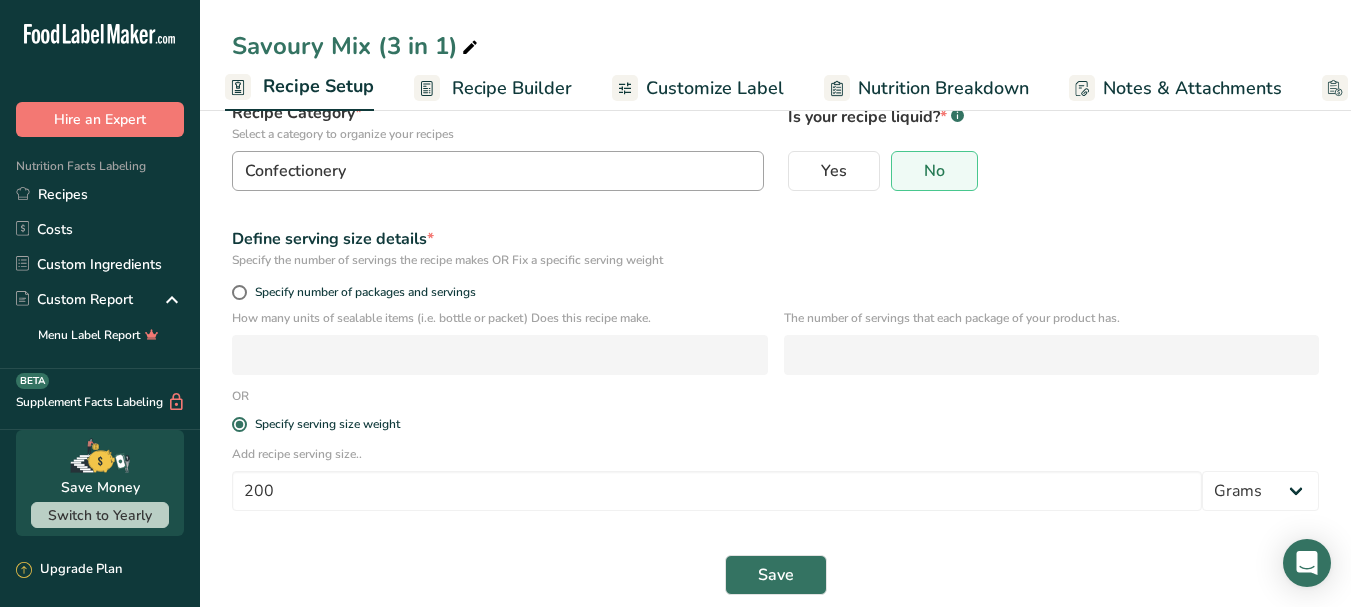 scroll, scrollTop: 183, scrollLeft: 0, axis: vertical 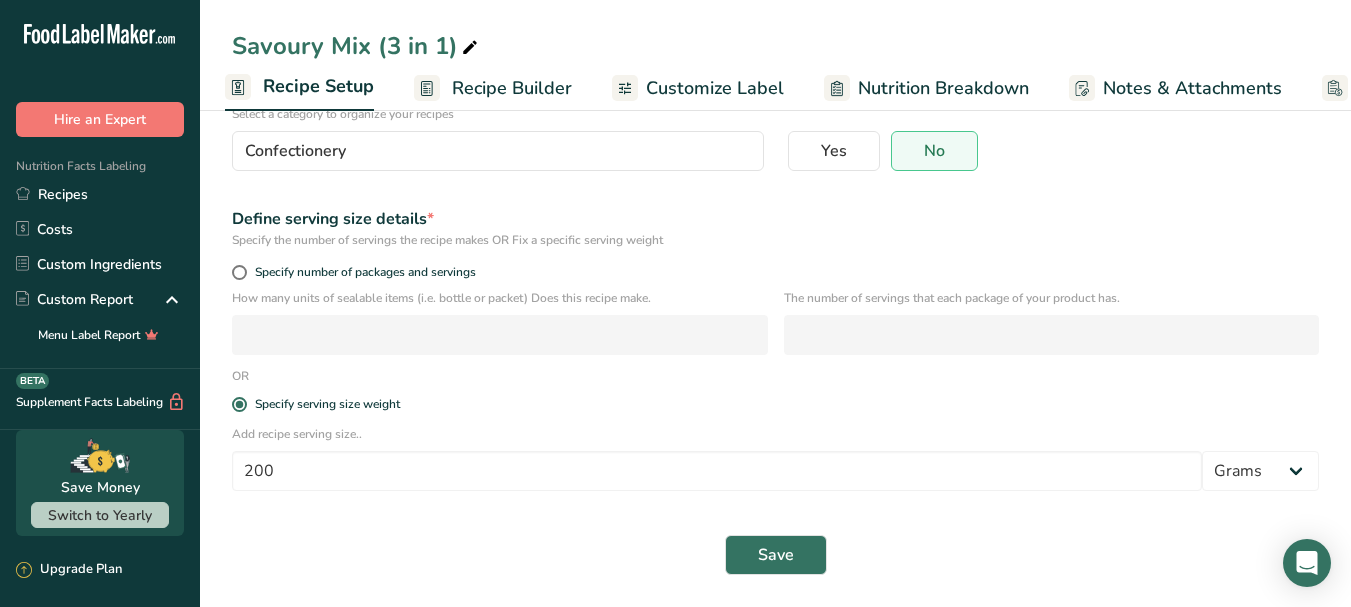 click on "Recipe Builder" at bounding box center (512, 88) 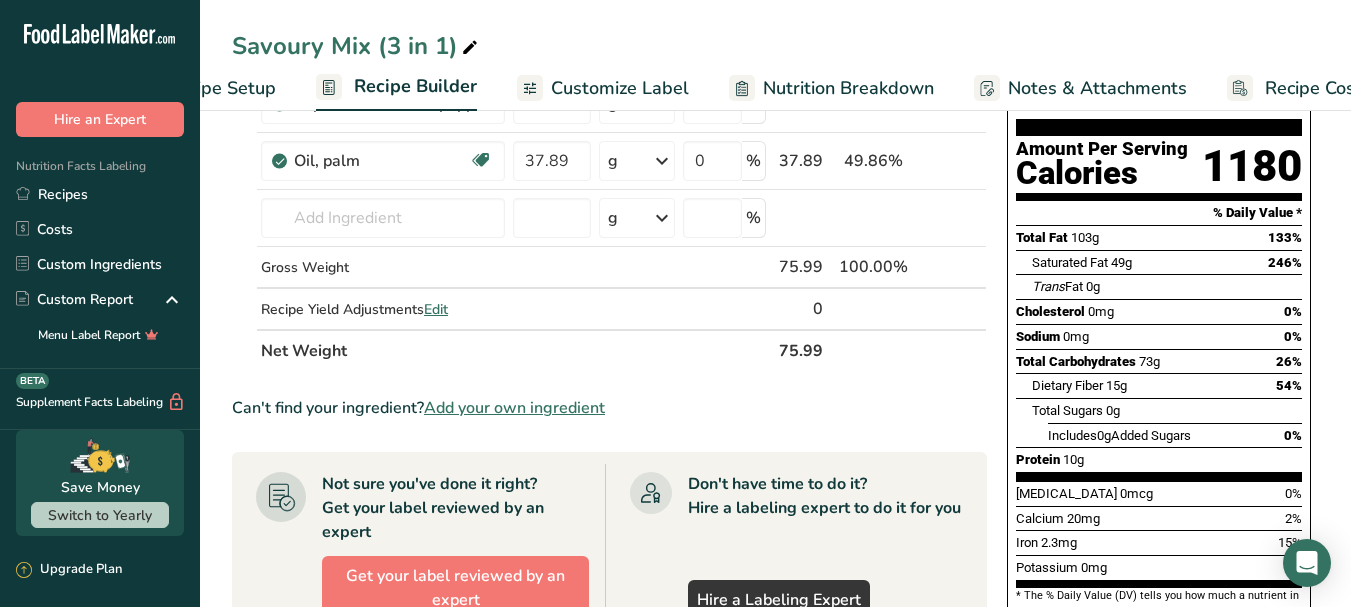 scroll, scrollTop: 0, scrollLeft: 170, axis: horizontal 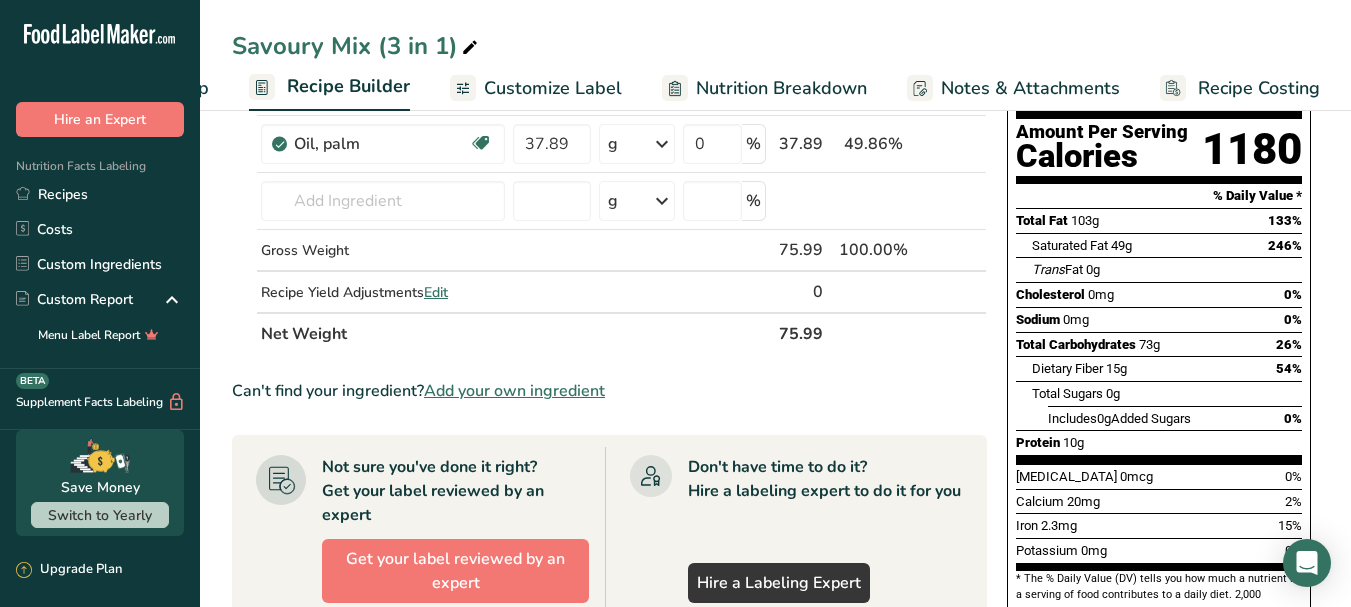 click on "Add your own ingredient" at bounding box center [514, 391] 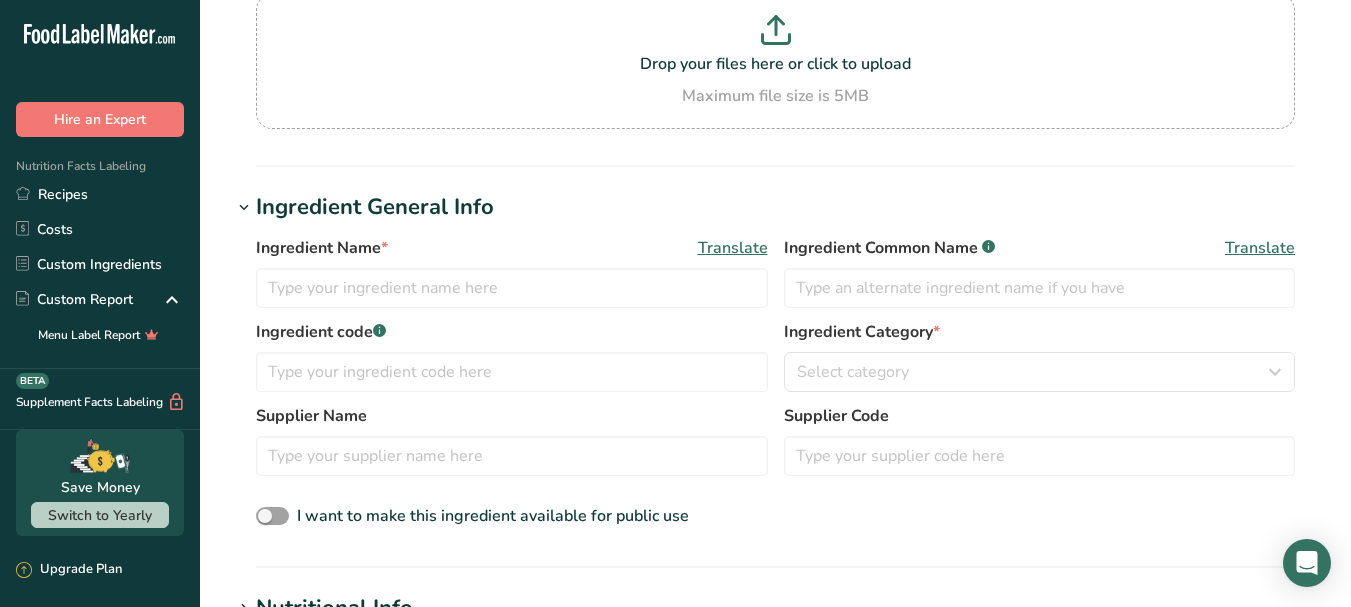 scroll, scrollTop: 0, scrollLeft: 0, axis: both 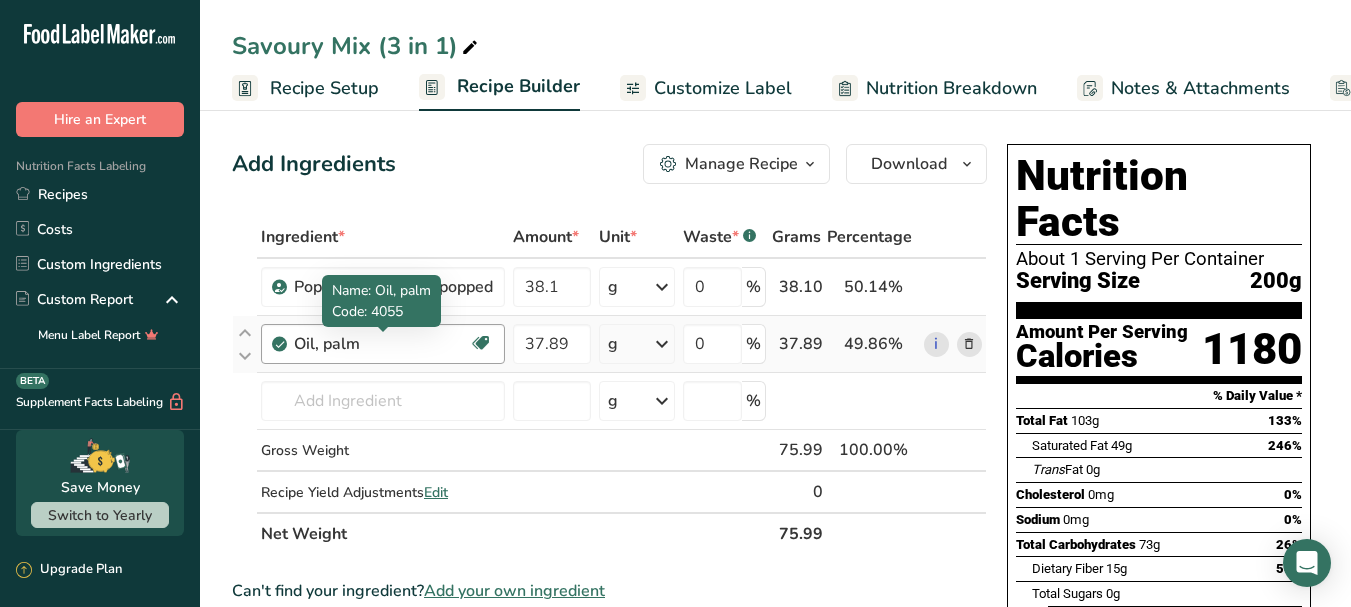 click on "Oil, palm" at bounding box center [381, 344] 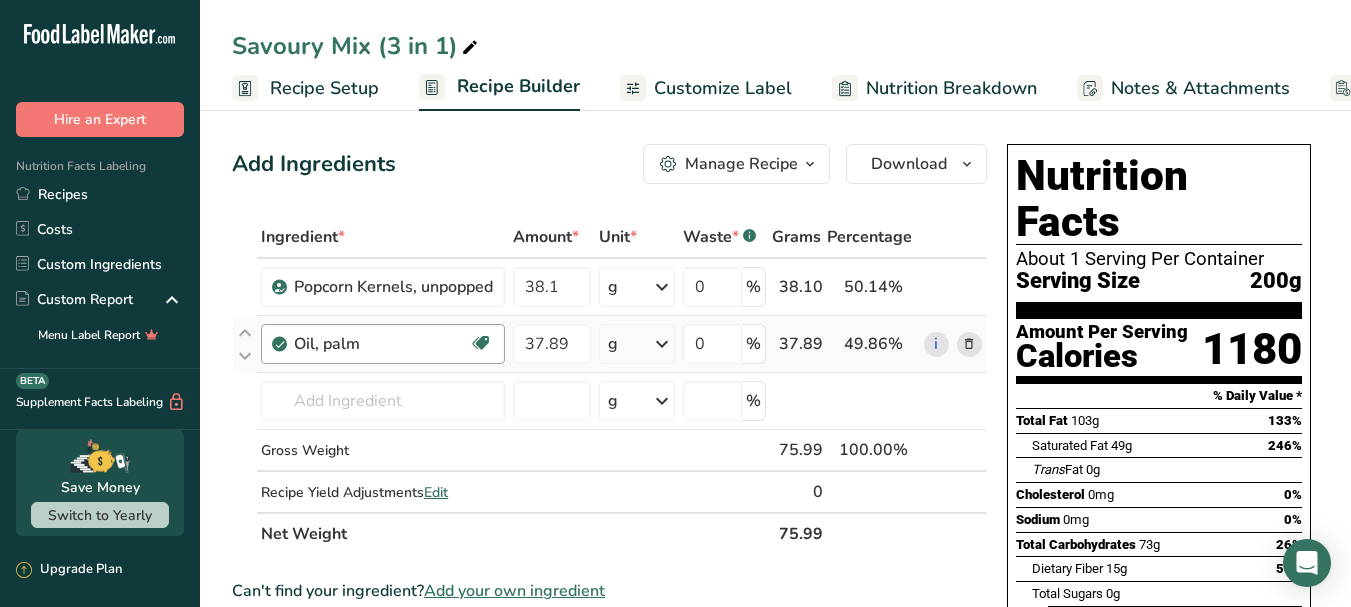 click on "Oil, palm" at bounding box center [381, 344] 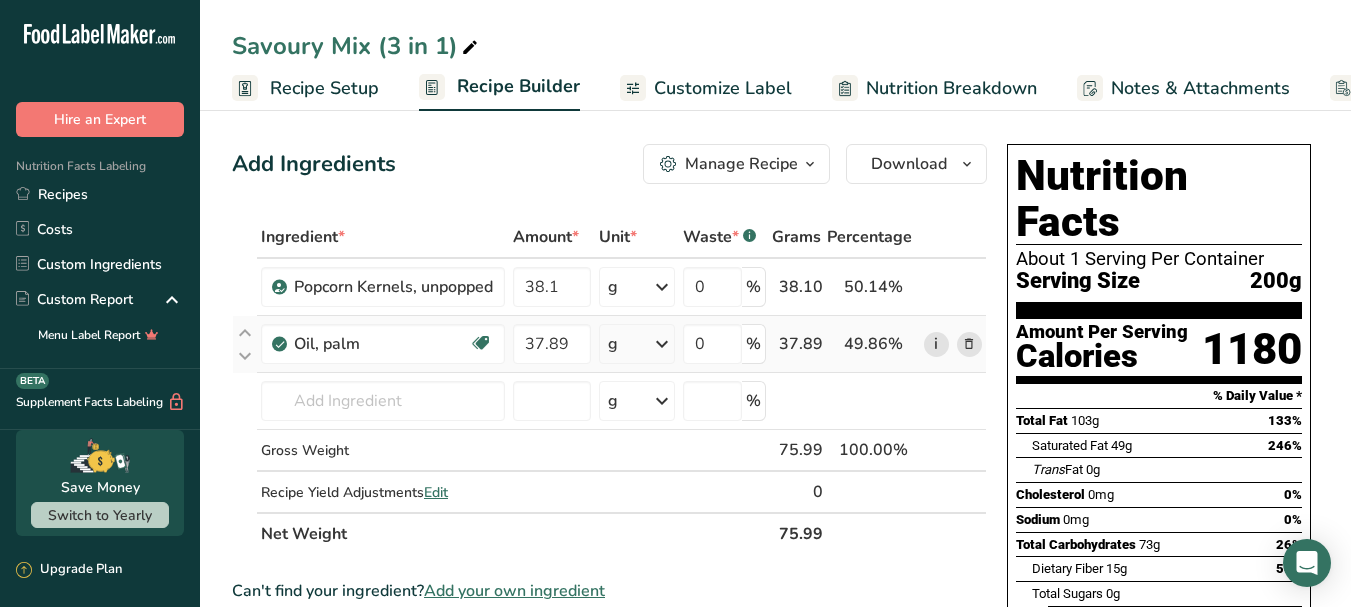 click on "i" at bounding box center [936, 344] 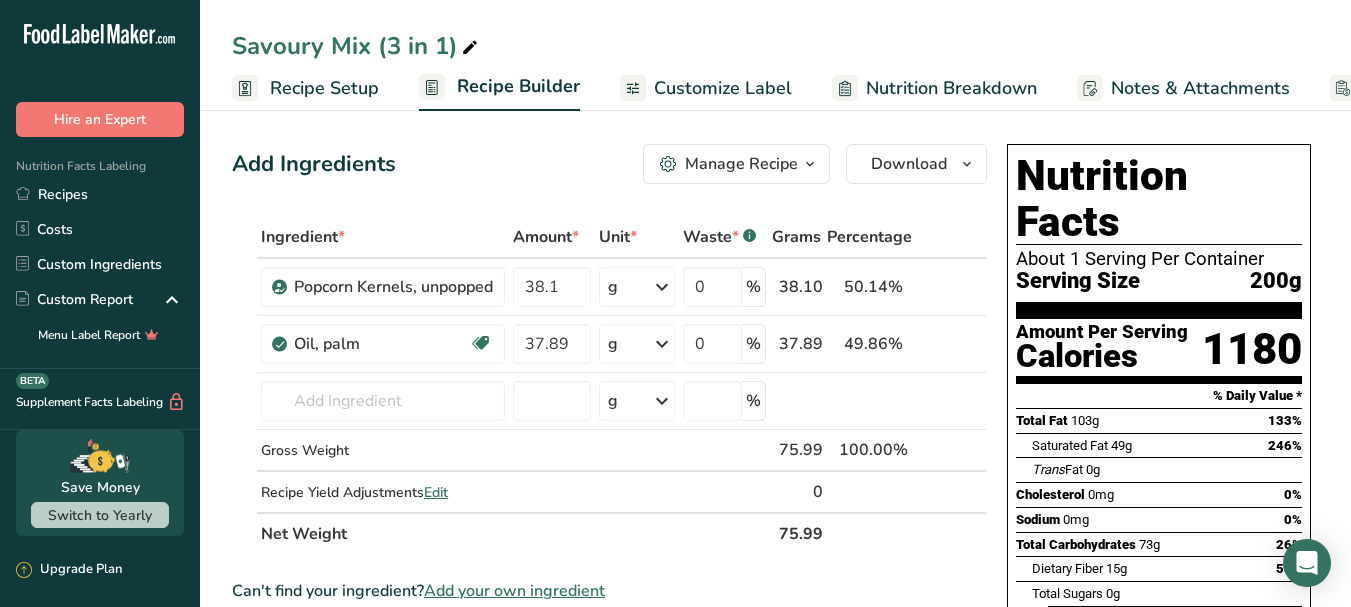 click on "Manage Recipe" at bounding box center (741, 164) 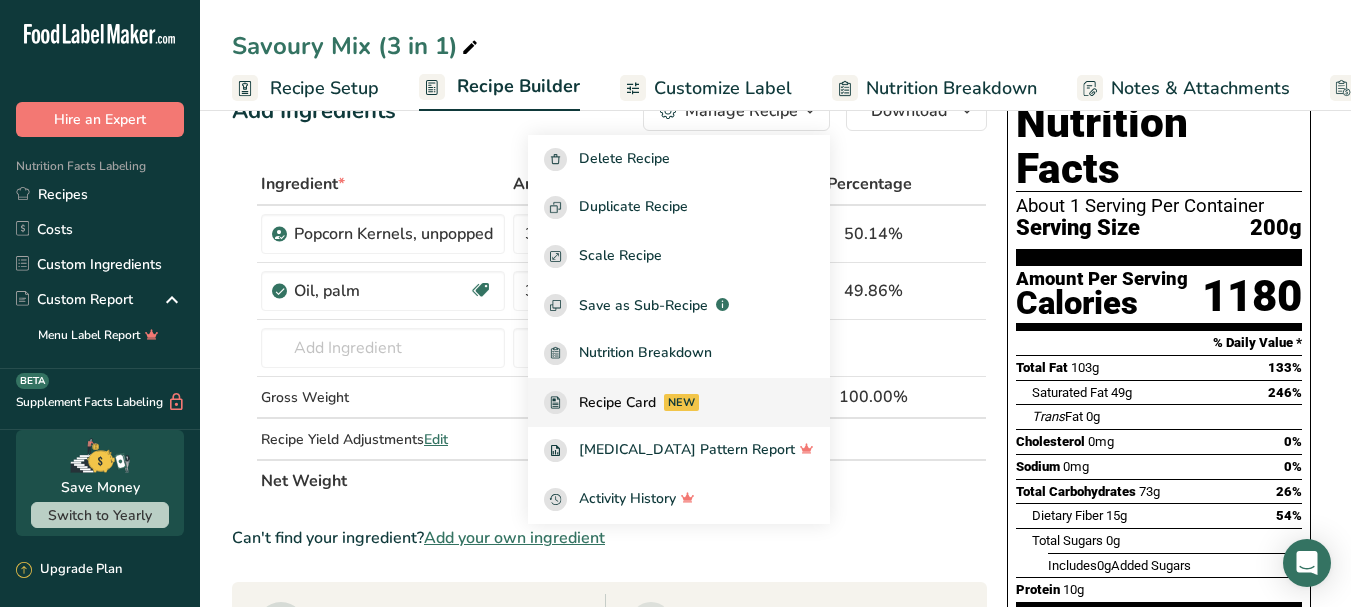 scroll, scrollTop: 0, scrollLeft: 0, axis: both 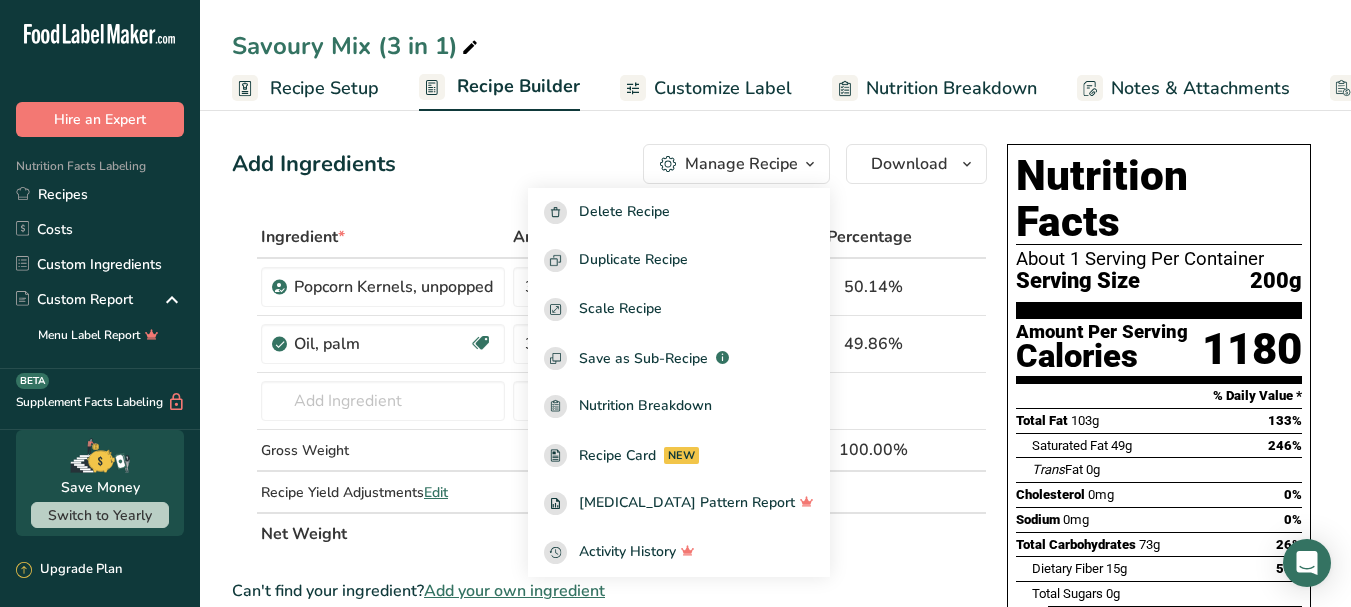 click on "Add Ingredients
Manage Recipe         Delete Recipe           Duplicate Recipe             Scale Recipe             Save as Sub-Recipe   .a-a{fill:#347362;}.b-a{fill:#fff;}                               Nutrition Breakdown                 Recipe Card
NEW
Amino Acids Pattern Report             Activity History
Download
Choose your preferred label style
Standard FDA label
Standard FDA label
The most common format for nutrition facts labels in compliance with the FDA's typeface, style and requirements
Tabular FDA label
A label format compliant with the FDA regulations presented in a tabular (horizontal) display.
Linear FDA label
A simple linear display for small sized packages.
Simplified FDA label" at bounding box center [609, 164] 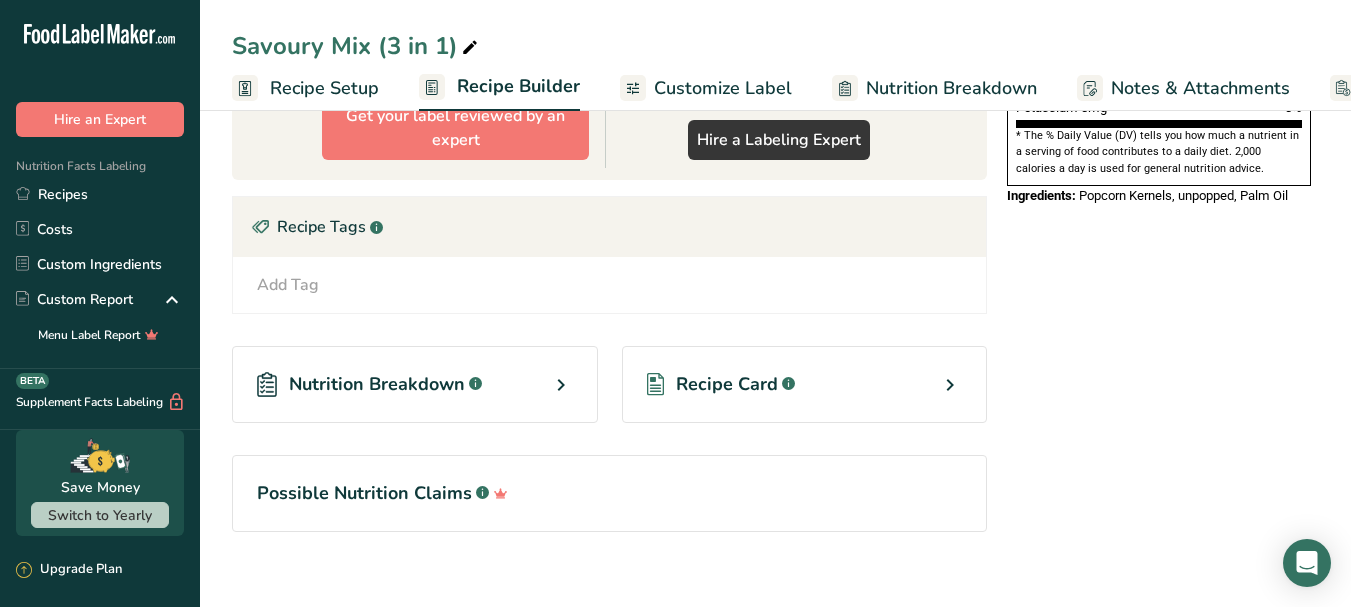scroll, scrollTop: 664, scrollLeft: 0, axis: vertical 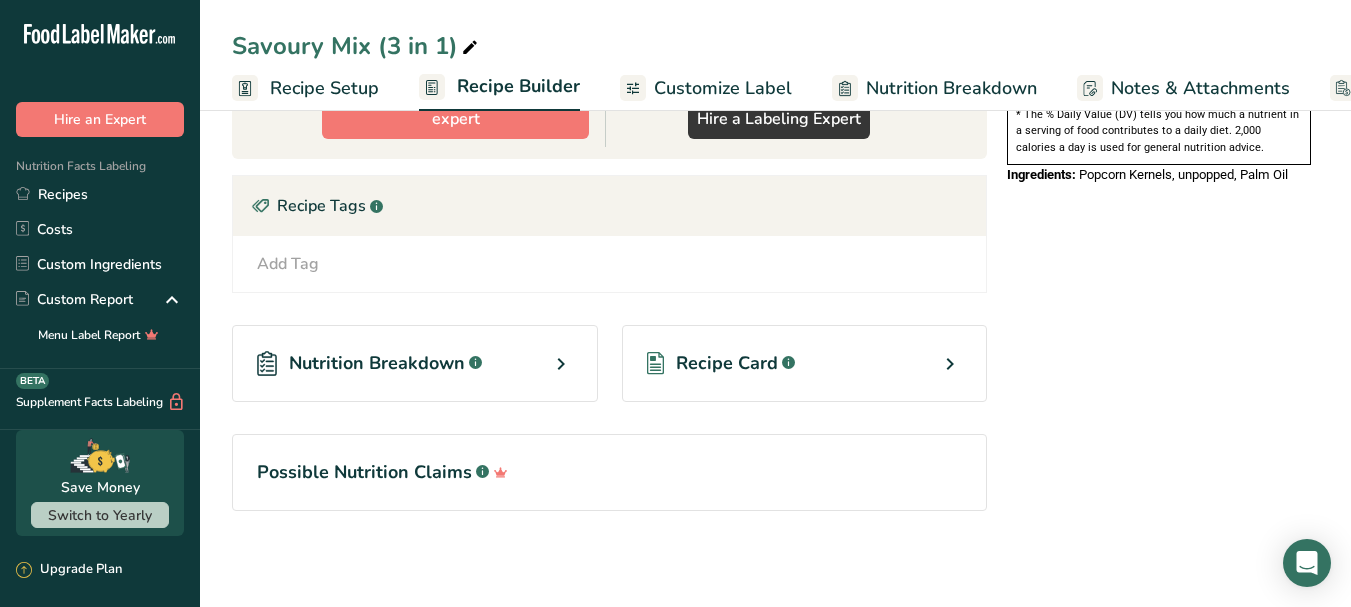 click at bounding box center (561, 364) 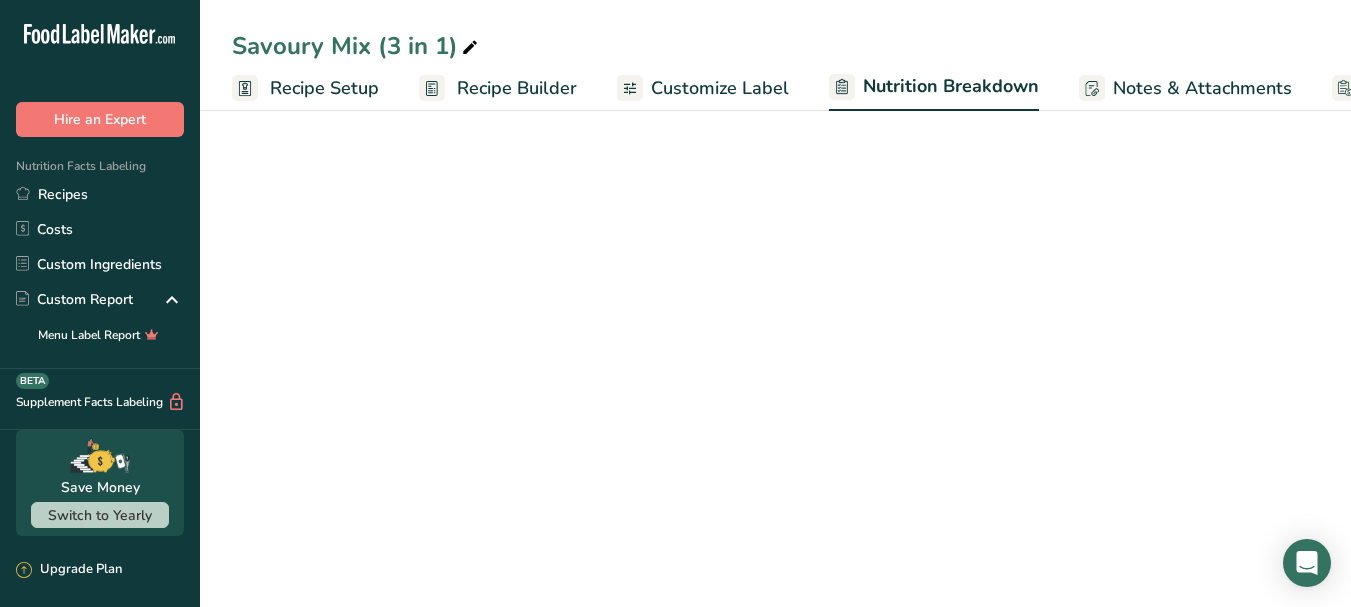 select on "Calories" 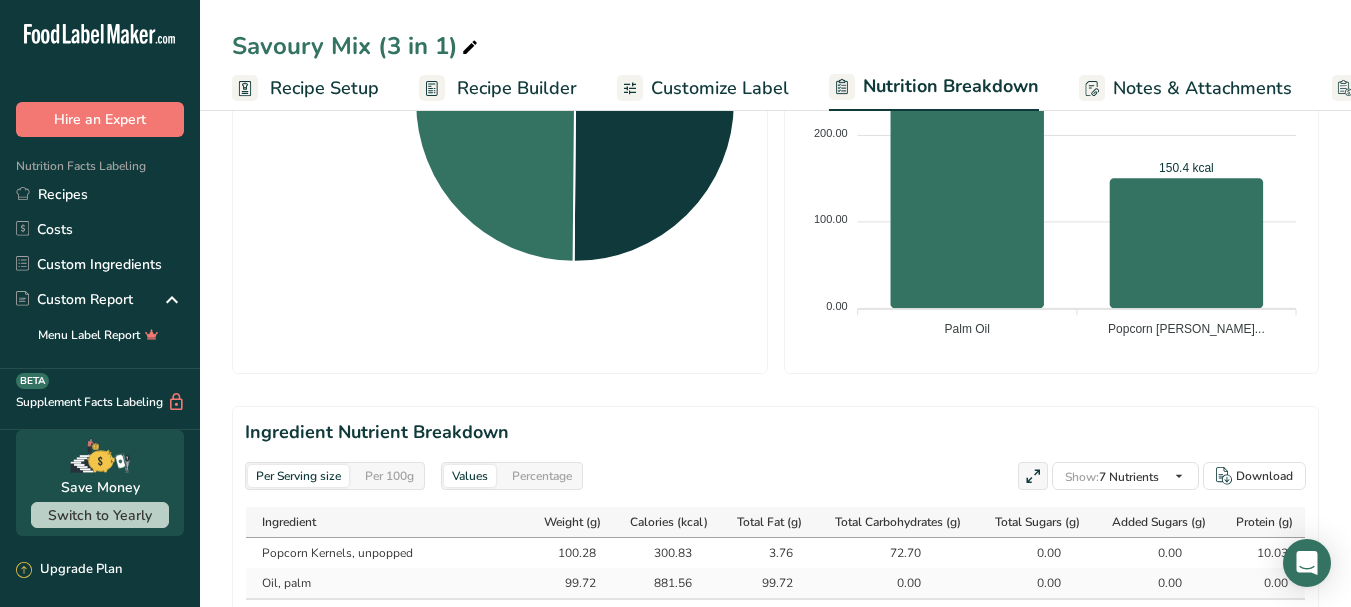 click on "Recipe Setup" at bounding box center [324, 88] 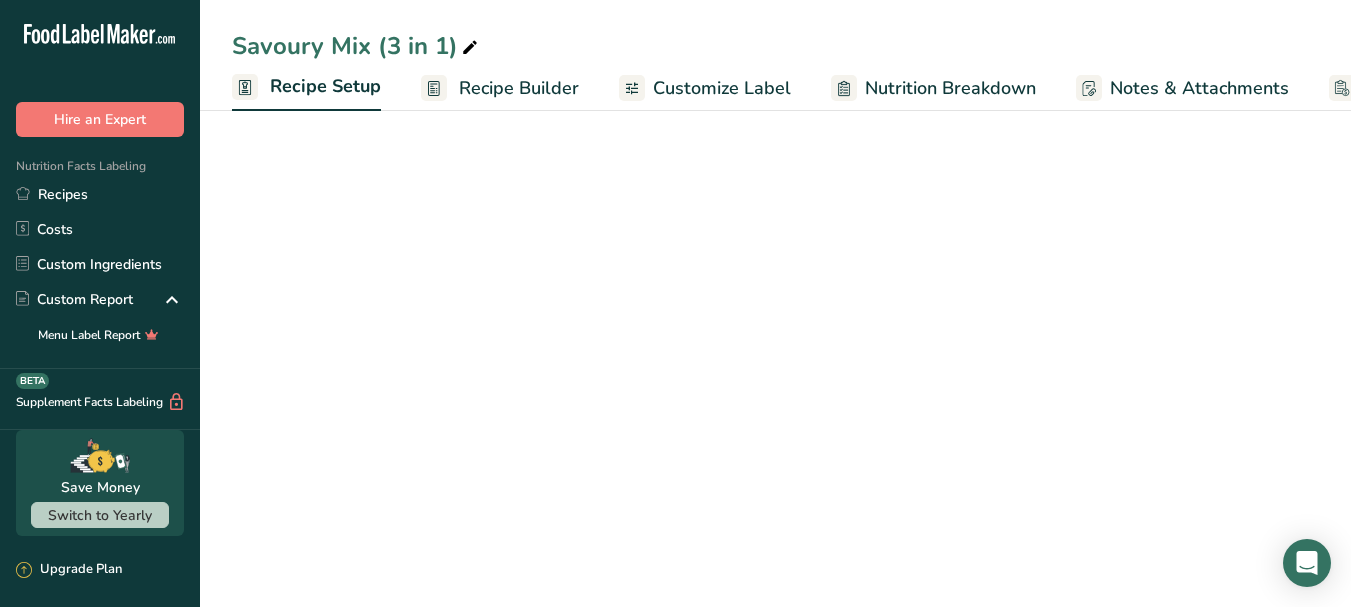 scroll, scrollTop: 426, scrollLeft: 0, axis: vertical 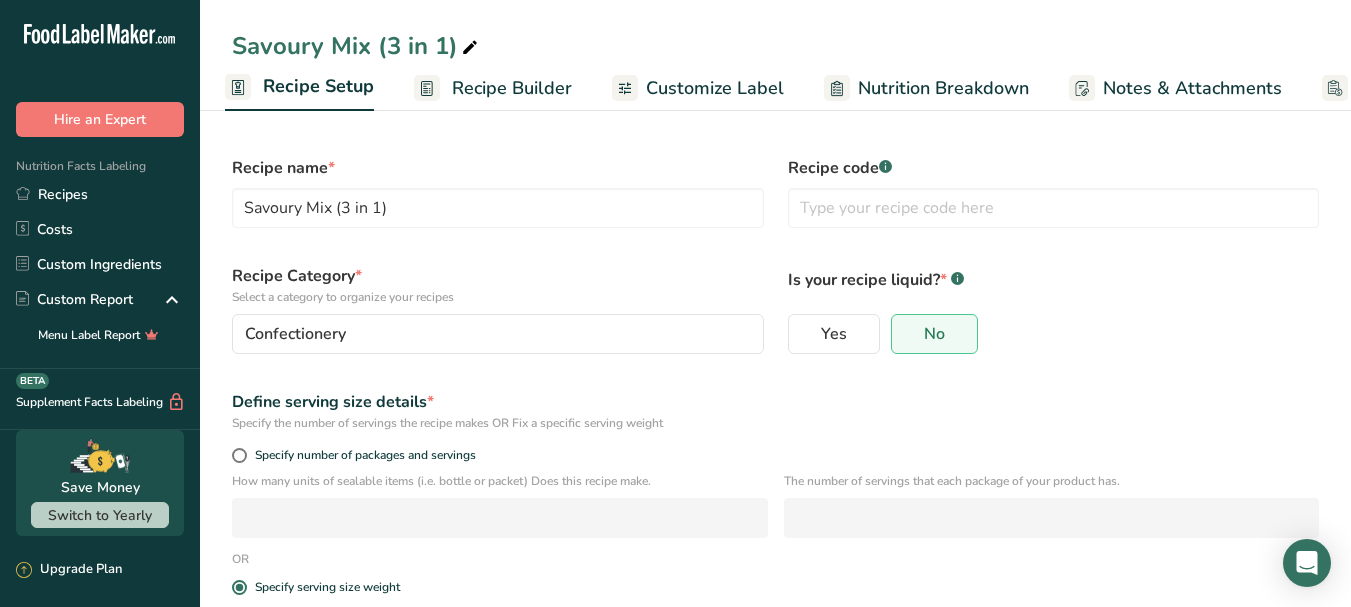 click on "Recipe Builder" at bounding box center [512, 88] 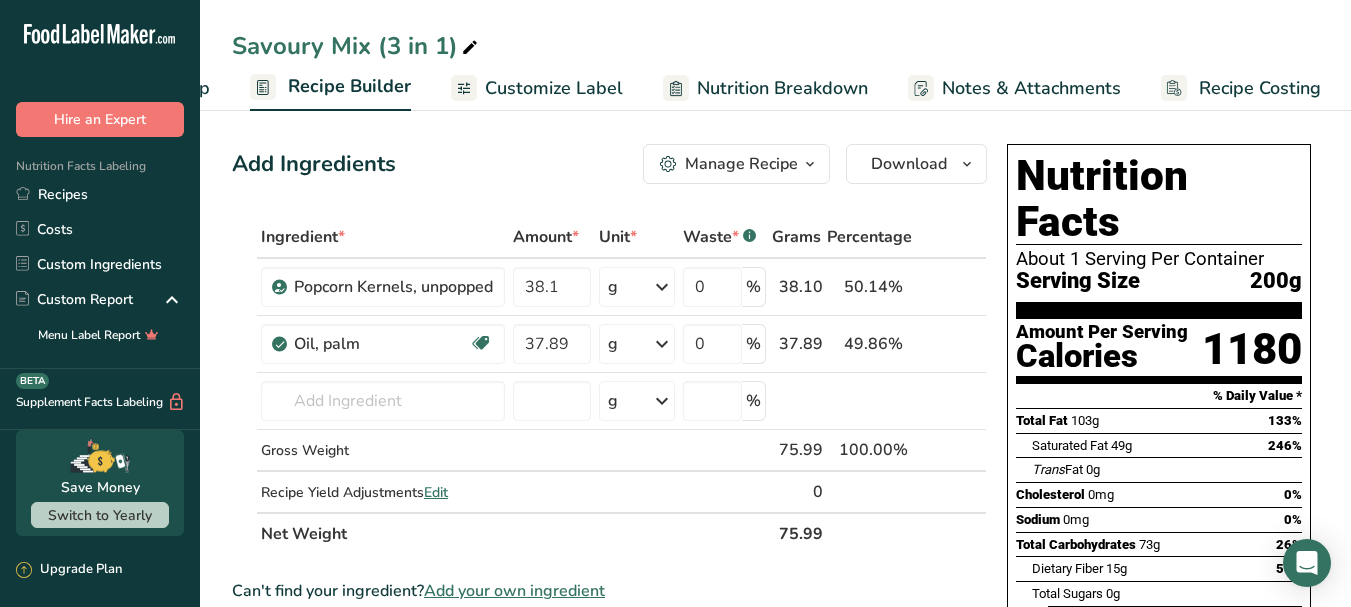 scroll, scrollTop: 0, scrollLeft: 170, axis: horizontal 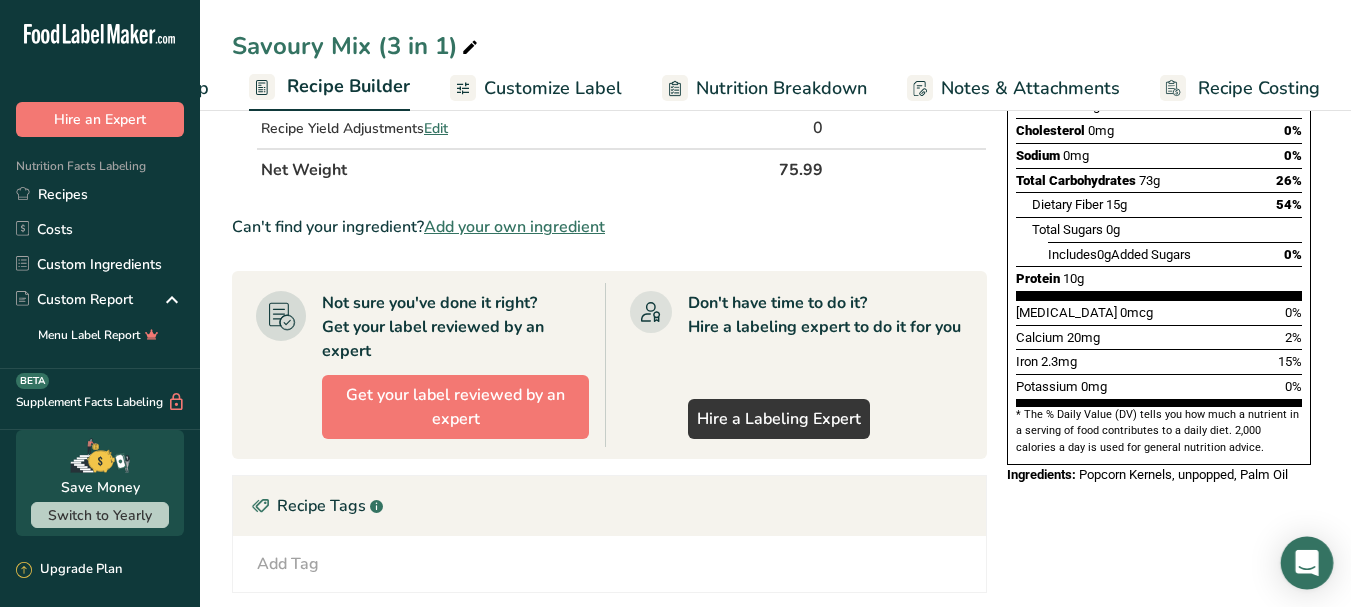 click at bounding box center [1307, 563] 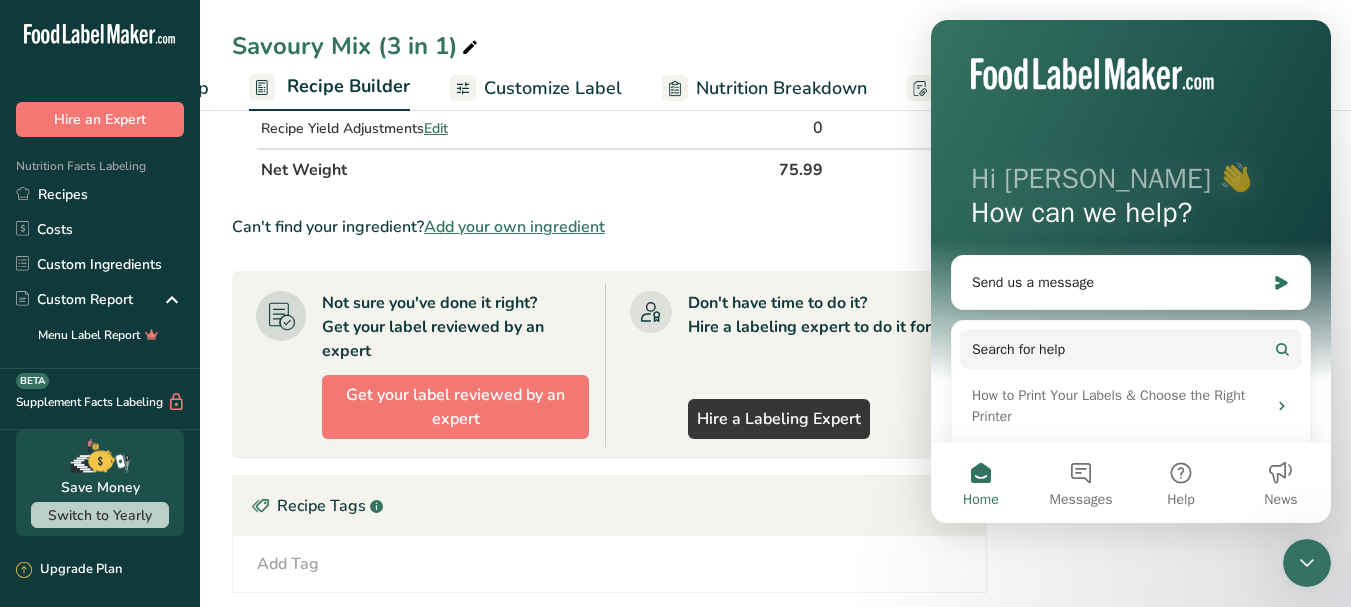 scroll, scrollTop: 0, scrollLeft: 0, axis: both 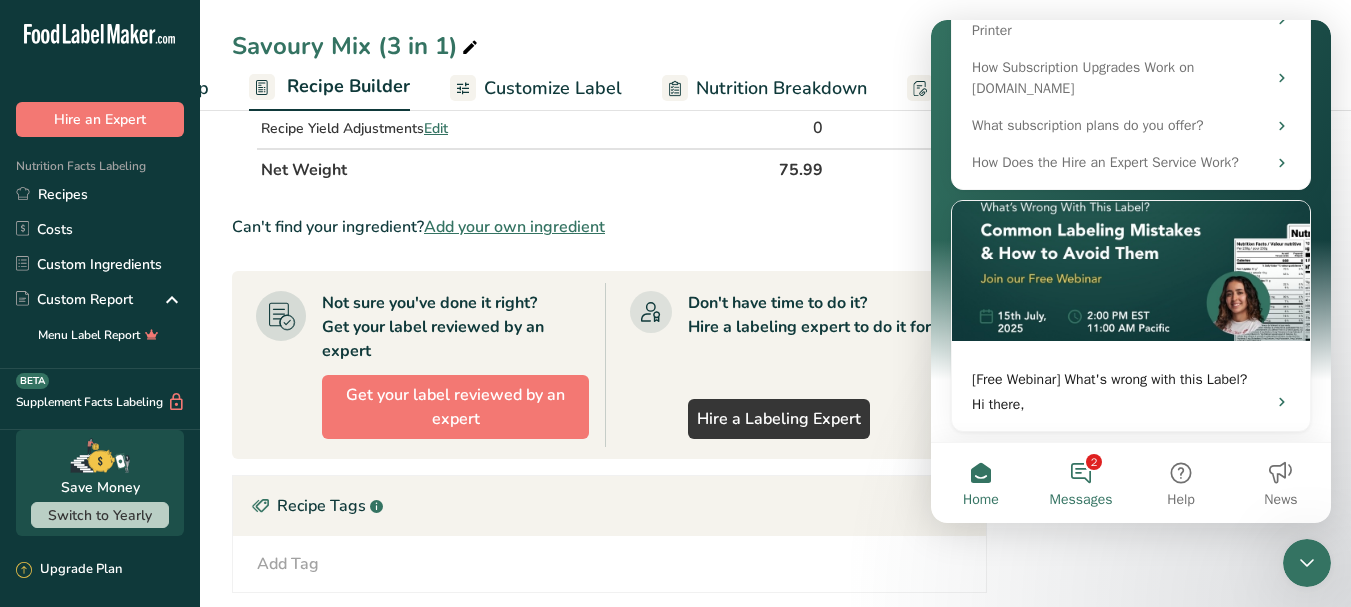 click on "2 Messages" at bounding box center (1081, 483) 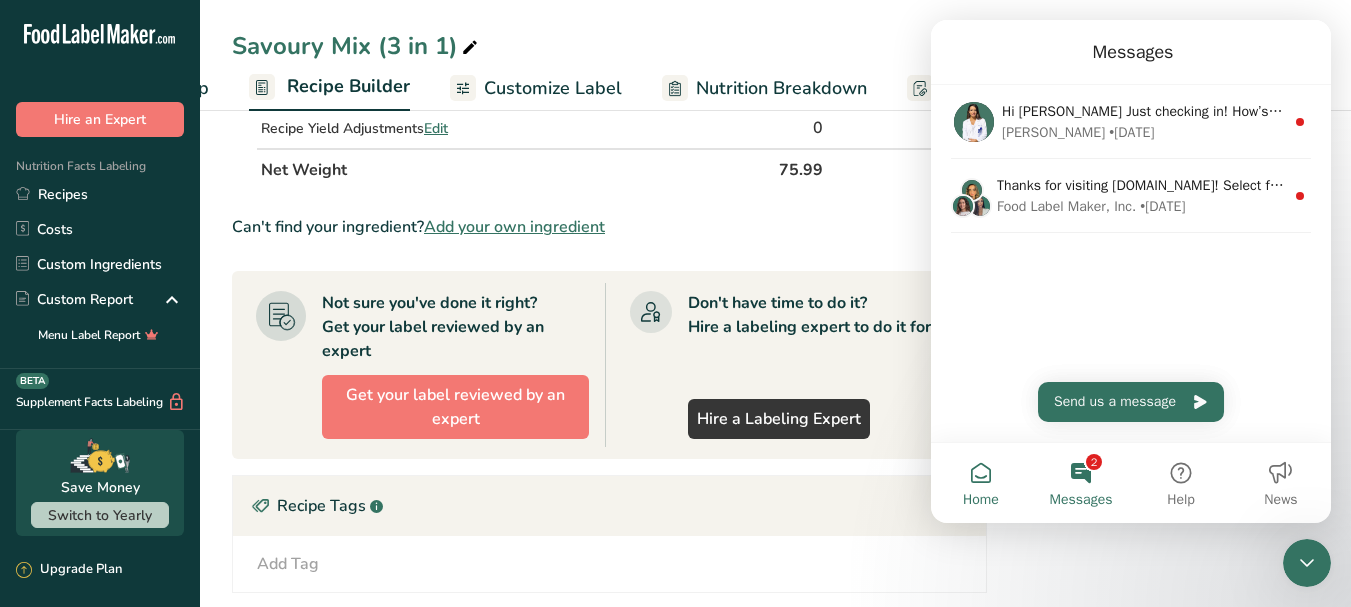 click on "Home" at bounding box center (981, 483) 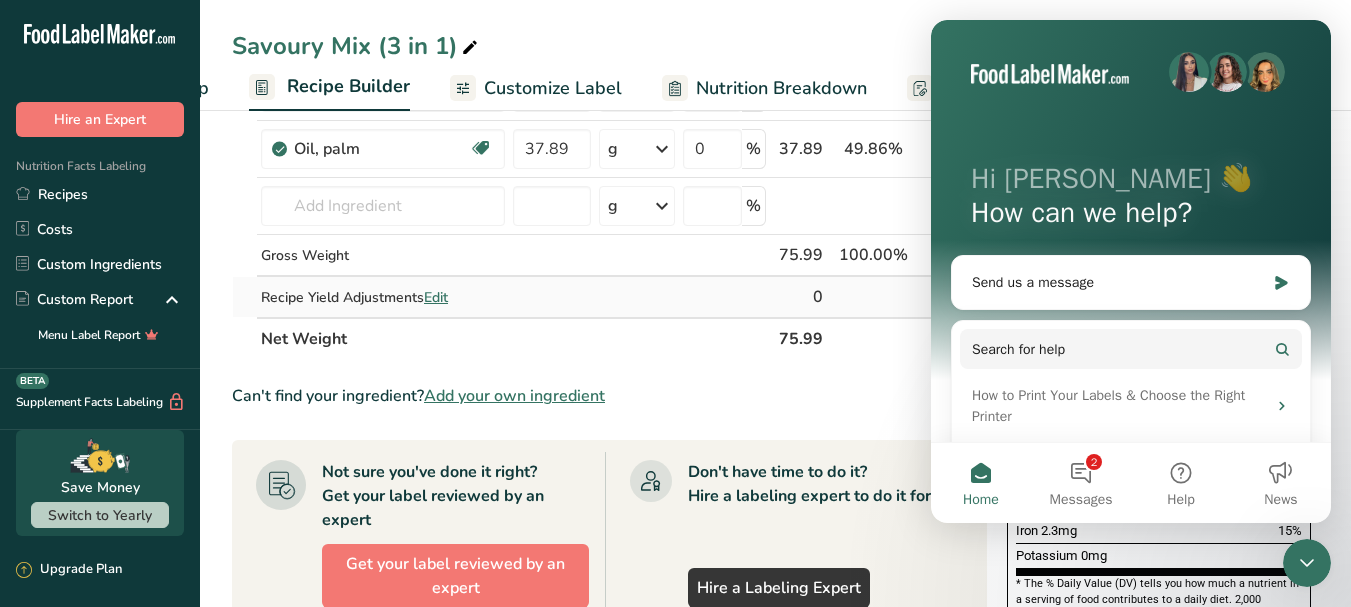 scroll, scrollTop: 0, scrollLeft: 0, axis: both 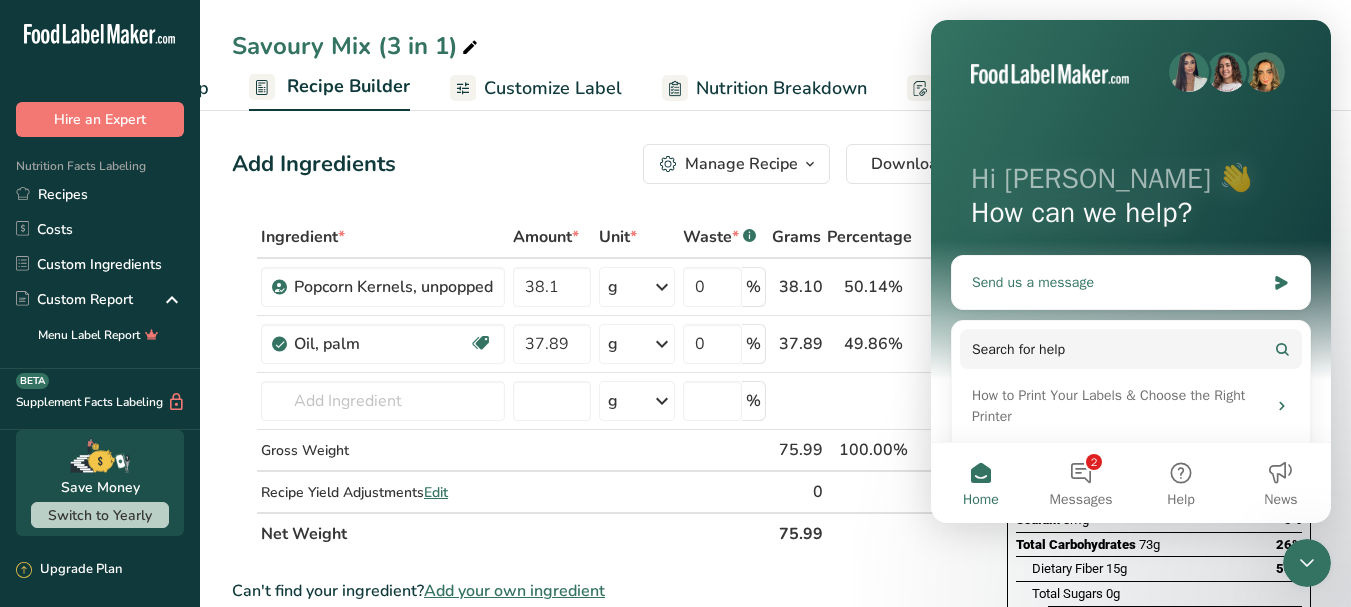 click on "Send us a message" at bounding box center [1118, 282] 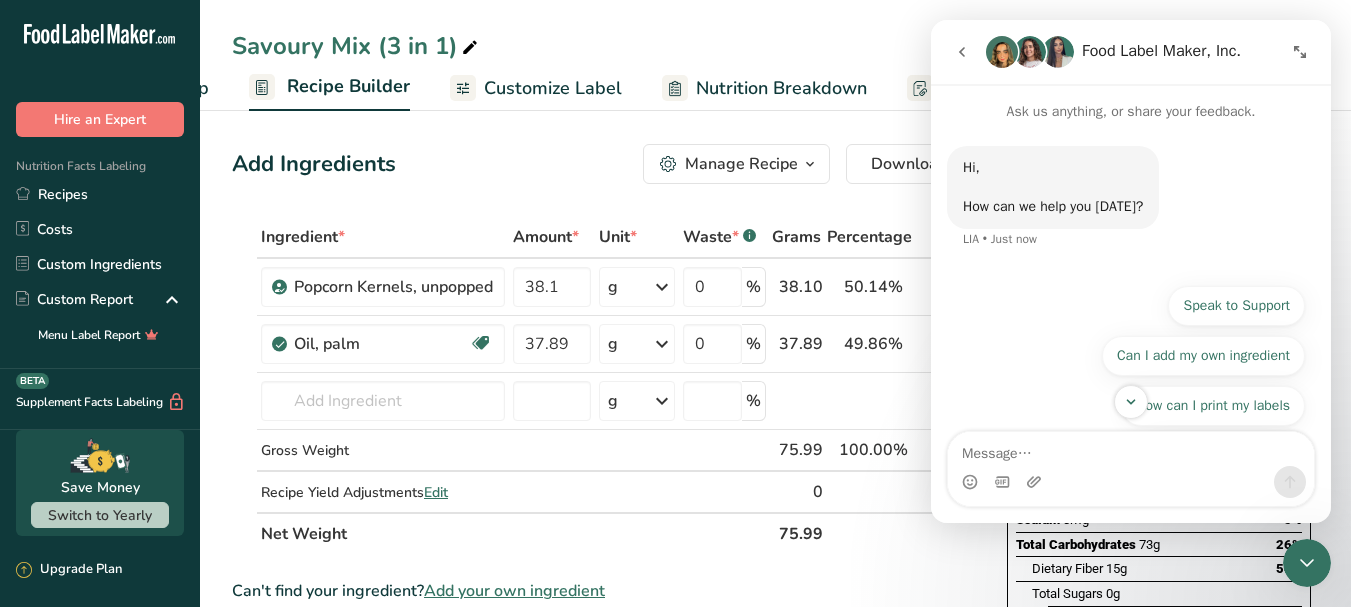 click at bounding box center (1131, 449) 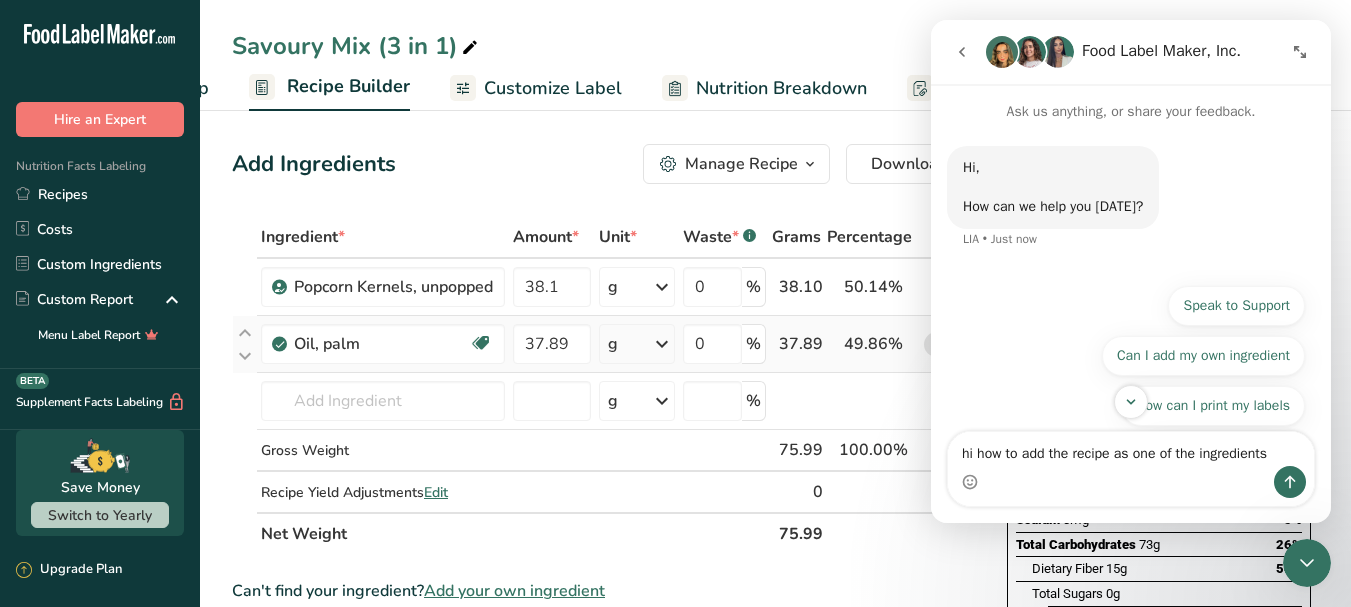 type on "hi how to add the recipe as one of the ingredients?" 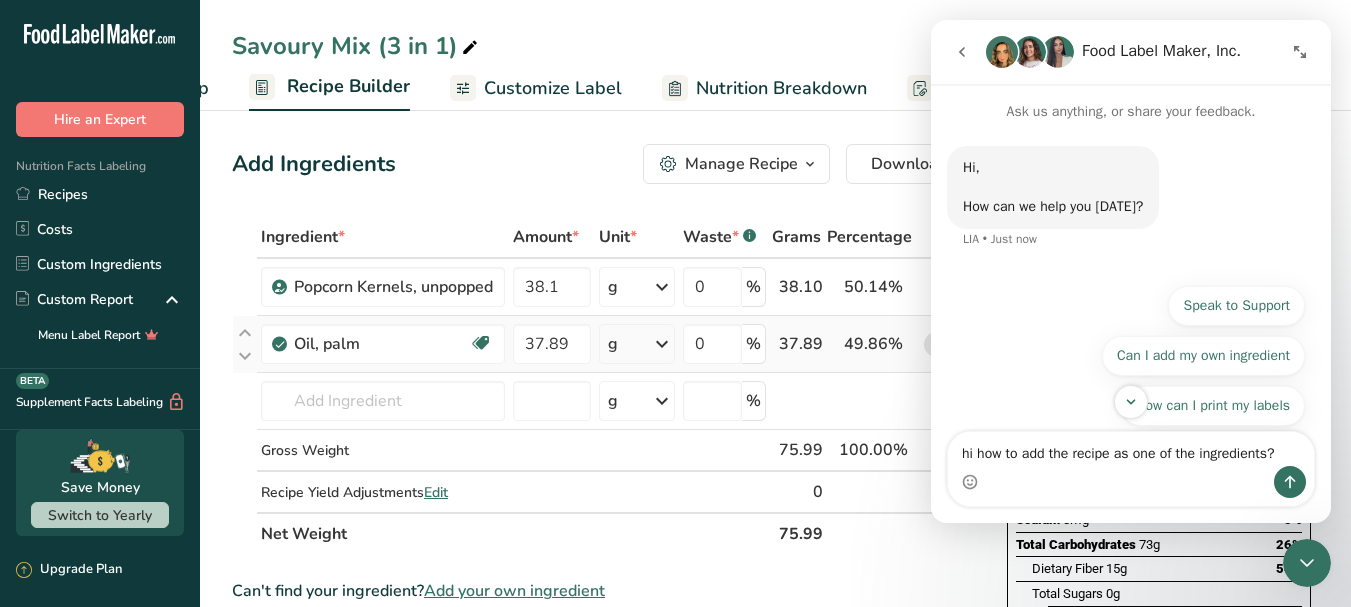 type 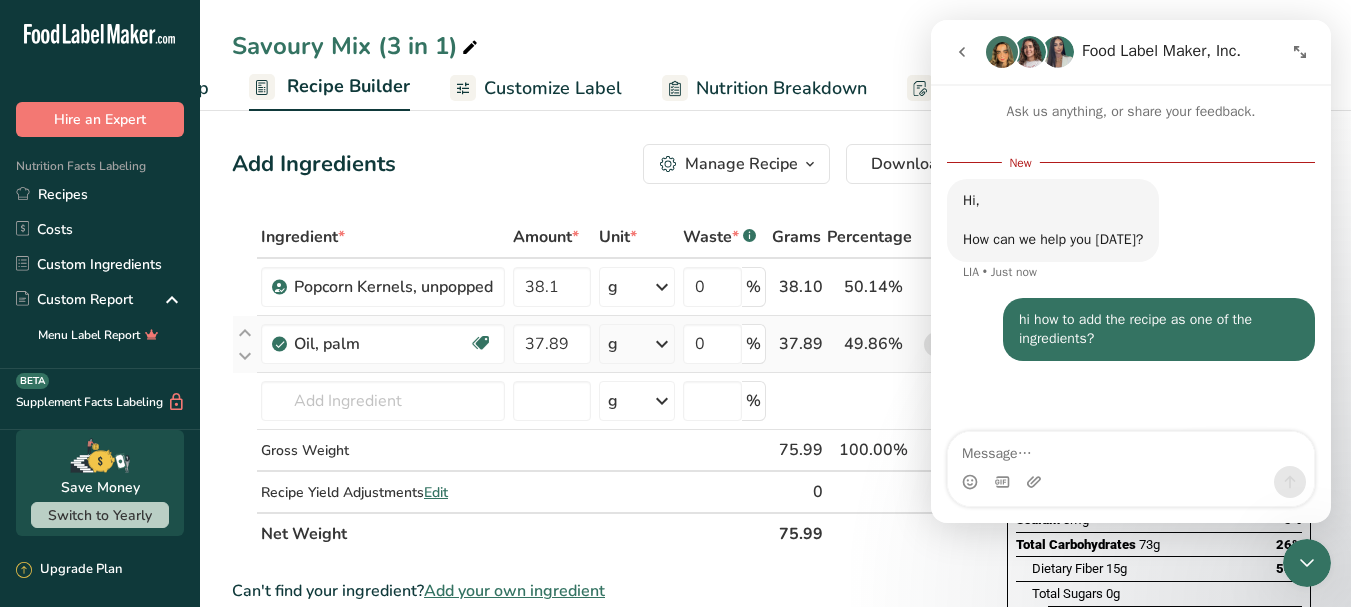 scroll, scrollTop: 0, scrollLeft: 0, axis: both 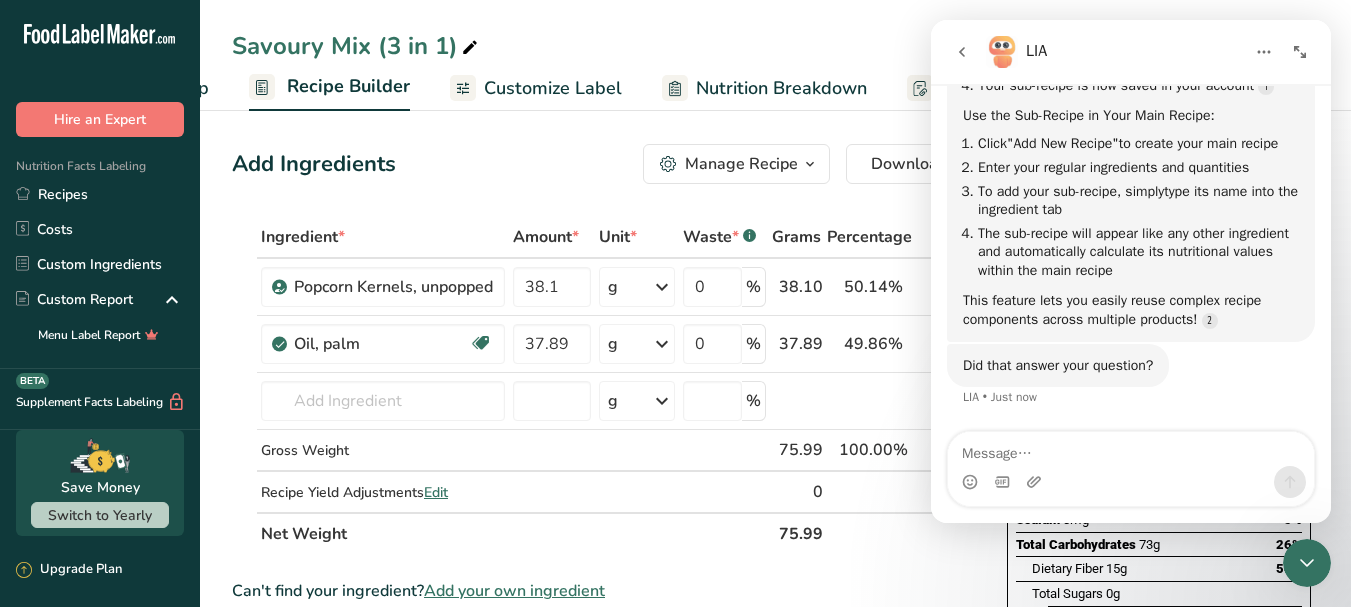 click at bounding box center (1131, 449) 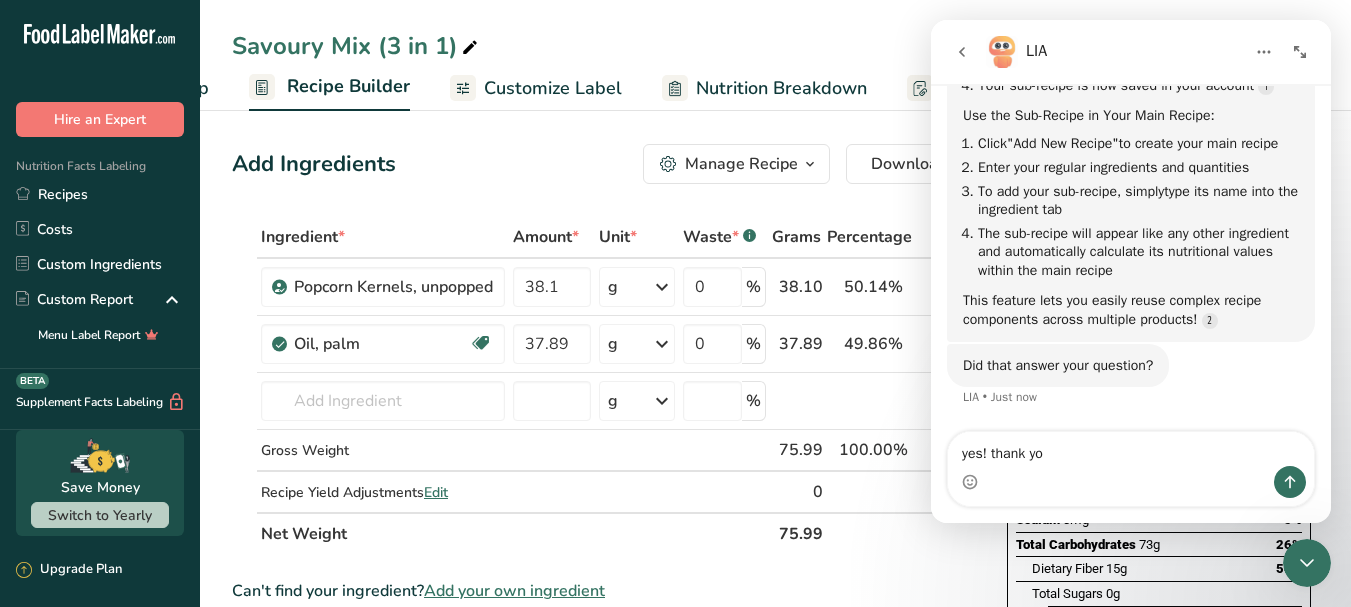 type on "yes! thank you" 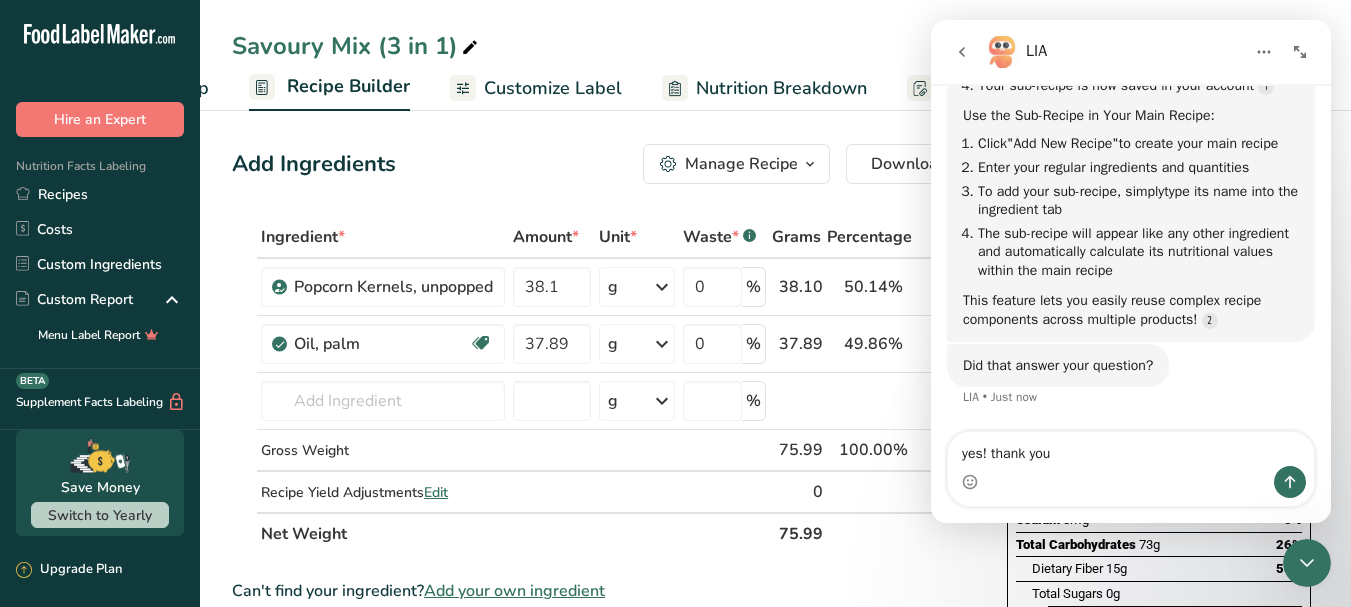 type 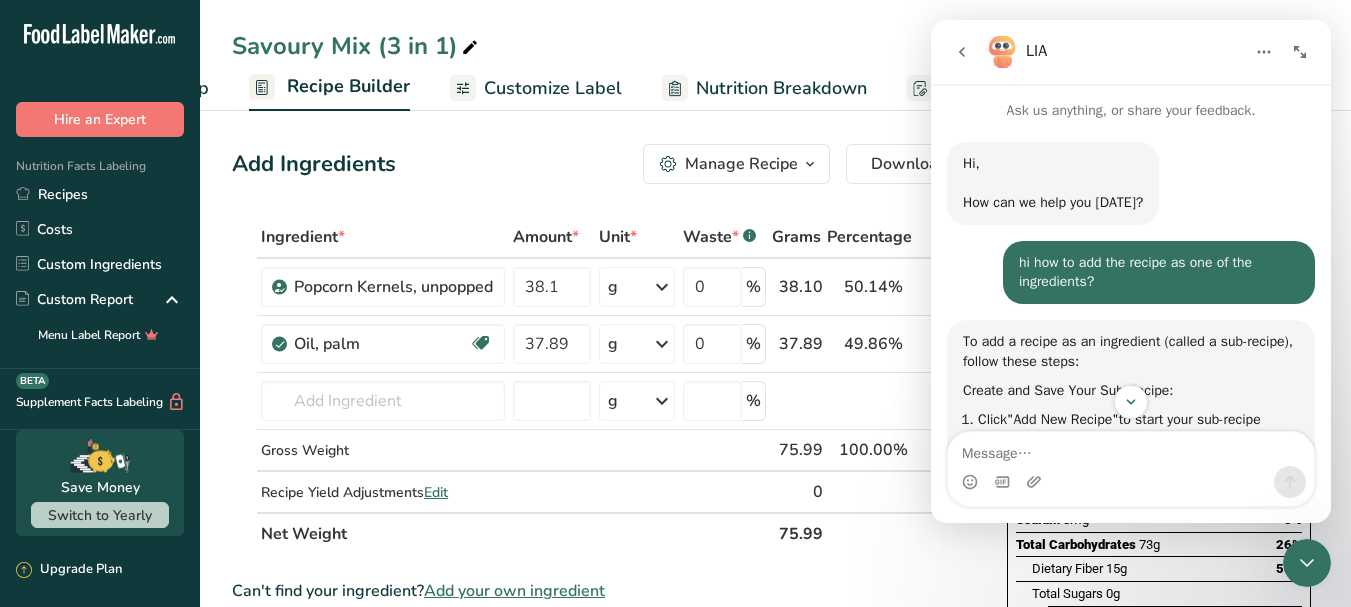 scroll, scrollTop: 0, scrollLeft: 0, axis: both 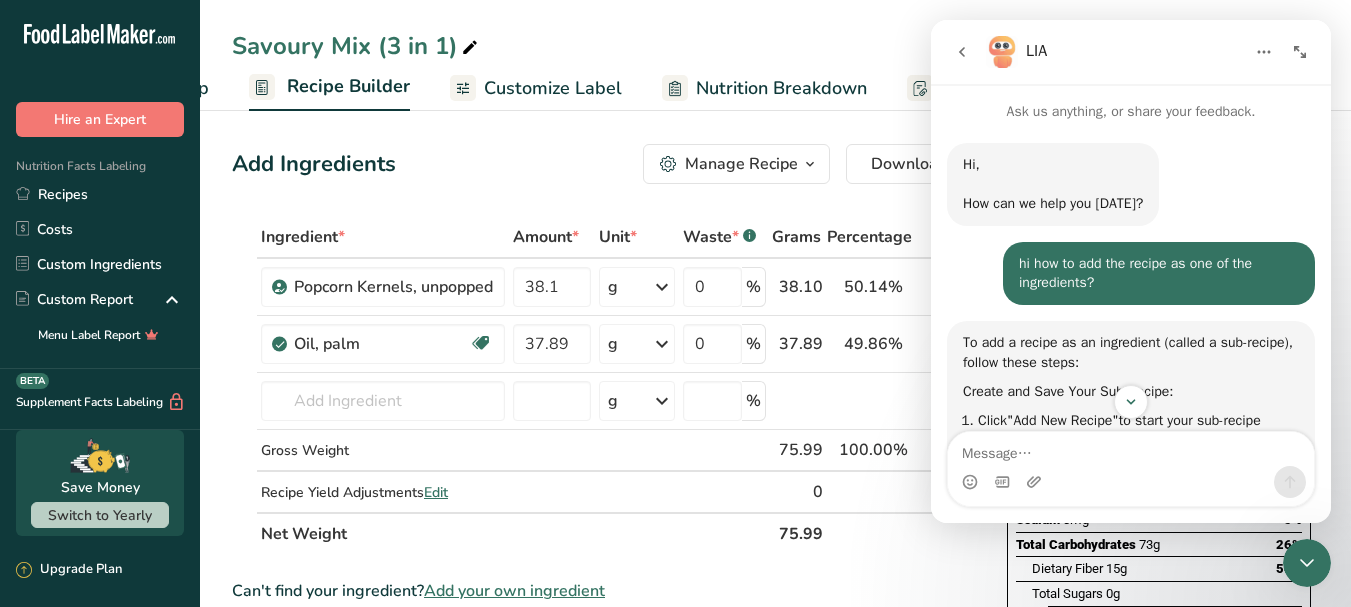 click on "Add Ingredients
Manage Recipe         Delete Recipe           Duplicate Recipe             Scale Recipe             Save as Sub-Recipe   .a-a{fill:#347362;}.b-a{fill:#fff;}                               Nutrition Breakdown                 Recipe Card
NEW
Amino Acids Pattern Report             Activity History
Download
Choose your preferred label style
Standard FDA label
Standard FDA label
The most common format for nutrition facts labels in compliance with the FDA's typeface, style and requirements
Tabular FDA label
A label format compliant with the FDA regulations presented in a tabular (horizontal) display.
Linear FDA label
A simple linear display for small sized packages.
Simplified FDA label" at bounding box center [609, 164] 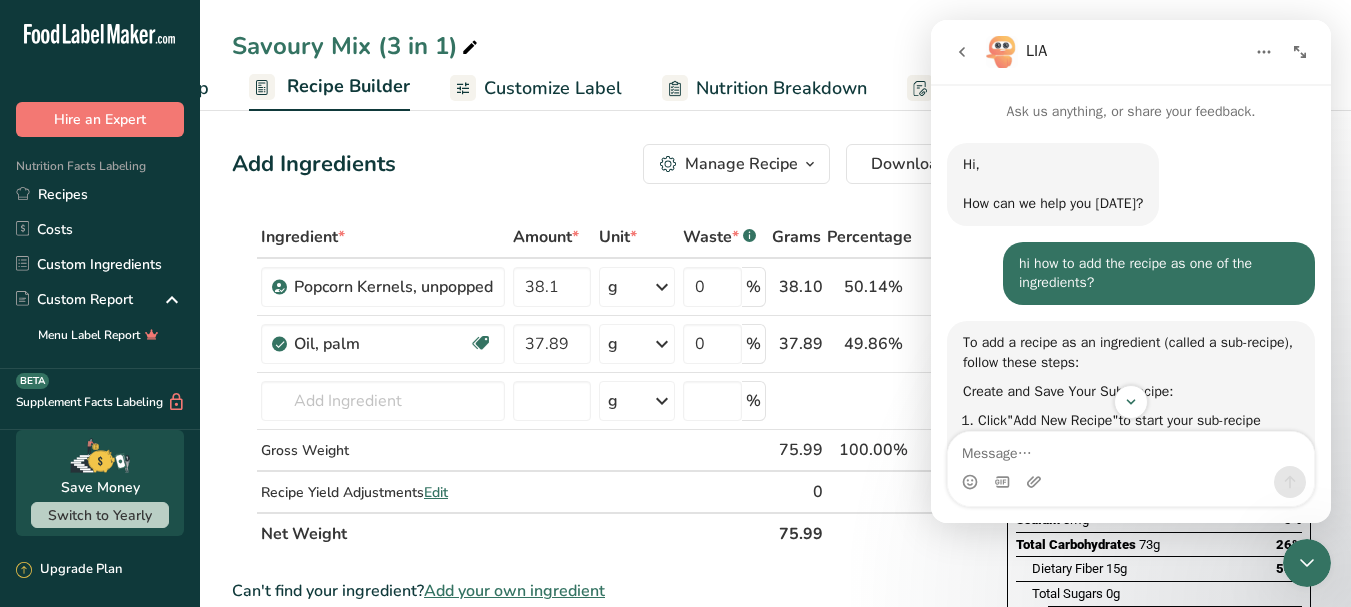 click 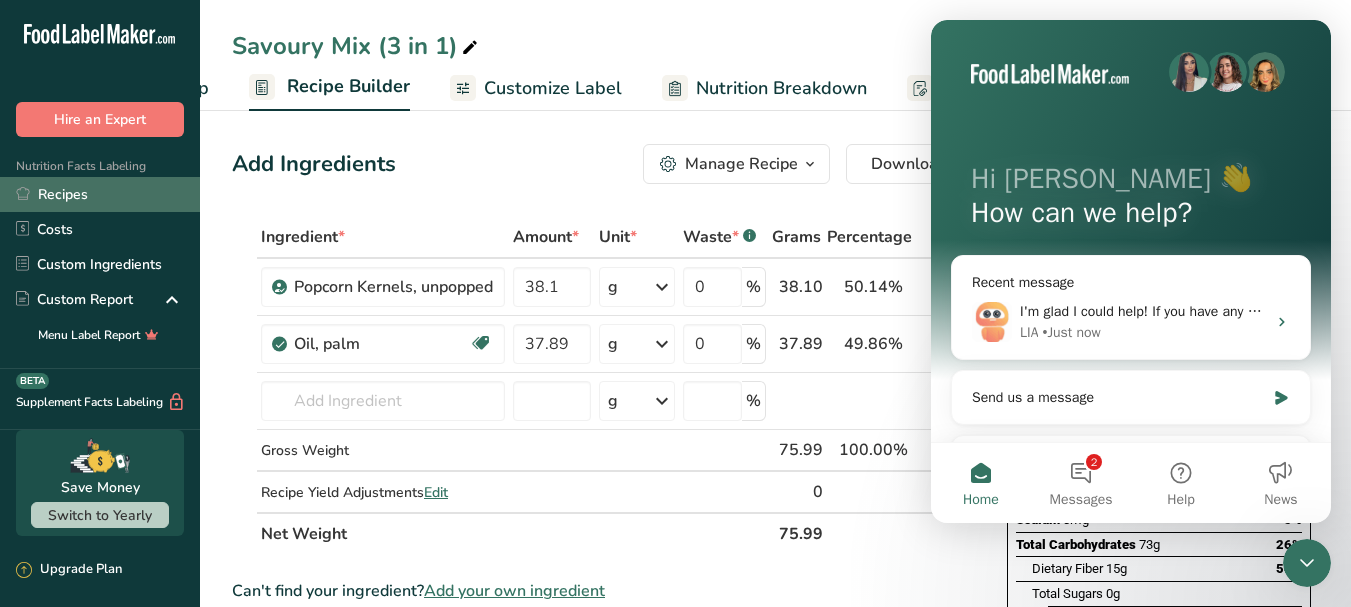 click on "Recipes" at bounding box center (100, 194) 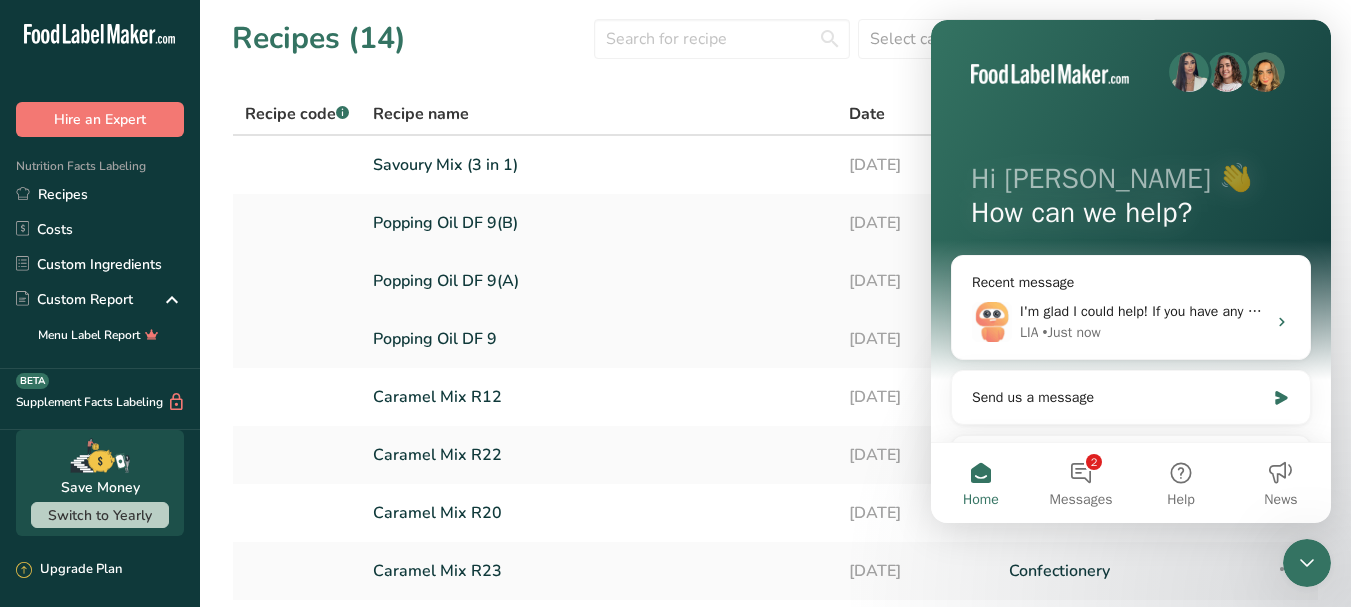 click on "Popping Oil DF 9(A)" at bounding box center [599, 281] 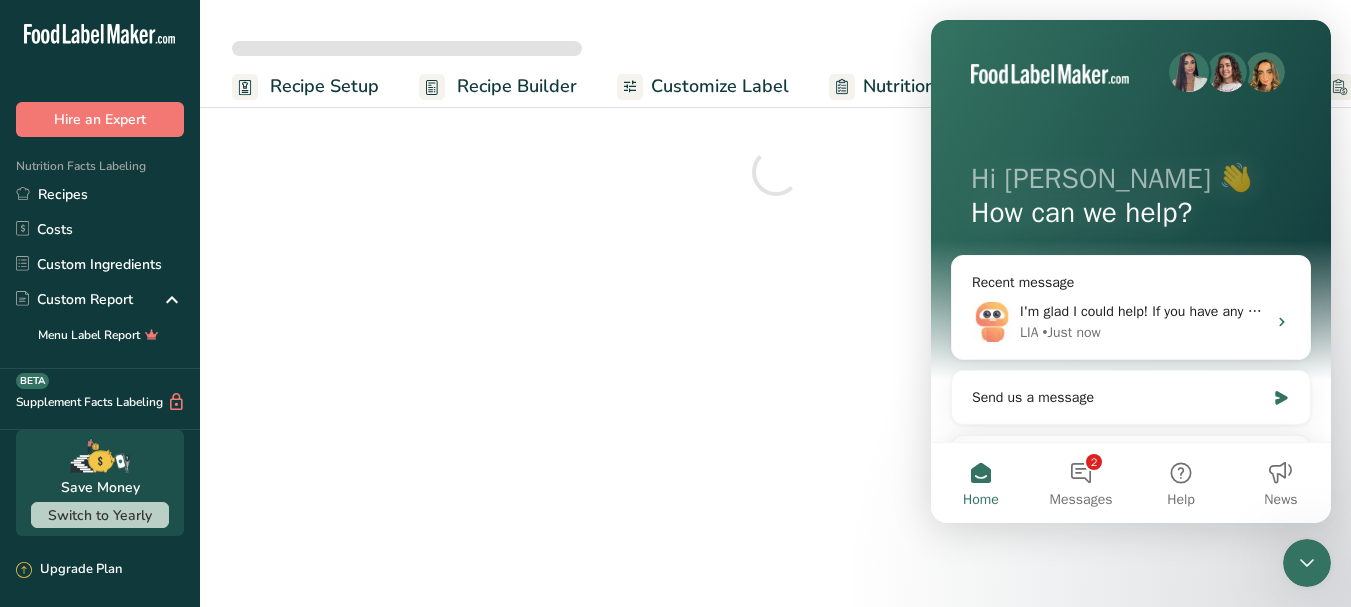 click 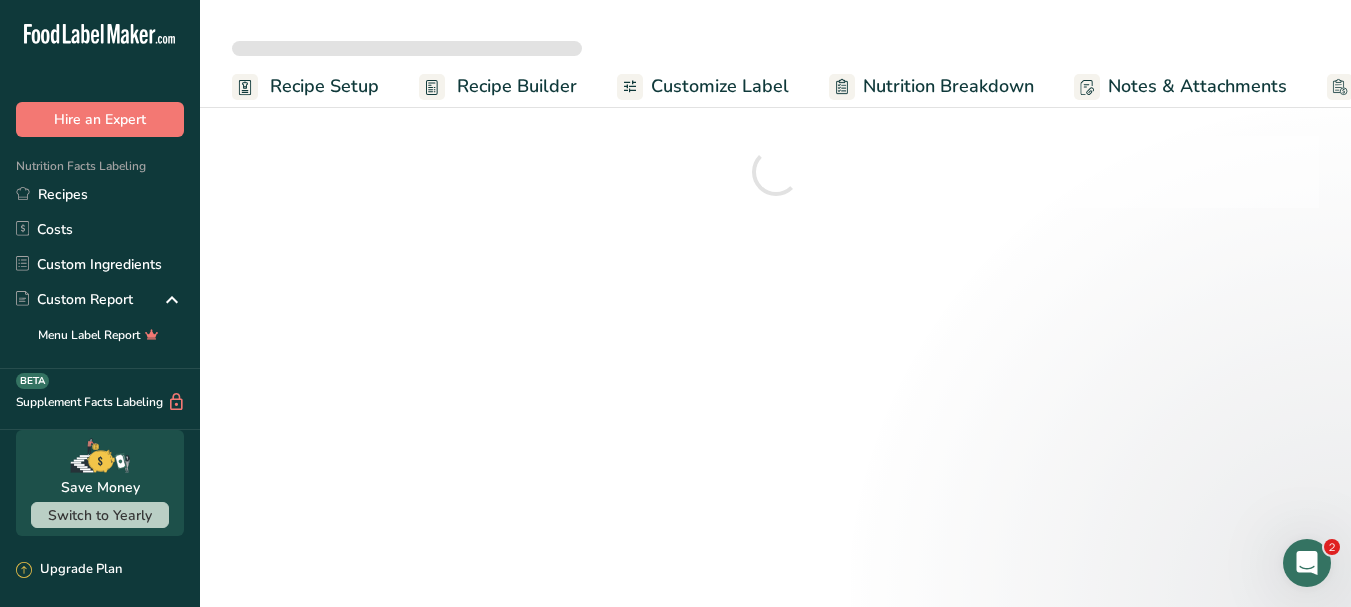 scroll, scrollTop: 0, scrollLeft: 0, axis: both 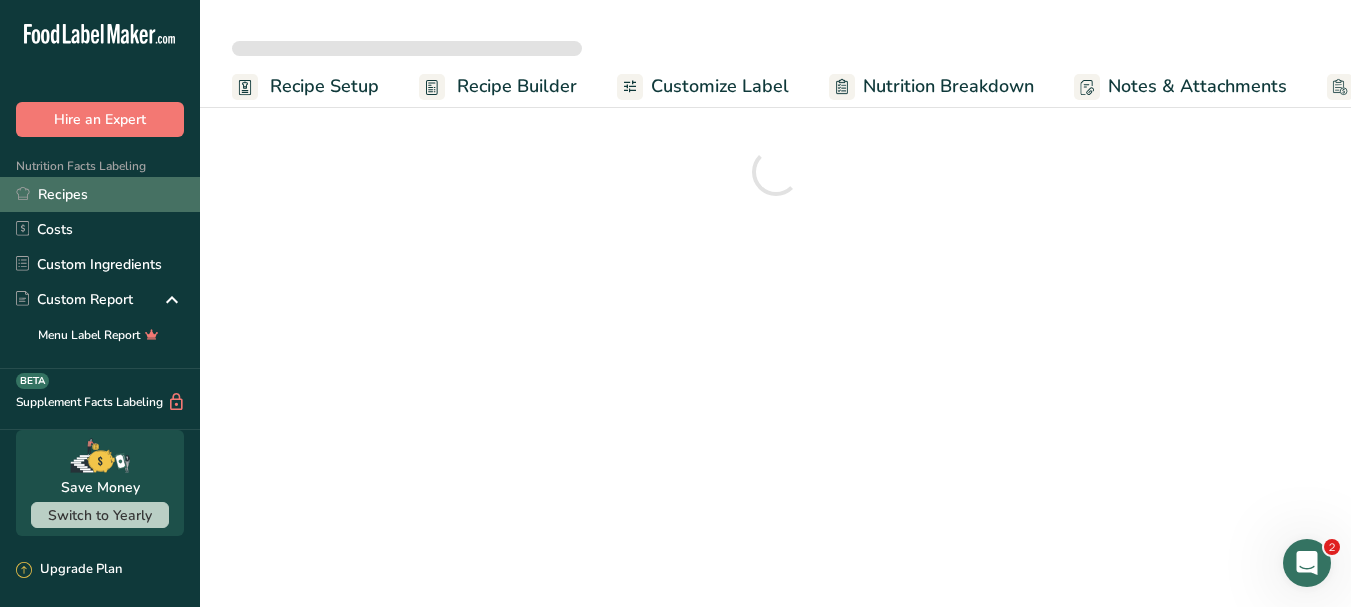 click on "Recipes" at bounding box center (100, 194) 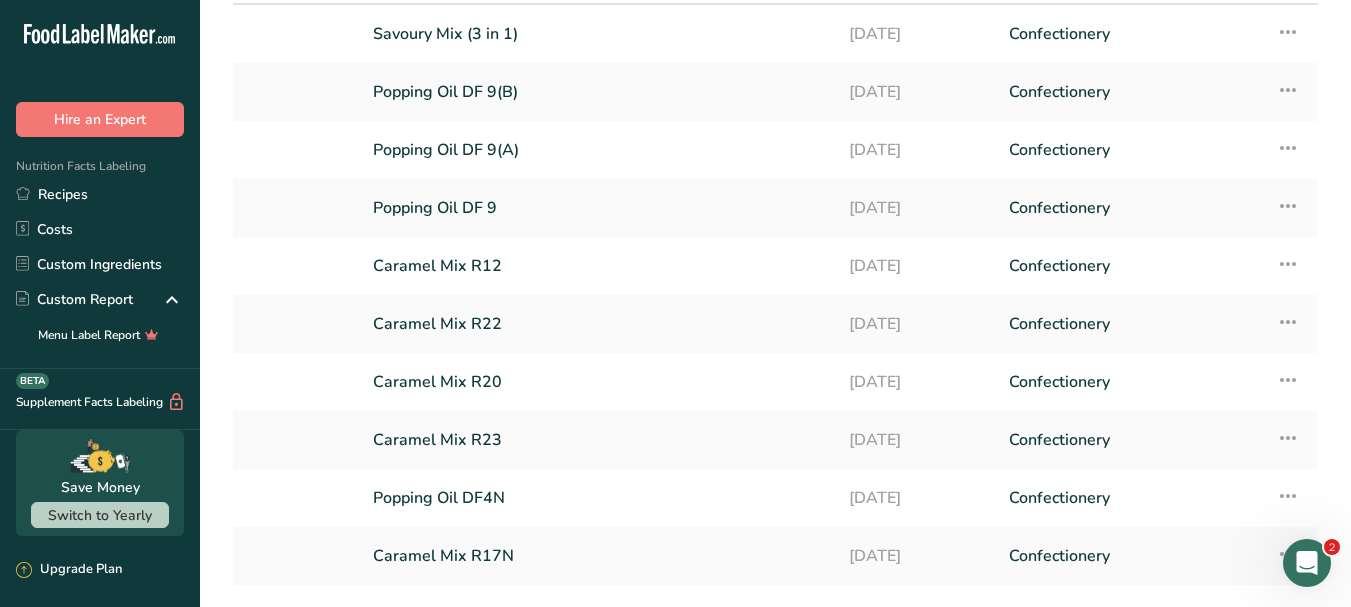 scroll, scrollTop: 270, scrollLeft: 0, axis: vertical 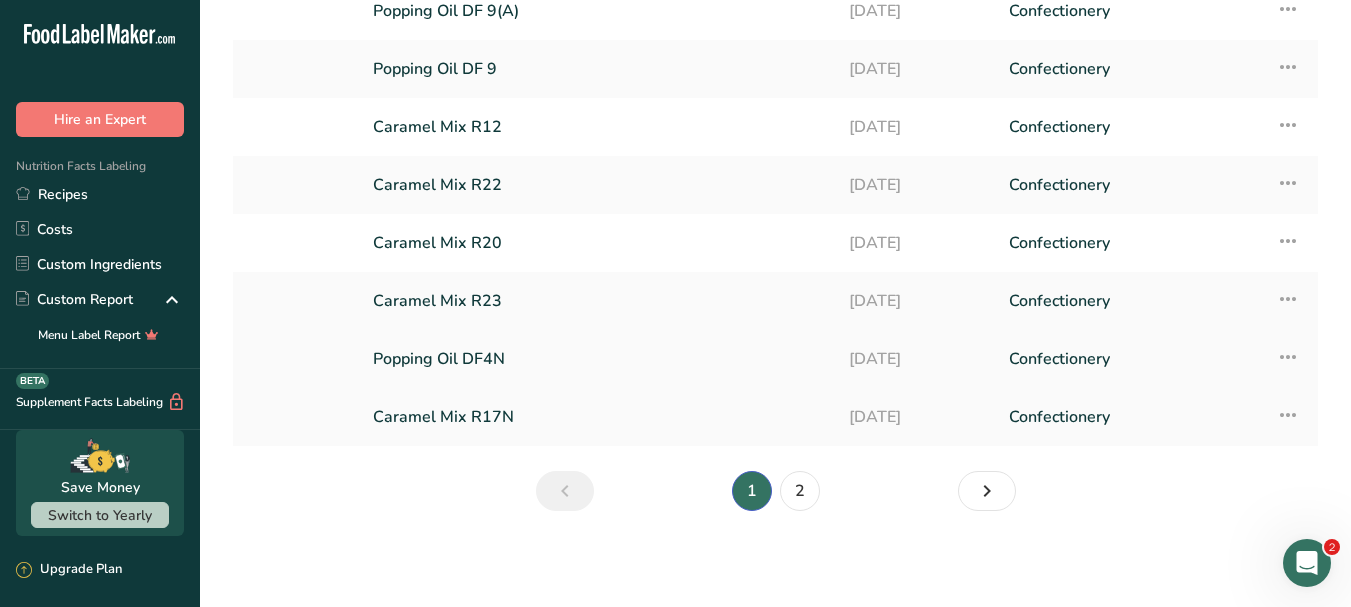 click on "Popping Oil DF4N" at bounding box center (599, 359) 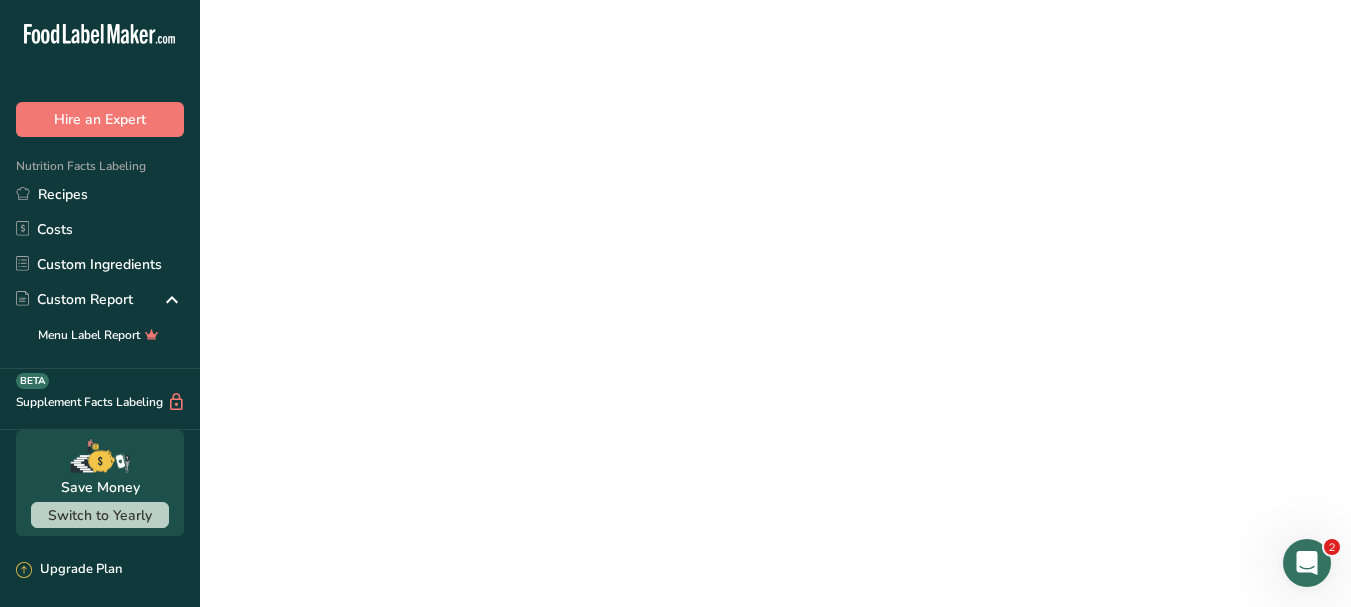 scroll, scrollTop: 0, scrollLeft: 0, axis: both 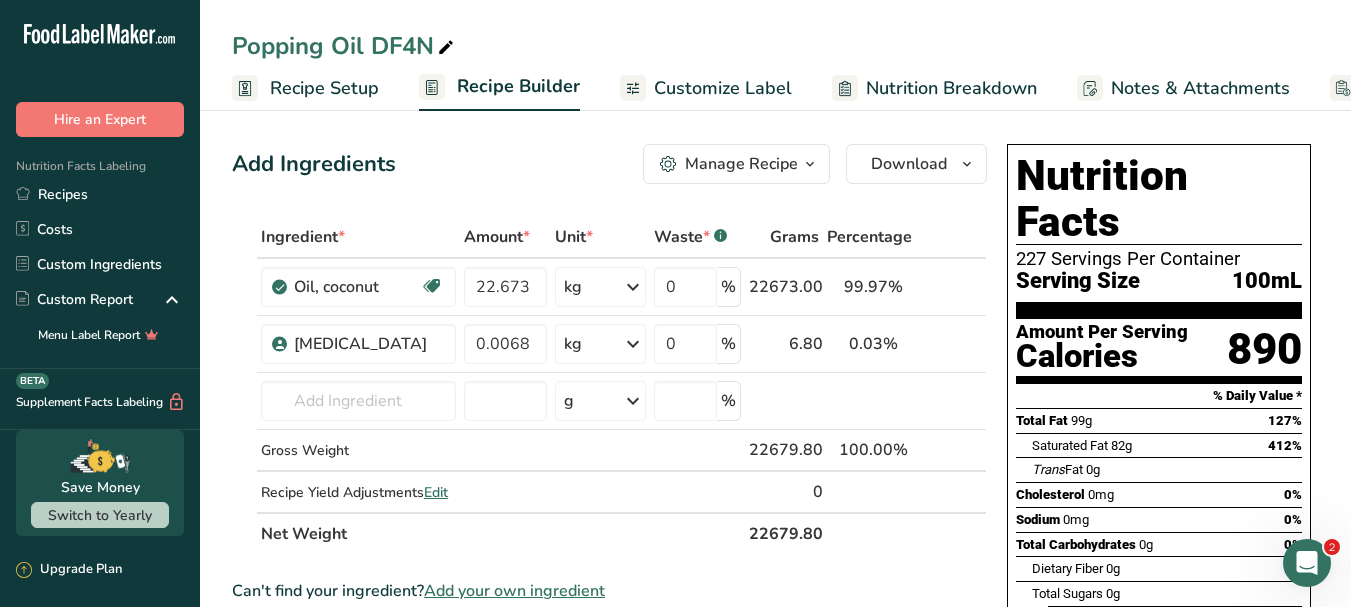 click at bounding box center (810, 164) 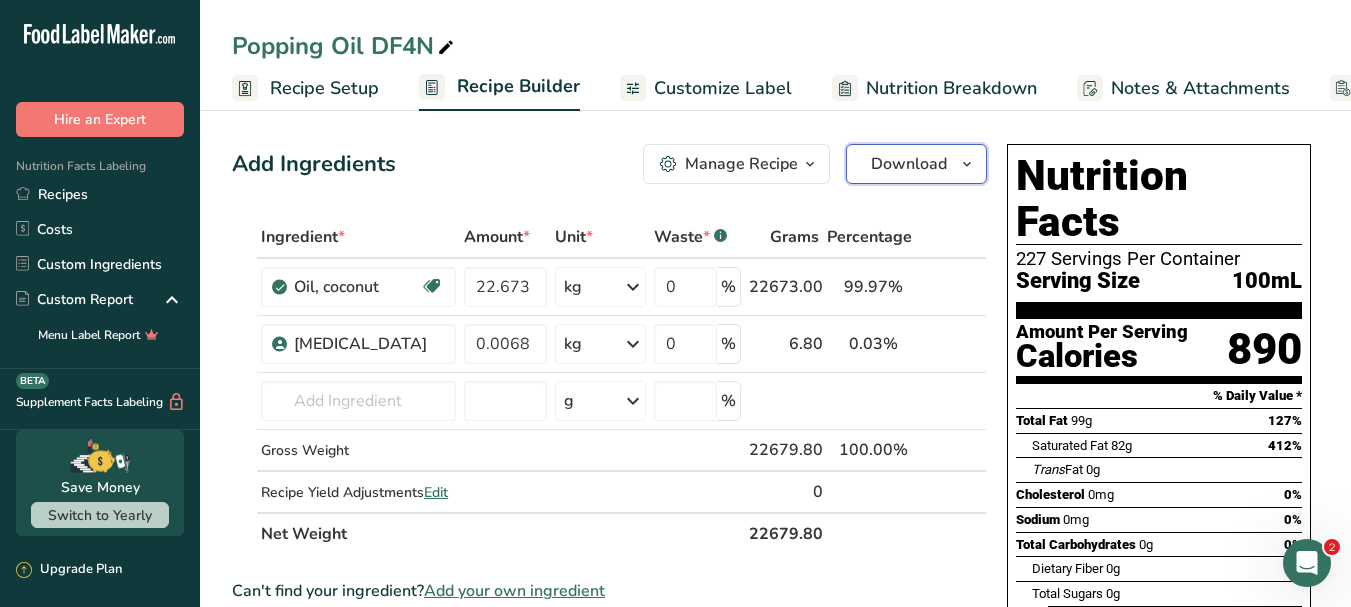 click on "Download" at bounding box center (909, 164) 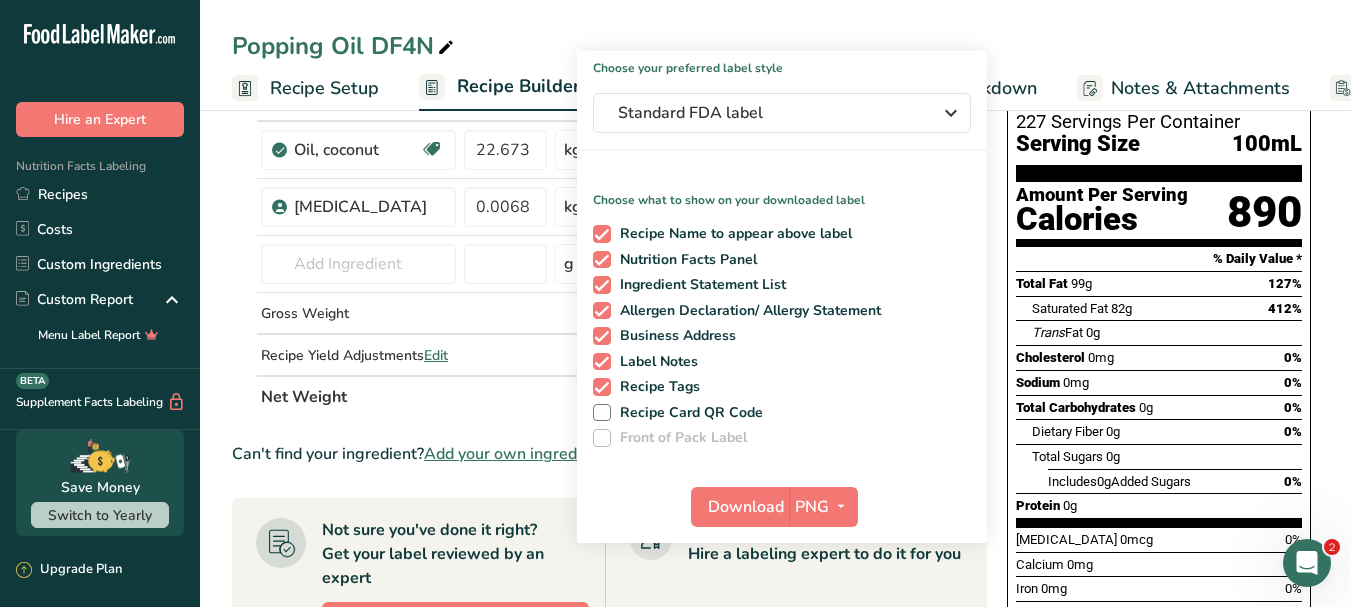 scroll, scrollTop: 0, scrollLeft: 0, axis: both 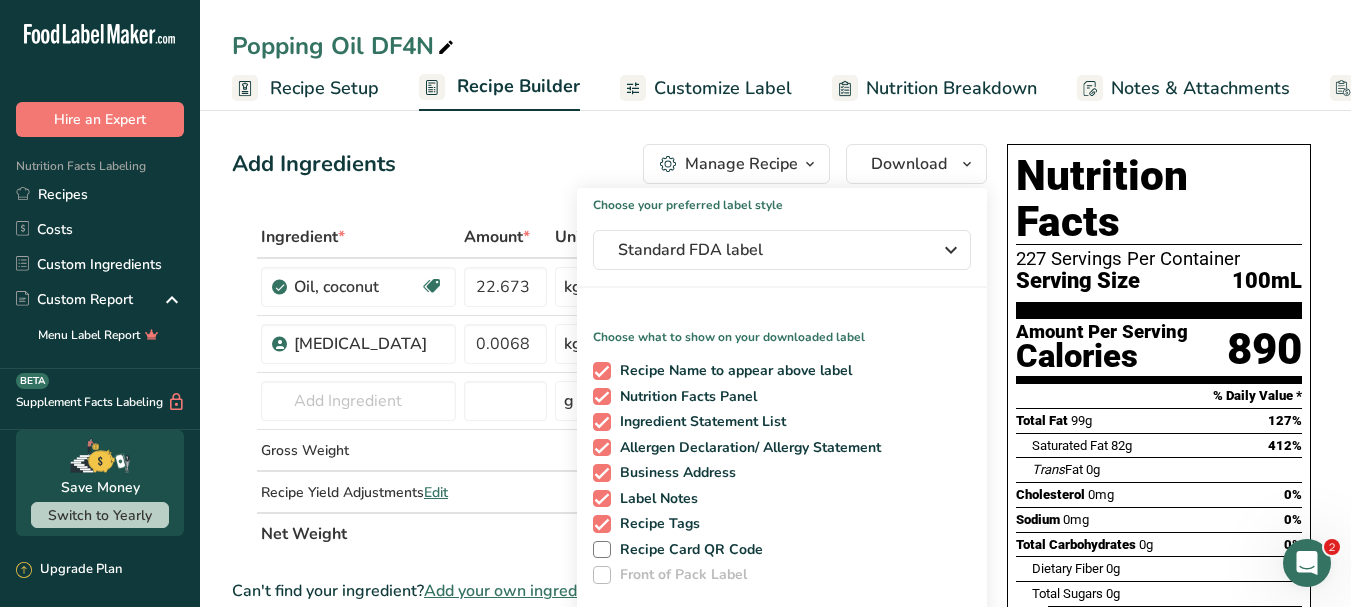 click on "Manage Recipe" at bounding box center (736, 164) 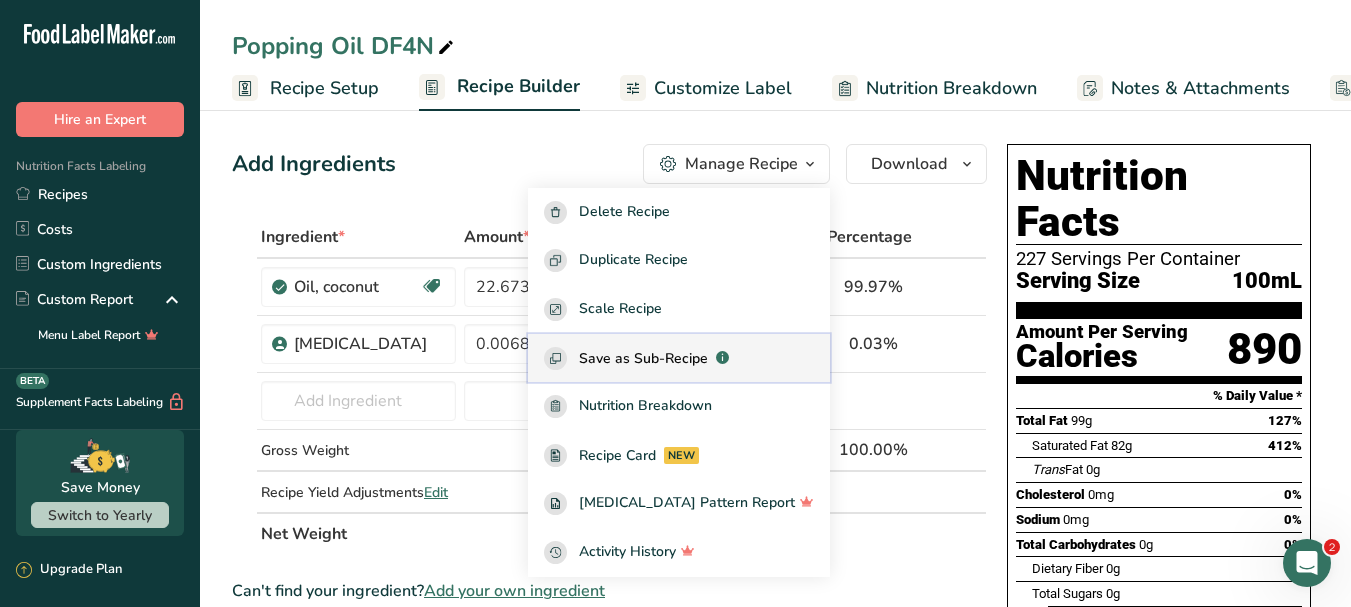 click on "Save as Sub-Recipe" at bounding box center (643, 358) 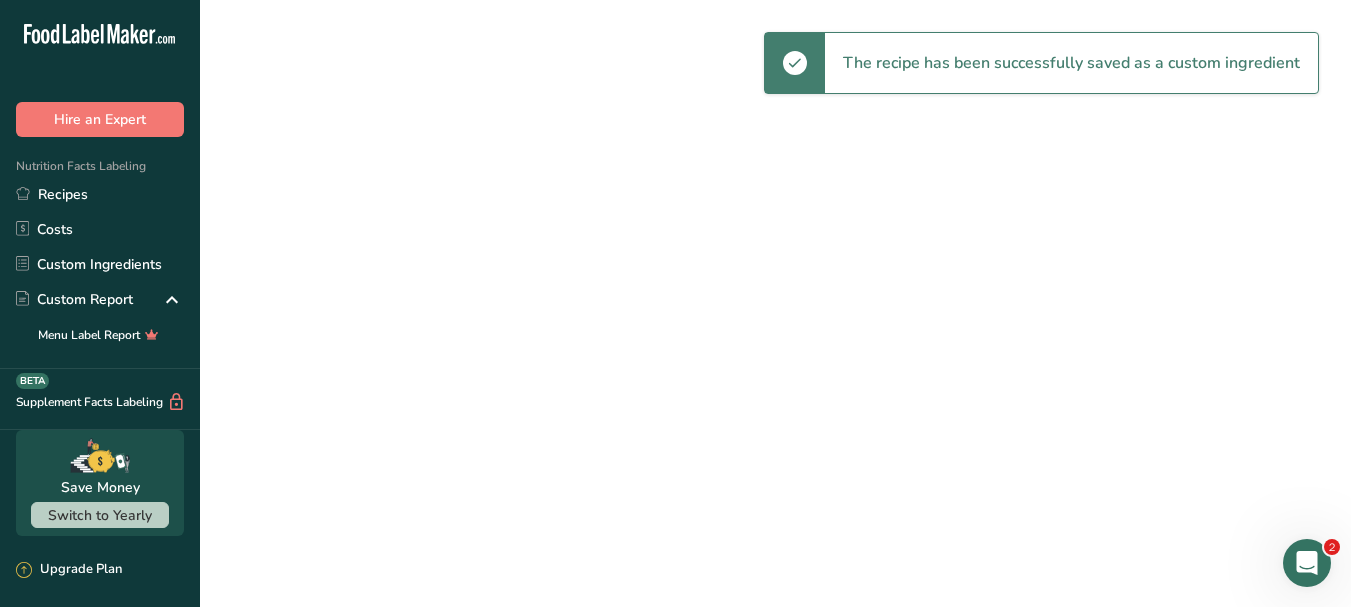 select on "30" 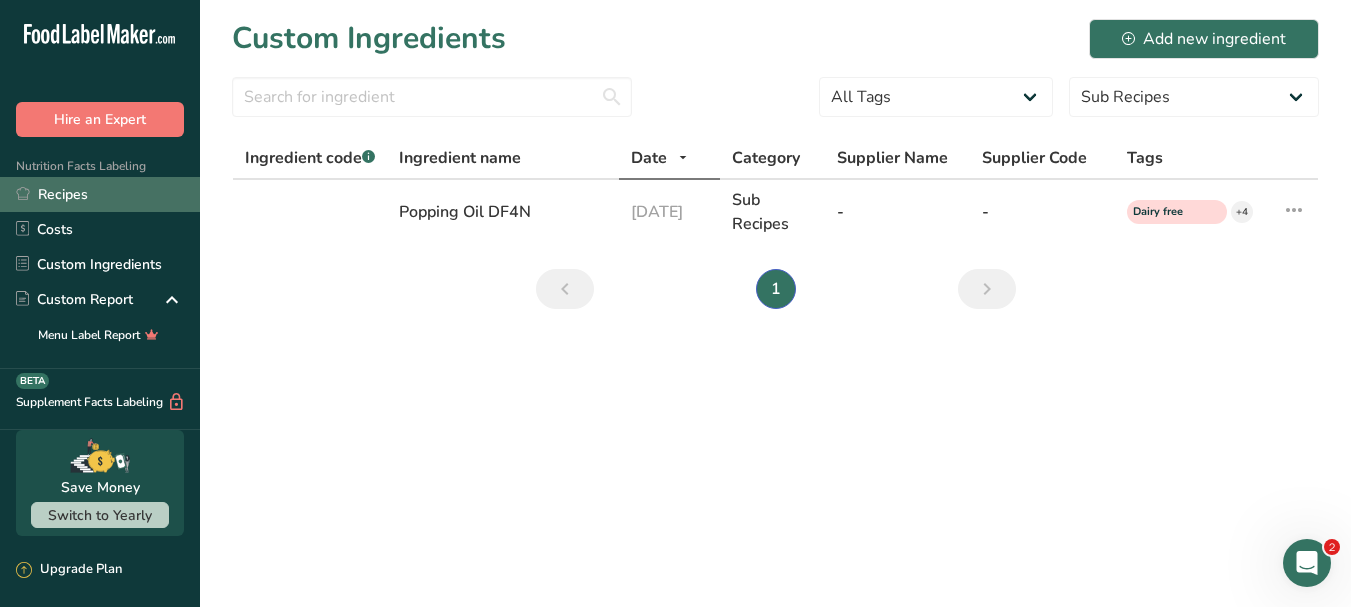 click on "Recipes" at bounding box center [100, 194] 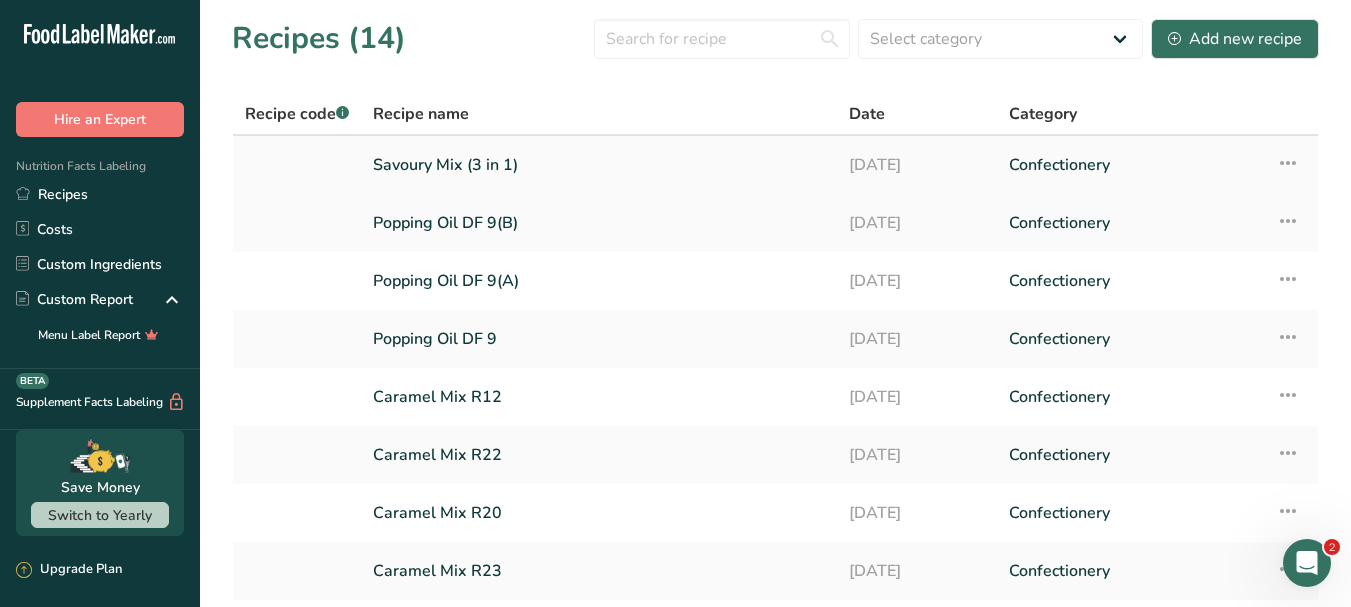 click on "Savoury Mix (3 in 1)" at bounding box center (599, 165) 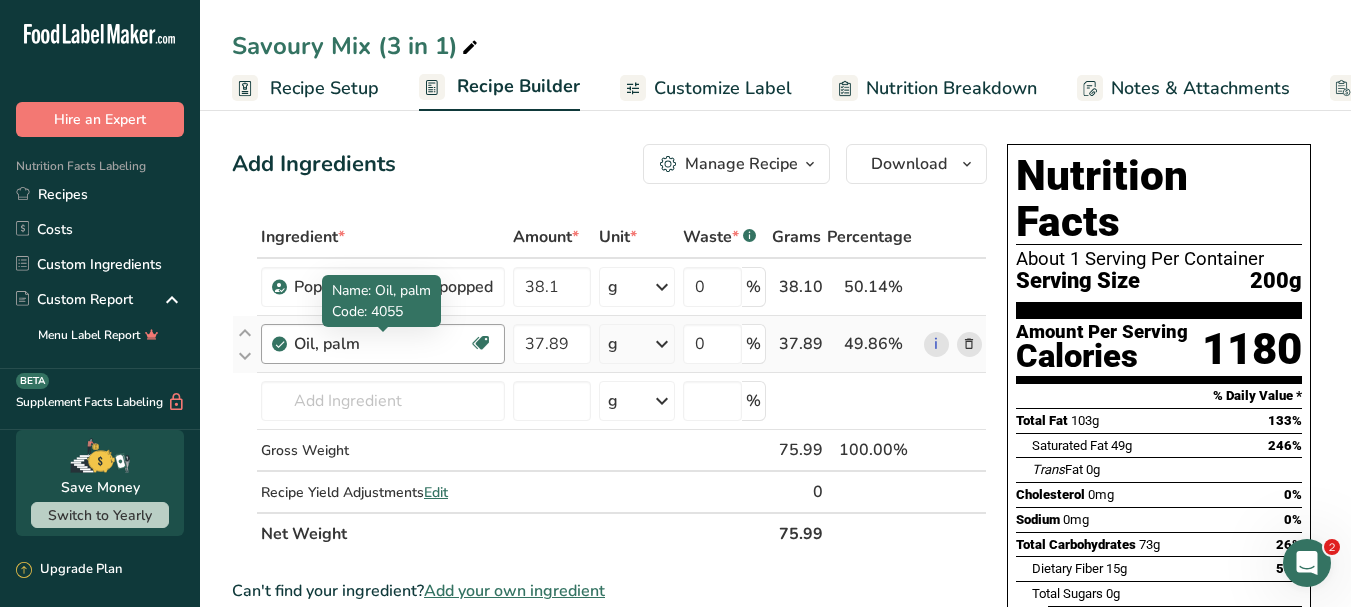 click on "Oil, palm" at bounding box center [381, 344] 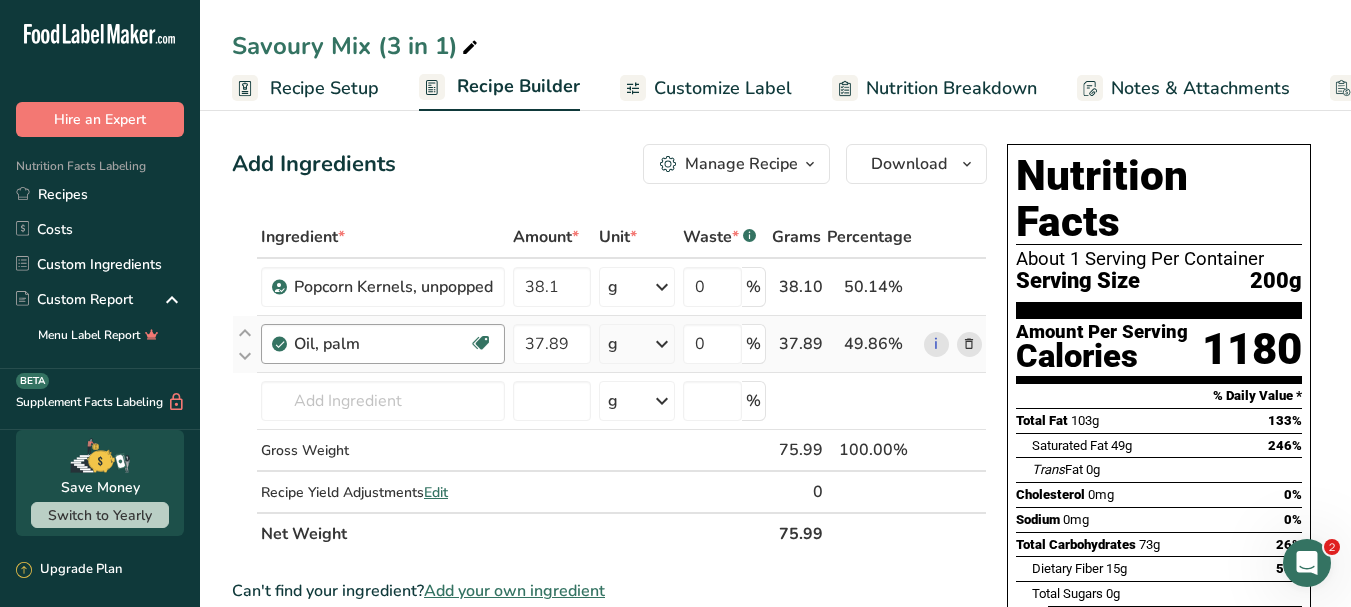 click on "Oil, palm" at bounding box center [381, 344] 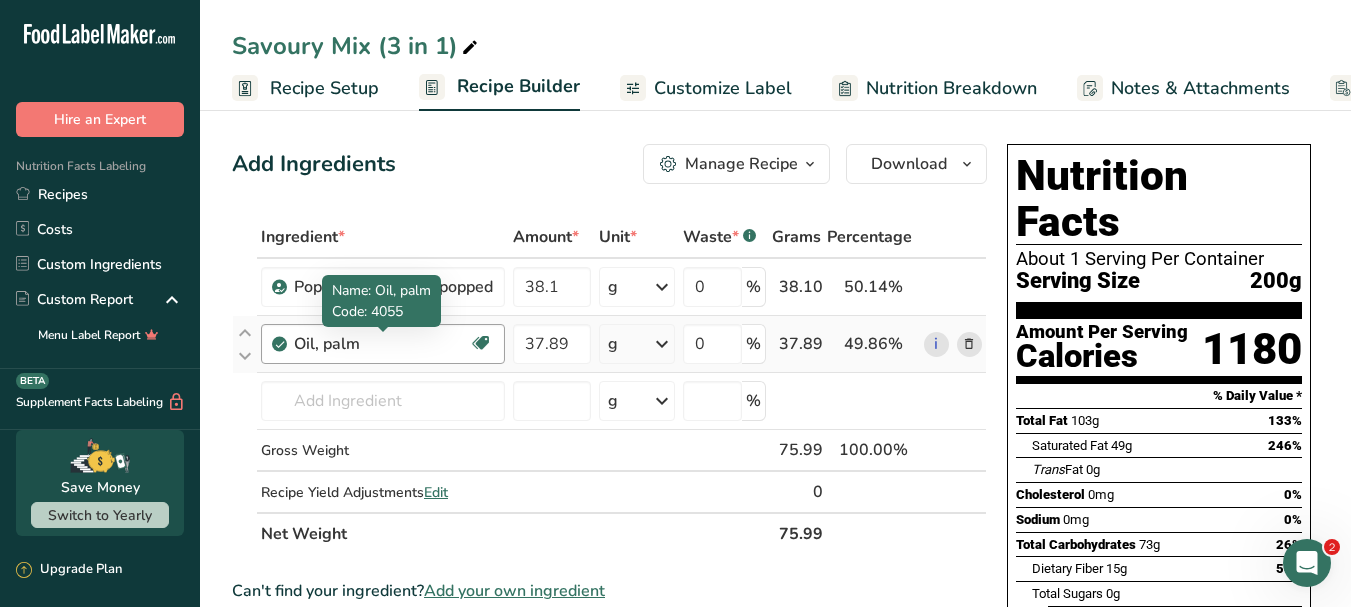 click on "Oil, palm" at bounding box center (381, 344) 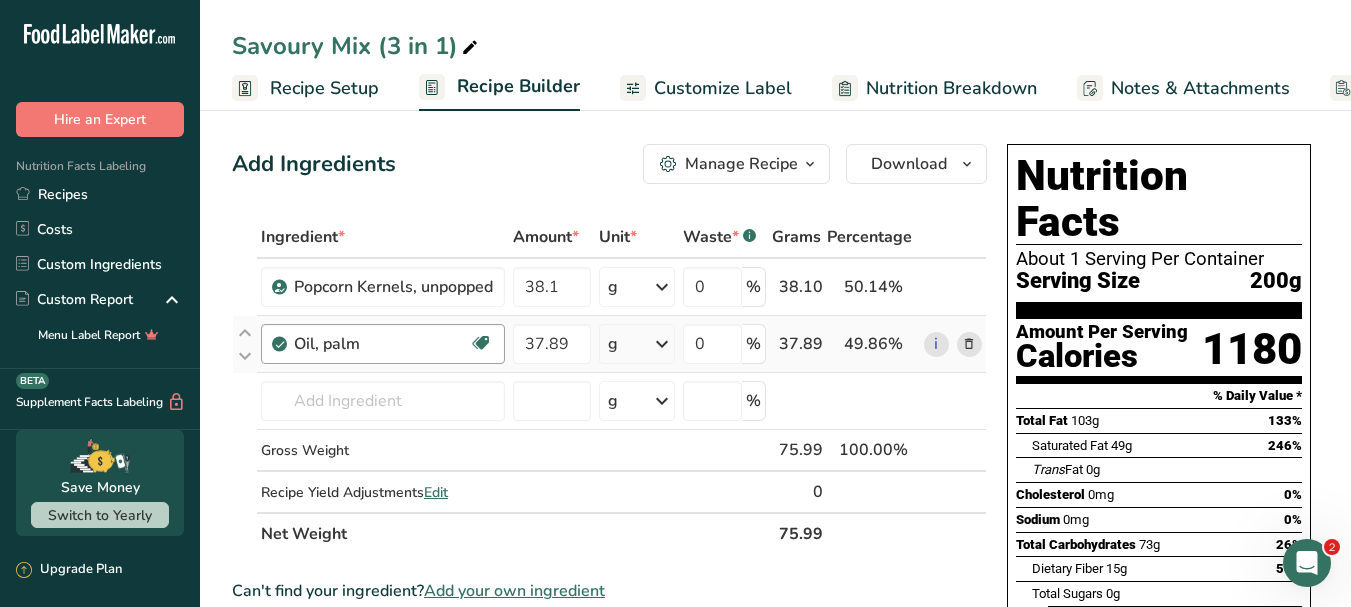click on "Oil, palm" at bounding box center (381, 344) 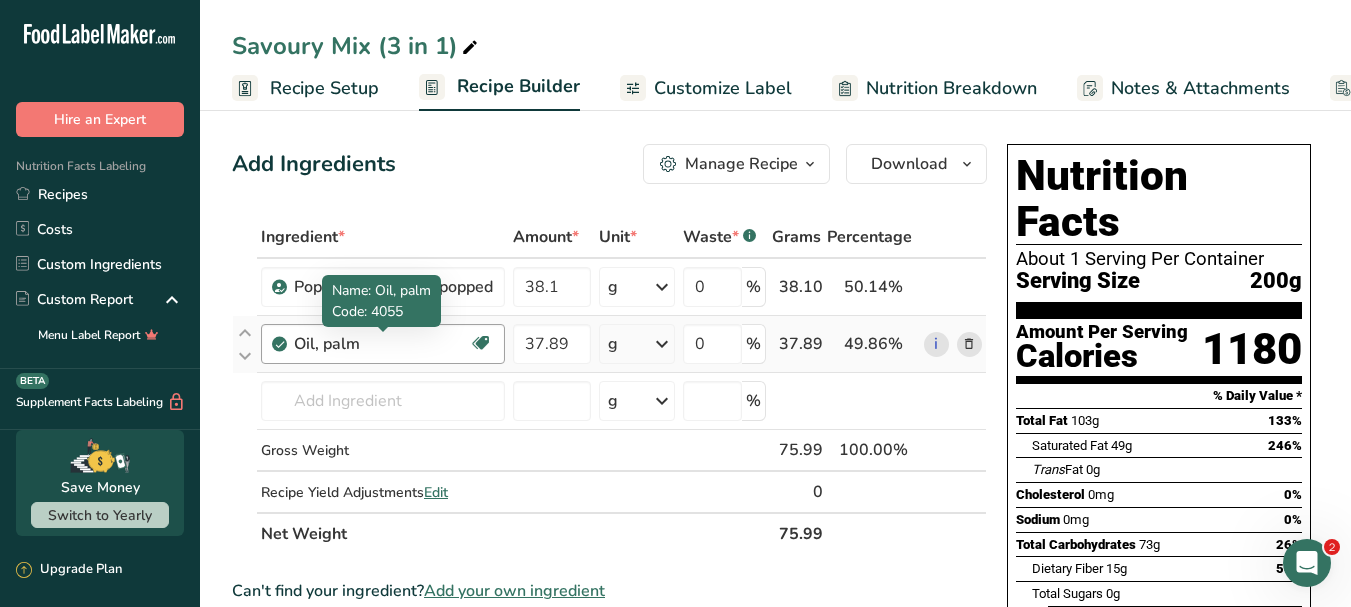 click on "Oil, palm" at bounding box center (381, 344) 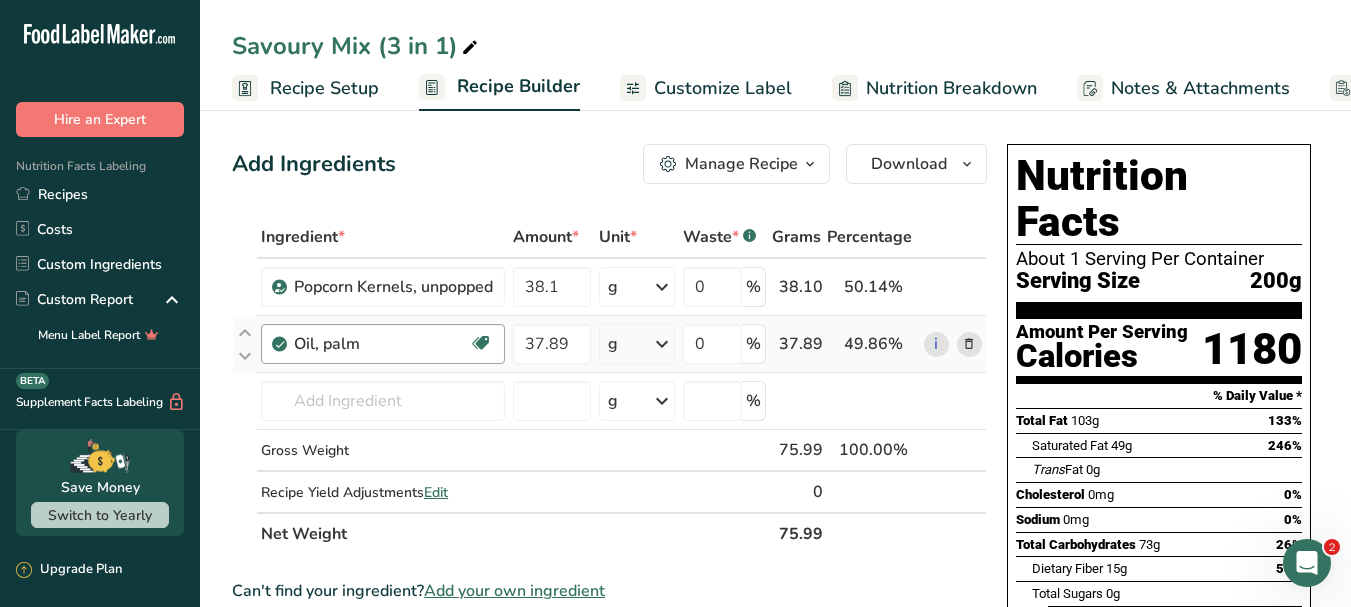 click on "Oil, palm" at bounding box center [381, 344] 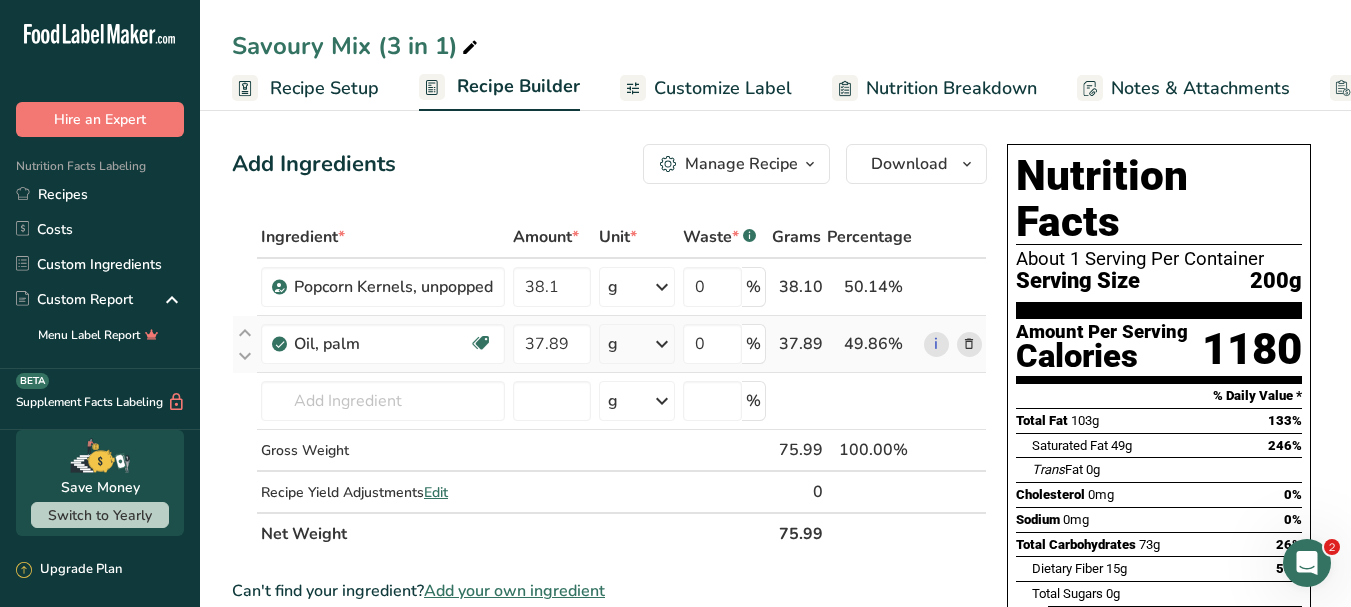 click at bounding box center (969, 344) 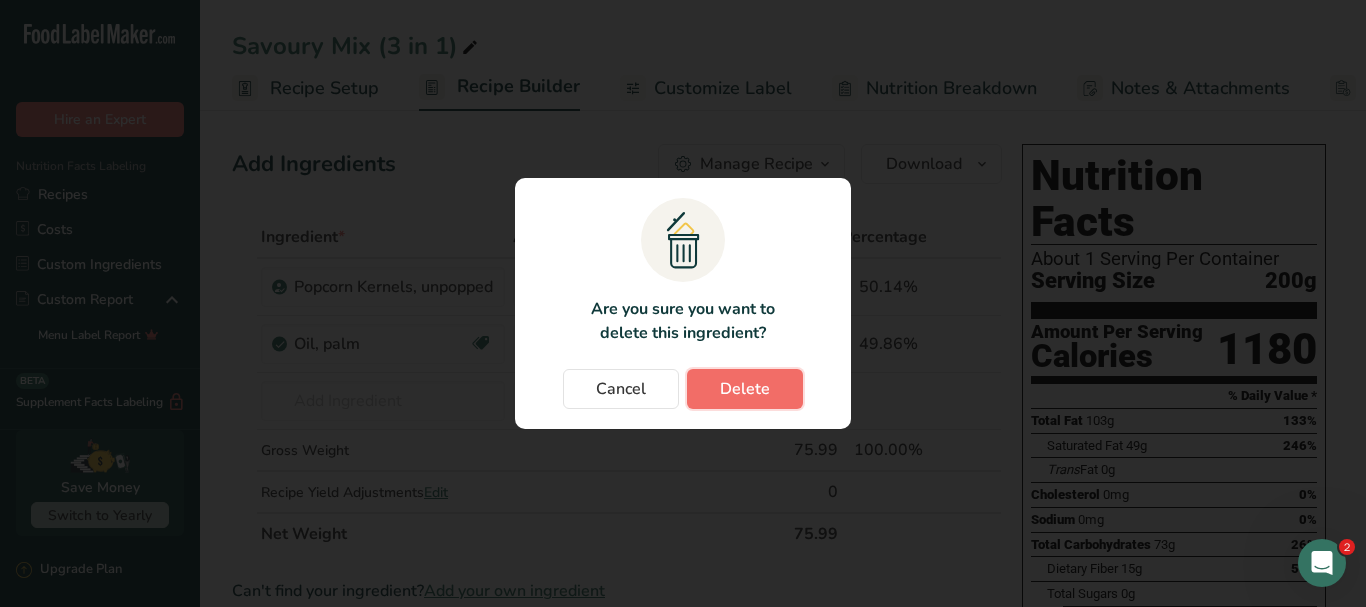 click on "Delete" at bounding box center (745, 389) 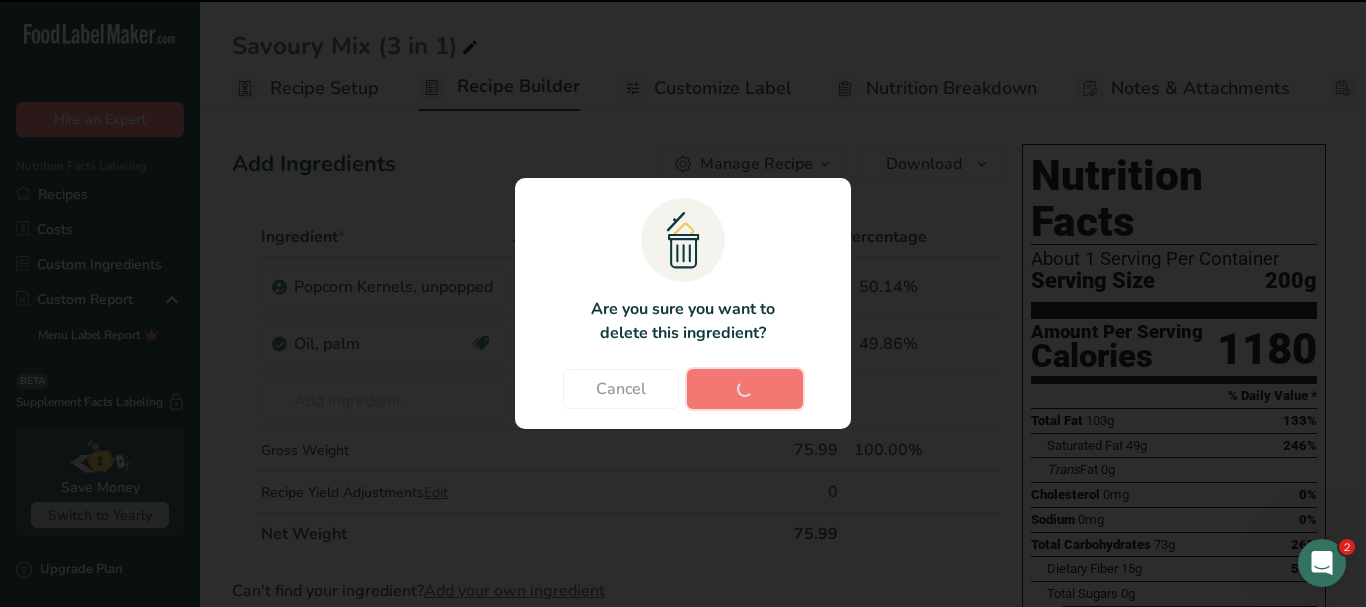 type 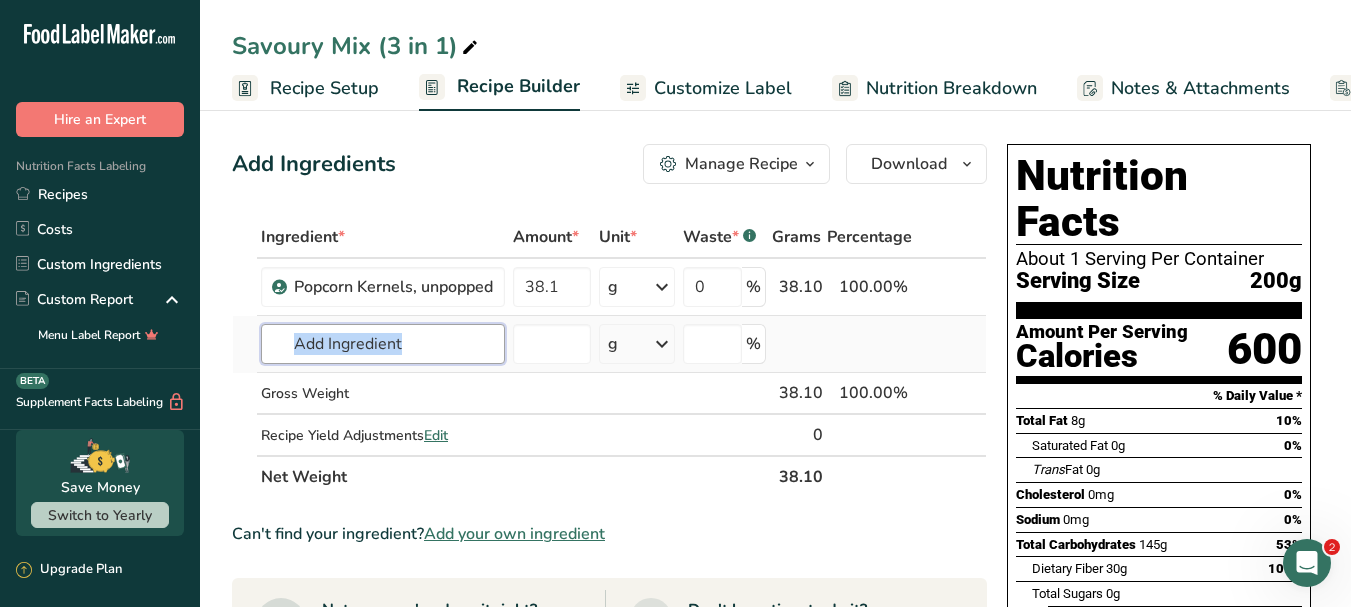 click at bounding box center (383, 344) 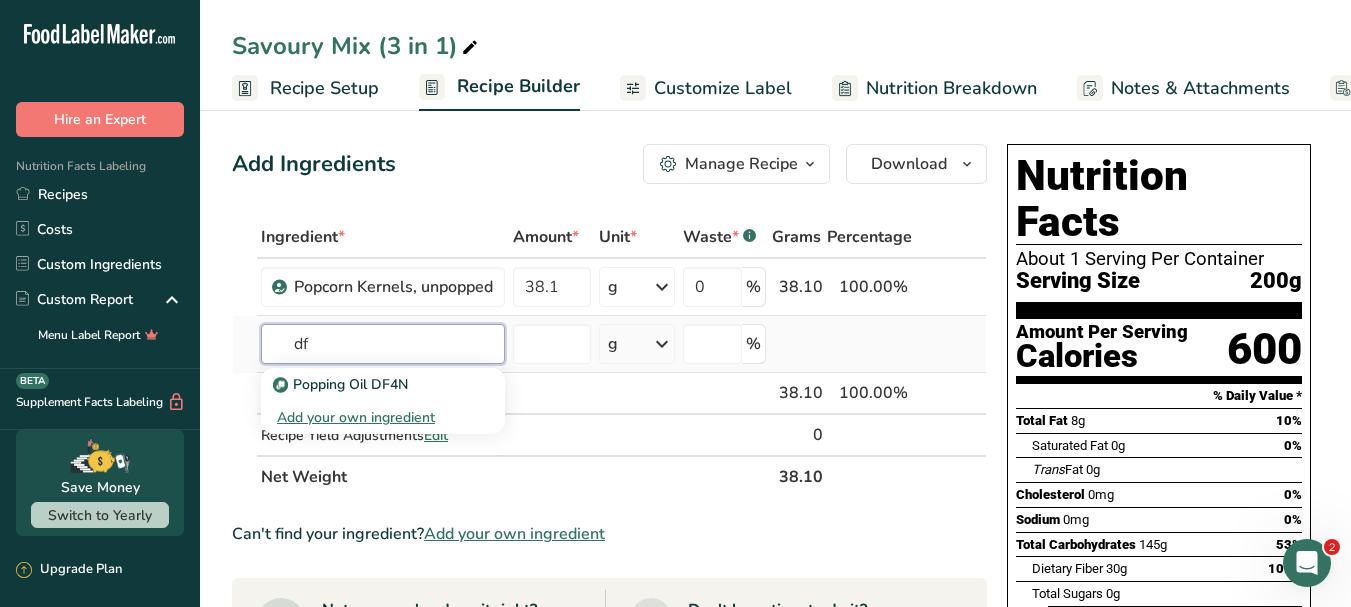 type on "d" 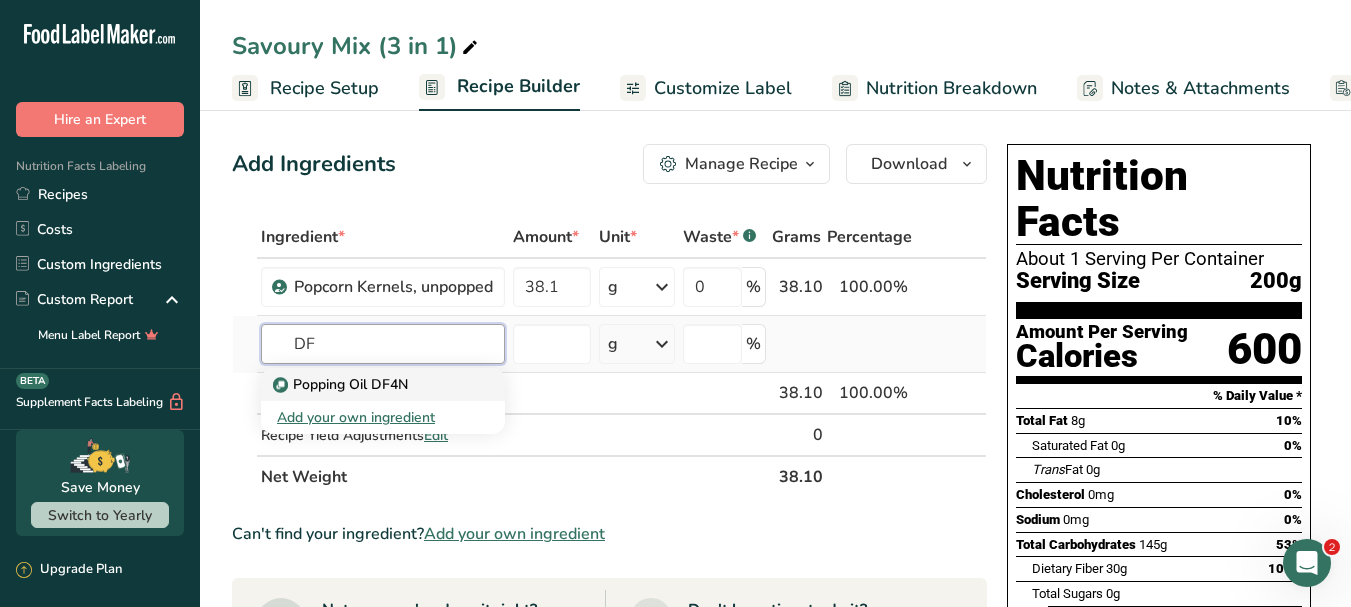 type on "DF" 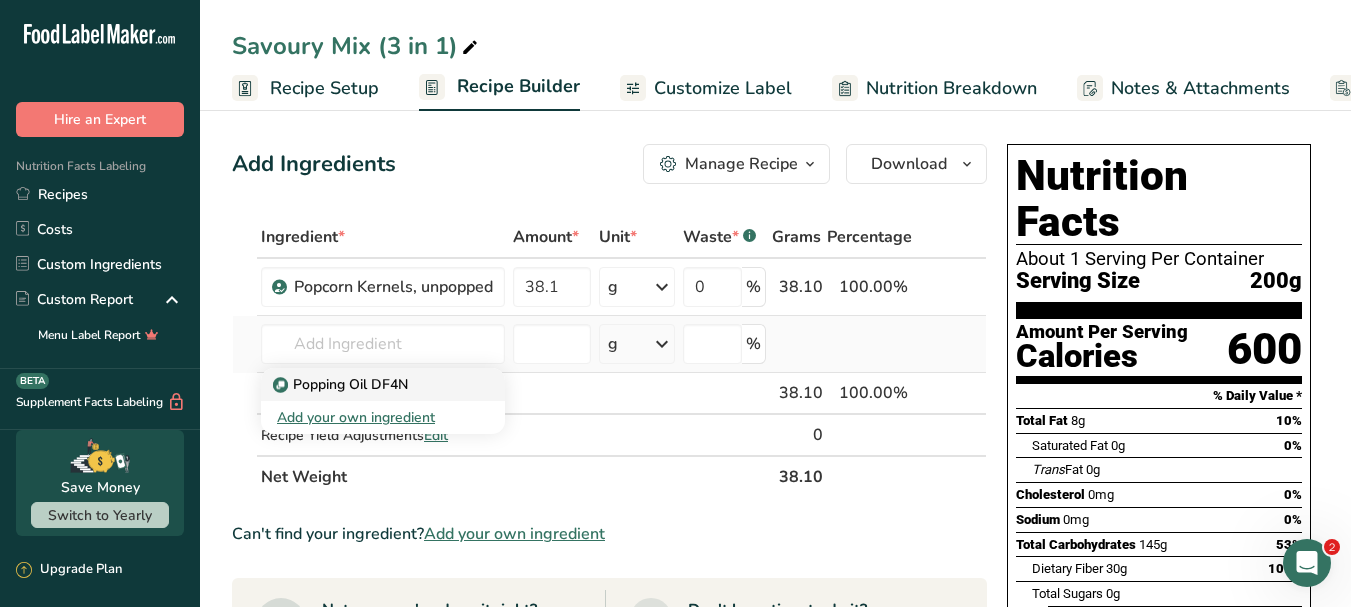 click on "Popping Oil DF4N" at bounding box center (367, 384) 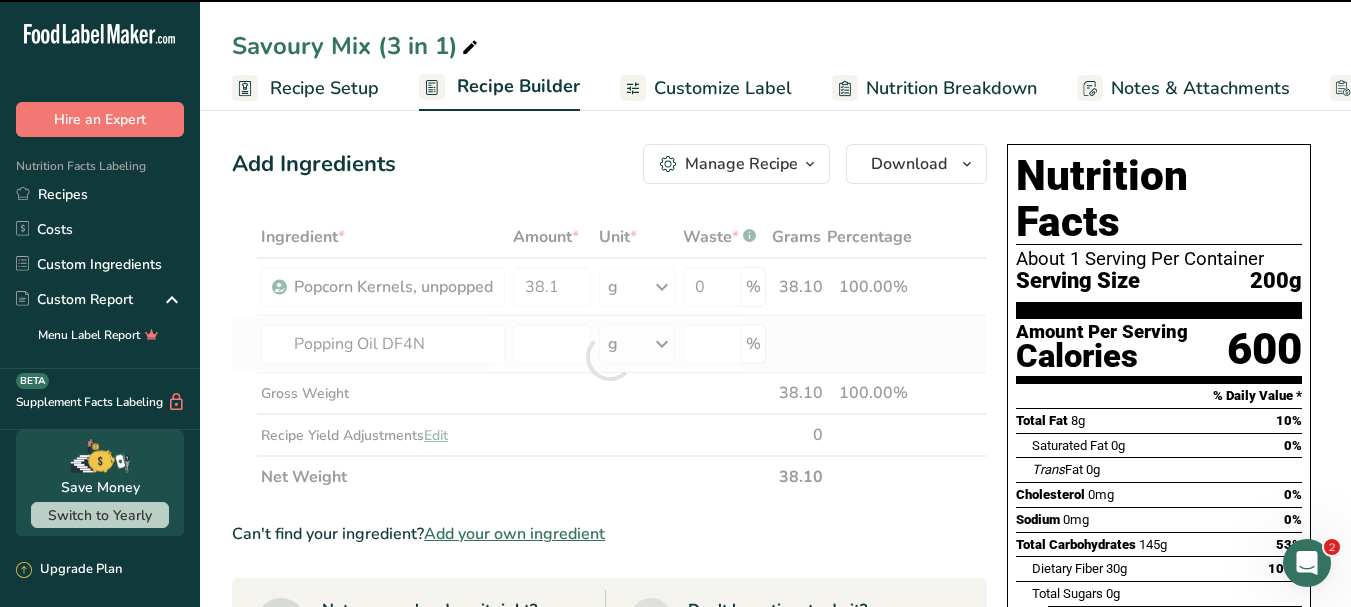 type on "0" 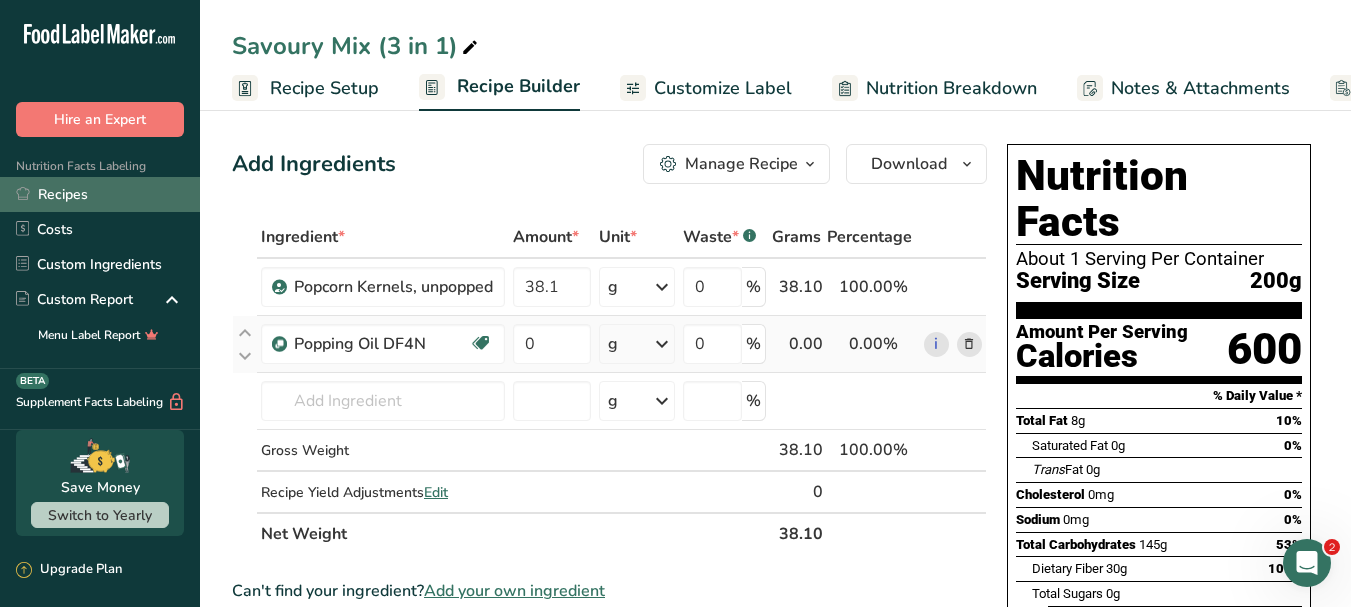 click on "Recipes" at bounding box center [100, 194] 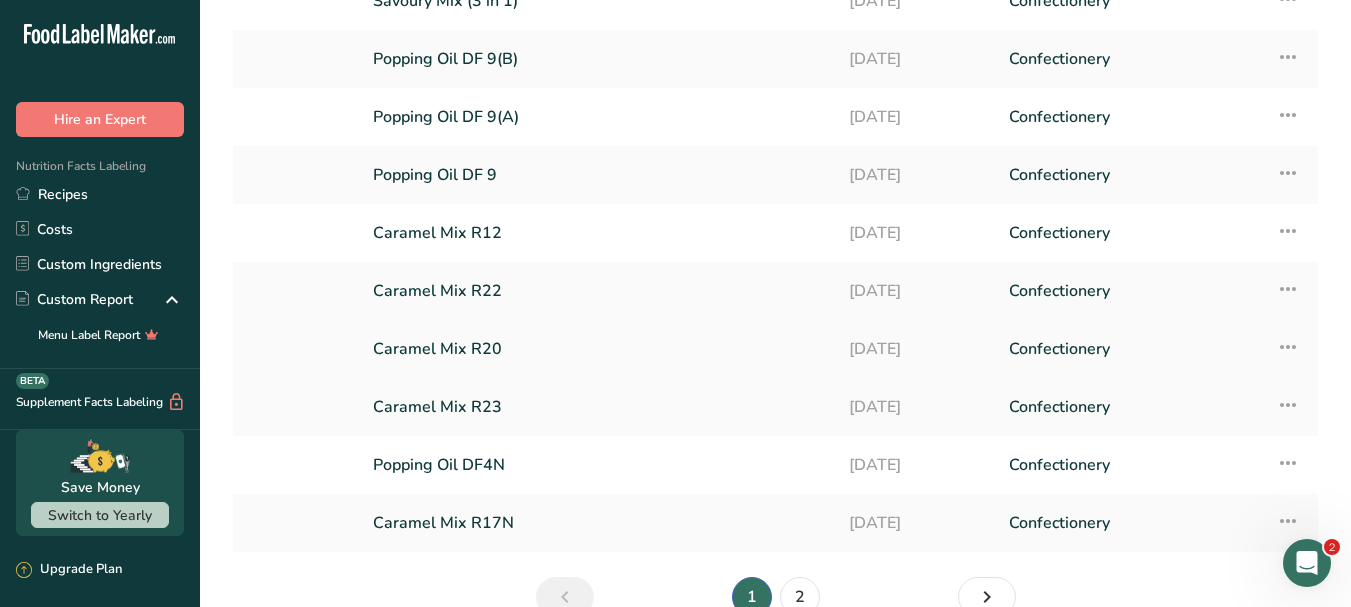 scroll, scrollTop: 270, scrollLeft: 0, axis: vertical 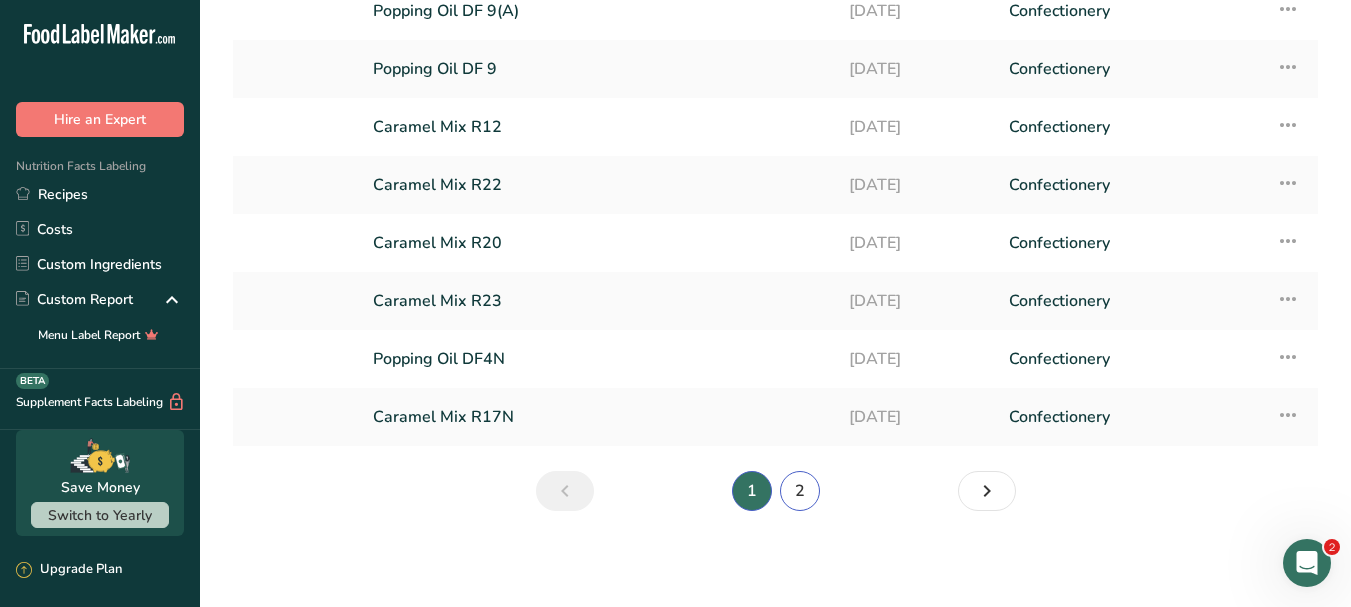 click on "2" at bounding box center [800, 491] 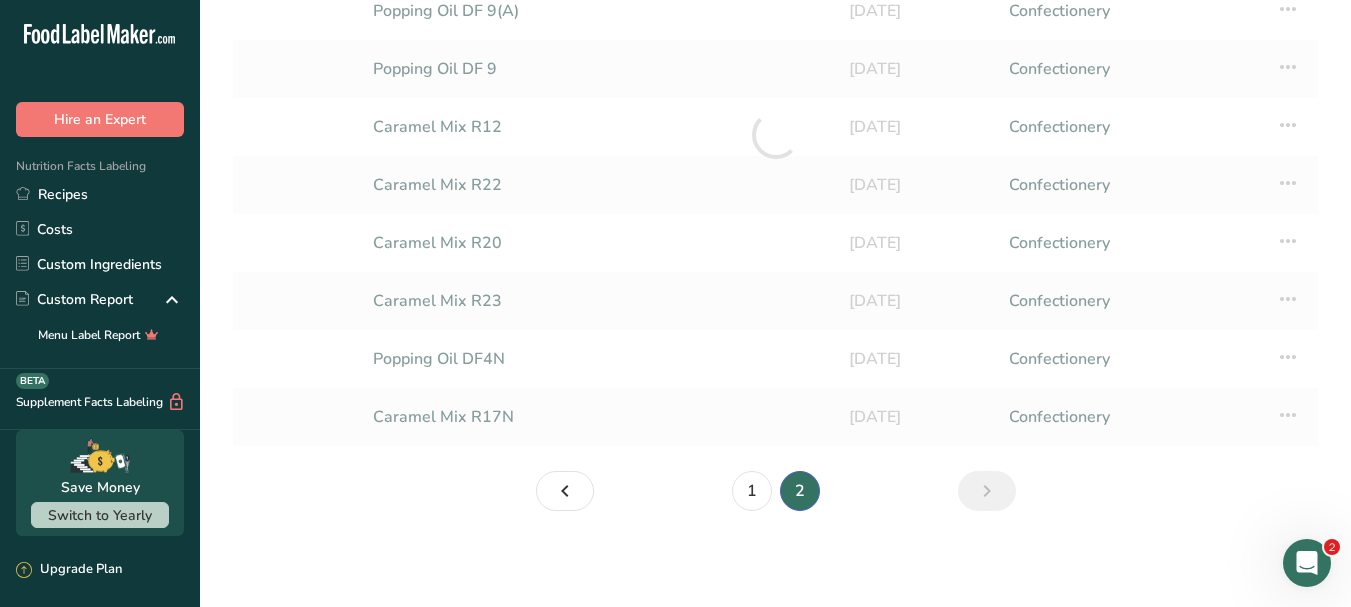 scroll, scrollTop: 0, scrollLeft: 0, axis: both 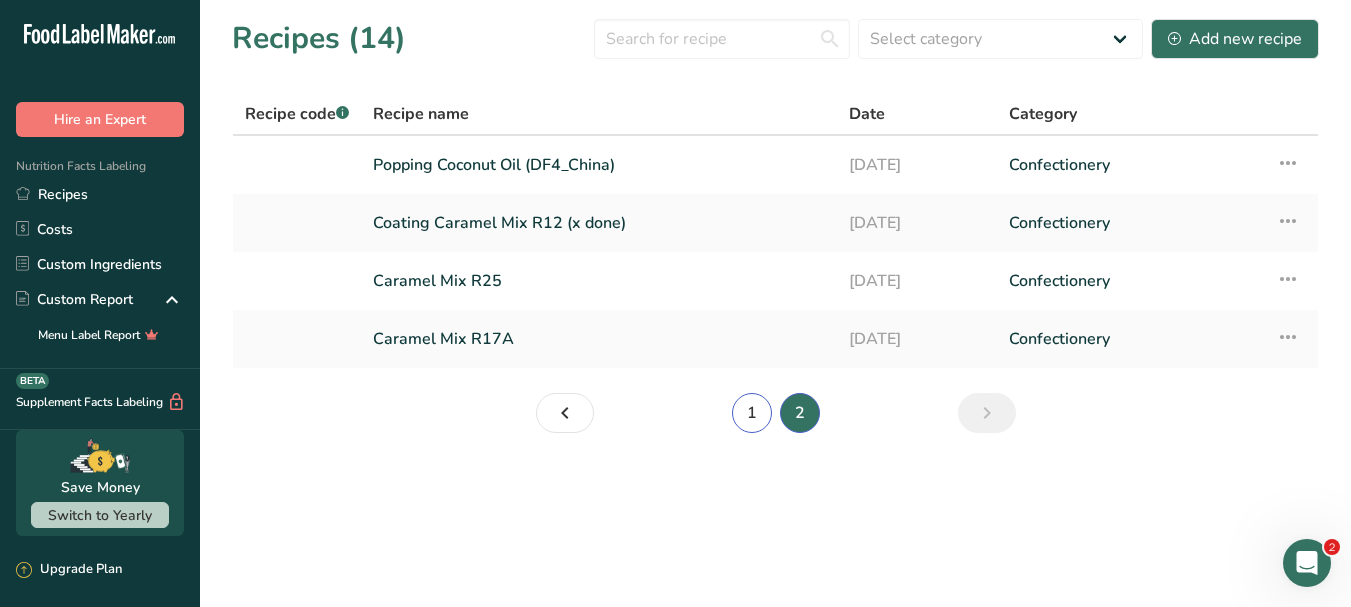 click on "1" at bounding box center (752, 413) 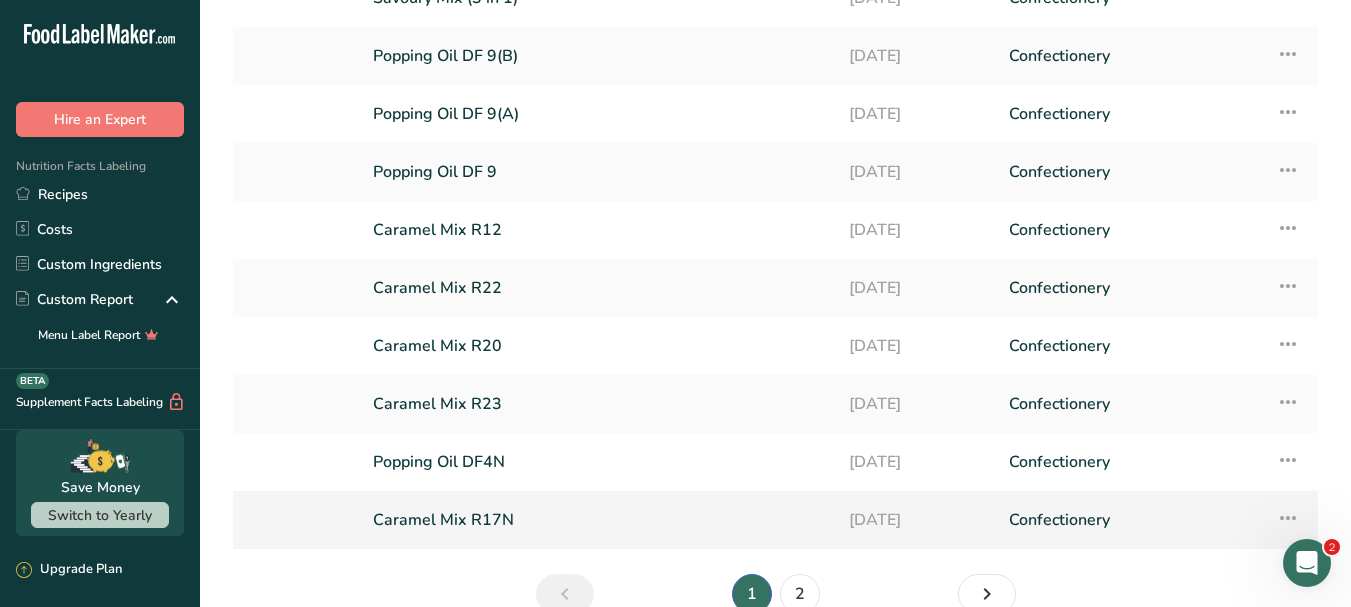 scroll, scrollTop: 200, scrollLeft: 0, axis: vertical 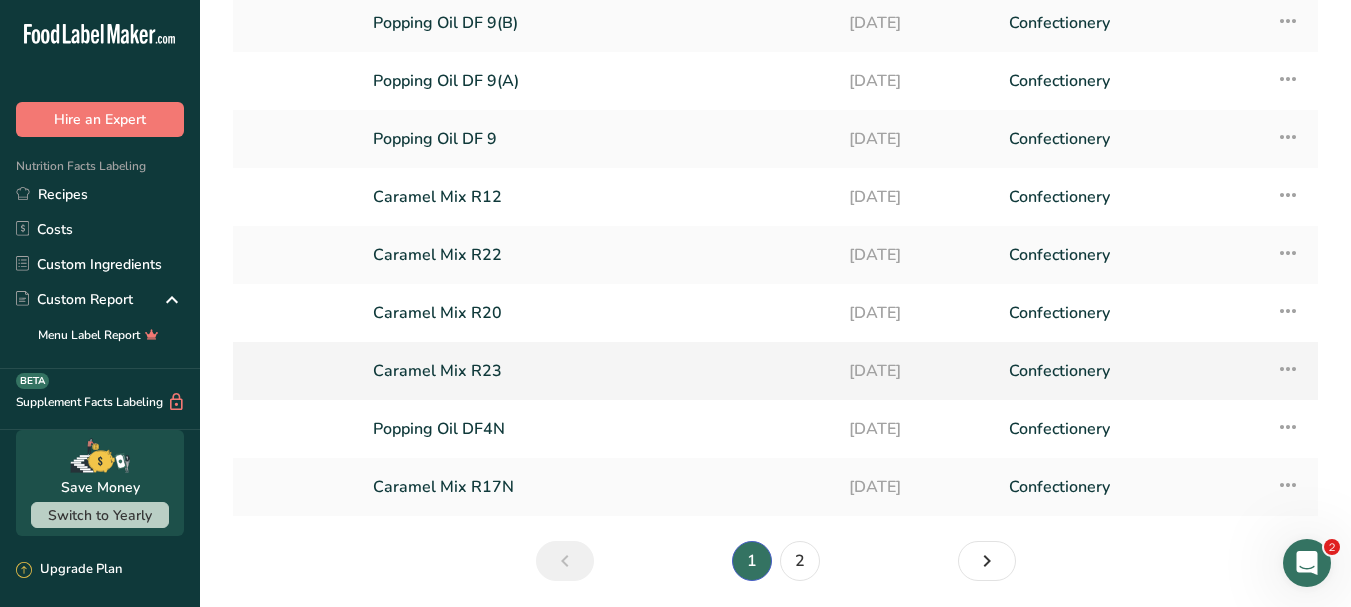 click on "Caramel Mix R23" at bounding box center [599, 371] 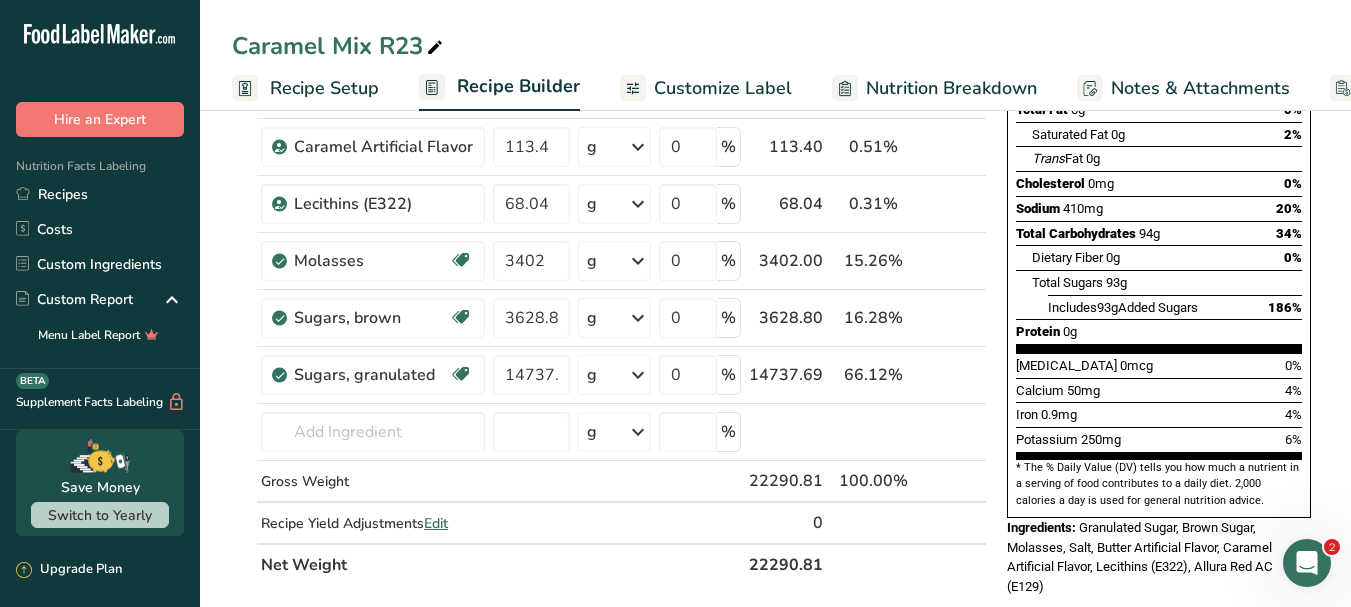 scroll, scrollTop: 0, scrollLeft: 0, axis: both 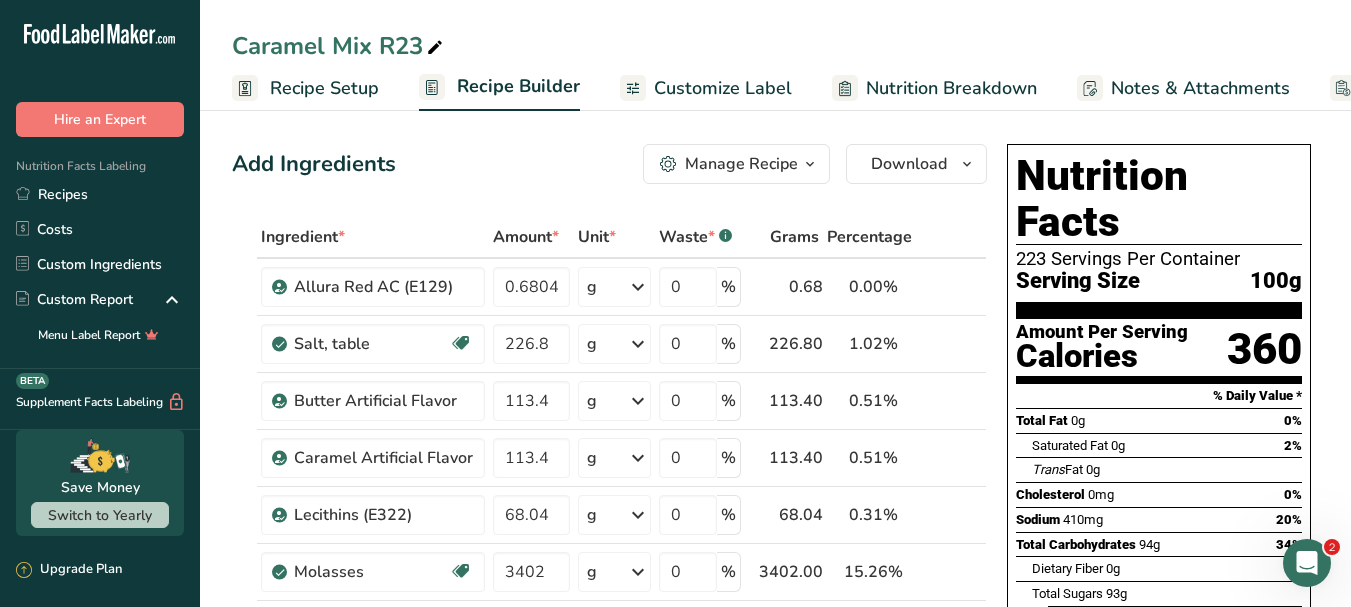 click on "Manage Recipe" at bounding box center [741, 164] 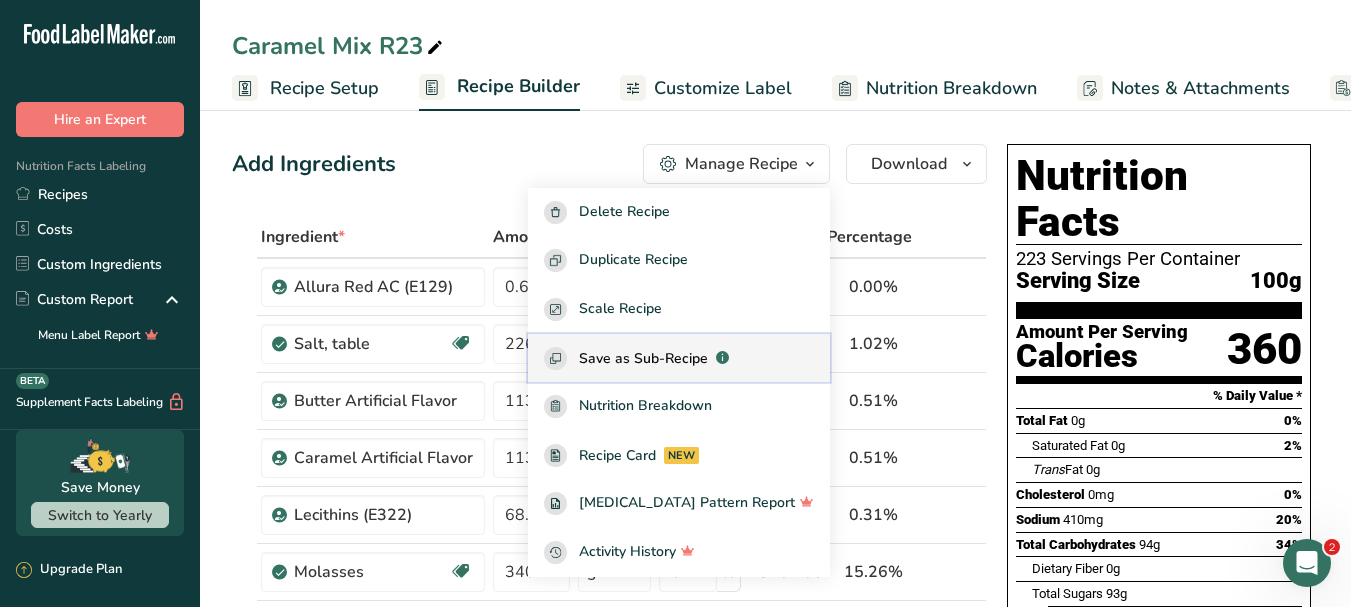 click on "Save as Sub-Recipe" at bounding box center (643, 358) 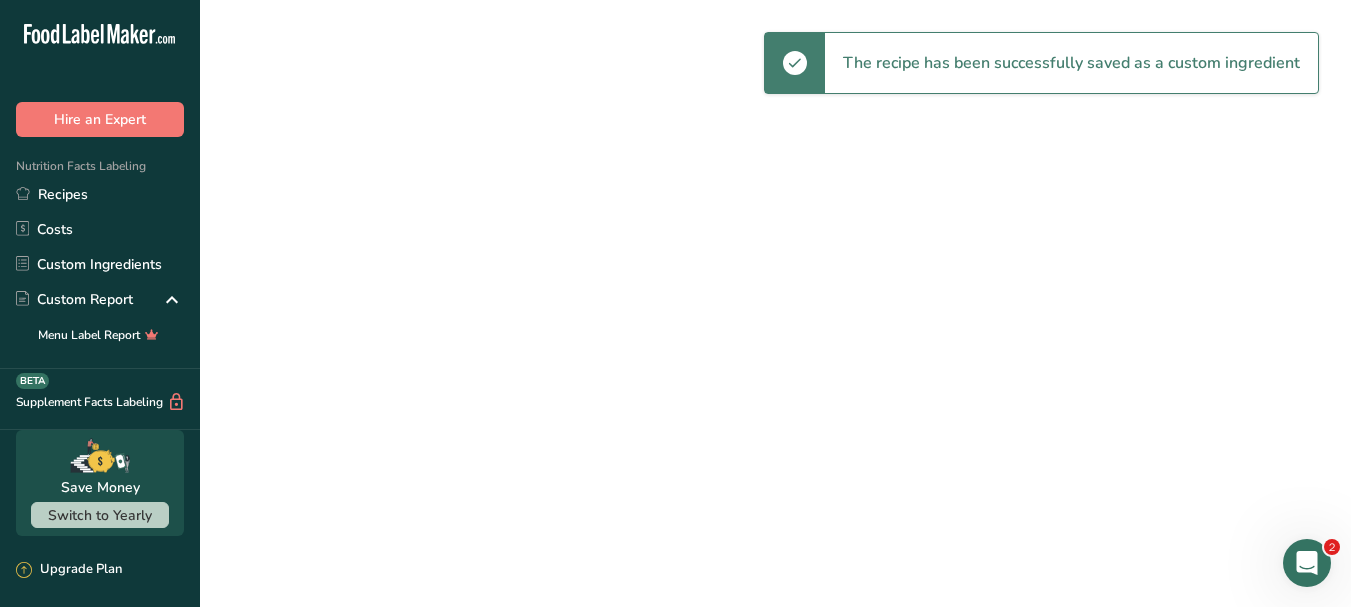 select on "30" 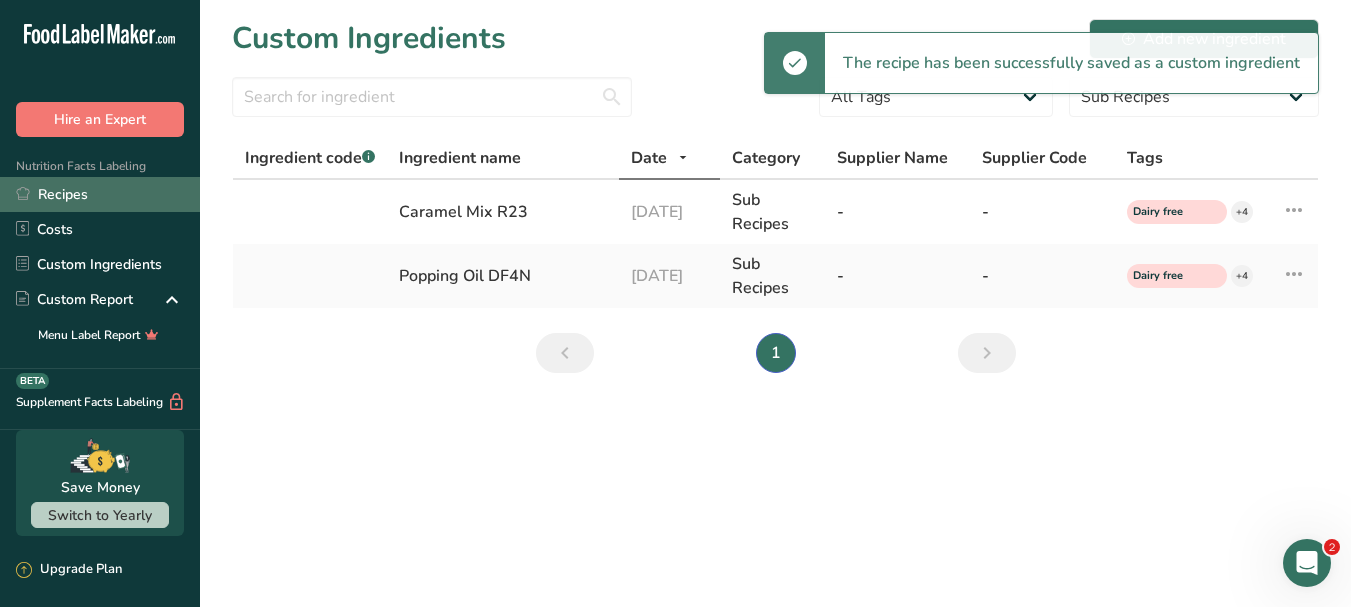 click on "Recipes" at bounding box center [100, 194] 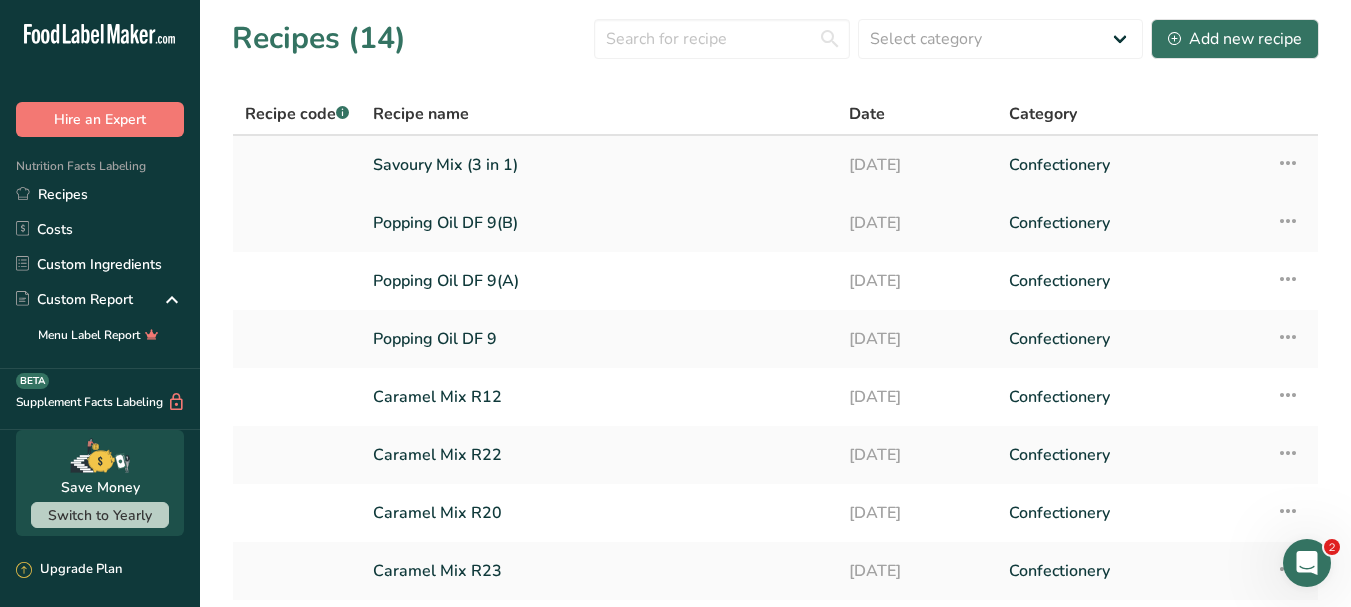 click on "Savoury Mix (3 in 1)" at bounding box center (599, 165) 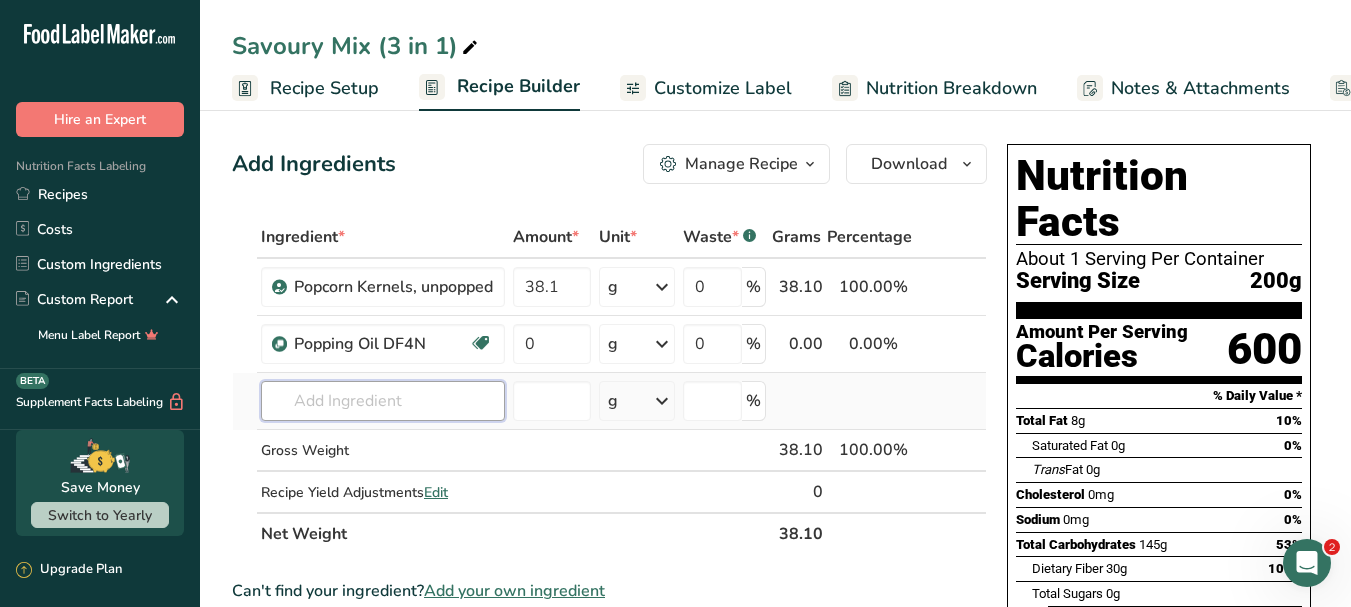 click at bounding box center (383, 401) 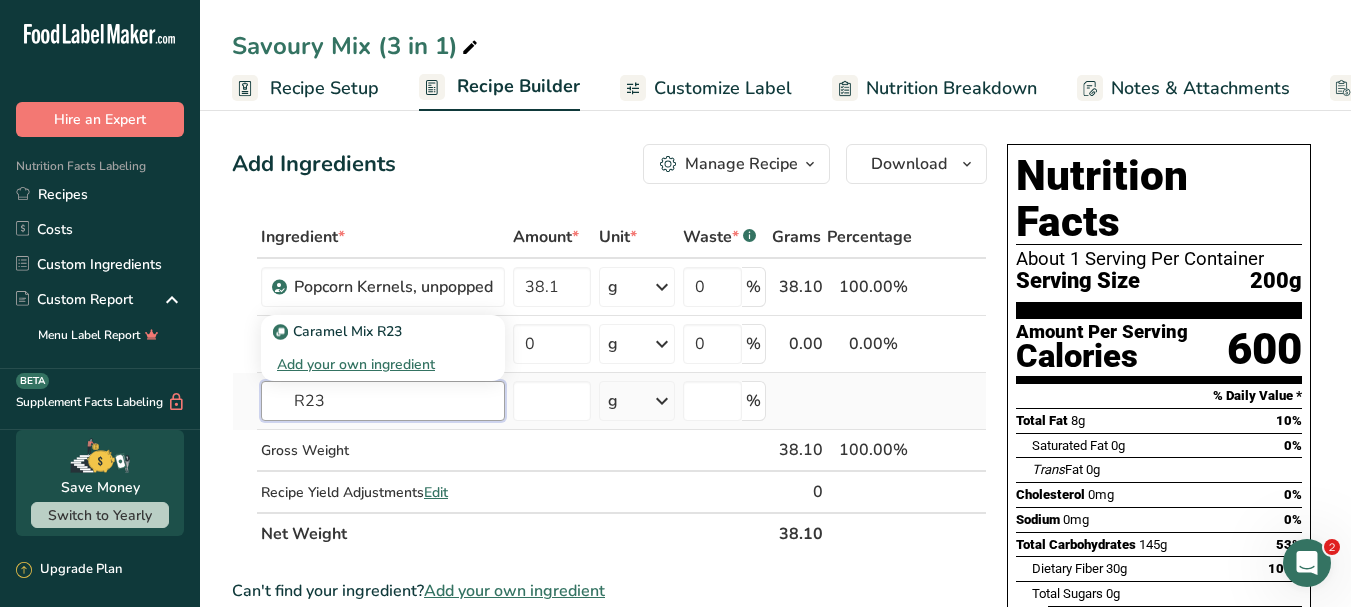 click on "R23" at bounding box center (383, 401) 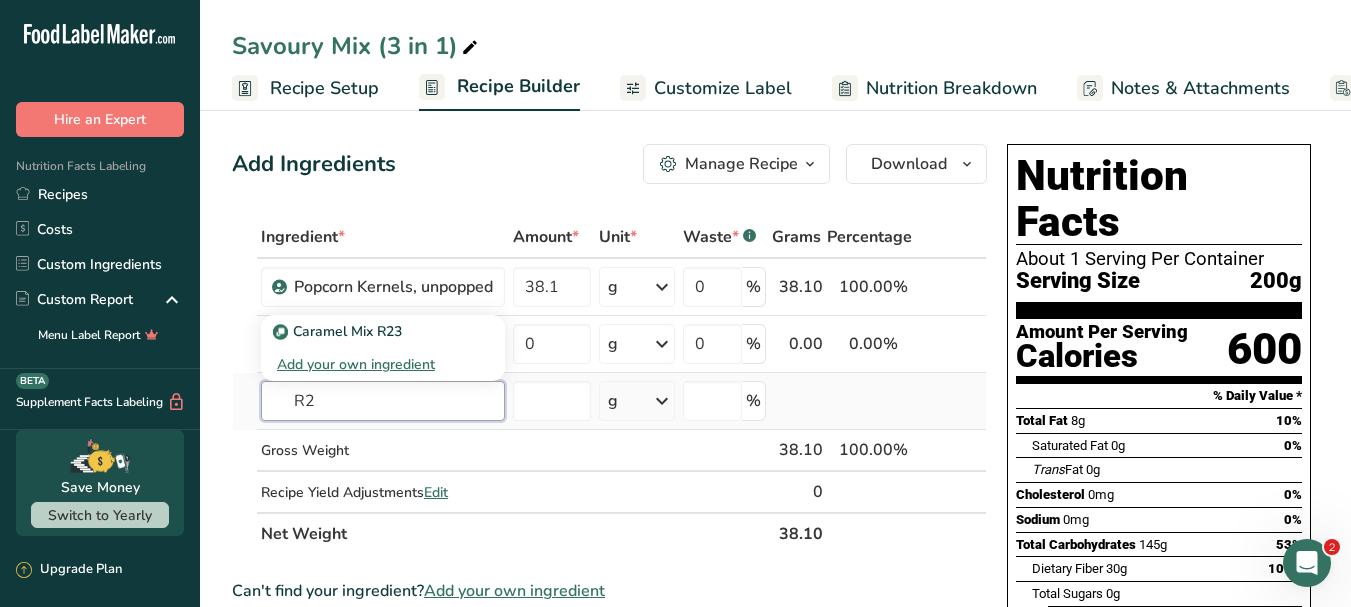 type on "R" 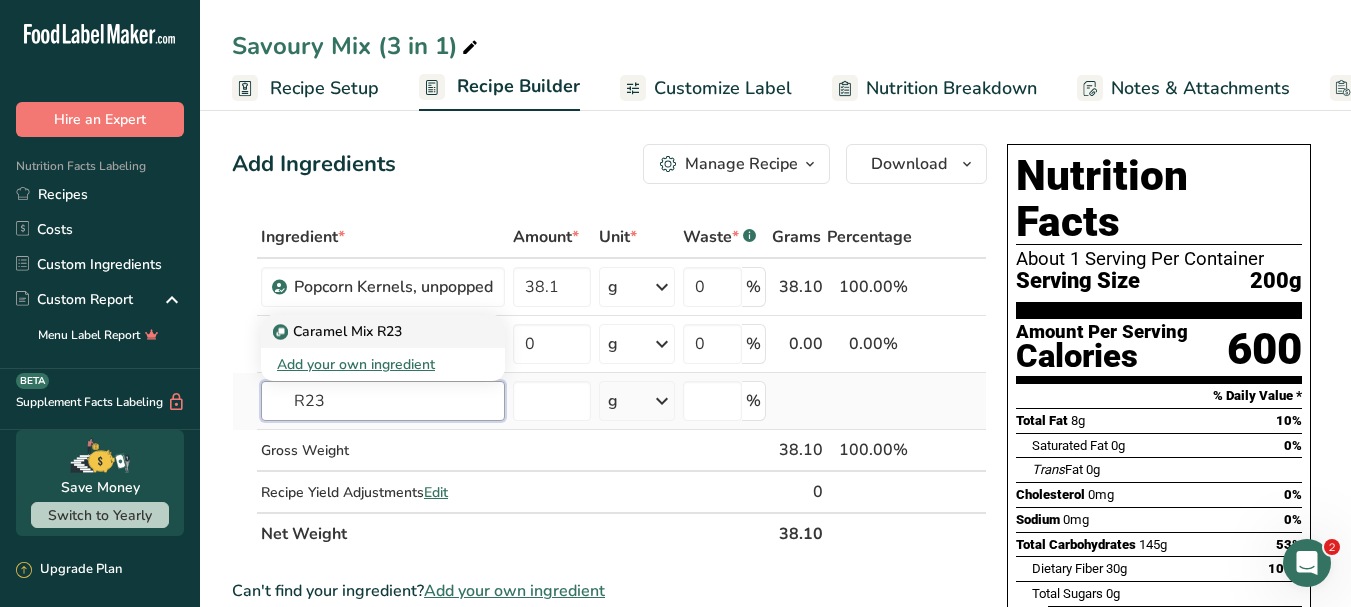 type on "R23" 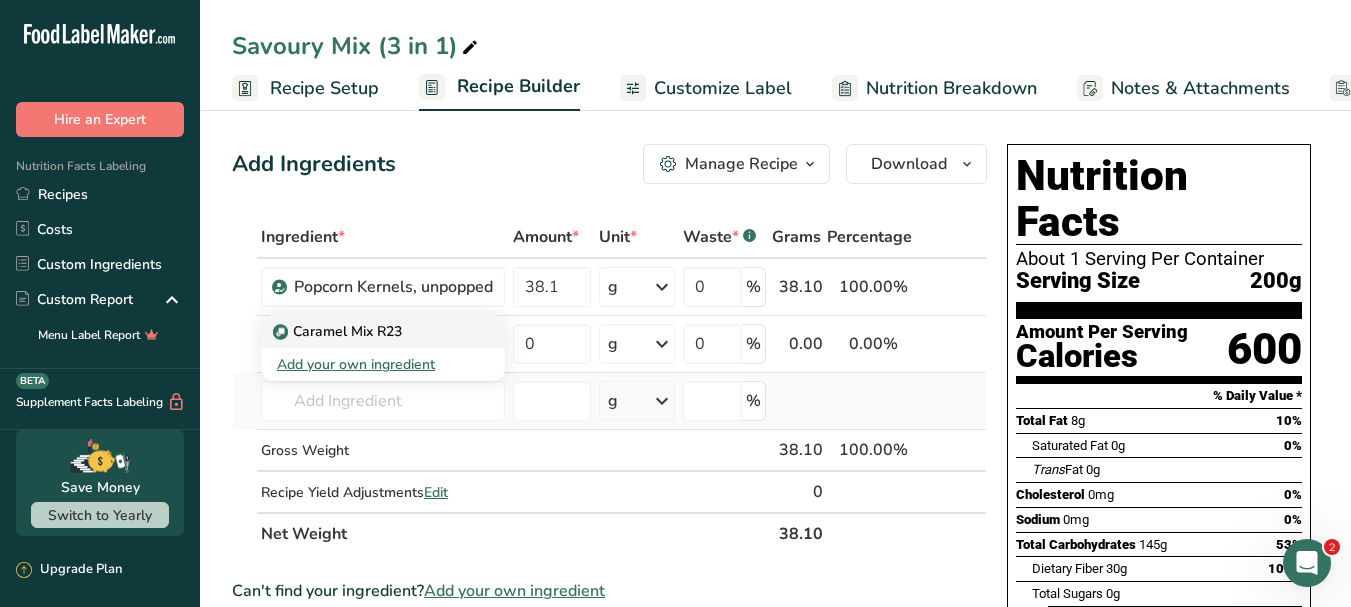 click on "Caramel Mix R23" at bounding box center (383, 331) 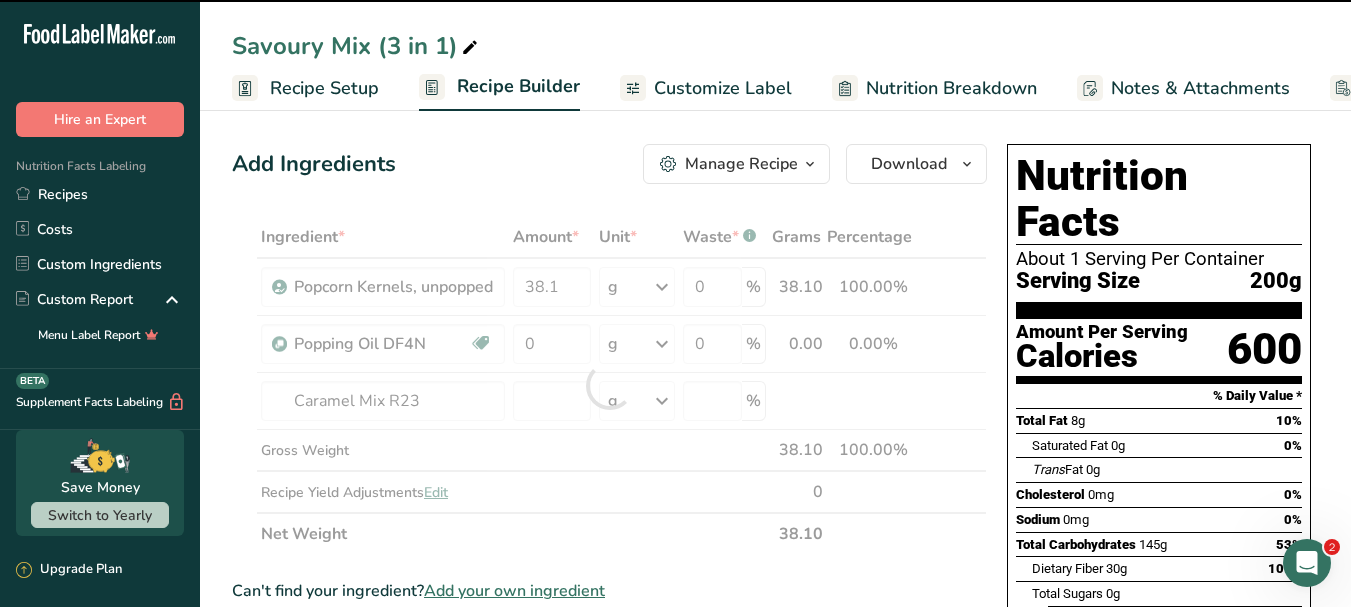 type on "0" 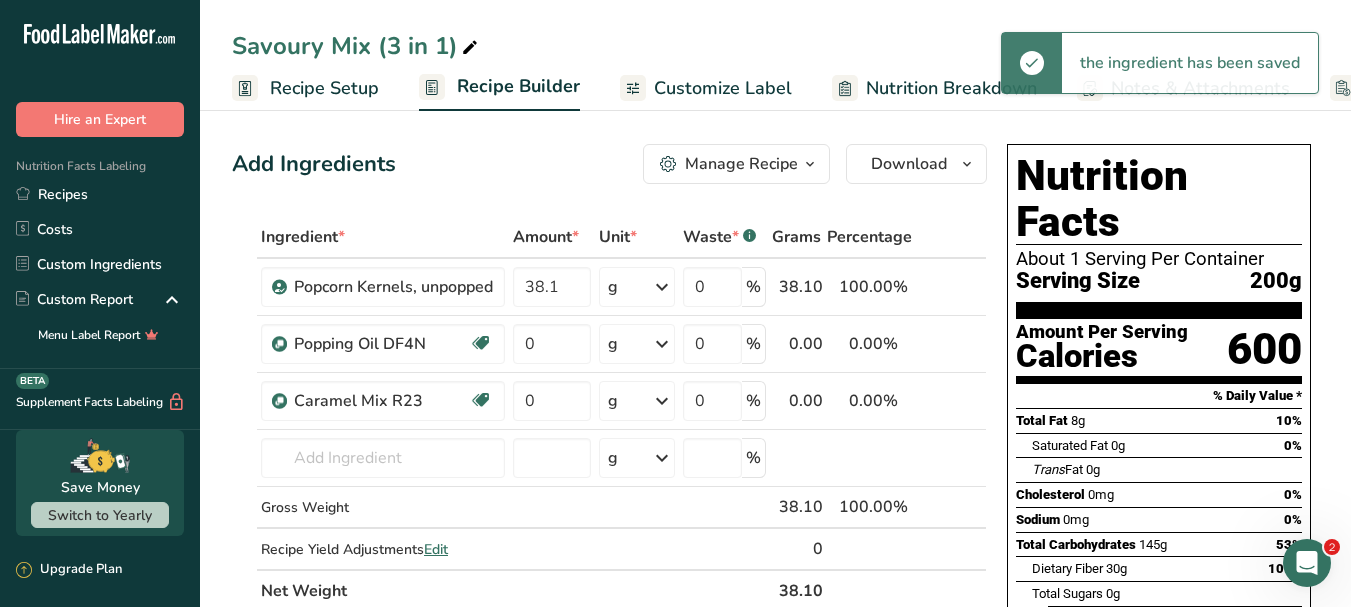 click at bounding box center (470, 48) 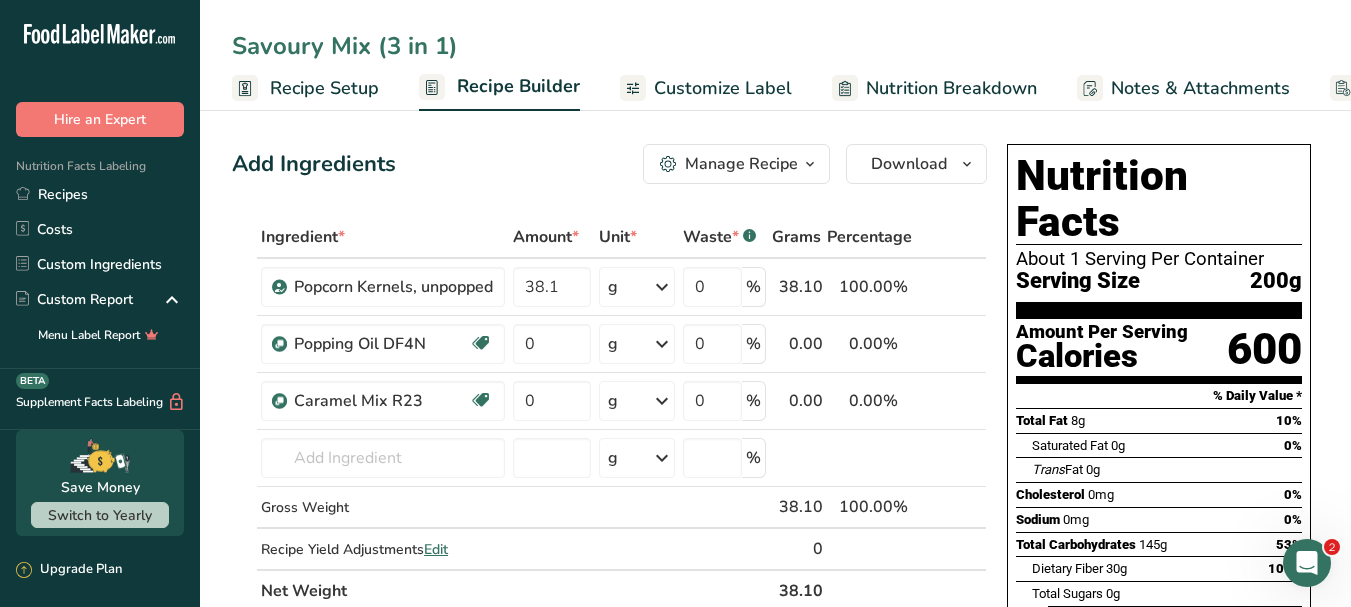 drag, startPoint x: 322, startPoint y: 44, endPoint x: 172, endPoint y: 48, distance: 150.05333 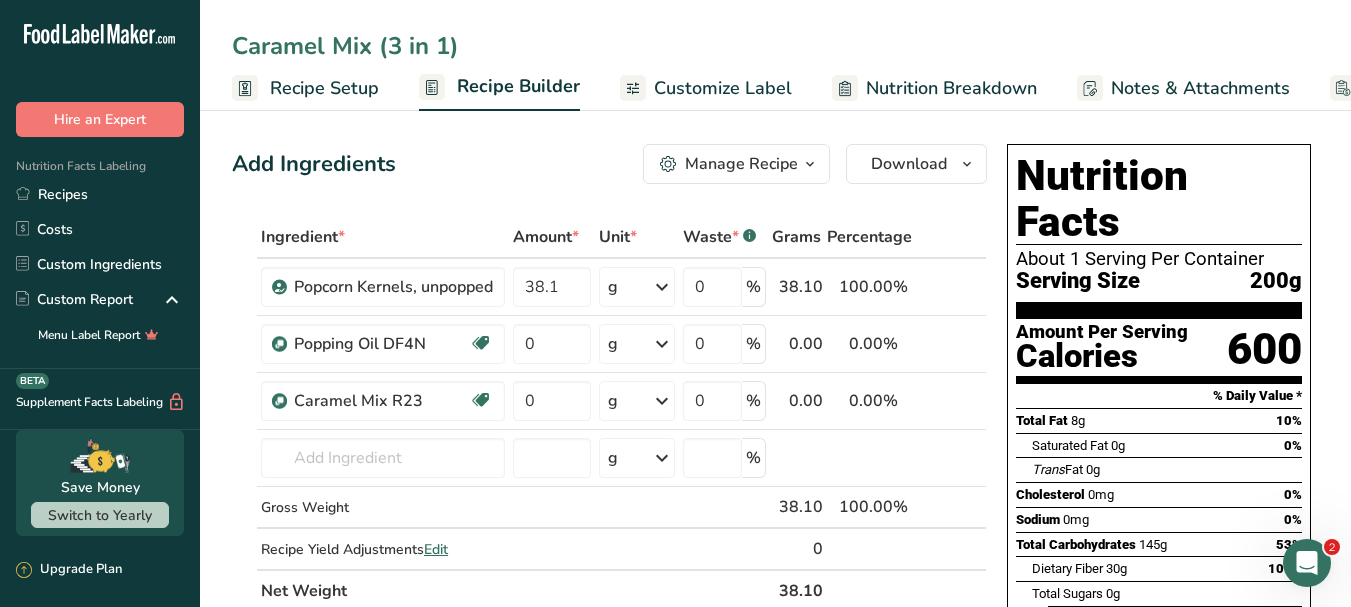 click on "Caramel Mix (3 in 1)" at bounding box center [775, 46] 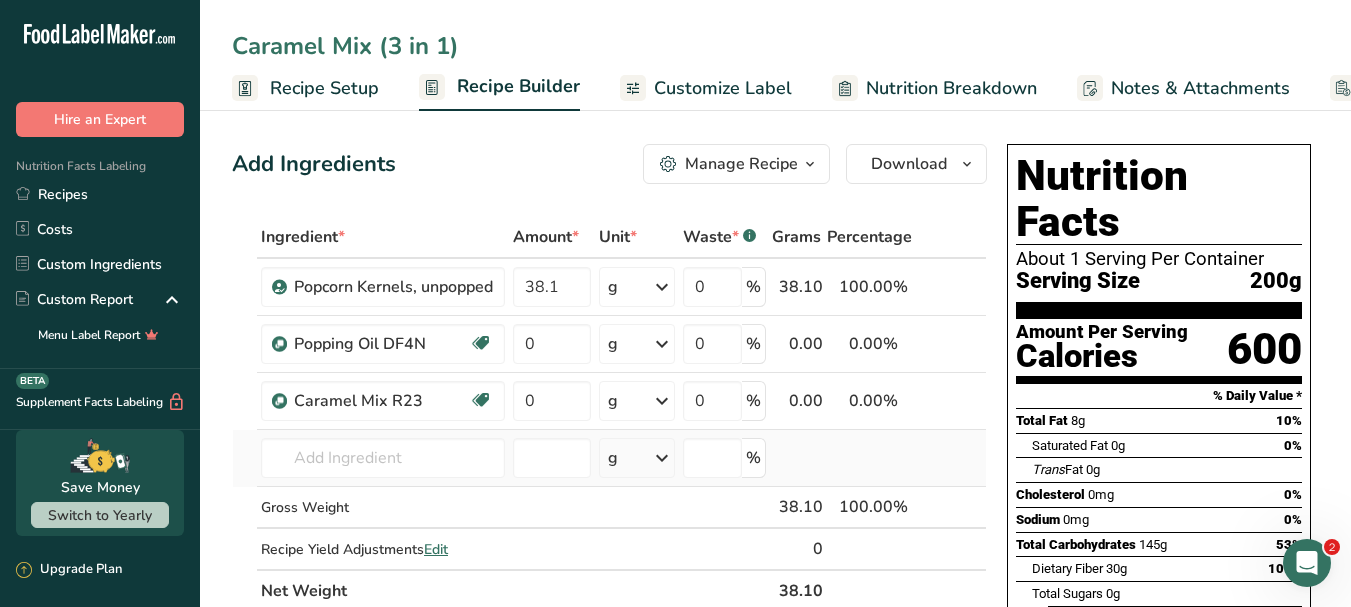 type on "Caramel Mix (3 in 1)" 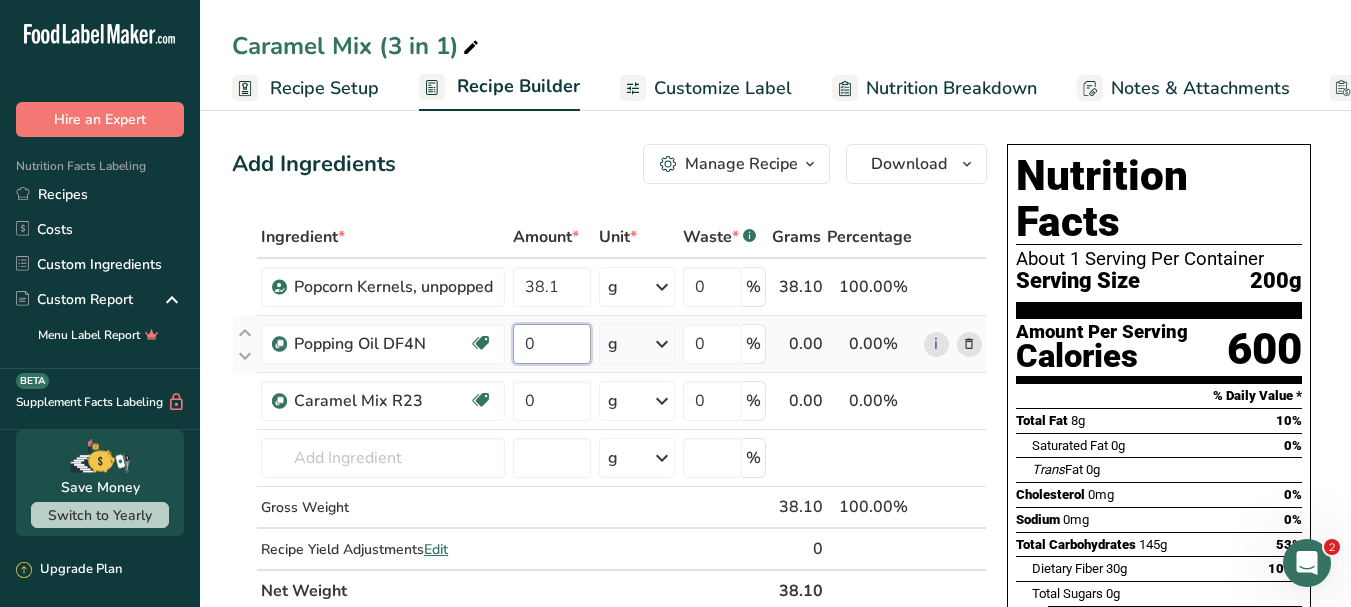 click on "0" at bounding box center [552, 344] 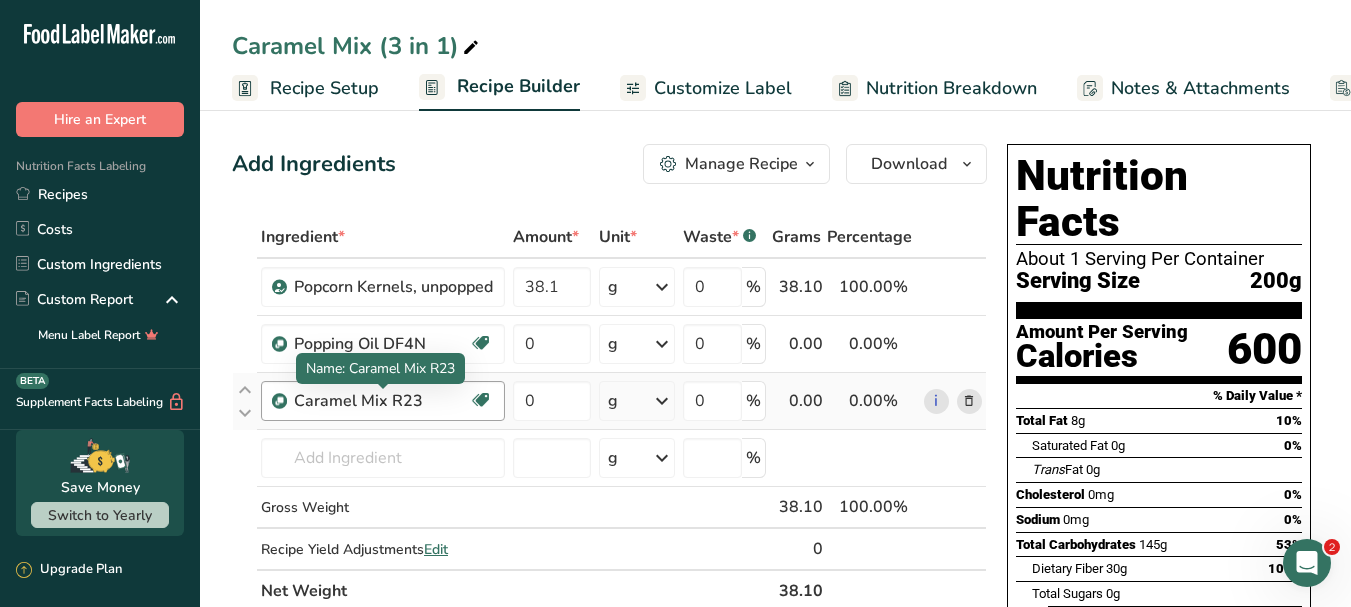 click on "Ingredient *
Amount *
Unit *
Waste *   .a-a{fill:#347362;}.b-a{fill:#fff;}          Grams
Percentage
Popcorn Kernels, unpopped
38.1
g
Portions
1 Tablespoon
1 Cup
Weight Units
g
kg
mg
See more
Volume Units
l
Volume units require a density conversion. If you know your ingredient's density enter it below. Otherwise, click on "RIA" our AI Regulatory bot - she will be able to help you
lb/ft3
g/cm3
Confirm
mL
lb/ft3
g/cm3
Confirm
fl oz
0" at bounding box center (609, 414) 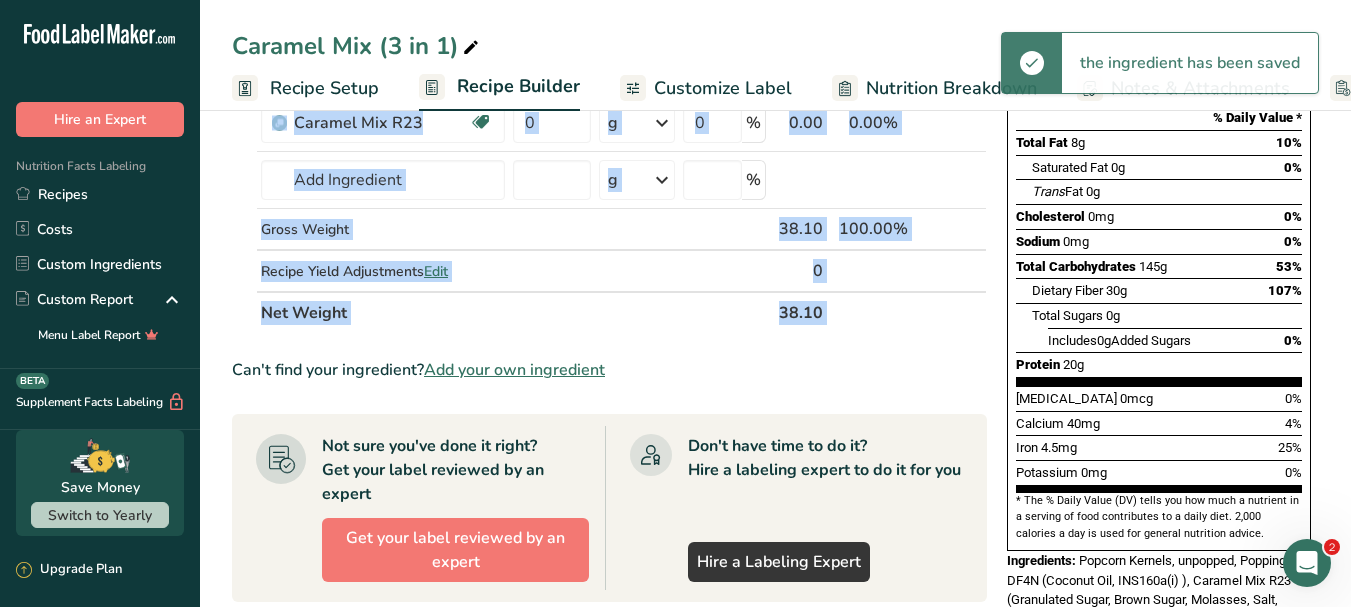 scroll, scrollTop: 0, scrollLeft: 0, axis: both 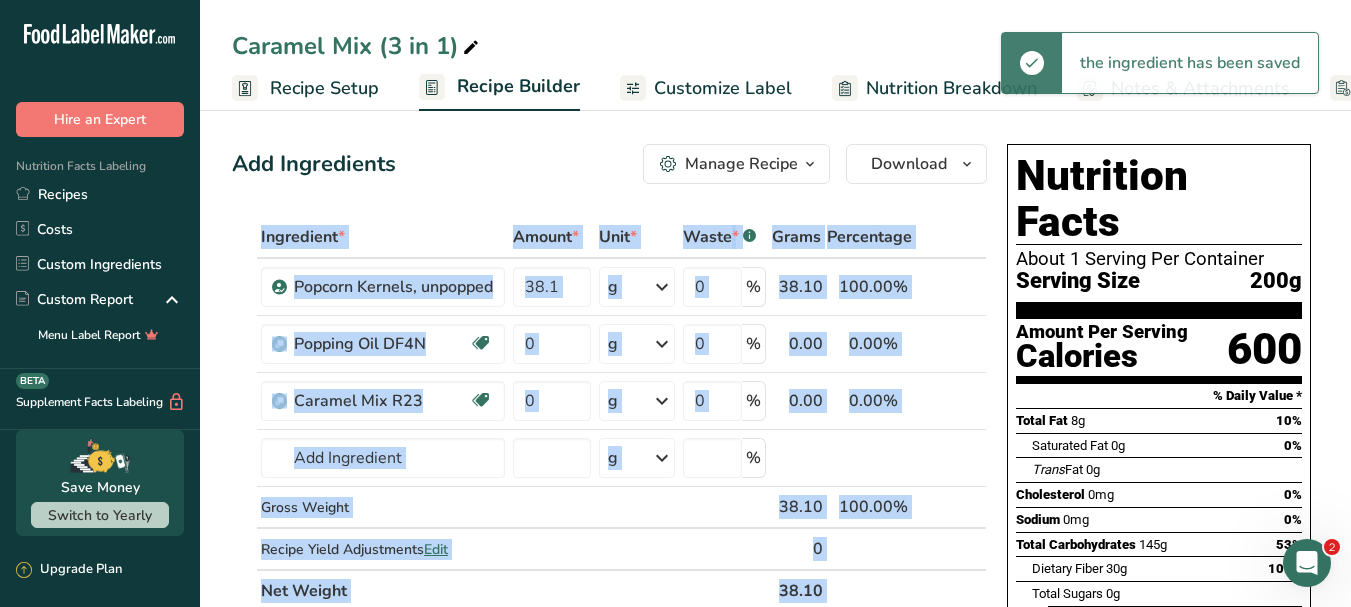 click on "Nutrition Breakdown" at bounding box center [951, 88] 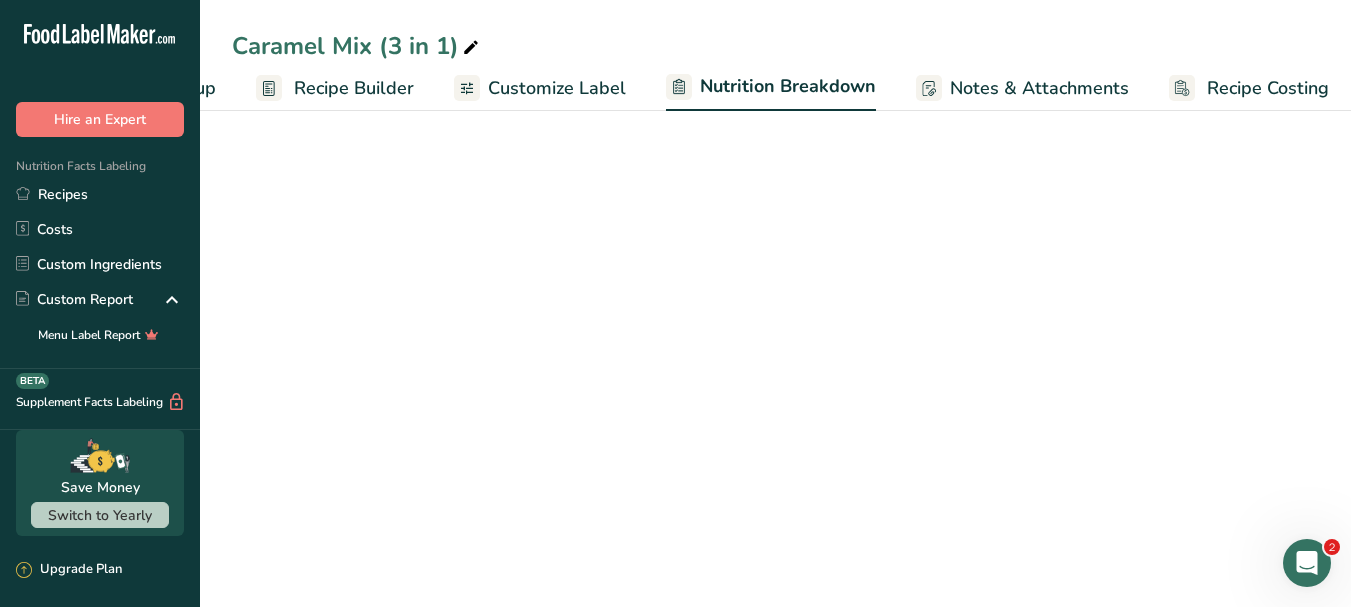 select on "Calories" 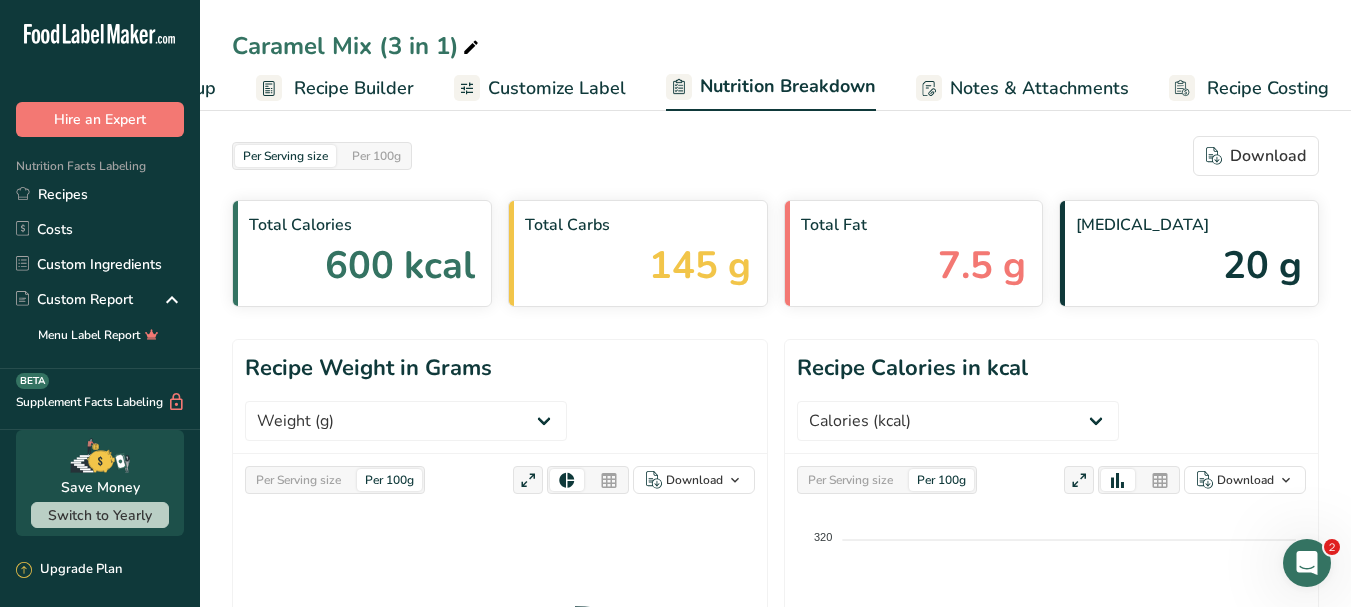 scroll, scrollTop: 0, scrollLeft: 172, axis: horizontal 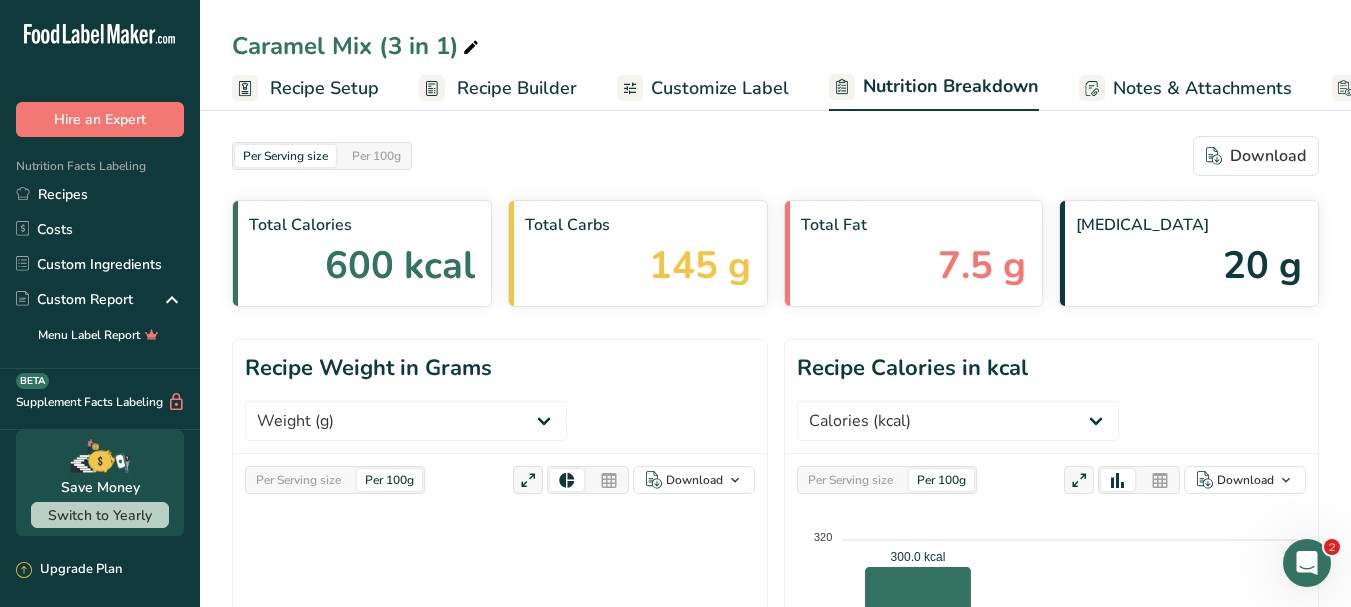 click on "Recipe Setup" at bounding box center [324, 88] 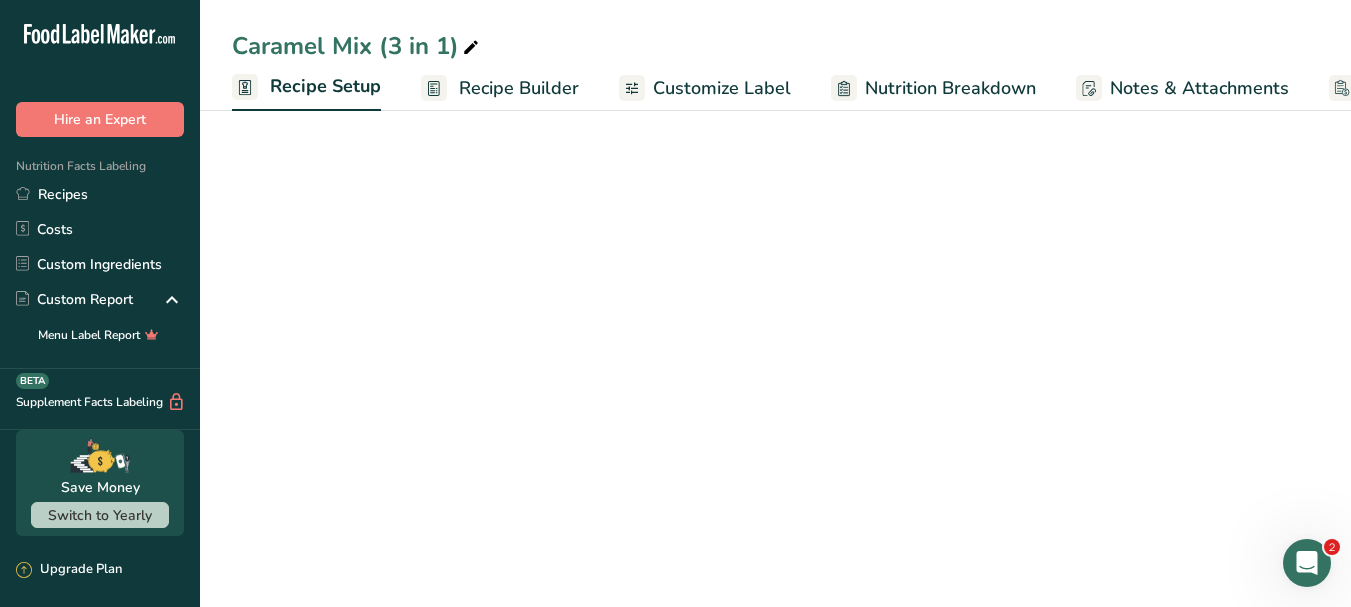 scroll, scrollTop: 0, scrollLeft: 7, axis: horizontal 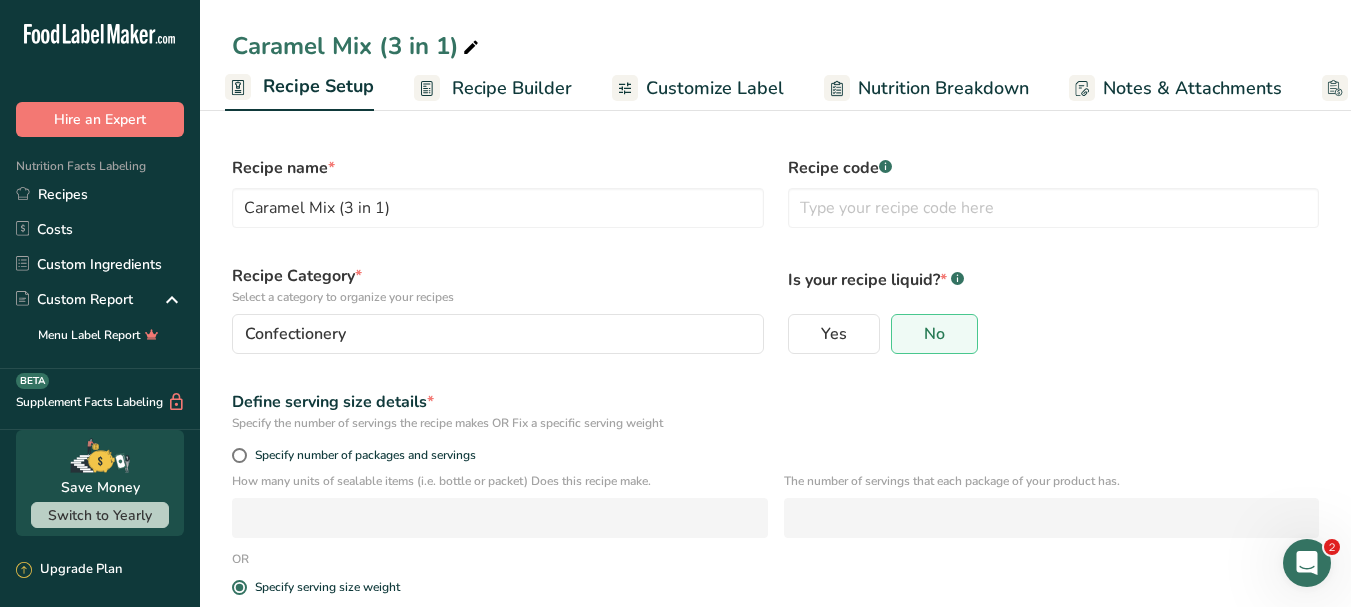 click on "Recipe Builder" at bounding box center [493, 88] 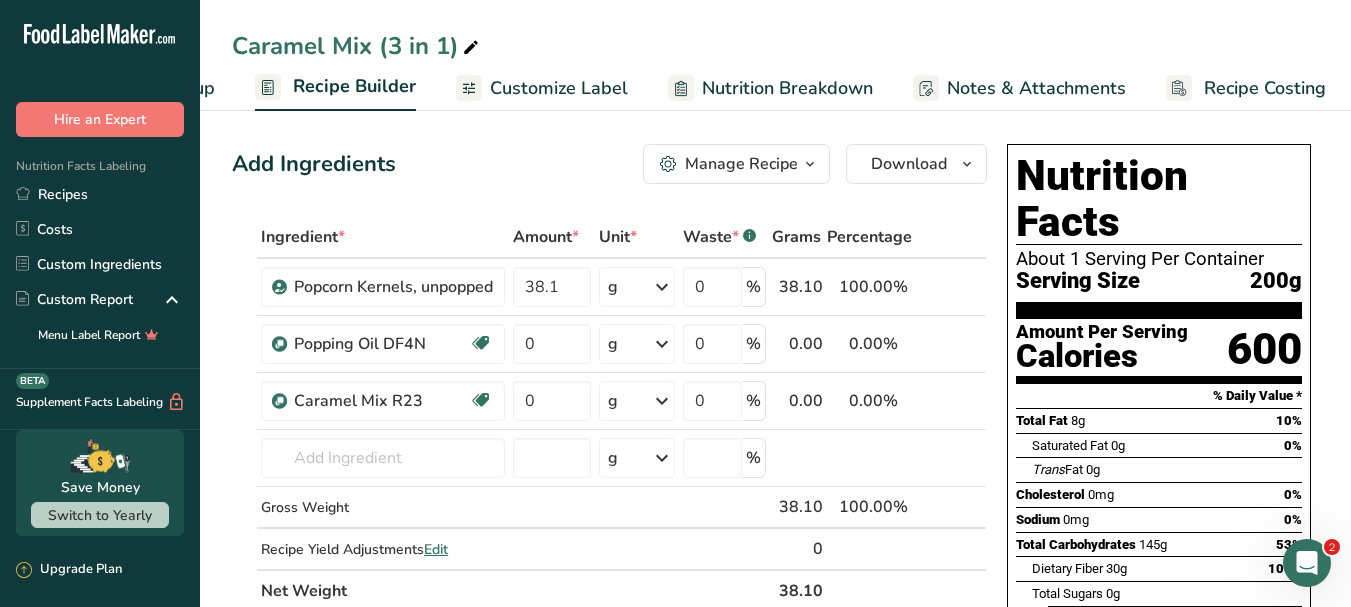 scroll, scrollTop: 0, scrollLeft: 170, axis: horizontal 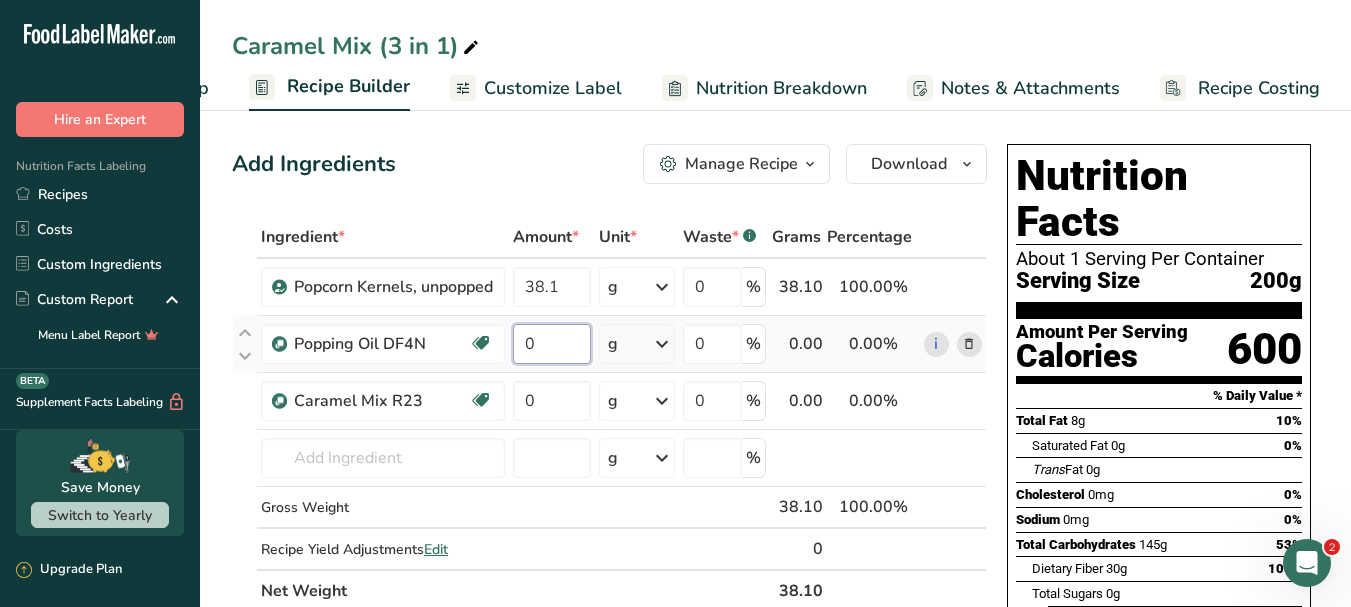 click on "0" at bounding box center [552, 344] 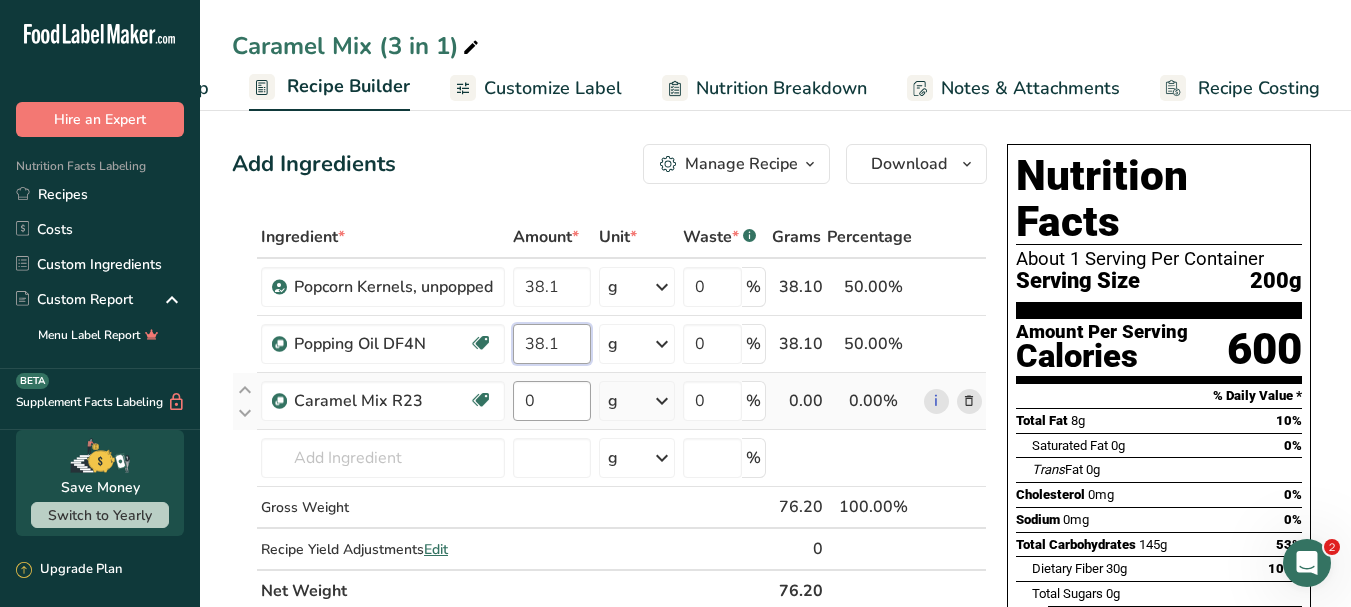 type on "38.1" 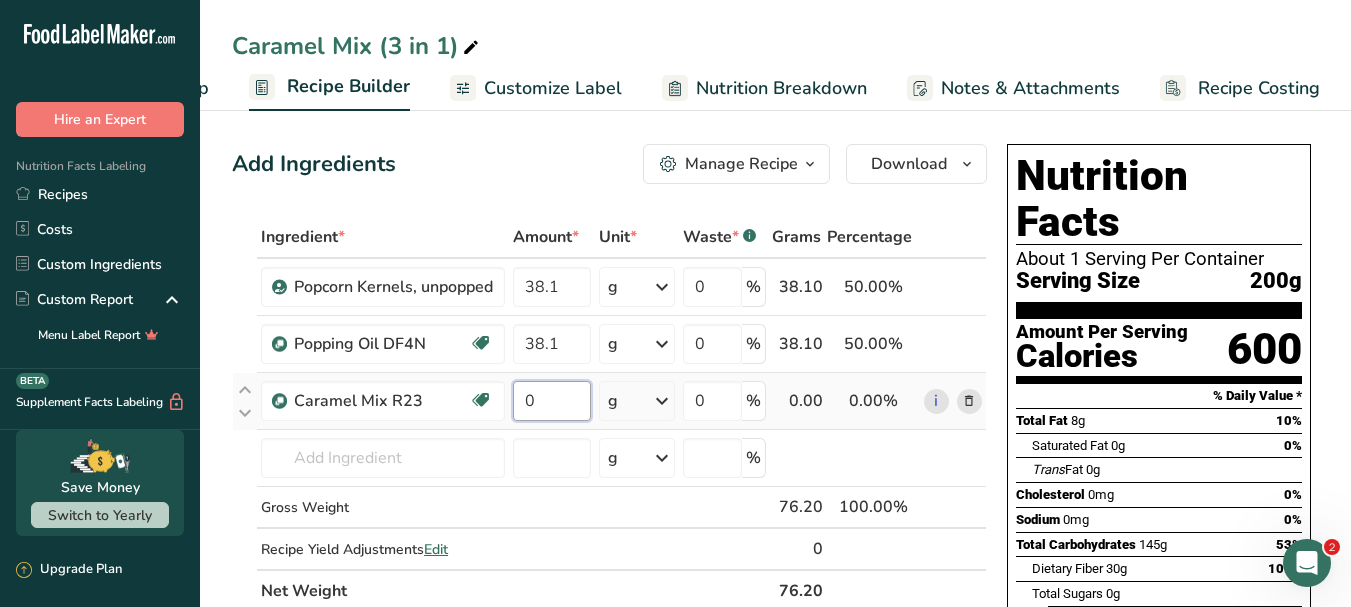 click on "Ingredient *
Amount *
Unit *
Waste *   .a-a{fill:#347362;}.b-a{fill:#fff;}          Grams
Percentage
Popcorn Kernels, unpopped
38.1
g
Portions
1 Tablespoon
1 Cup
Weight Units
g
kg
mg
See more
Volume Units
l
Volume units require a density conversion. If you know your ingredient's density enter it below. Otherwise, click on "RIA" our AI Regulatory bot - she will be able to help you
lb/ft3
g/cm3
Confirm
mL
lb/ft3
g/cm3
Confirm
fl oz
0" at bounding box center [609, 414] 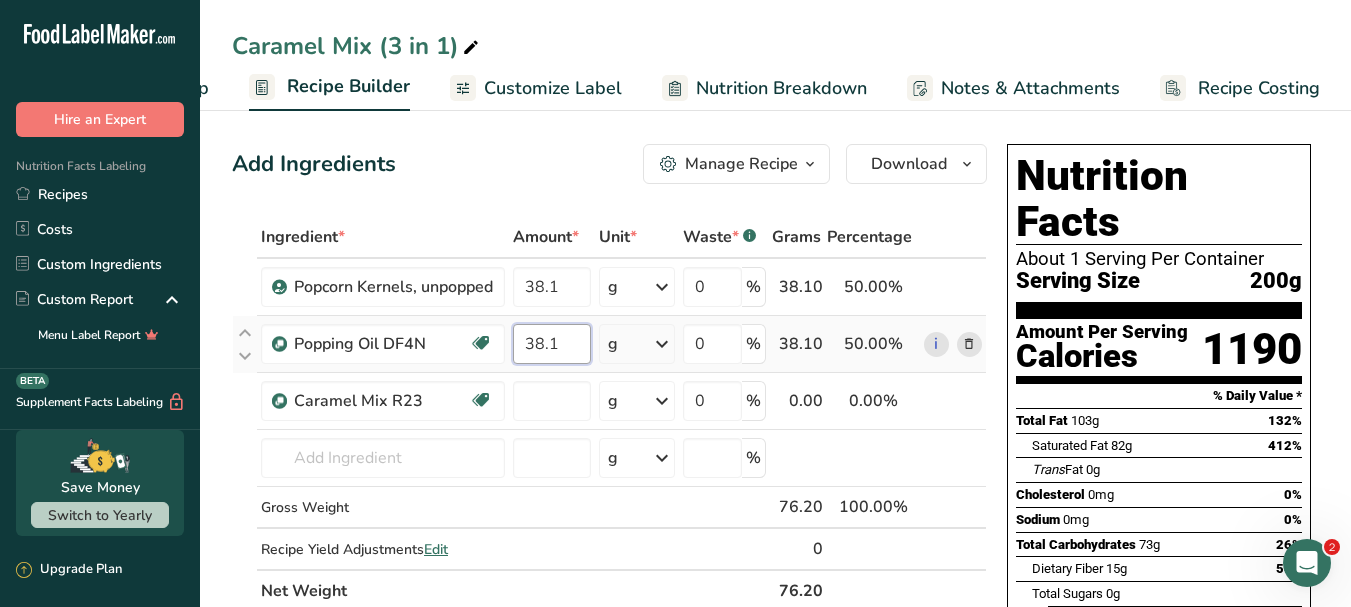 click on "Ingredient *
Amount *
Unit *
Waste *   .a-a{fill:#347362;}.b-a{fill:#fff;}          Grams
Percentage
Popcorn Kernels, unpopped
38.1
g
Portions
1 Tablespoon
1 Cup
Weight Units
g
kg
mg
See more
Volume Units
l
Volume units require a density conversion. If you know your ingredient's density enter it below. Otherwise, click on "RIA" our AI Regulatory bot - she will be able to help you
lb/ft3
g/cm3
Confirm
mL
lb/ft3
g/cm3
Confirm
fl oz
0" at bounding box center (609, 414) 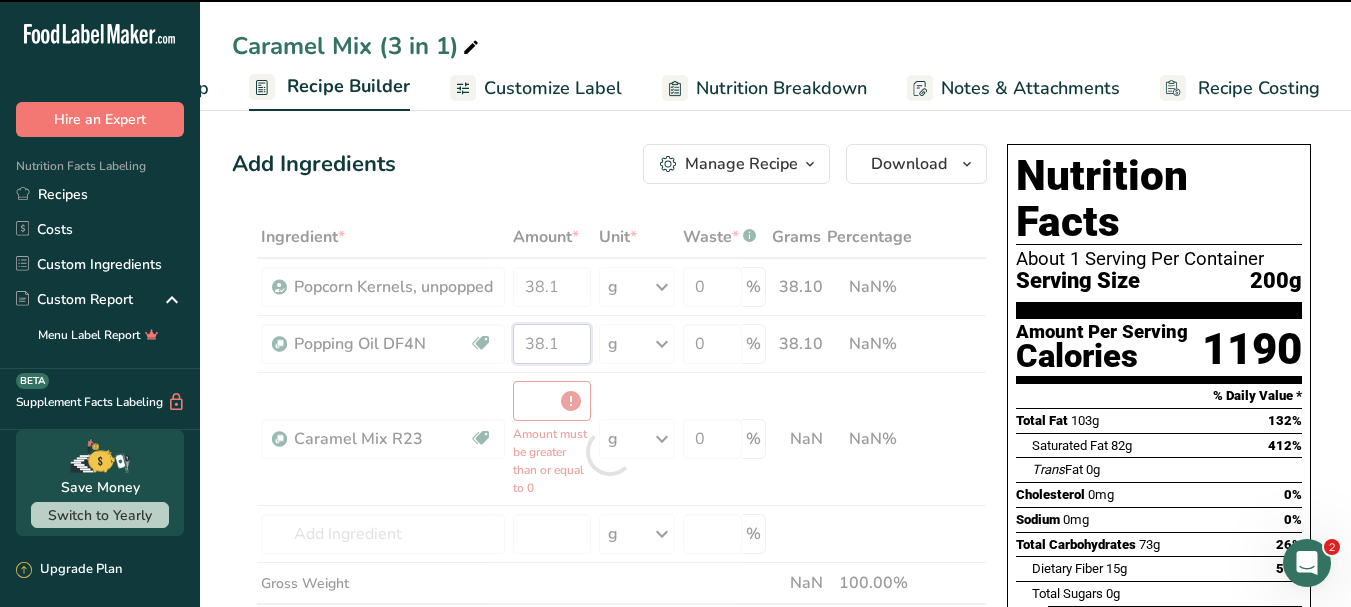 type on "0" 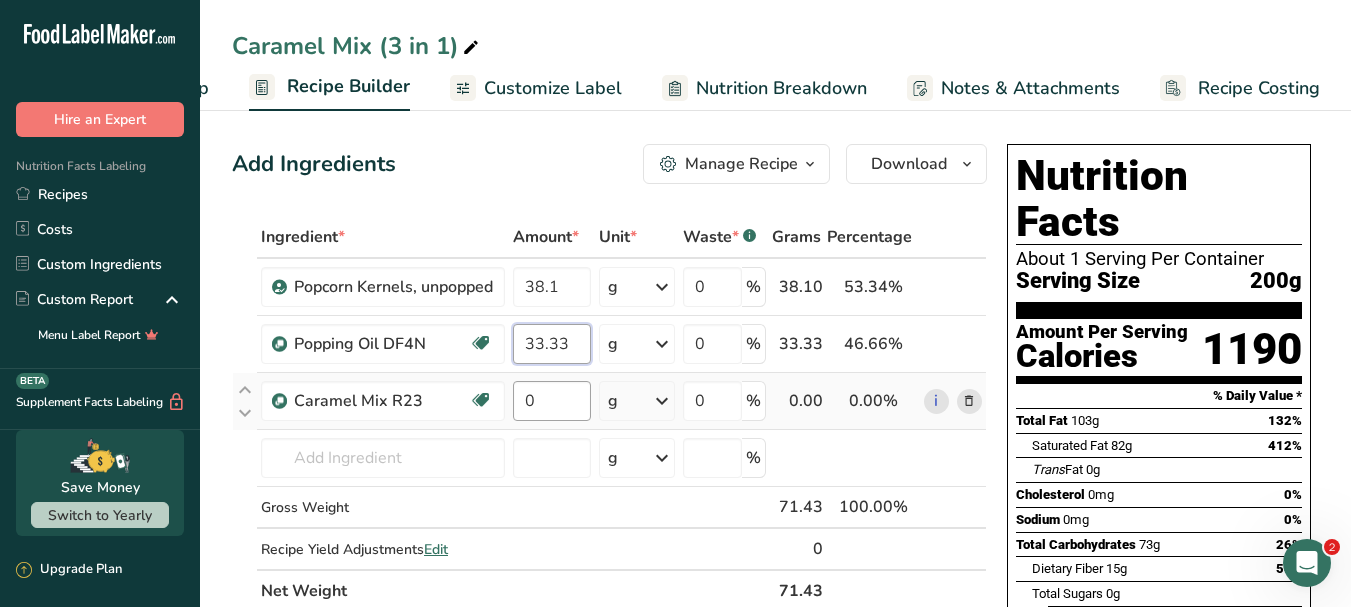 type on "33.33" 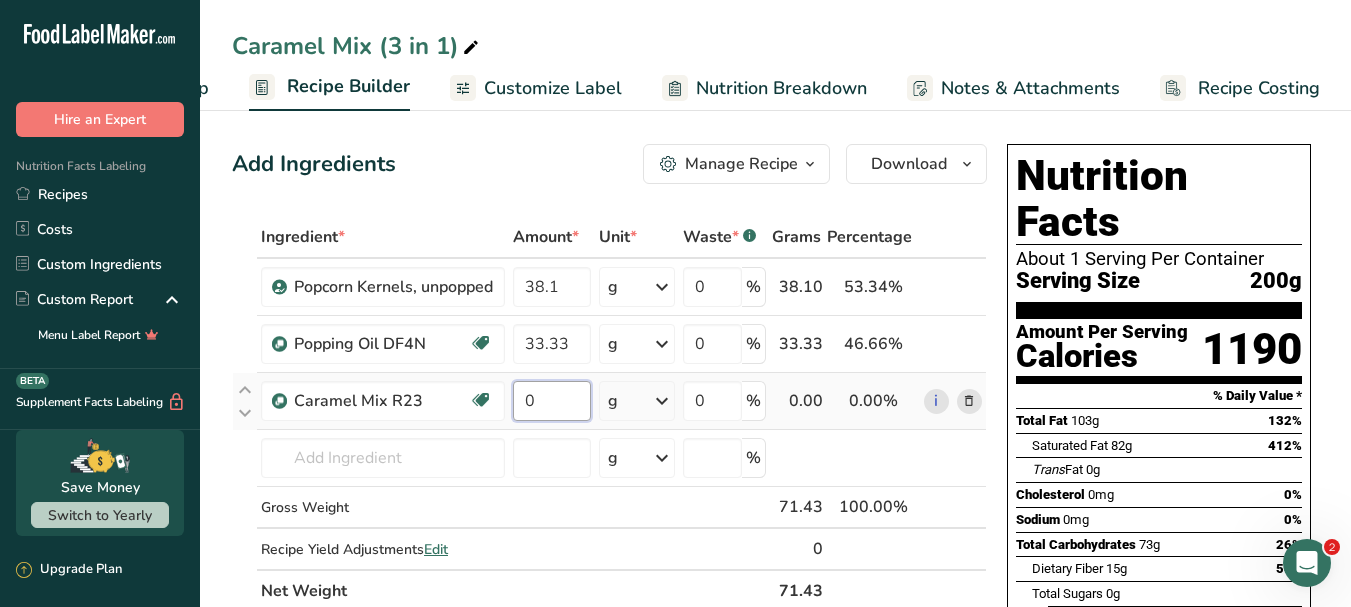 click on "Ingredient *
Amount *
Unit *
Waste *   .a-a{fill:#347362;}.b-a{fill:#fff;}          Grams
Percentage
Popcorn Kernels, unpopped
38.1
g
Portions
1 Tablespoon
1 Cup
Weight Units
g
kg
mg
See more
Volume Units
l
Volume units require a density conversion. If you know your ingredient's density enter it below. Otherwise, click on "RIA" our AI Regulatory bot - she will be able to help you
lb/ft3
g/cm3
Confirm
mL
lb/ft3
g/cm3
Confirm
fl oz
0" at bounding box center [609, 414] 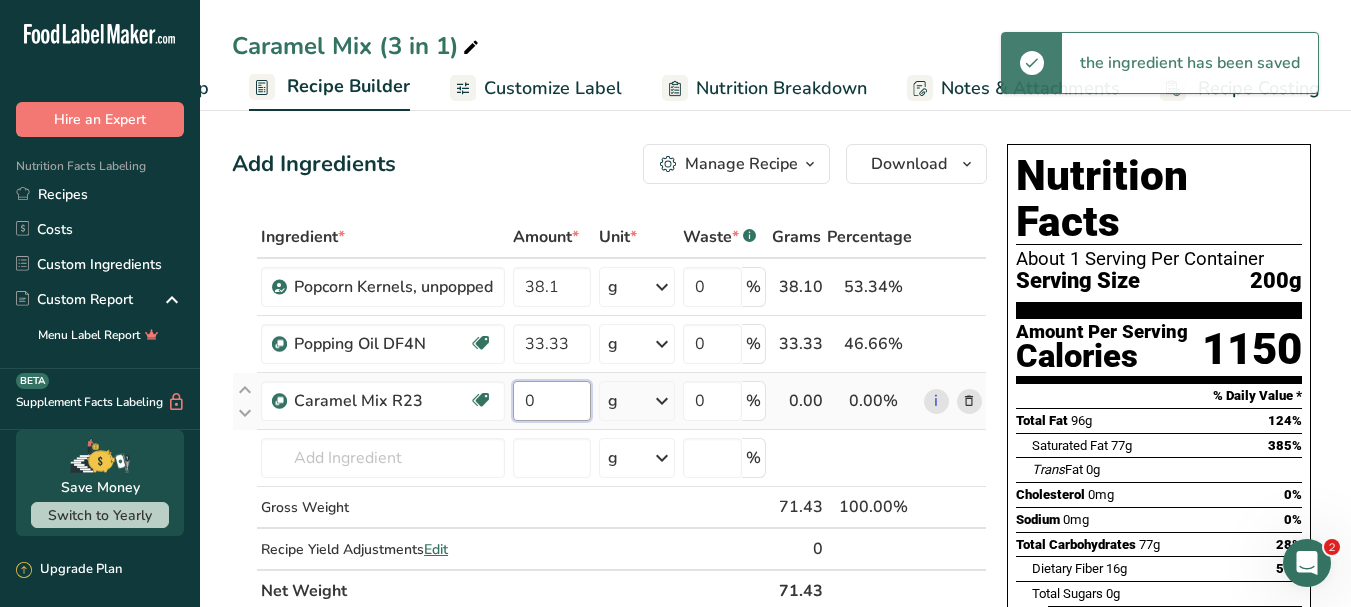 click on "0" at bounding box center (552, 401) 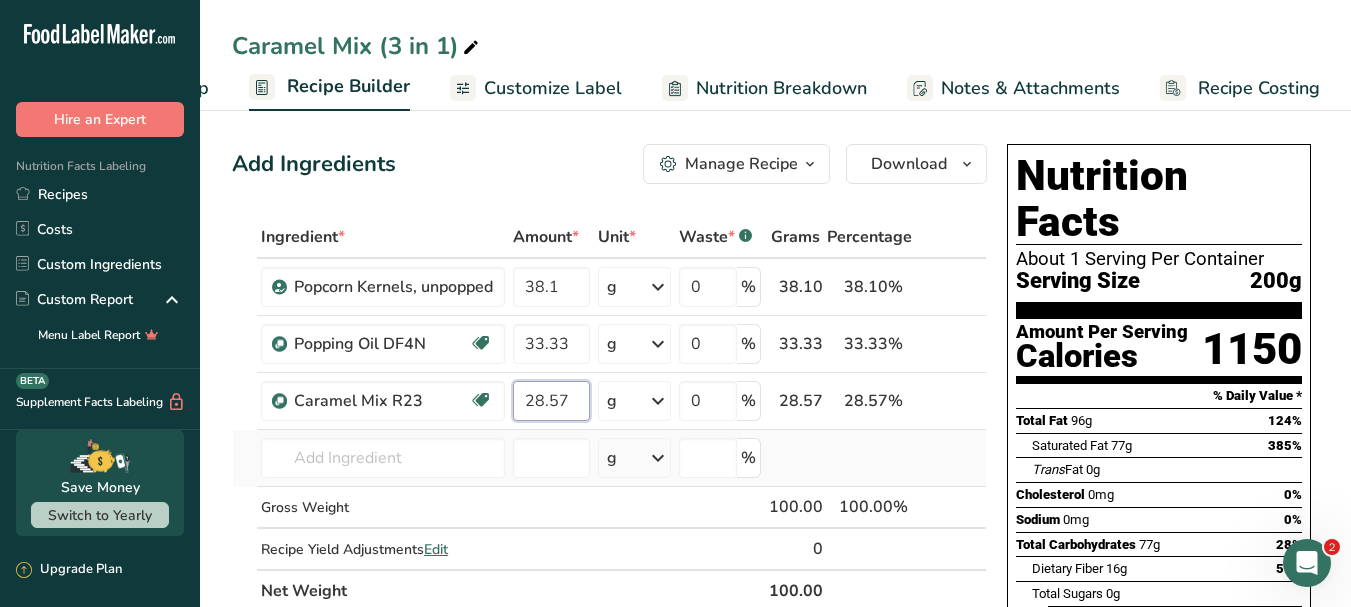 type on "28.57" 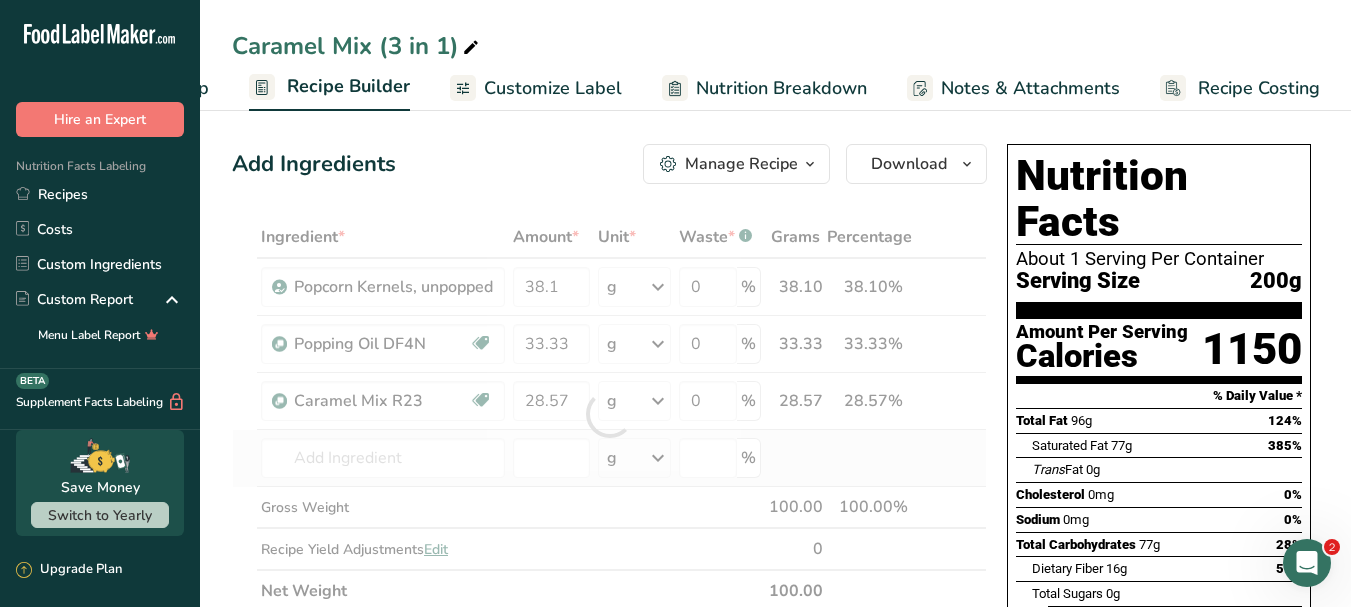 click on "Ingredient *
Amount *
Unit *
Waste *   .a-a{fill:#347362;}.b-a{fill:#fff;}          Grams
Percentage
Popcorn Kernels, unpopped
38.1
g
Portions
1 Tablespoon
1 Cup
Weight Units
g
kg
mg
See more
Volume Units
l
Volume units require a density conversion. If you know your ingredient's density enter it below. Otherwise, click on "RIA" our AI Regulatory bot - she will be able to help you
lb/ft3
g/cm3
Confirm
mL
lb/ft3
g/cm3
Confirm
fl oz
0" at bounding box center (609, 414) 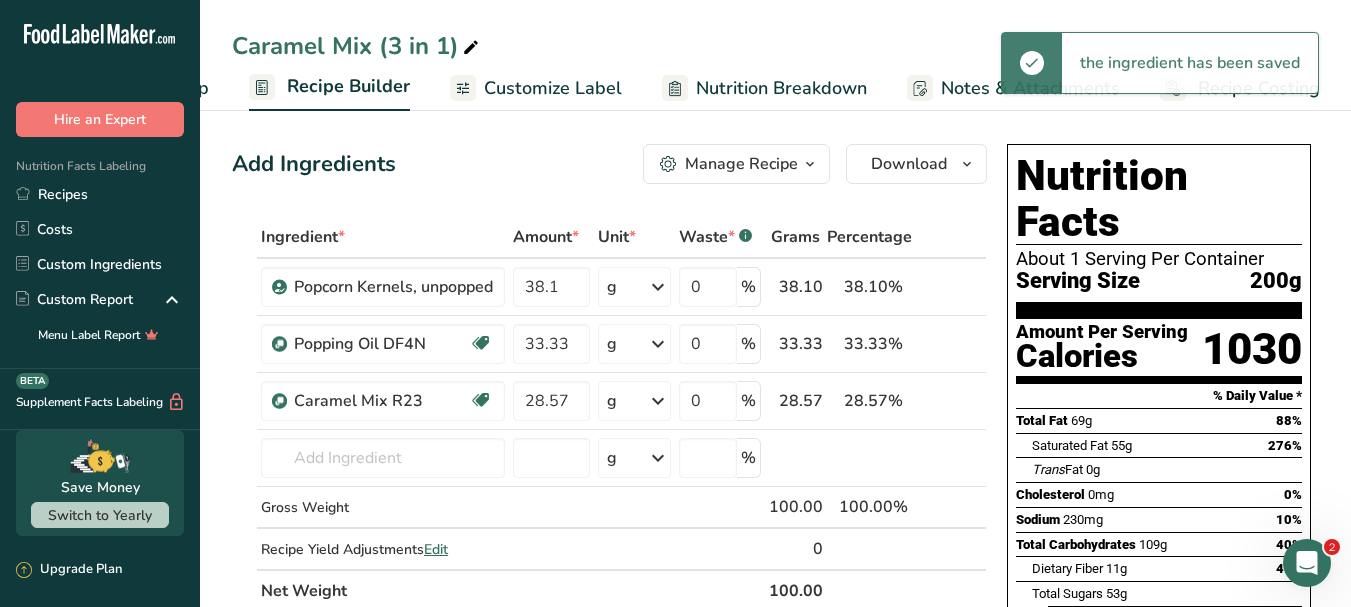 click on "Nutrition Breakdown" at bounding box center [781, 88] 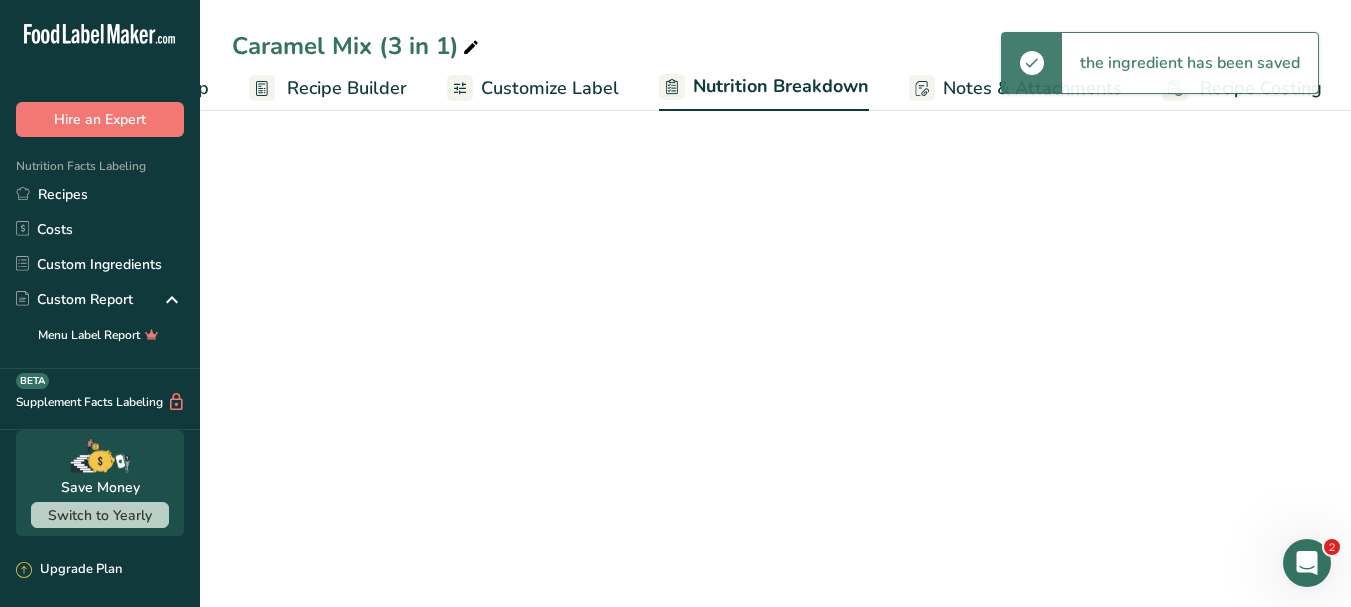 scroll, scrollTop: 0, scrollLeft: 172, axis: horizontal 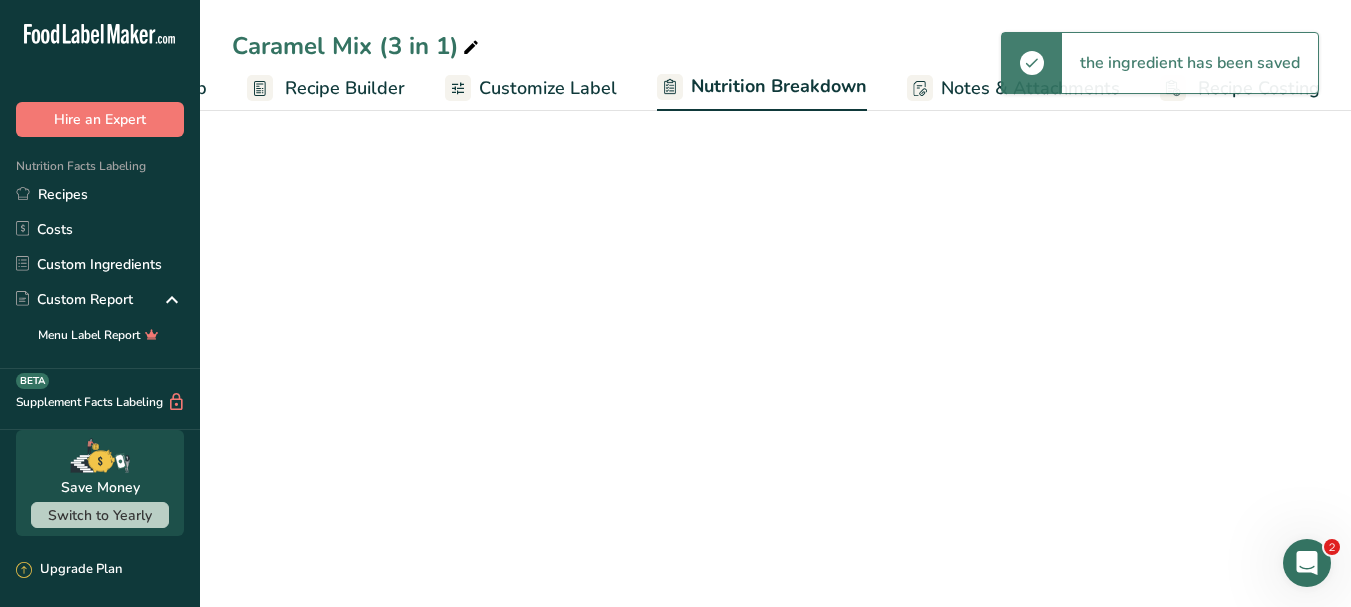 select on "Calories" 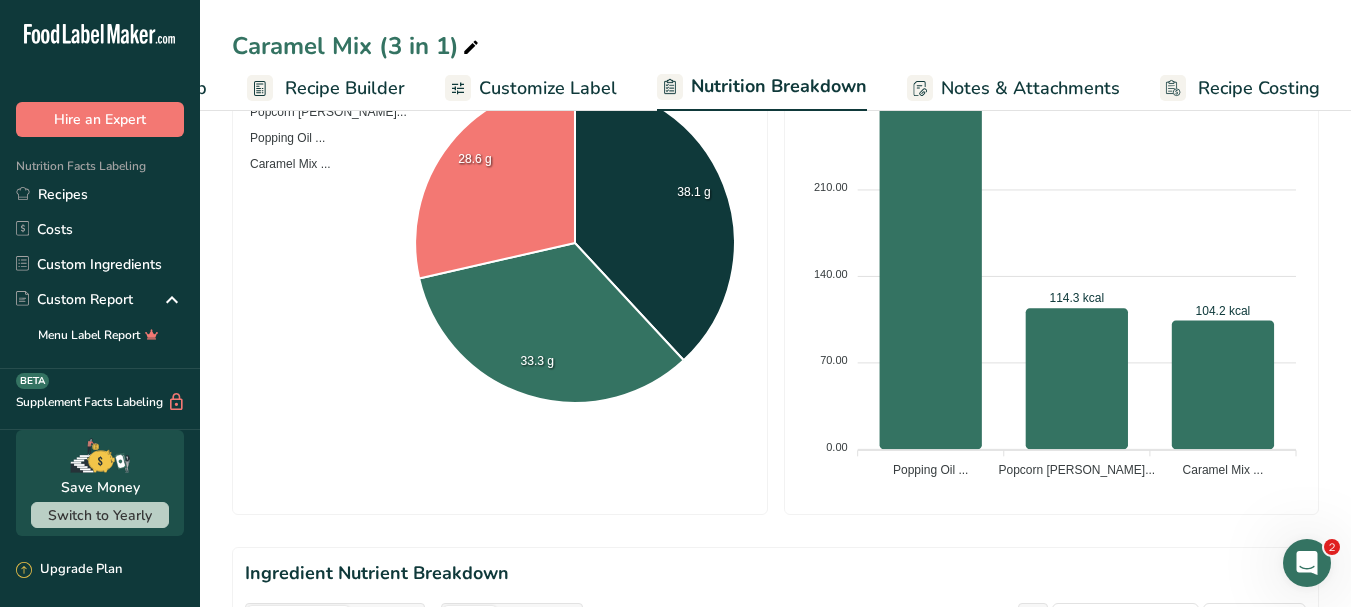 scroll, scrollTop: 900, scrollLeft: 0, axis: vertical 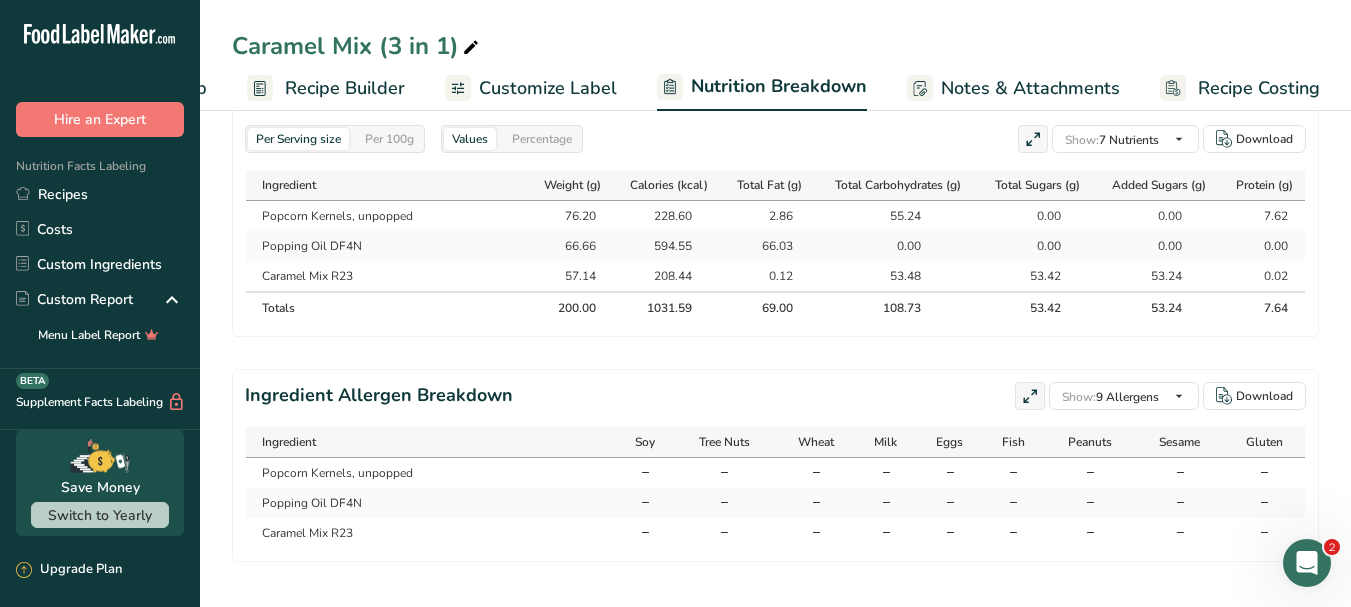 click on "Caramel Mix R23" at bounding box center (387, 276) 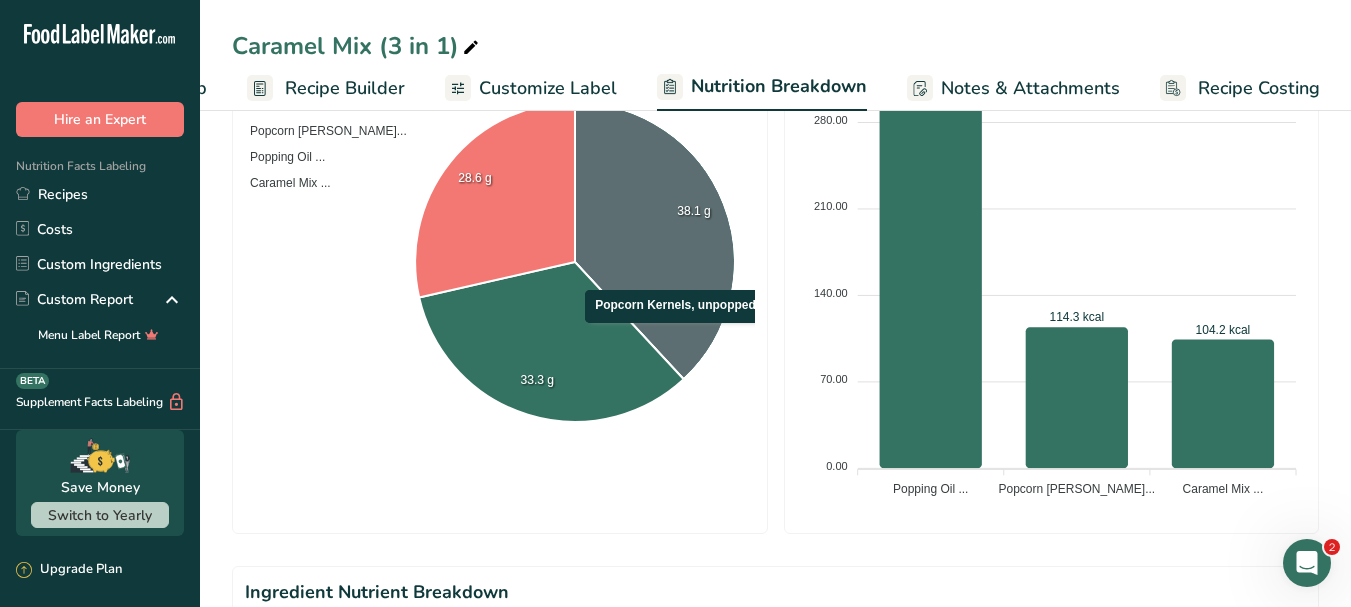 scroll, scrollTop: 501, scrollLeft: 0, axis: vertical 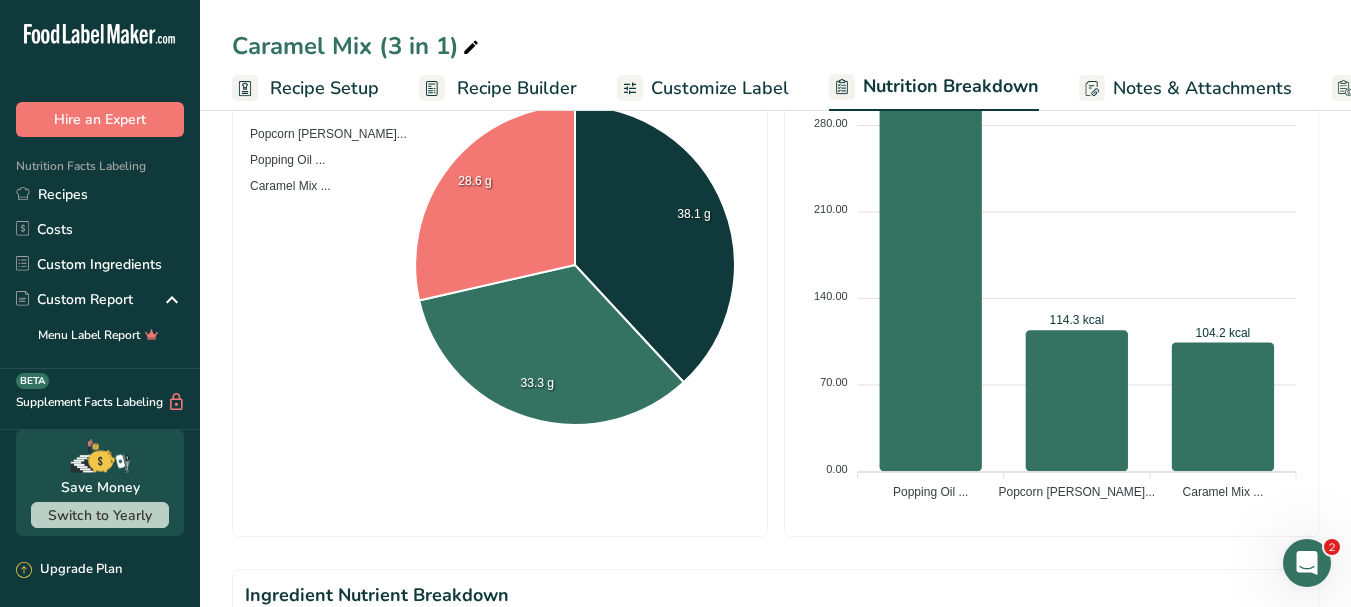 click on "Recipe Builder" at bounding box center (517, 88) 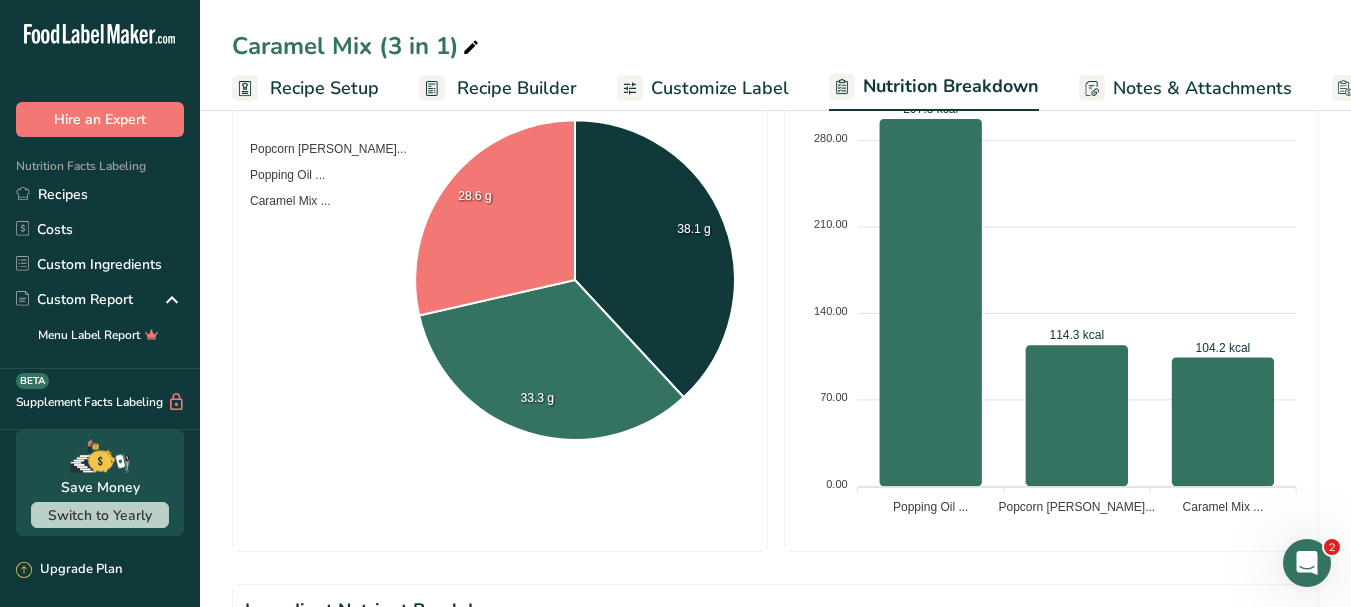 scroll, scrollTop: 0, scrollLeft: 74, axis: horizontal 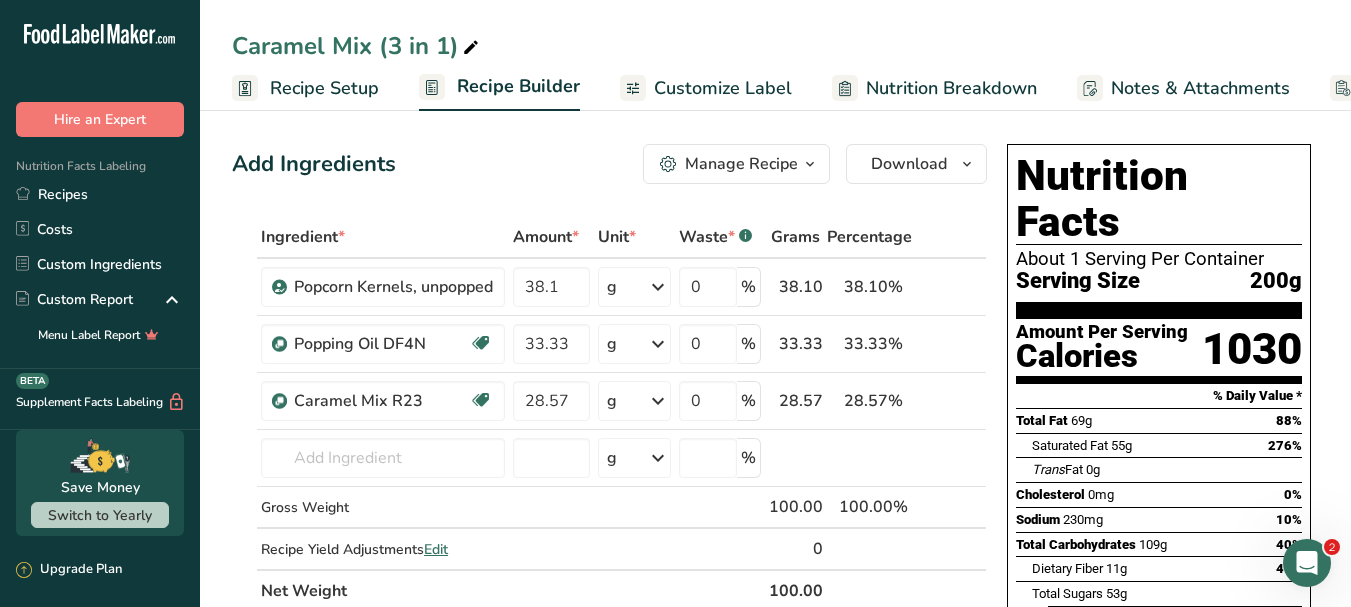 click on "Recipe Setup" at bounding box center [324, 88] 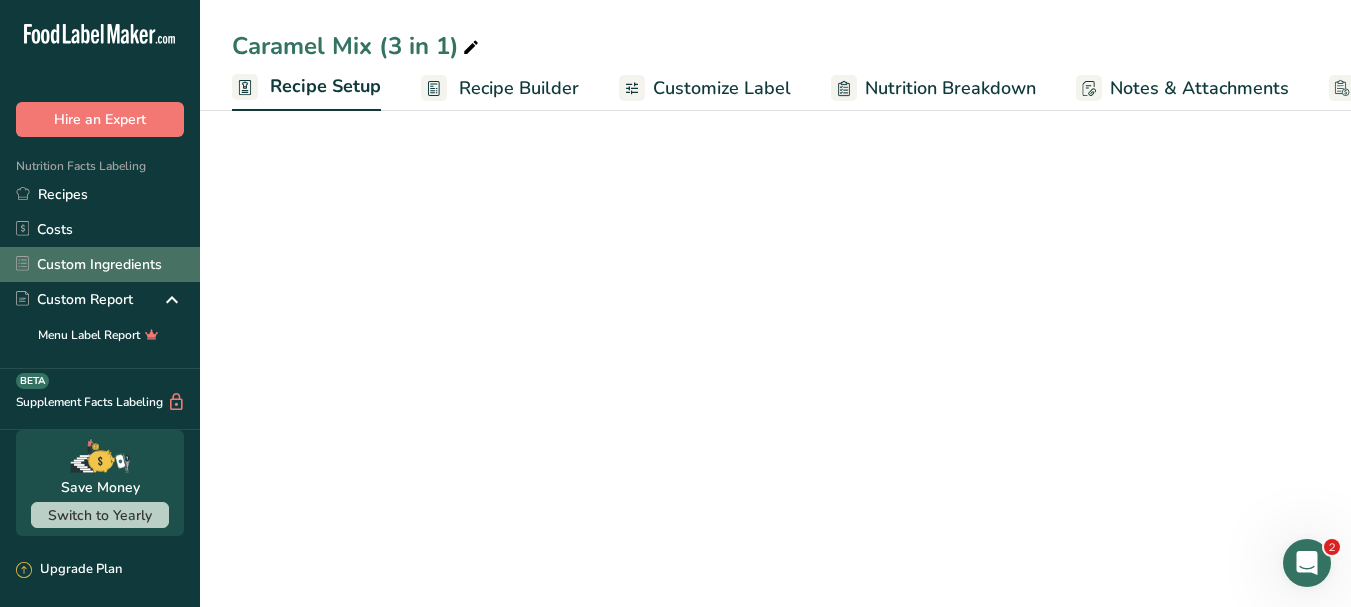 scroll, scrollTop: 0, scrollLeft: 7, axis: horizontal 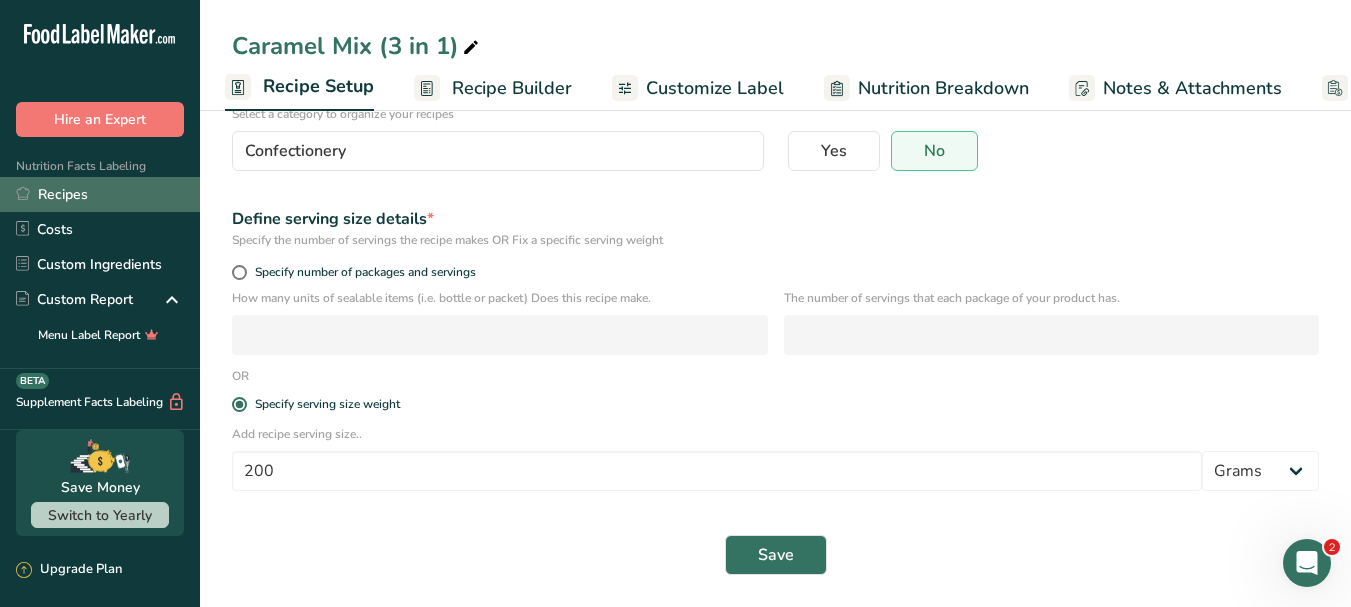 click on "Recipes" at bounding box center (100, 194) 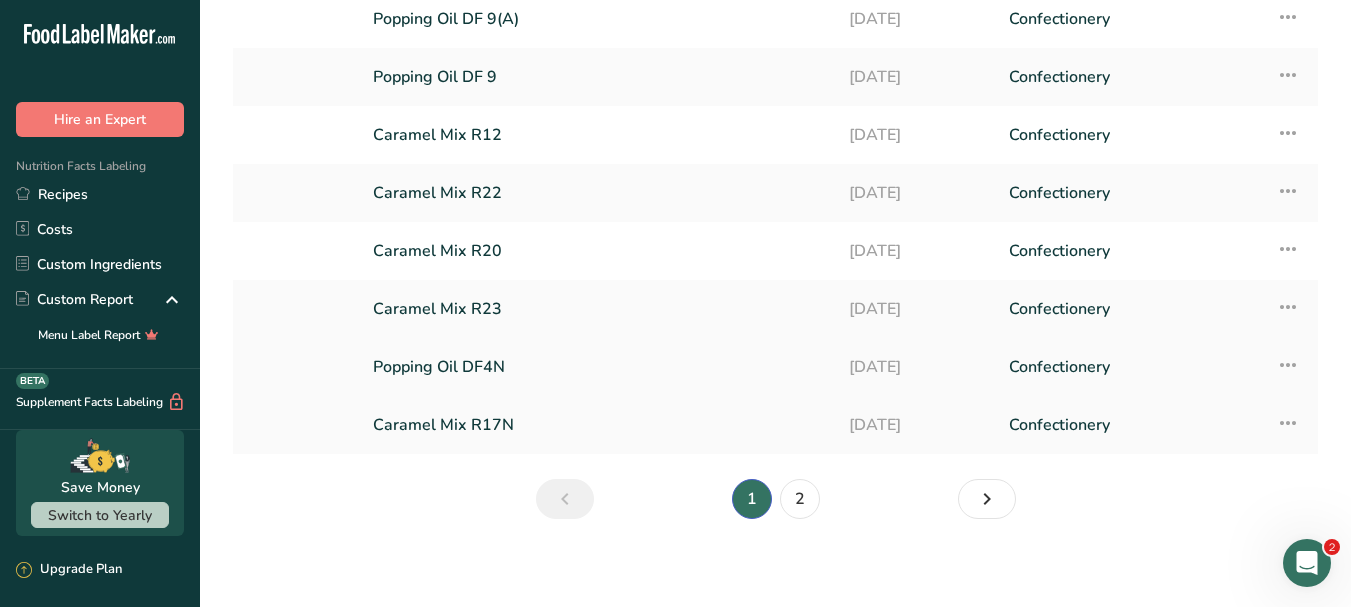scroll, scrollTop: 0, scrollLeft: 0, axis: both 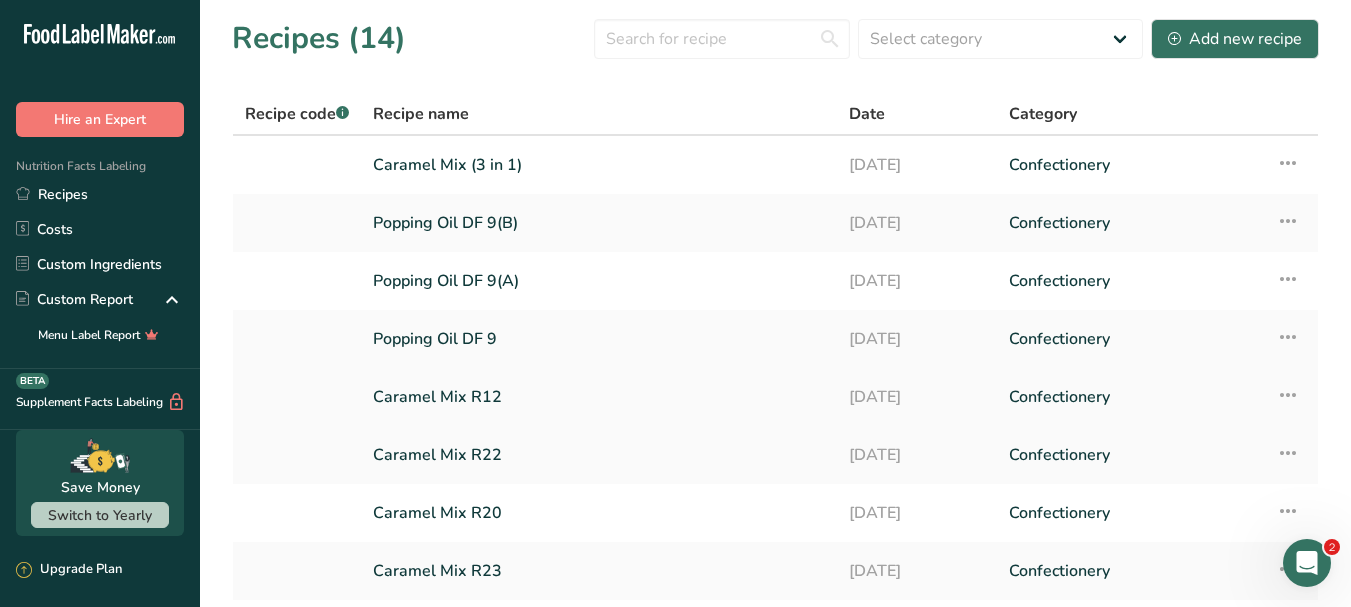 click on "Caramel Mix R12" at bounding box center (599, 397) 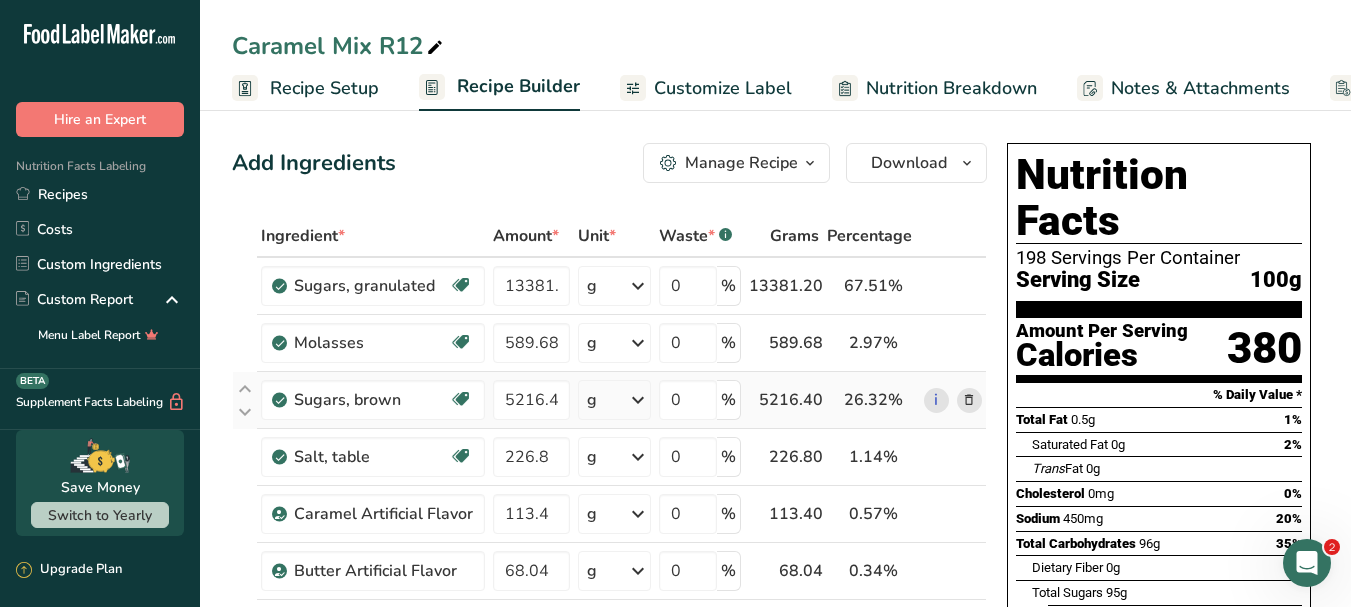 scroll, scrollTop: 0, scrollLeft: 0, axis: both 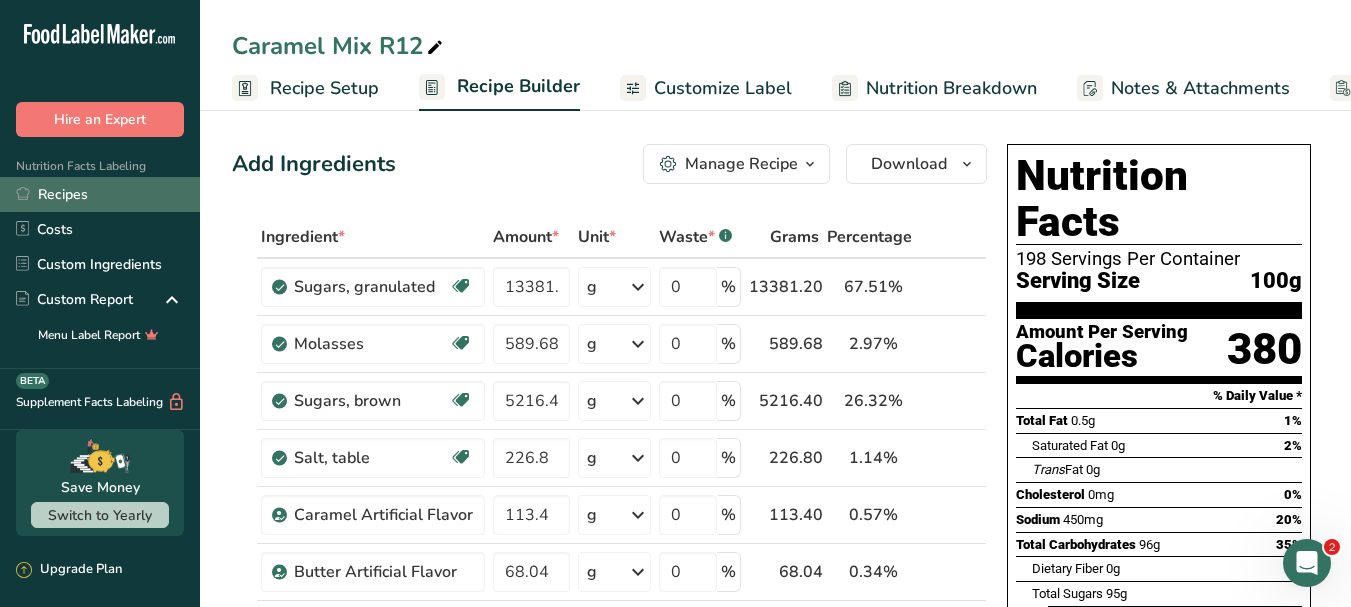 click on "Recipes" at bounding box center [100, 194] 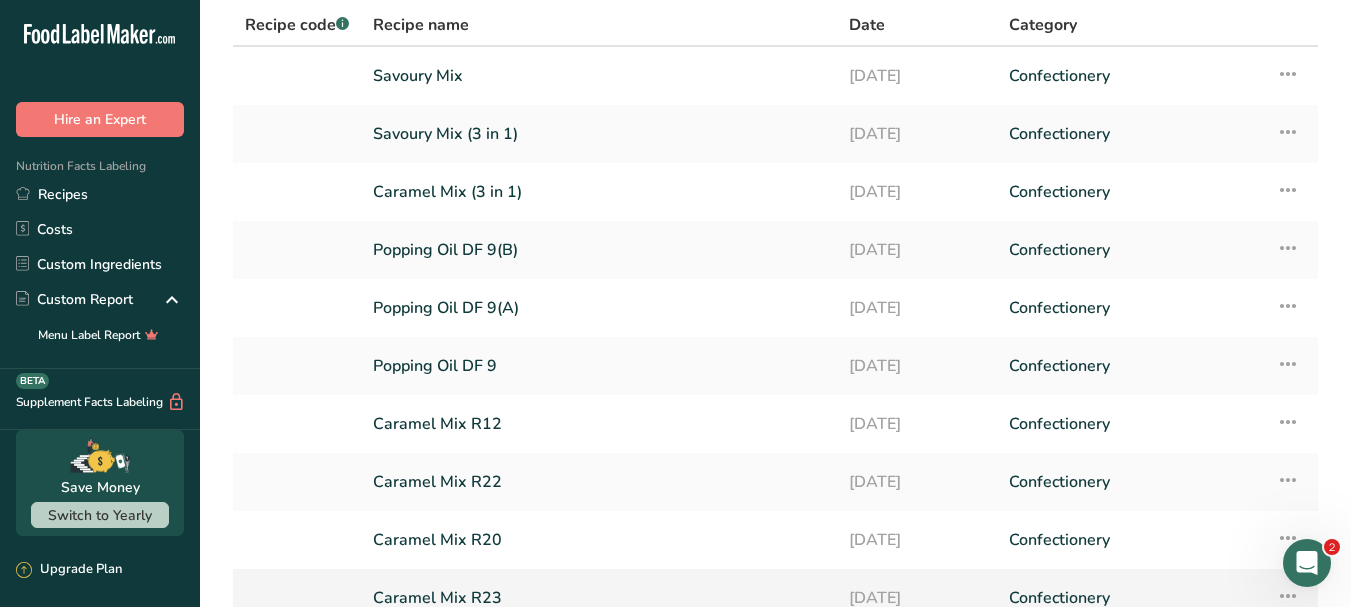 scroll, scrollTop: 270, scrollLeft: 0, axis: vertical 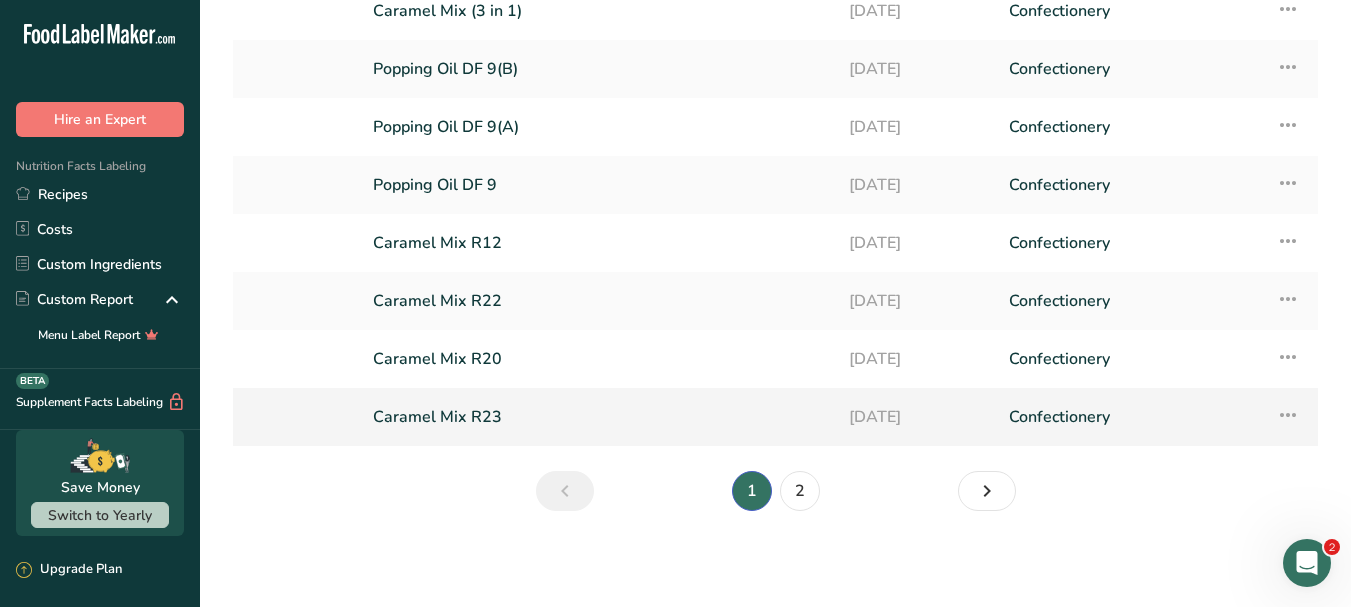 click on "Caramel Mix R23" at bounding box center (599, 417) 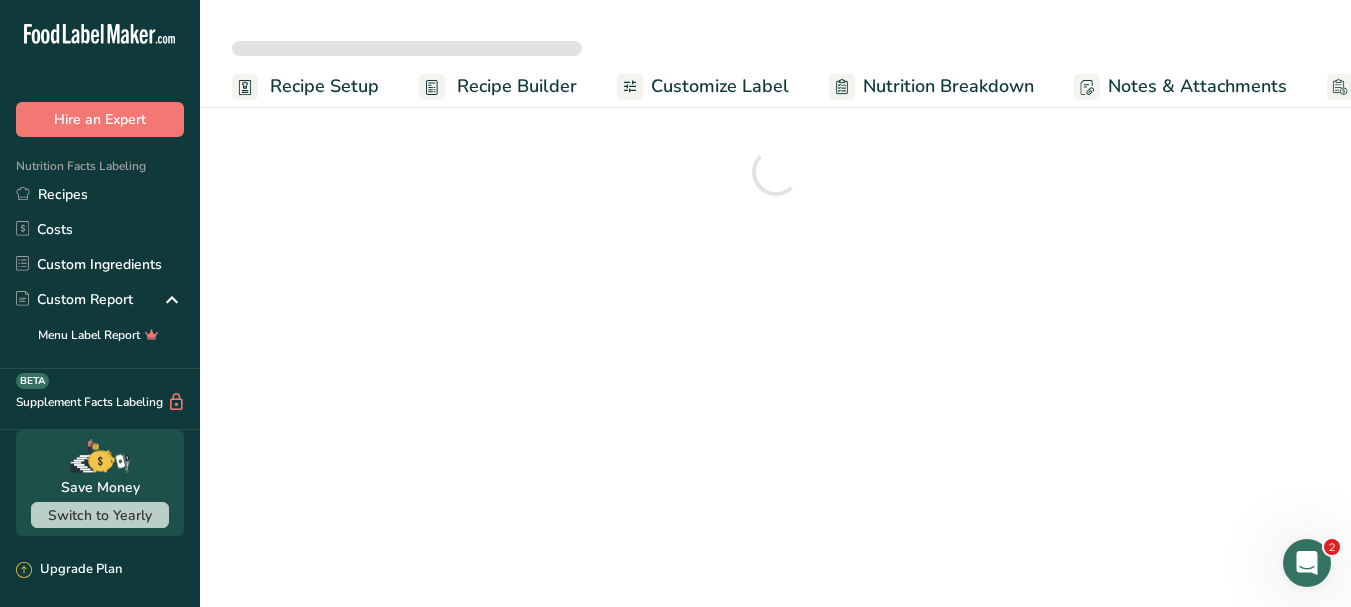 scroll, scrollTop: 0, scrollLeft: 0, axis: both 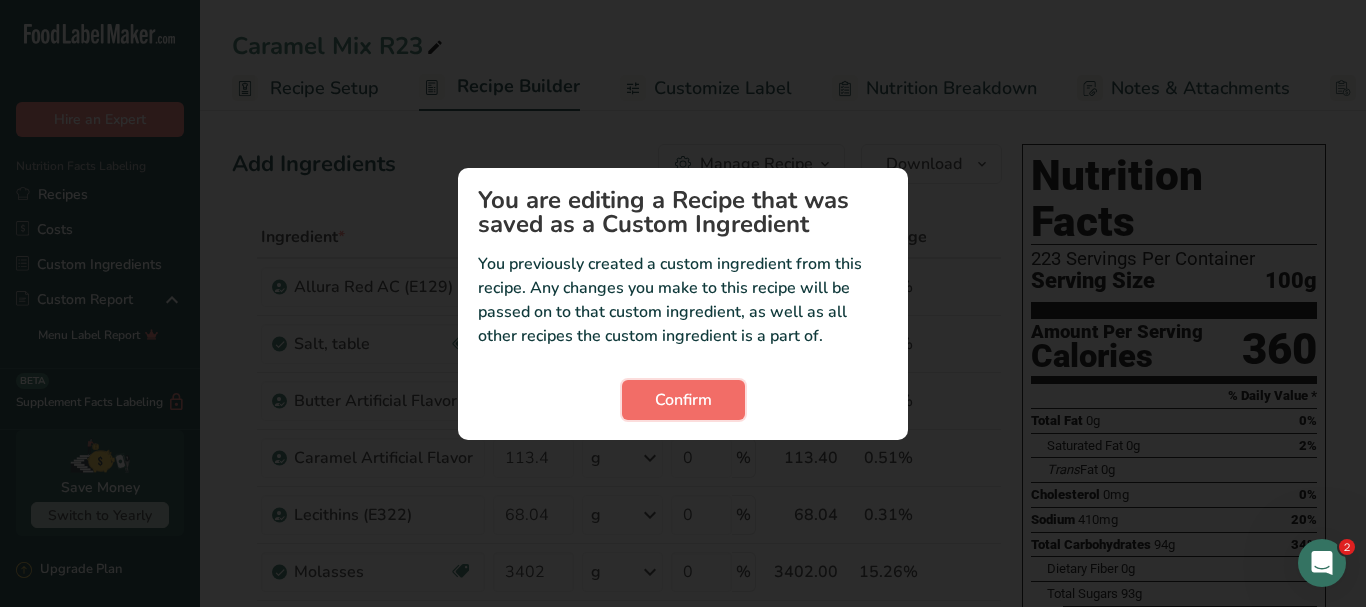 click on "Confirm" at bounding box center (683, 400) 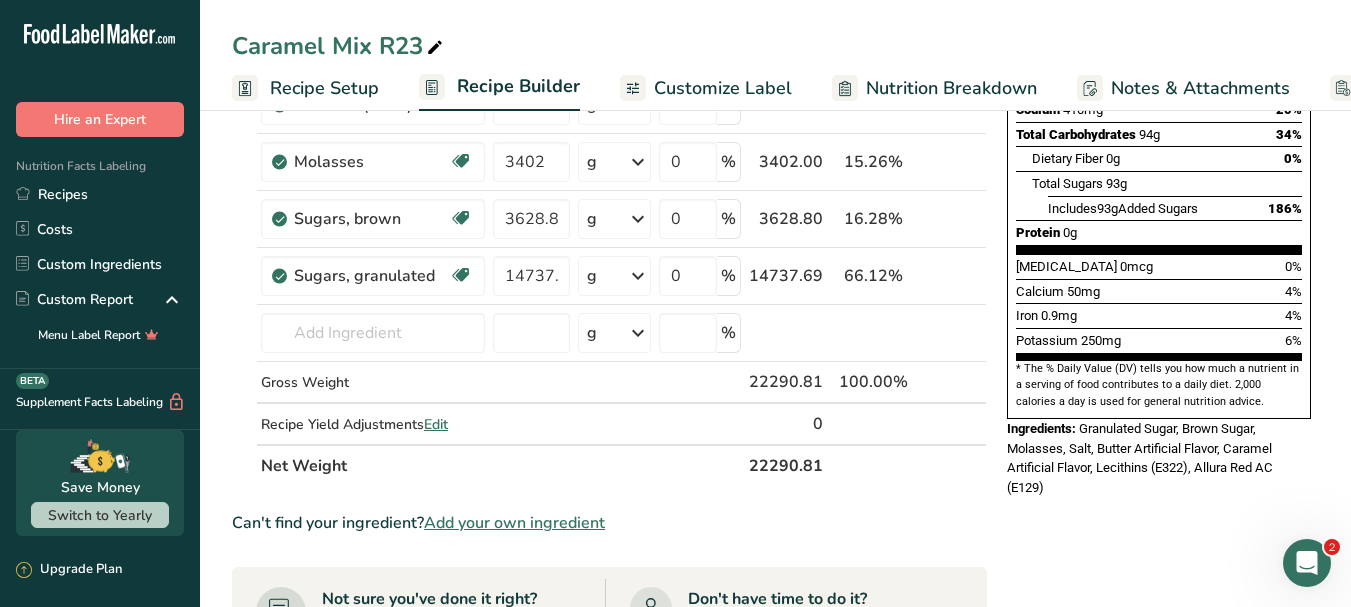 scroll, scrollTop: 300, scrollLeft: 0, axis: vertical 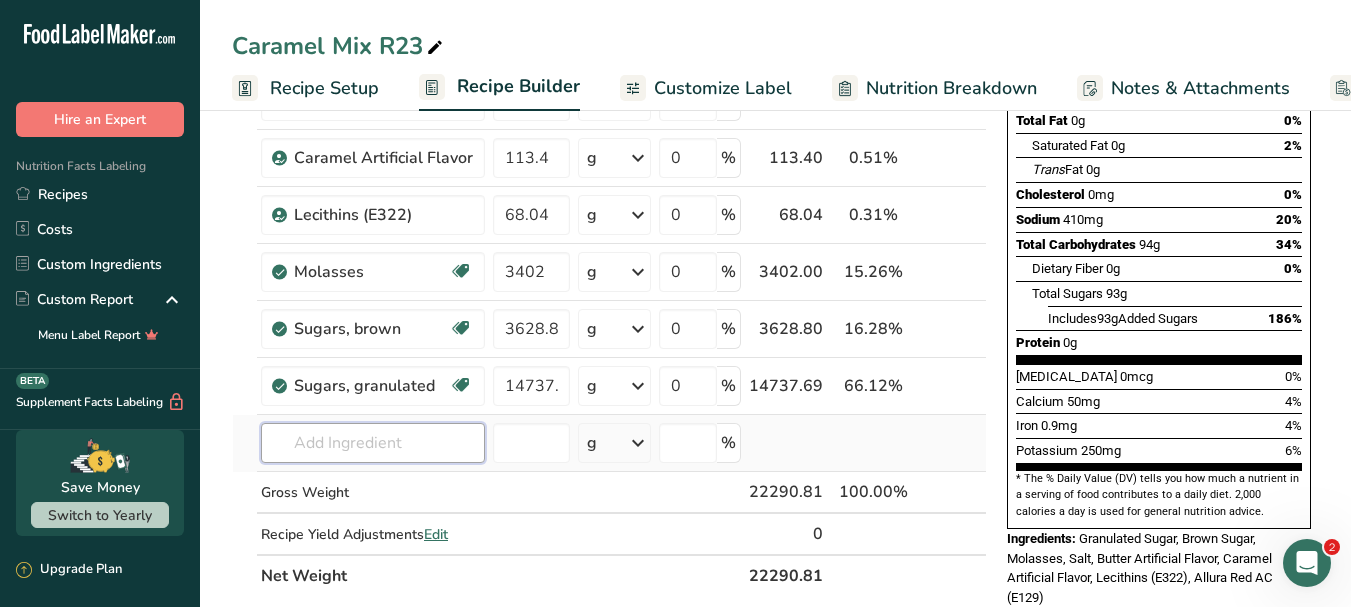 click at bounding box center [373, 443] 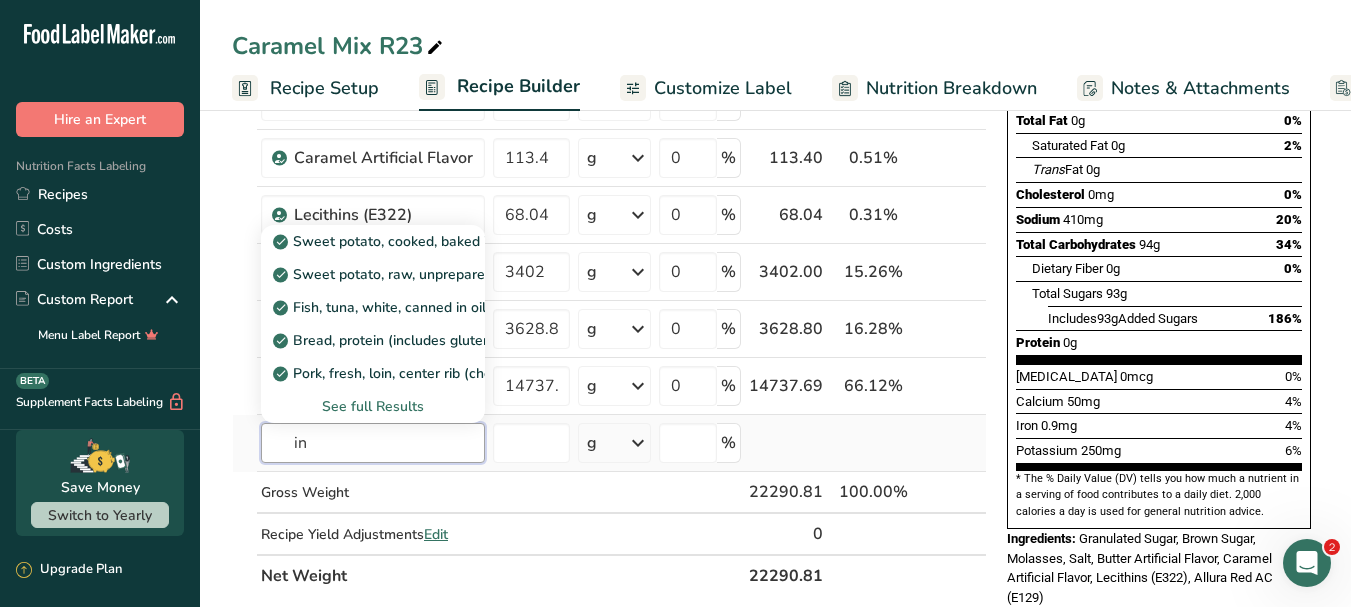 type on "i" 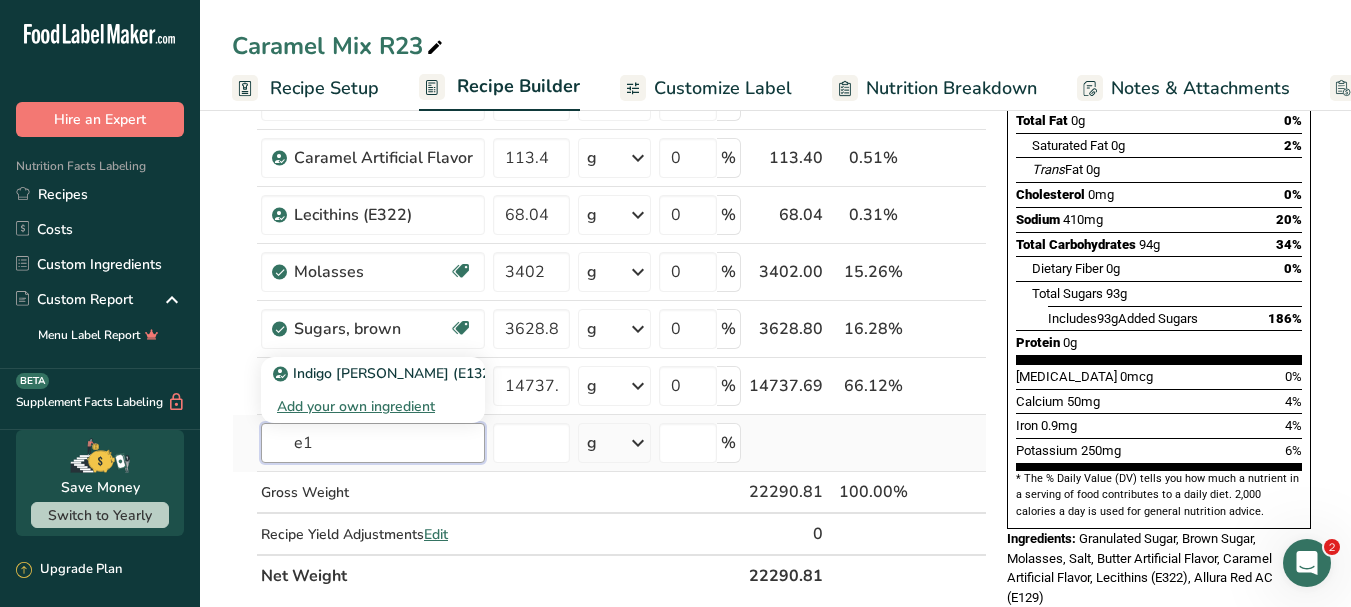 type on "e" 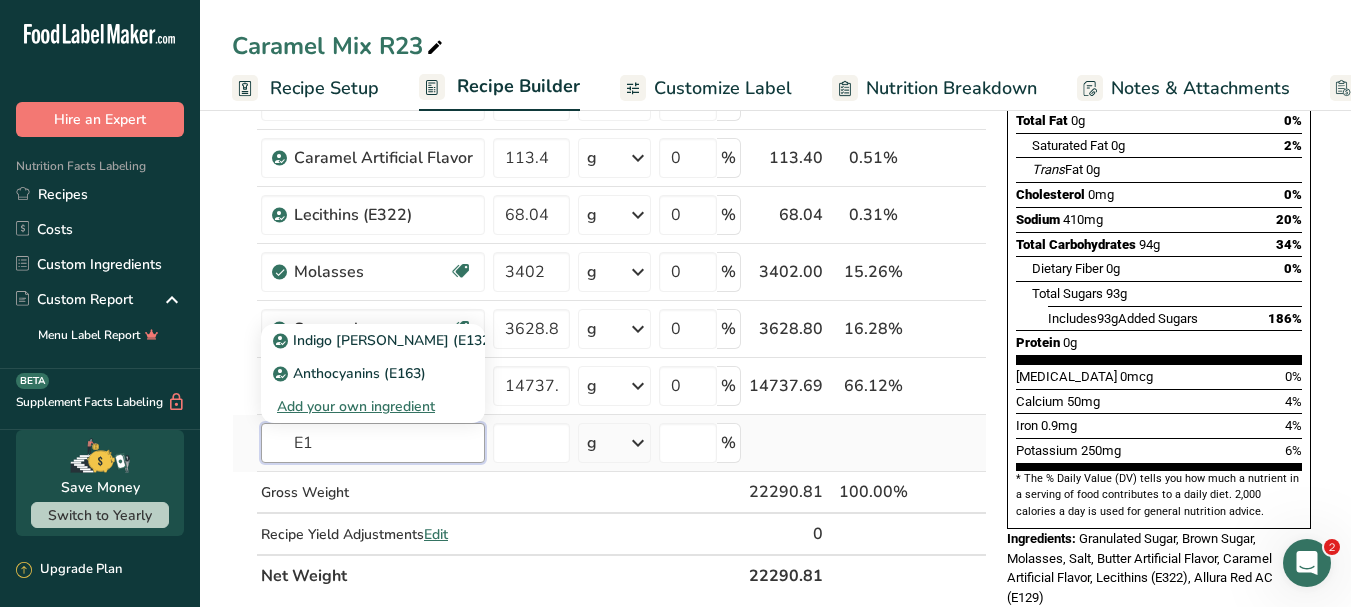 type on "E" 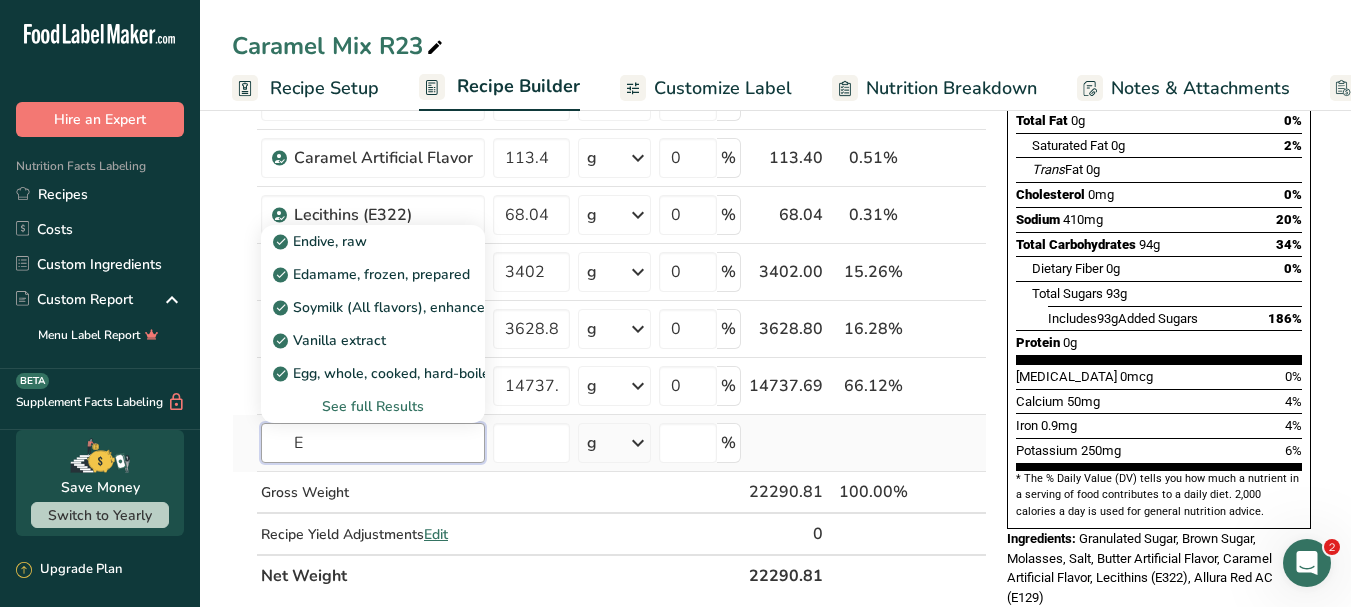 type 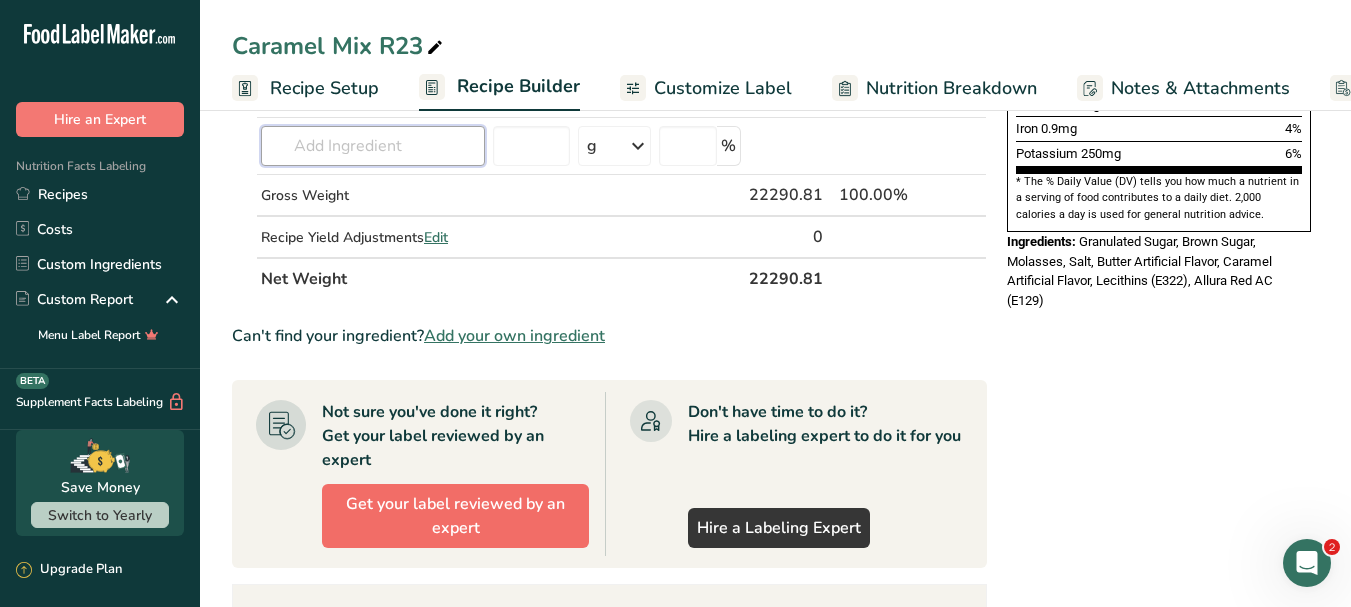 scroll, scrollTop: 600, scrollLeft: 0, axis: vertical 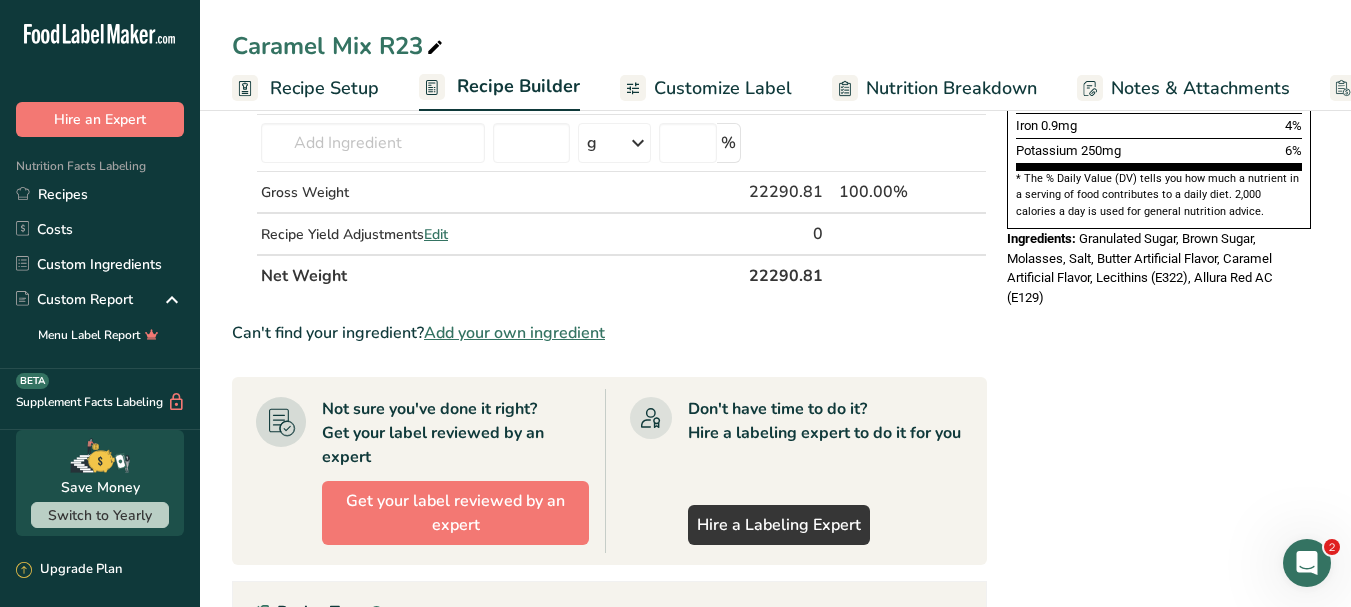 click on "Add your own ingredient" at bounding box center (514, 333) 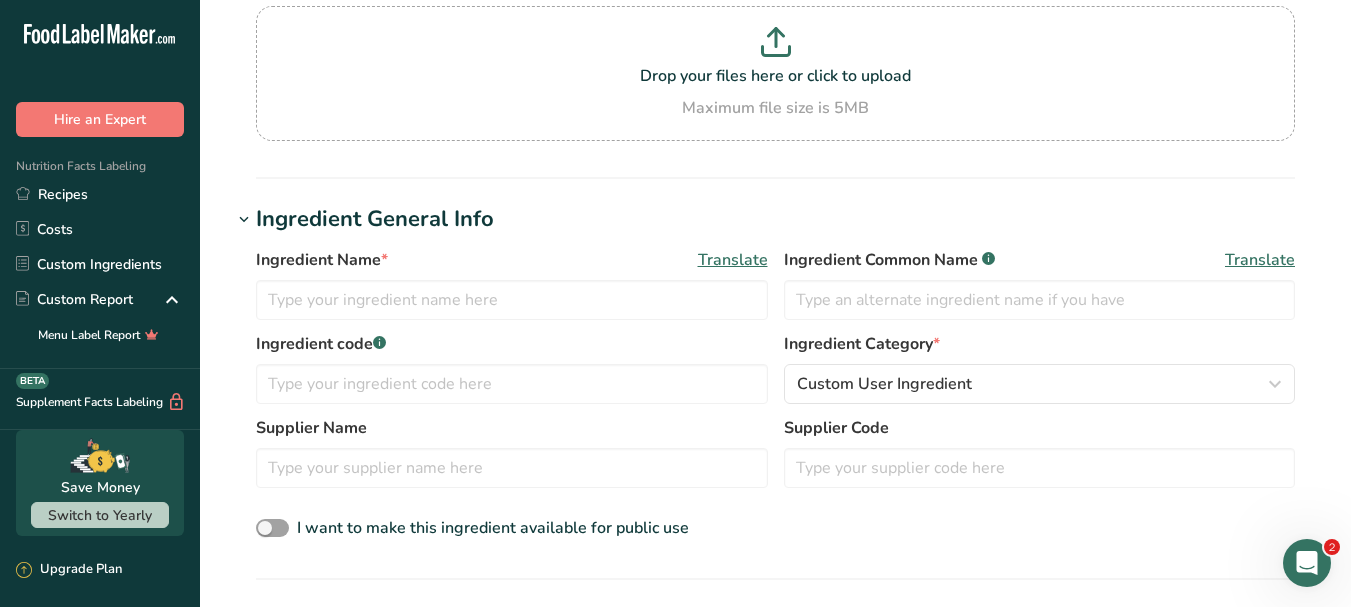 scroll, scrollTop: 200, scrollLeft: 0, axis: vertical 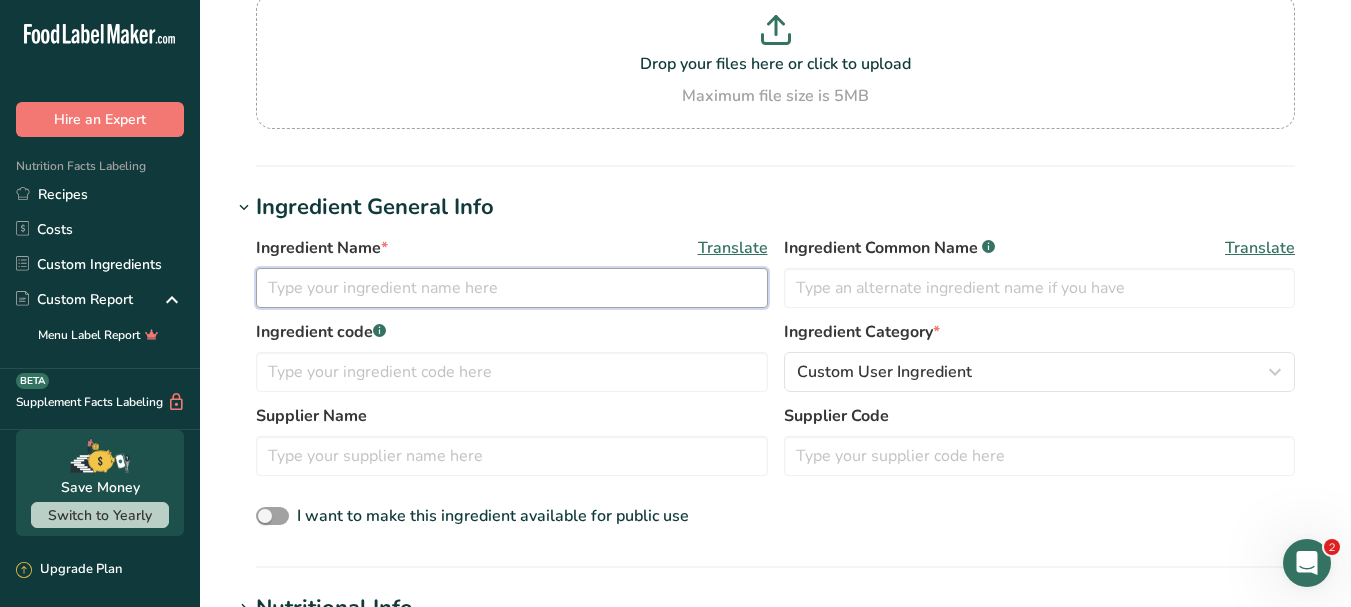 click at bounding box center [512, 288] 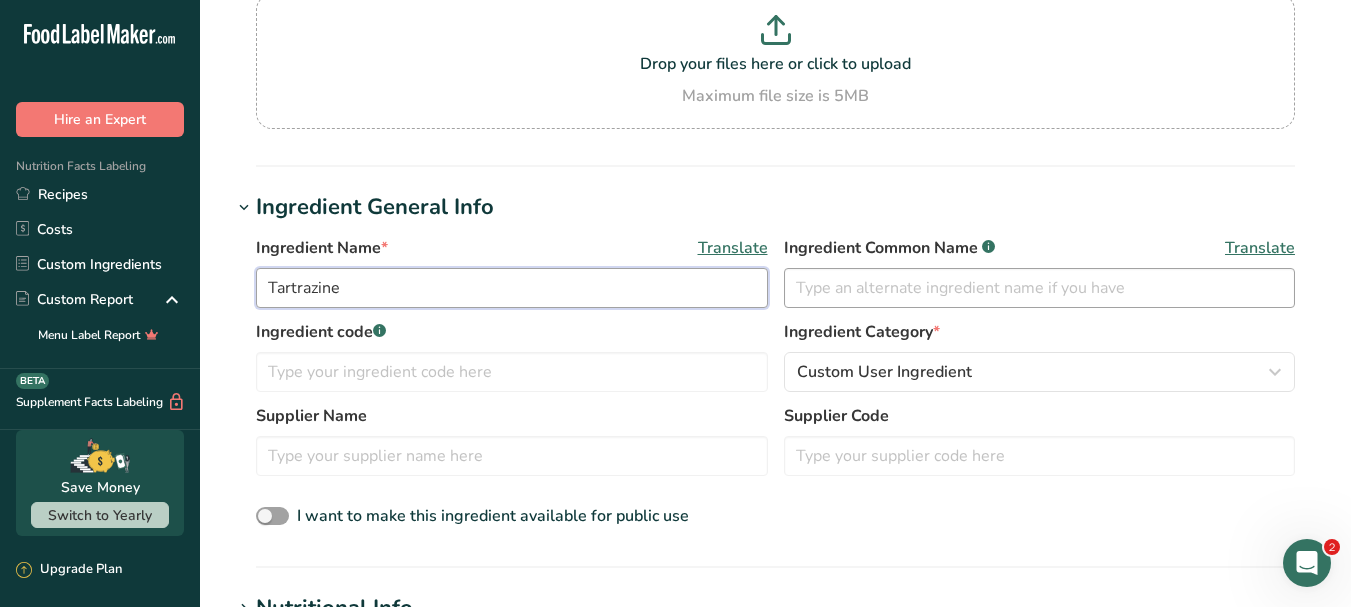 type on "Tartrazine" 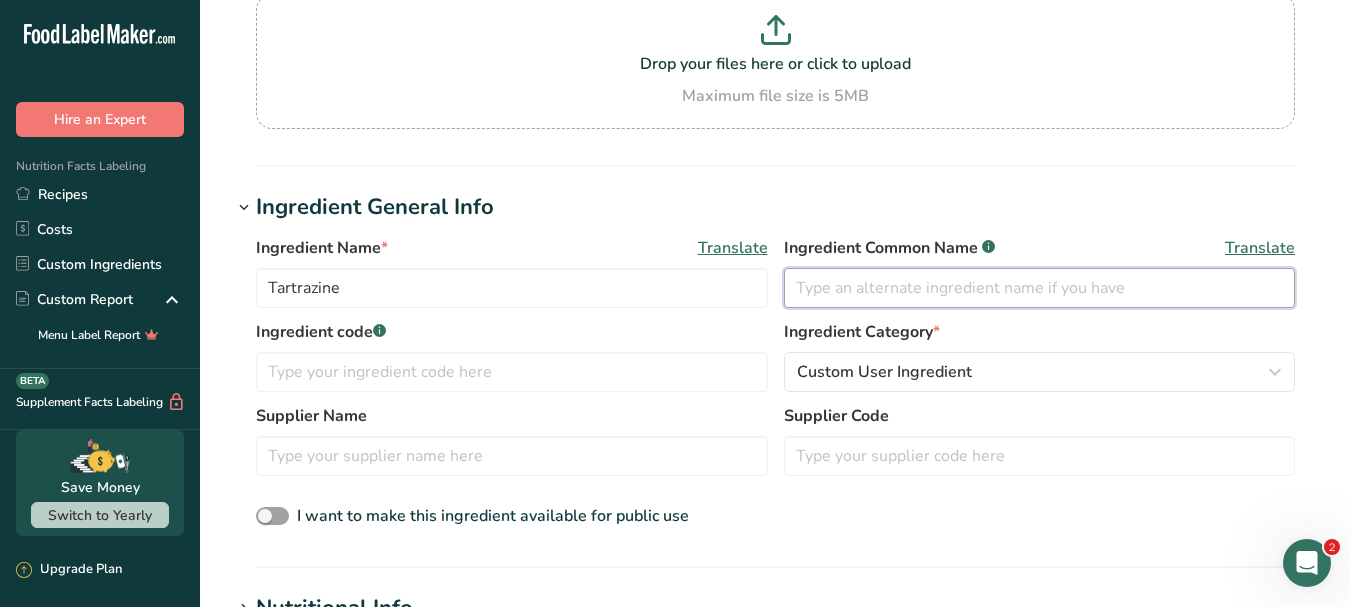 click at bounding box center (1040, 288) 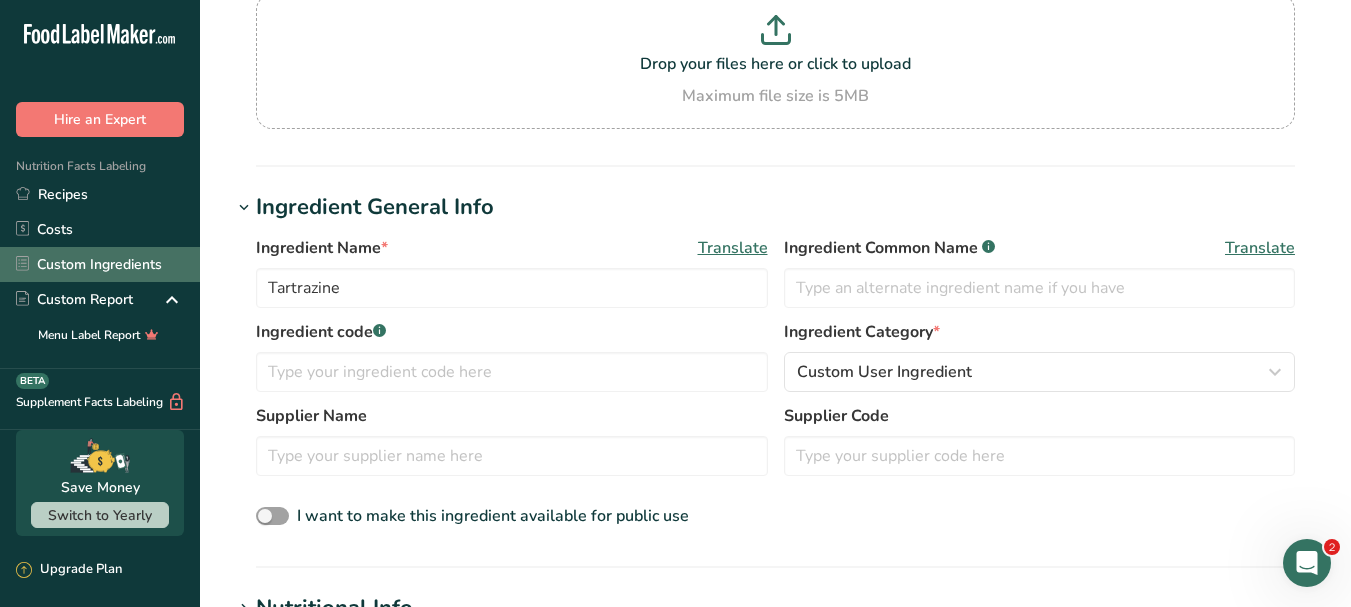 click on "Custom Ingredients" at bounding box center (100, 264) 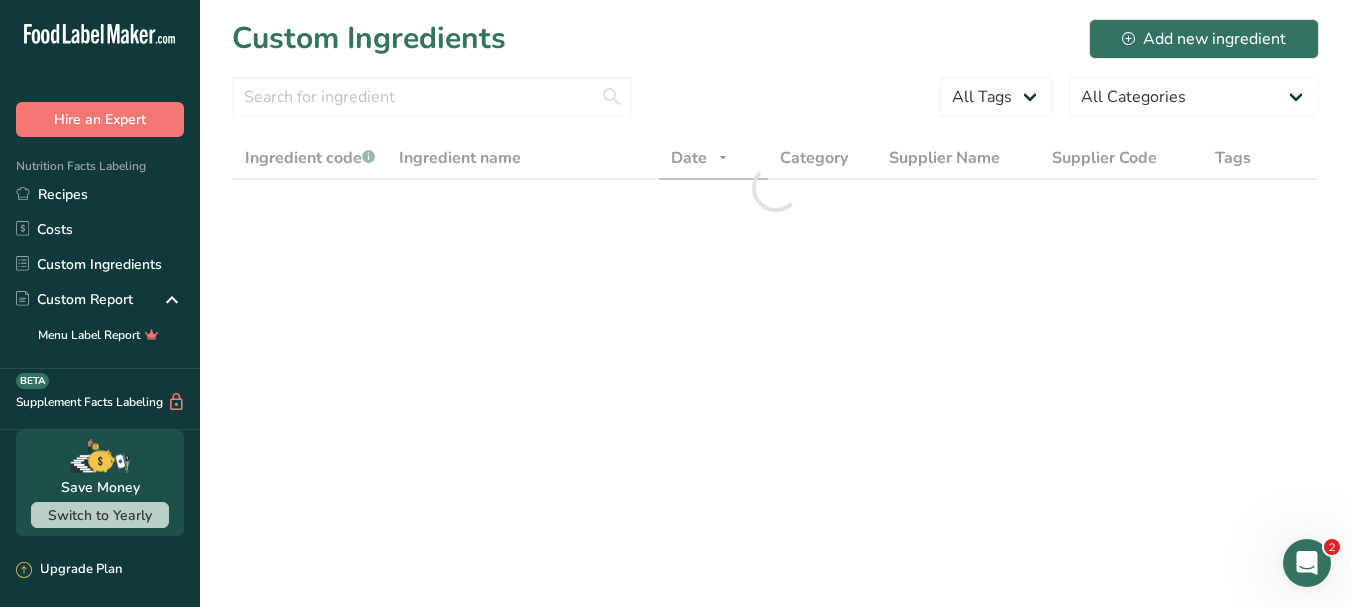 scroll, scrollTop: 0, scrollLeft: 0, axis: both 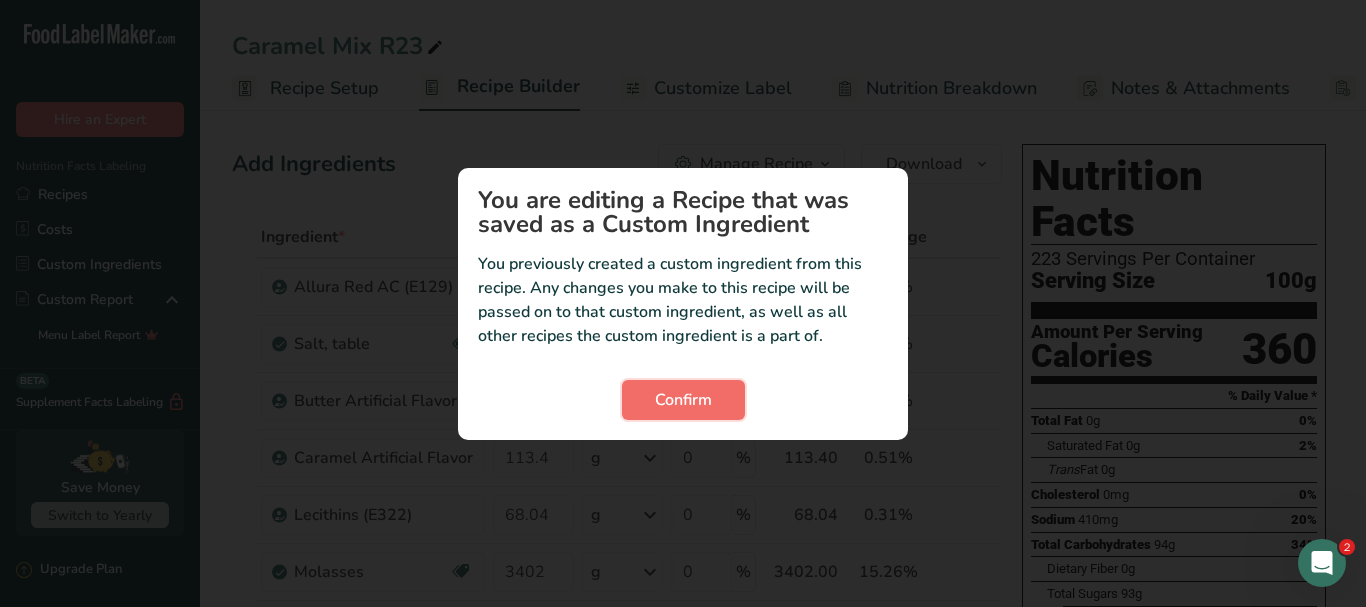 click on "Confirm" at bounding box center (683, 400) 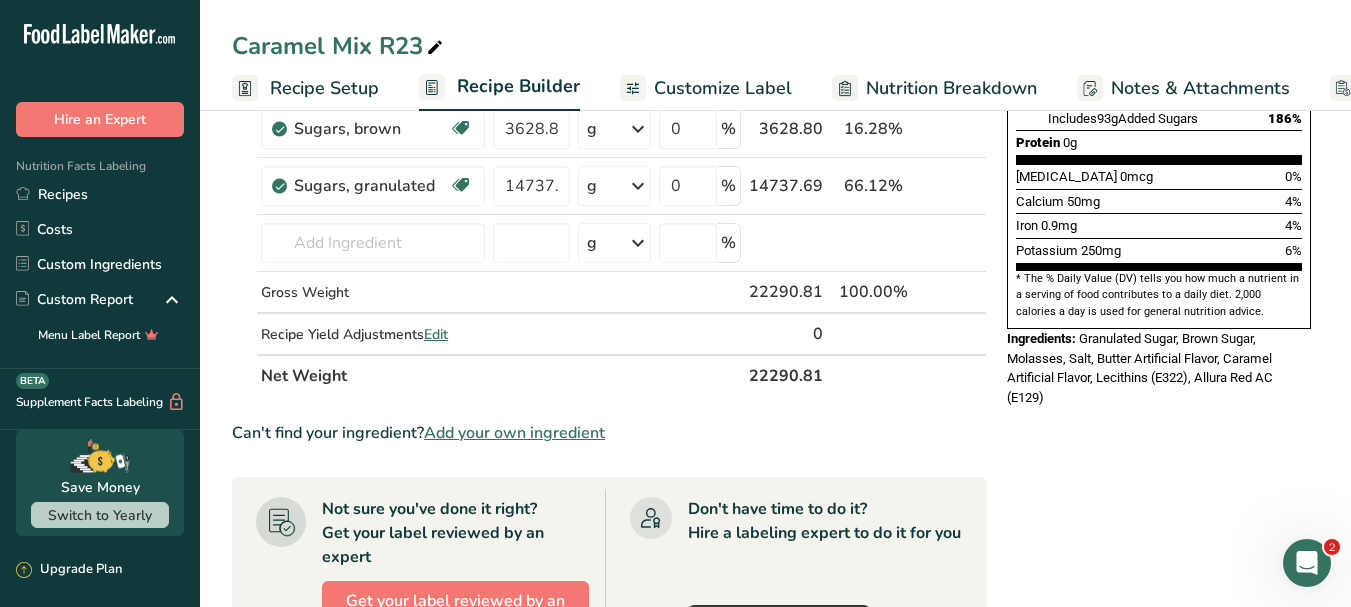 scroll, scrollTop: 700, scrollLeft: 0, axis: vertical 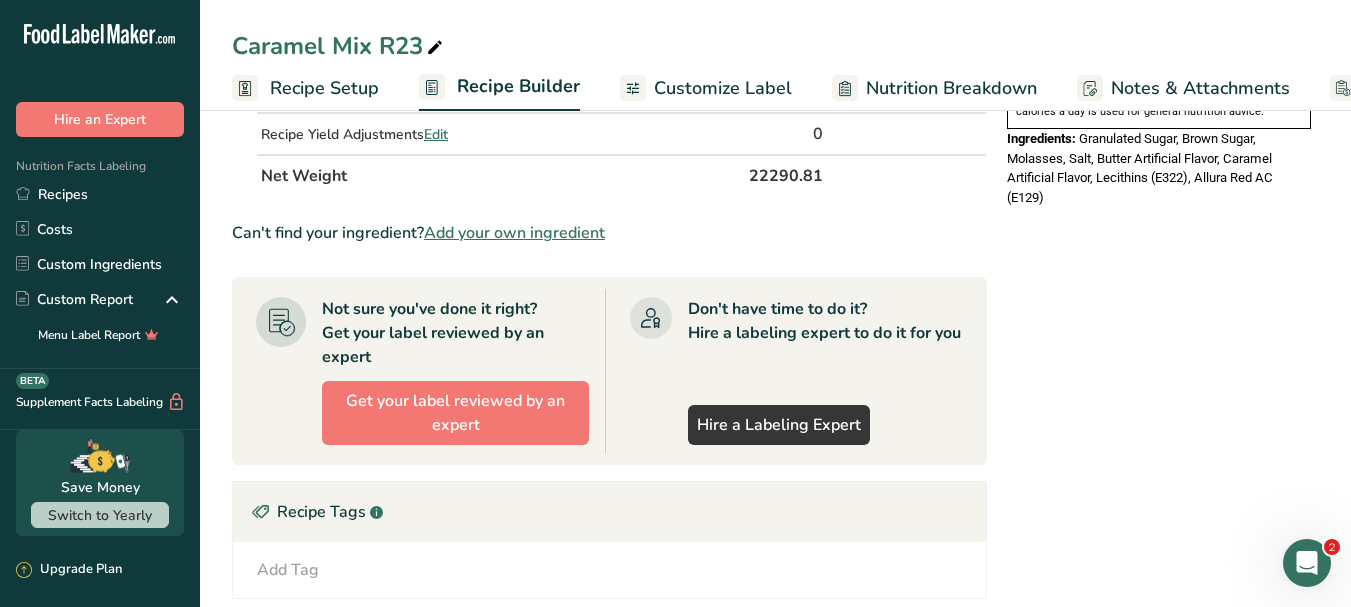 click on "Add your own ingredient" at bounding box center [514, 233] 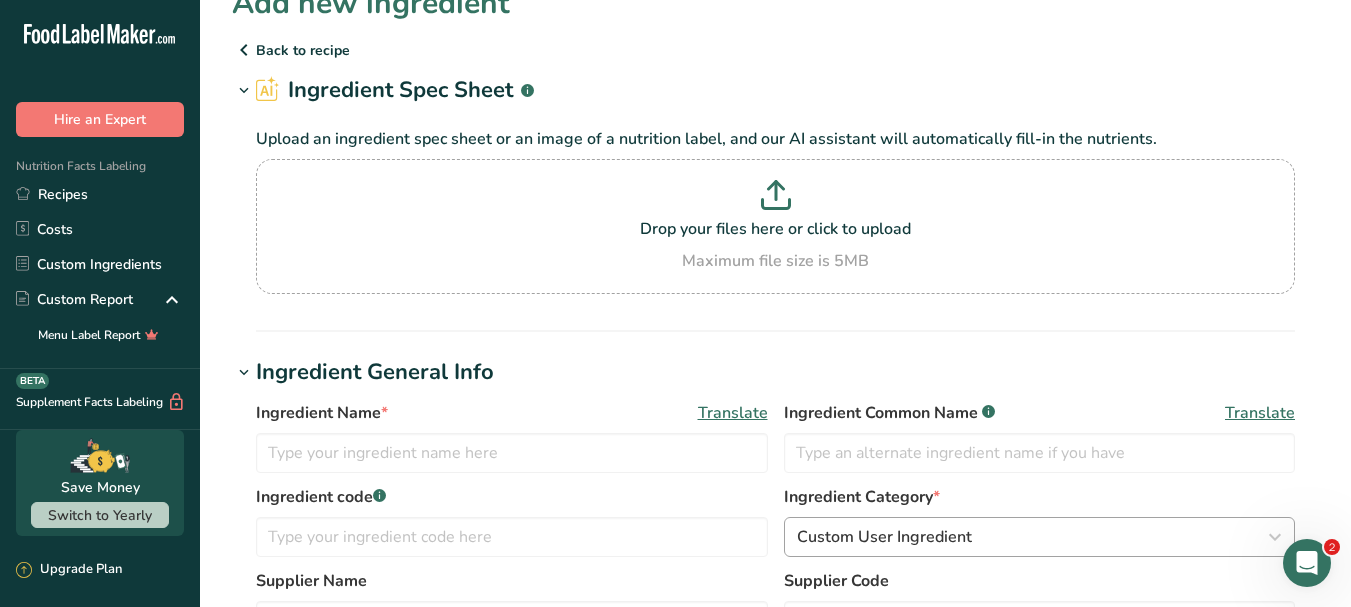 scroll, scrollTop: 0, scrollLeft: 0, axis: both 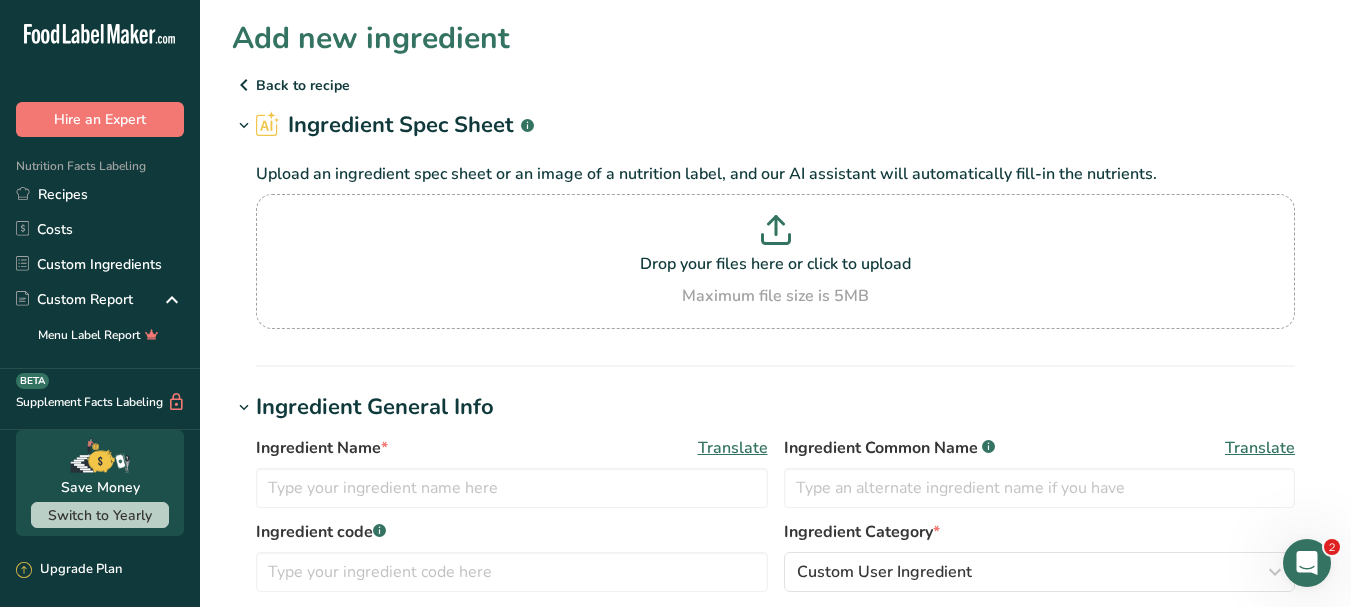 click on "Back to recipe" at bounding box center [775, 85] 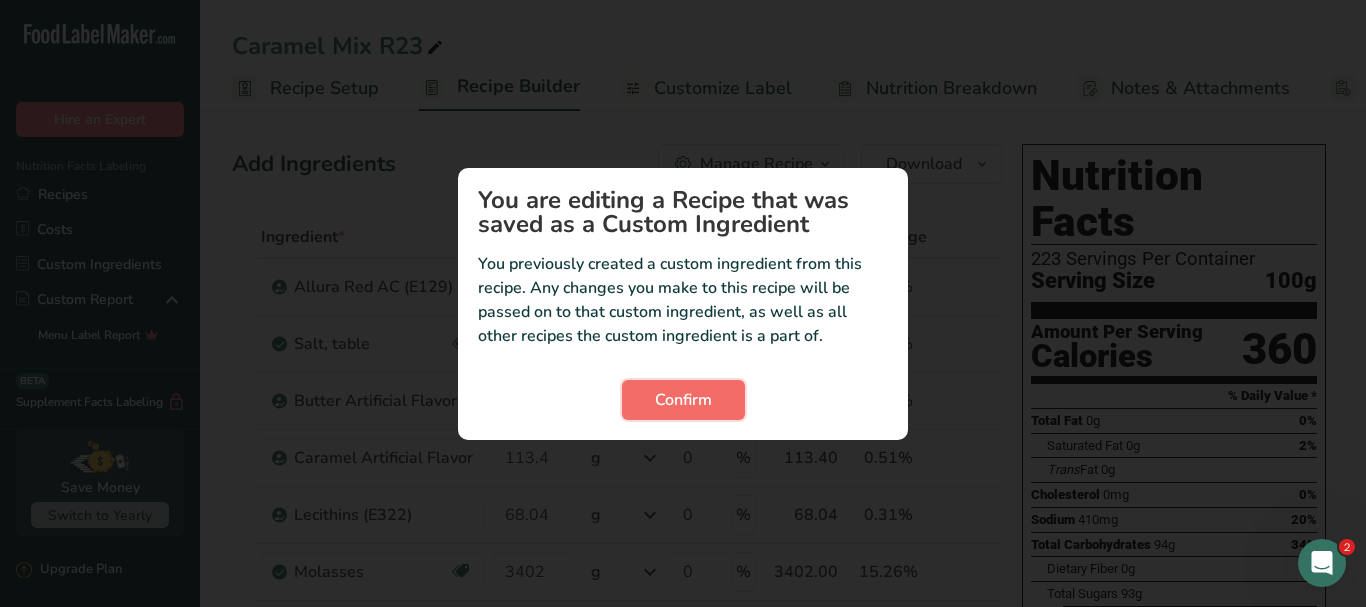 click on "Confirm" at bounding box center (683, 400) 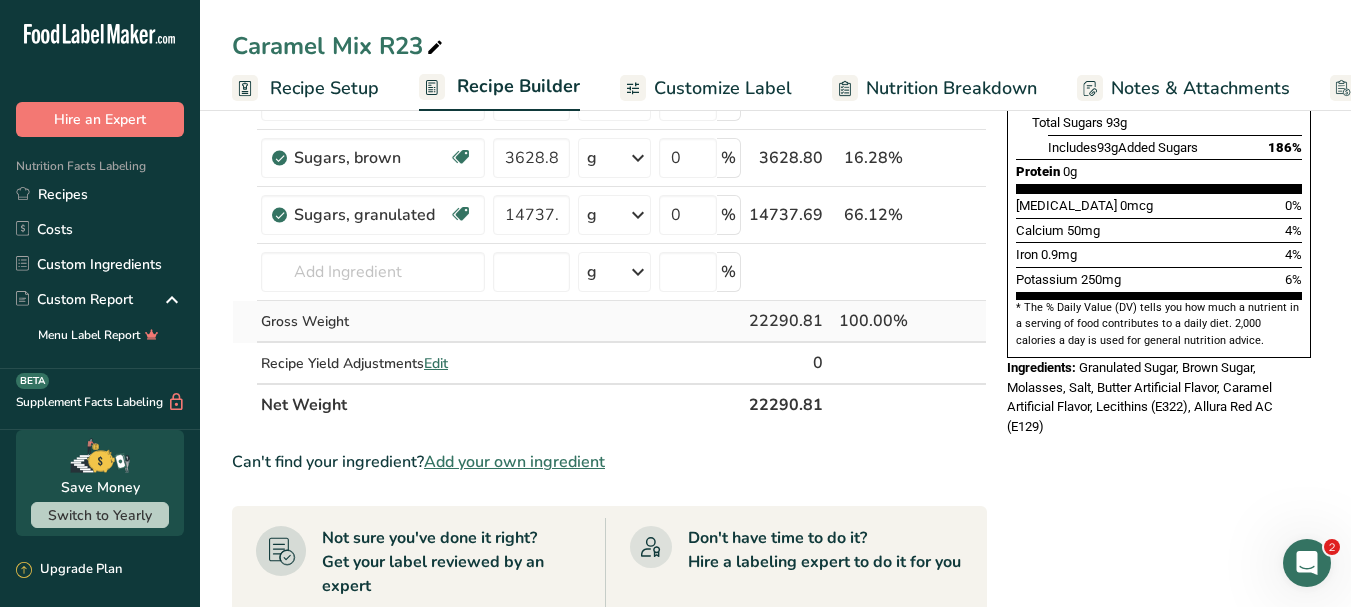 scroll, scrollTop: 506, scrollLeft: 0, axis: vertical 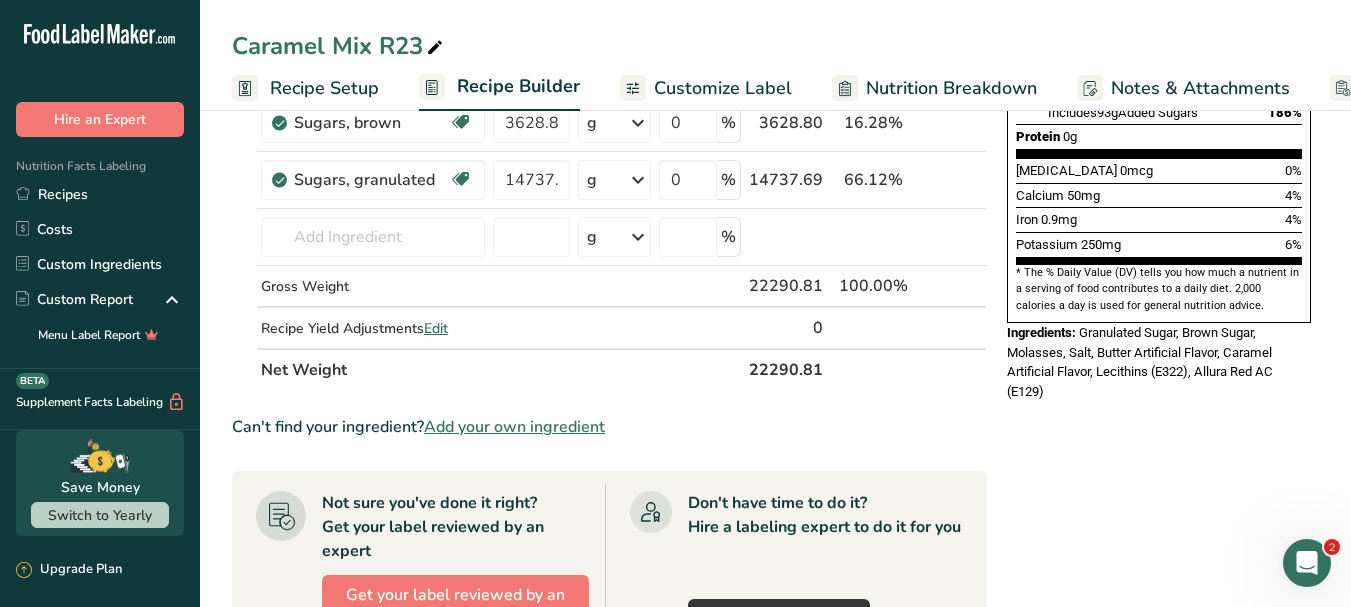 click on "Add your own ingredient" at bounding box center (514, 427) 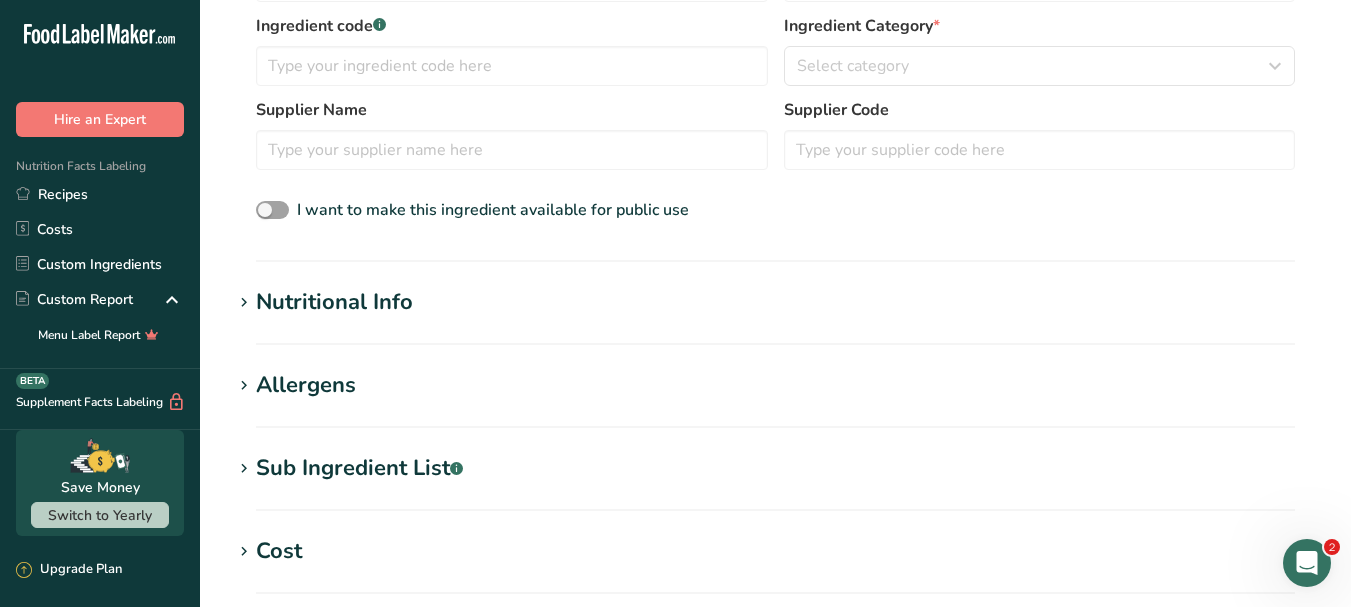 scroll, scrollTop: 0, scrollLeft: 0, axis: both 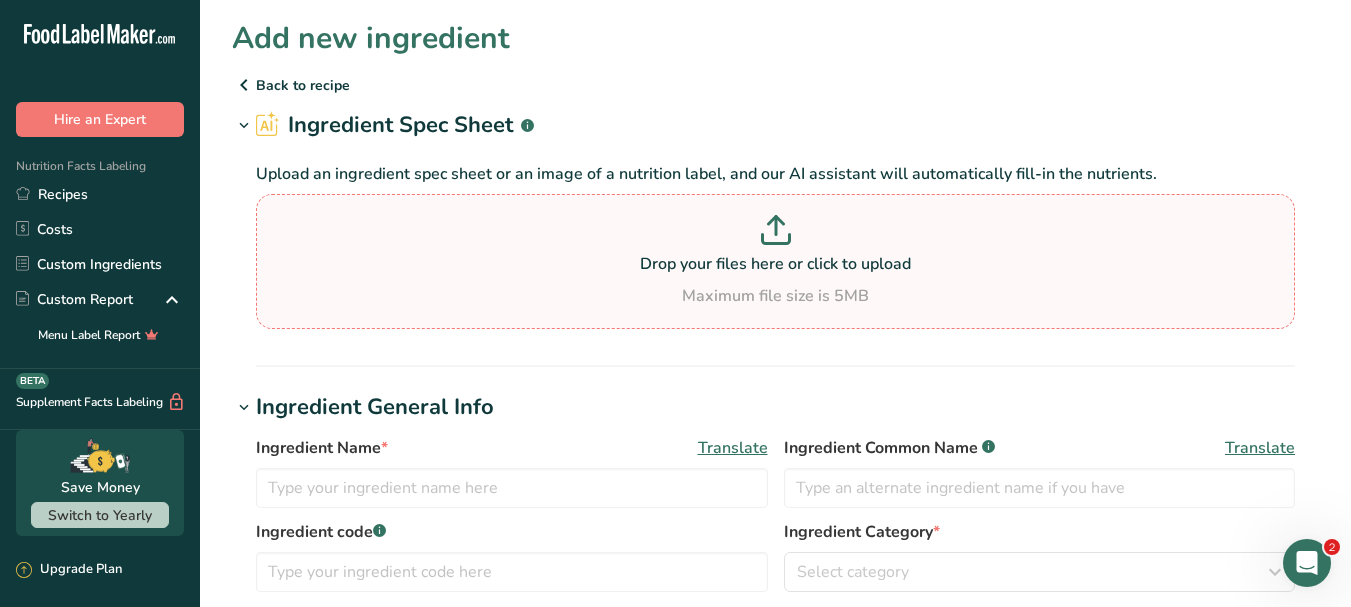 click at bounding box center (775, 233) 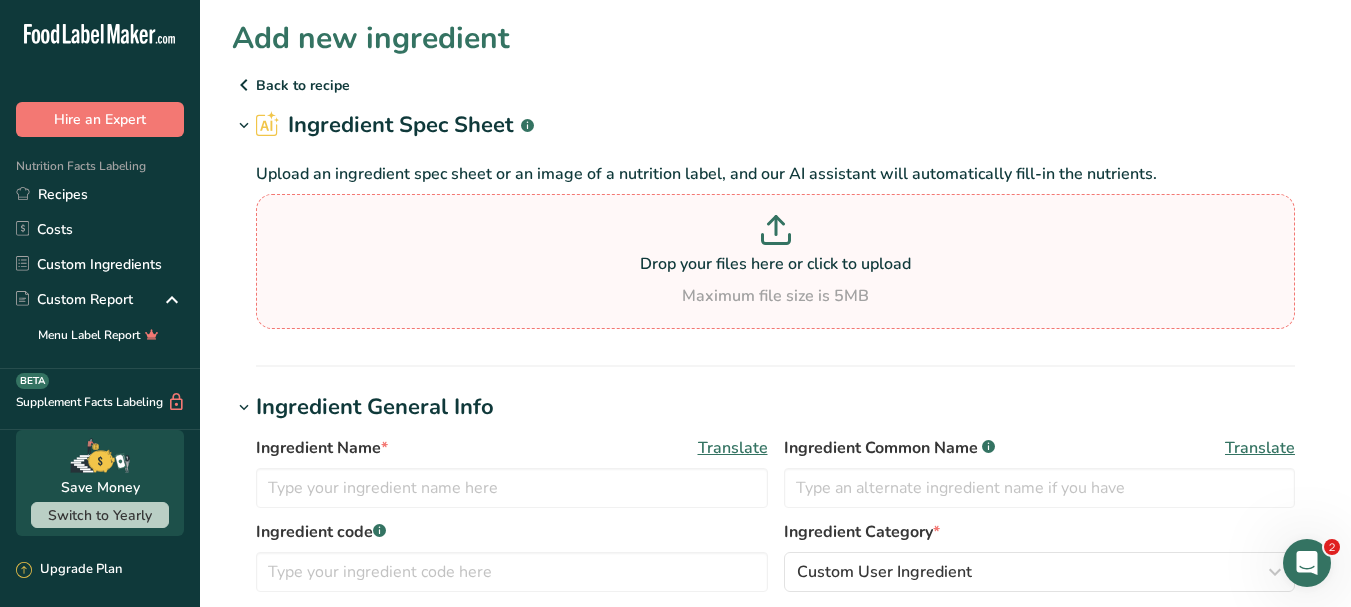 type on "C:\fakepath\Spec-CD2 Tartrazine.pdf" 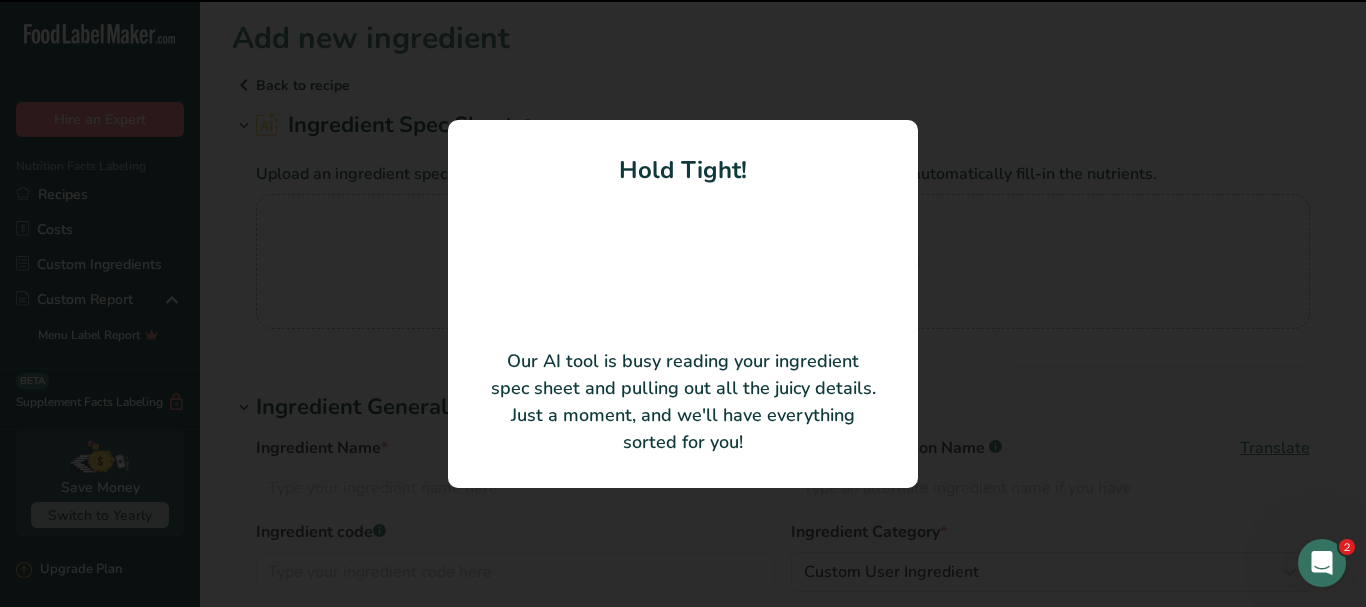 type on "Tartrazine" 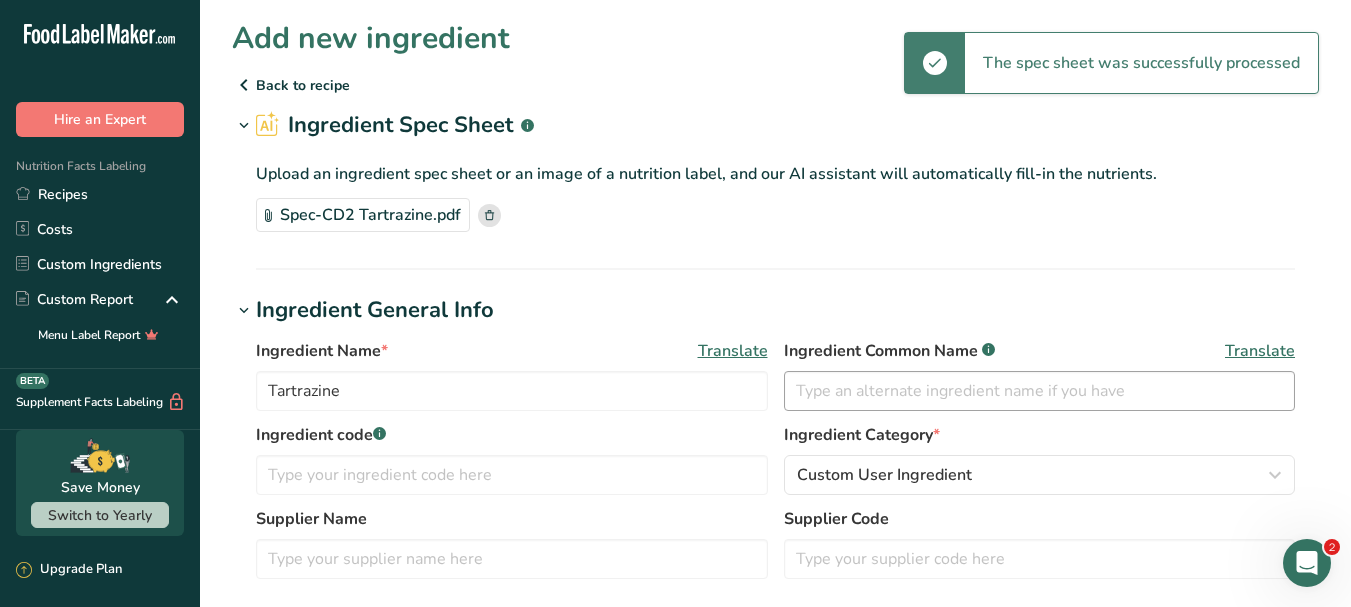 scroll, scrollTop: 100, scrollLeft: 0, axis: vertical 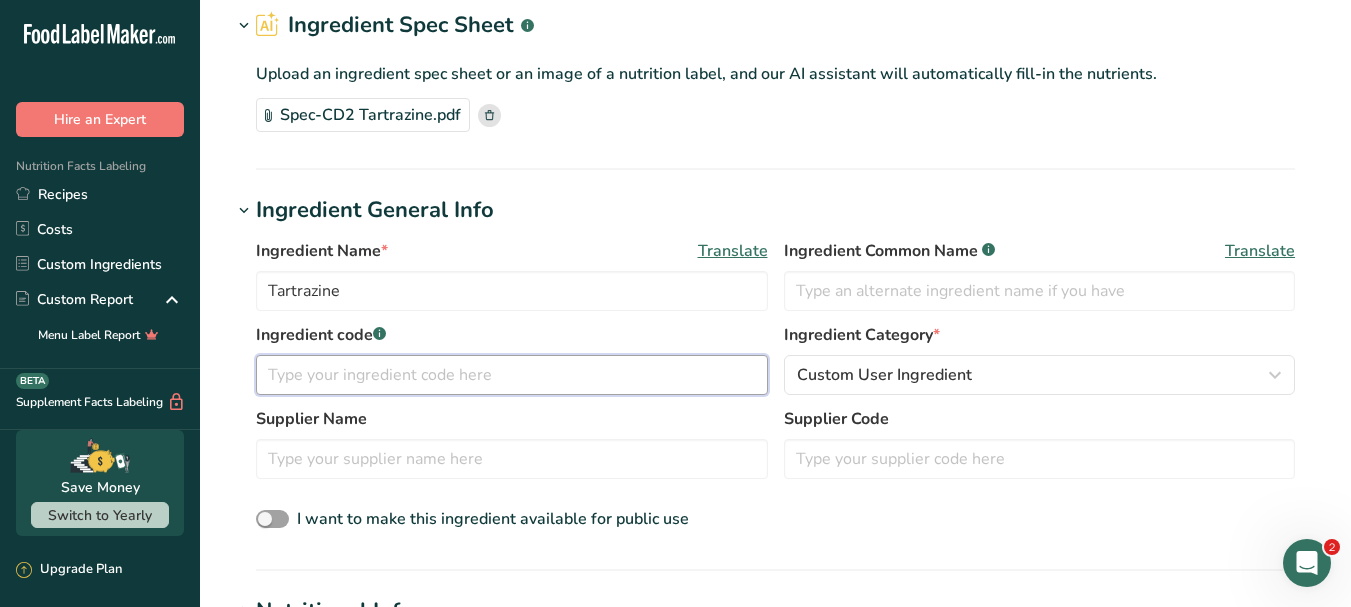 click at bounding box center (512, 375) 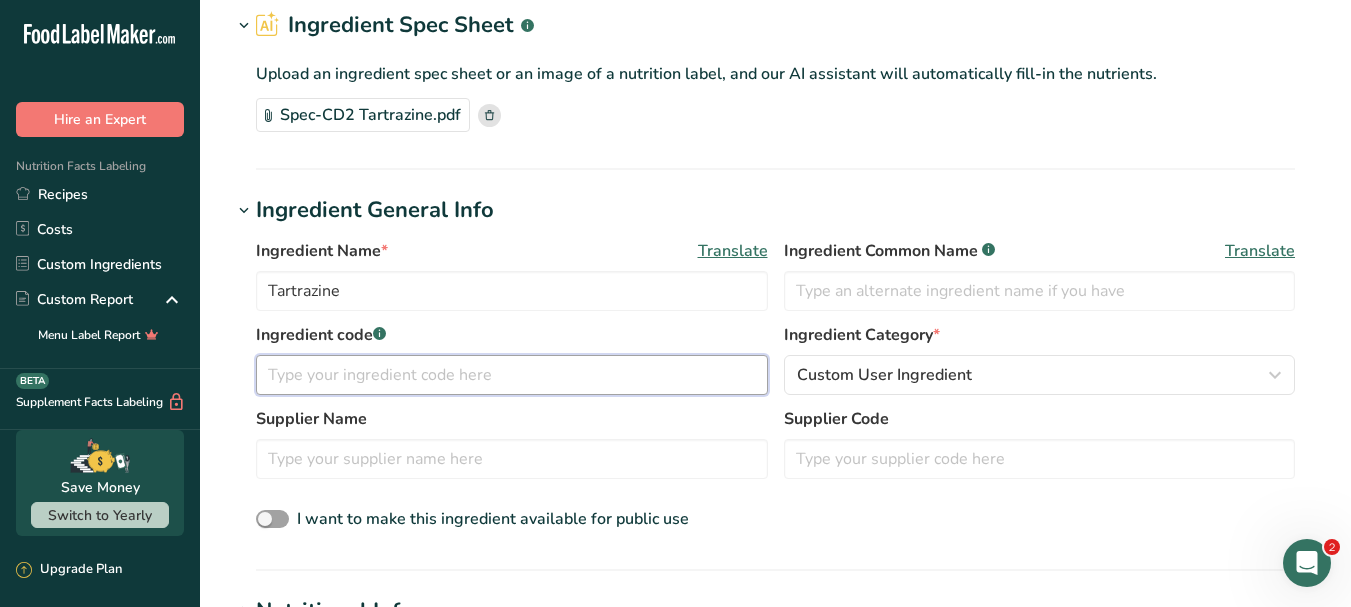 type on "c" 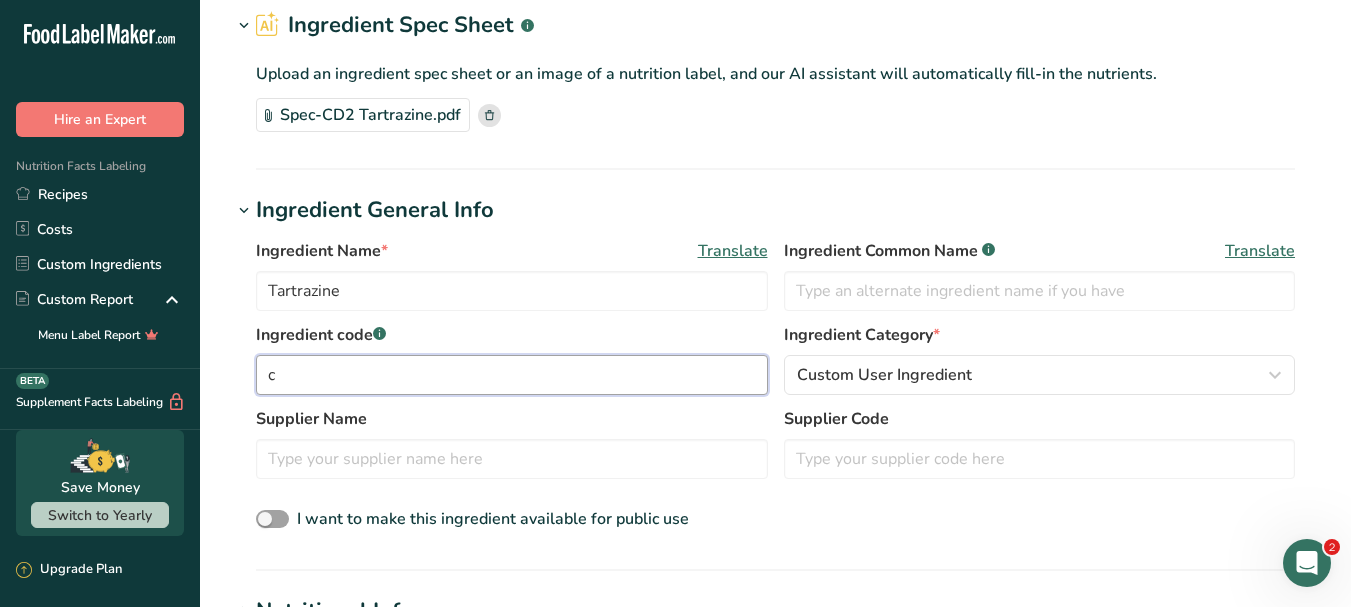 type 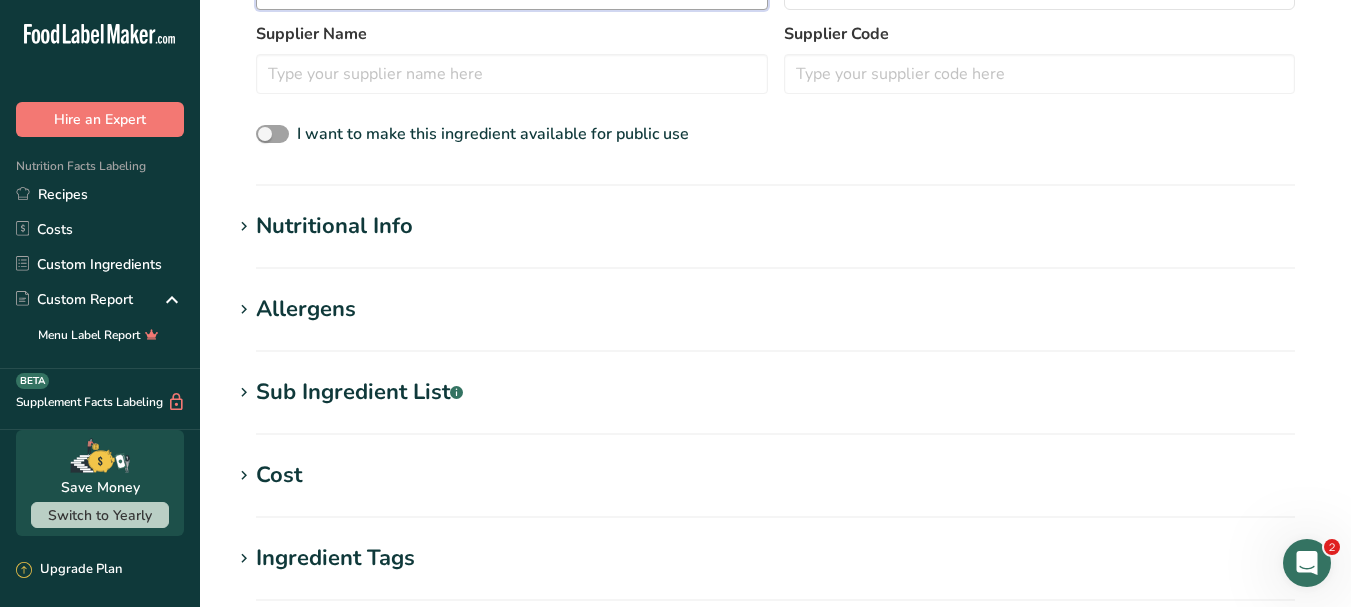 scroll, scrollTop: 887, scrollLeft: 0, axis: vertical 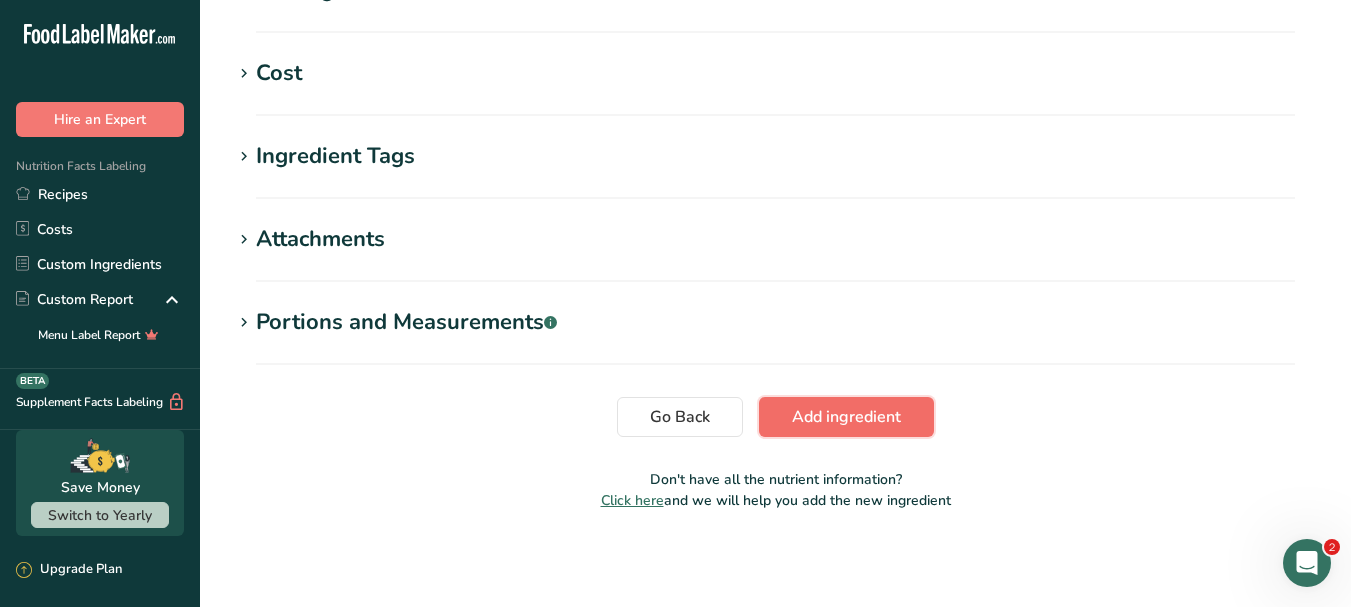 click on "Add ingredient" at bounding box center [846, 417] 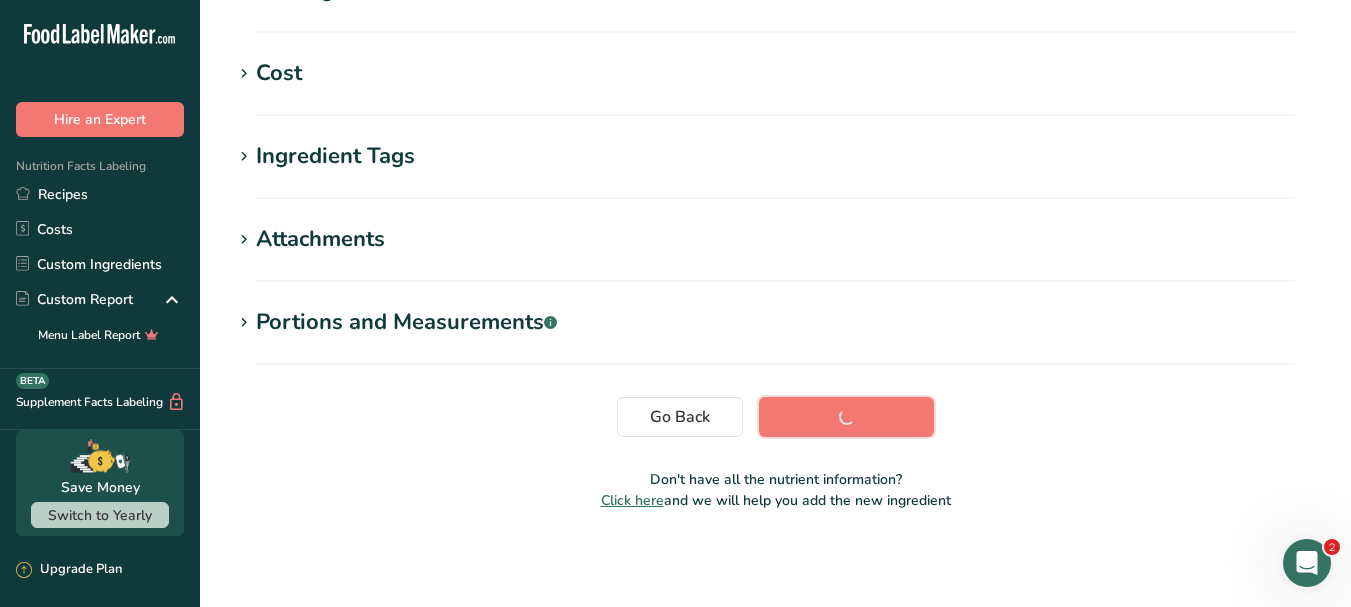 scroll, scrollTop: 467, scrollLeft: 0, axis: vertical 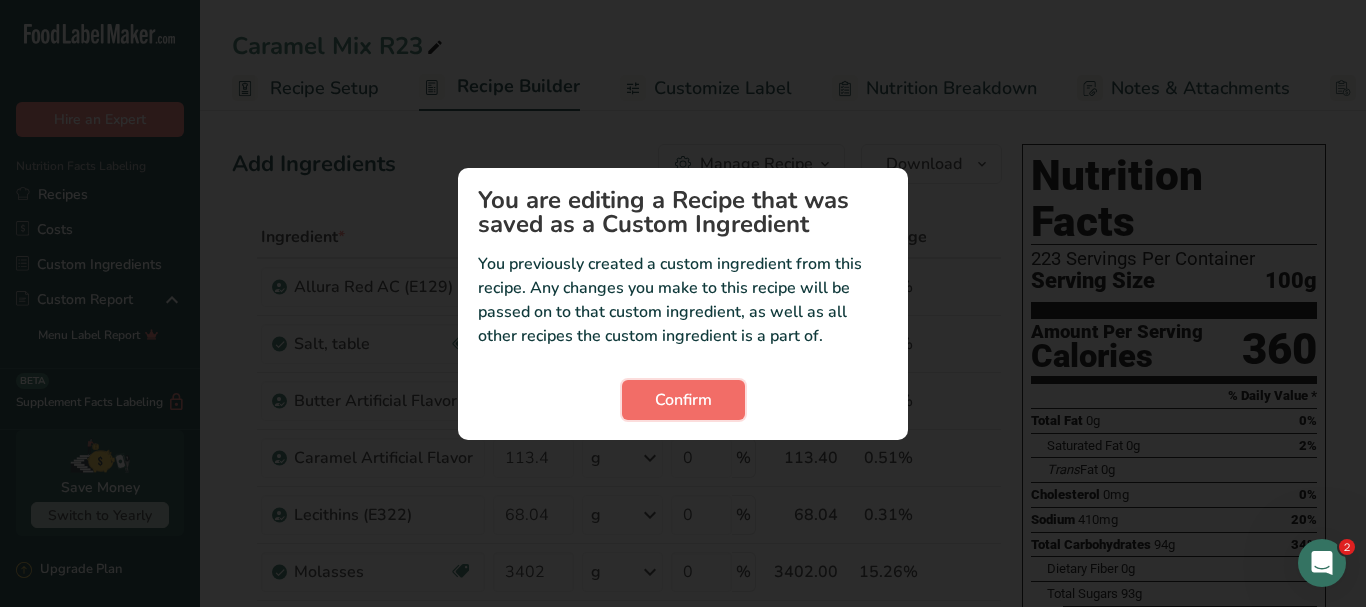 click on "Confirm" at bounding box center (683, 400) 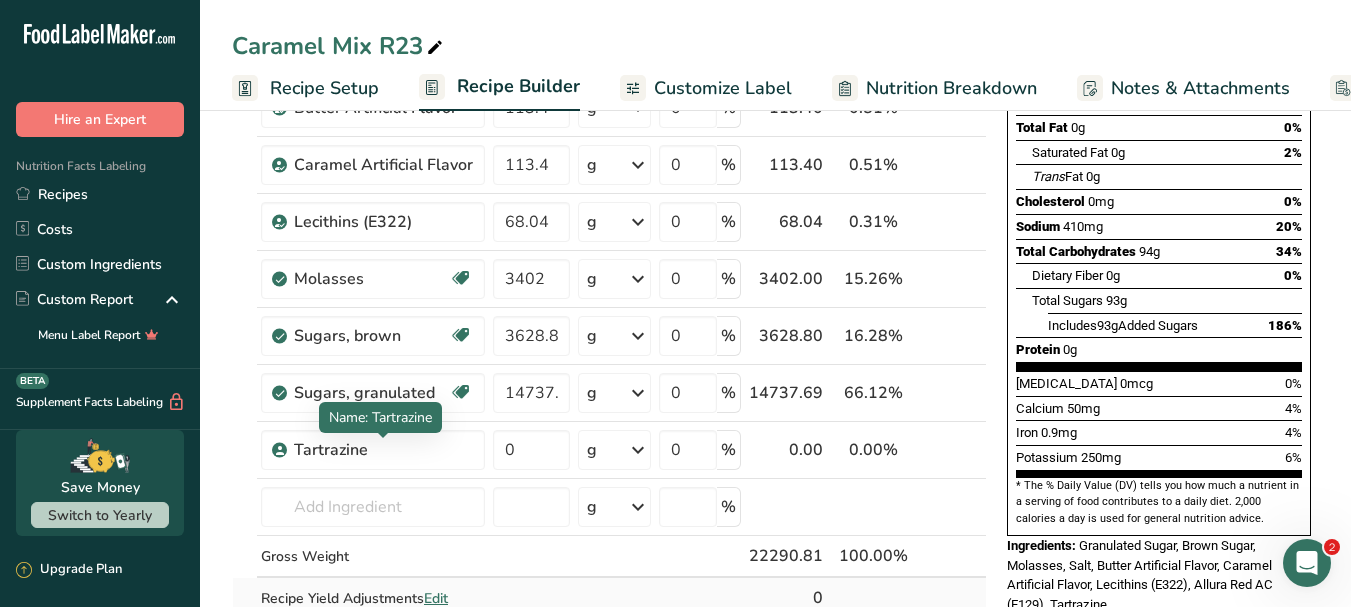 scroll, scrollTop: 400, scrollLeft: 0, axis: vertical 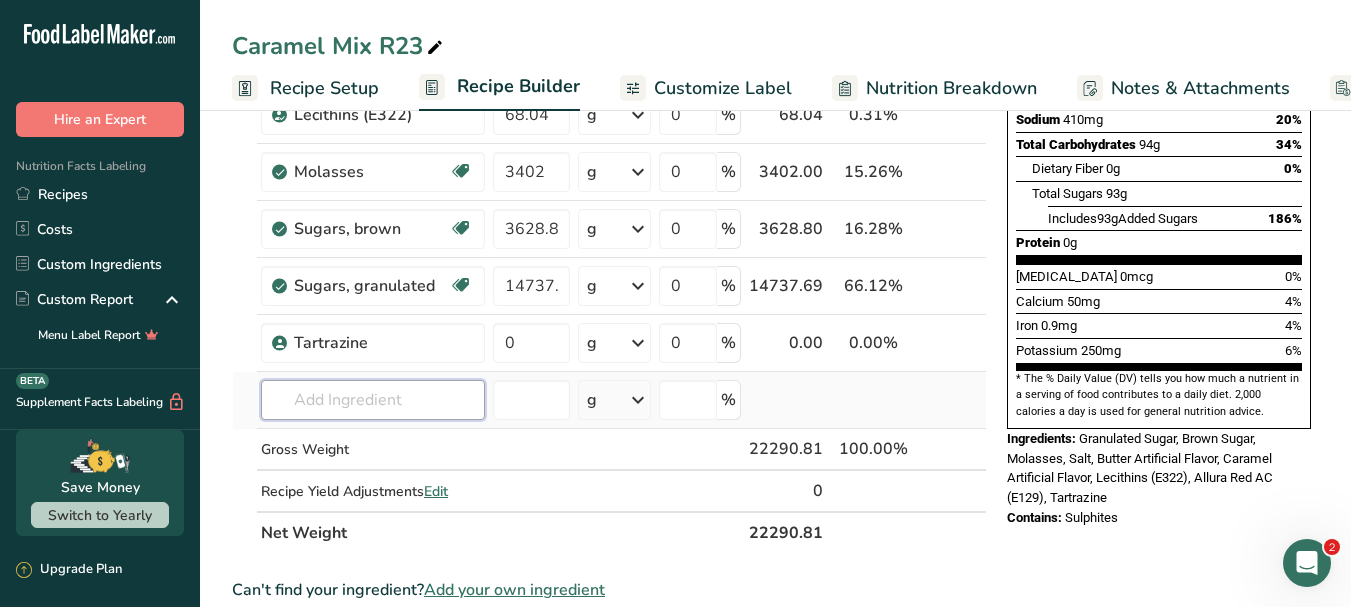 click at bounding box center [373, 400] 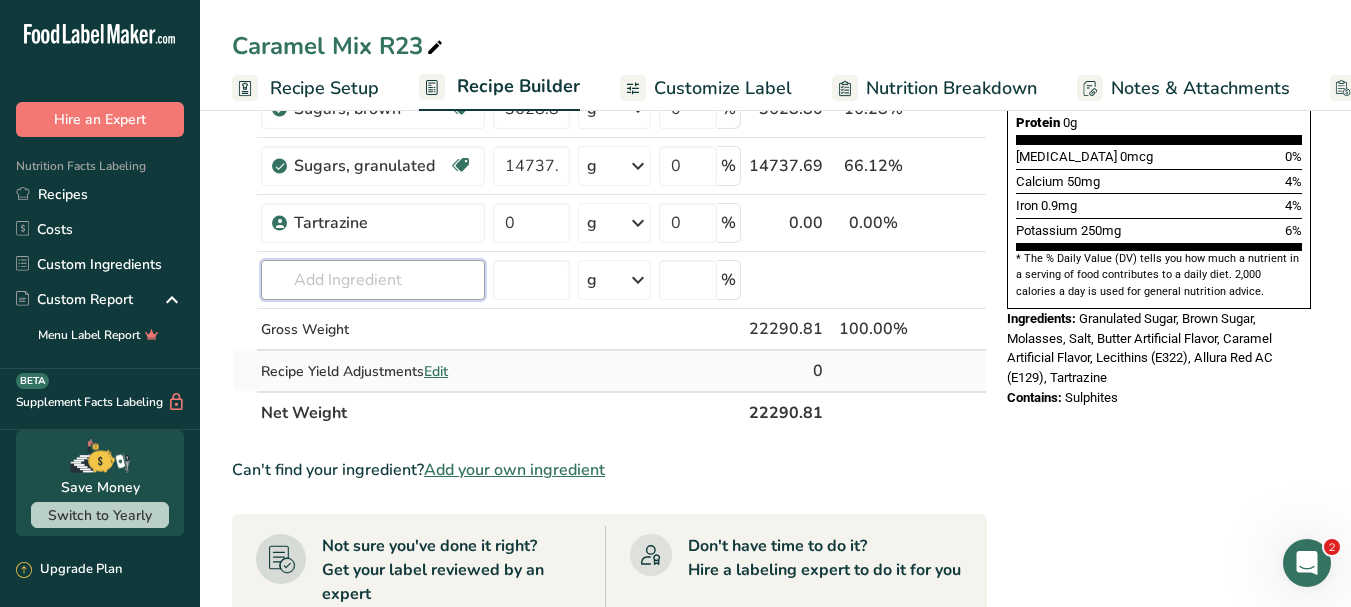 scroll, scrollTop: 700, scrollLeft: 0, axis: vertical 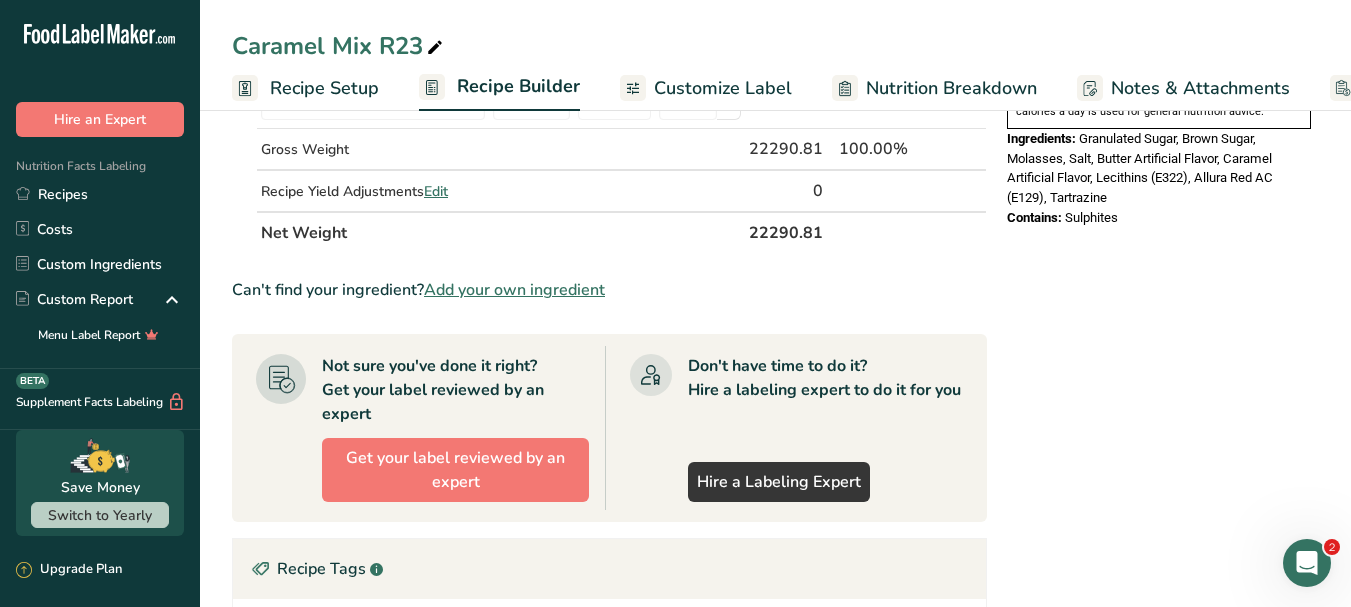 click on "Add your own ingredient" at bounding box center [514, 290] 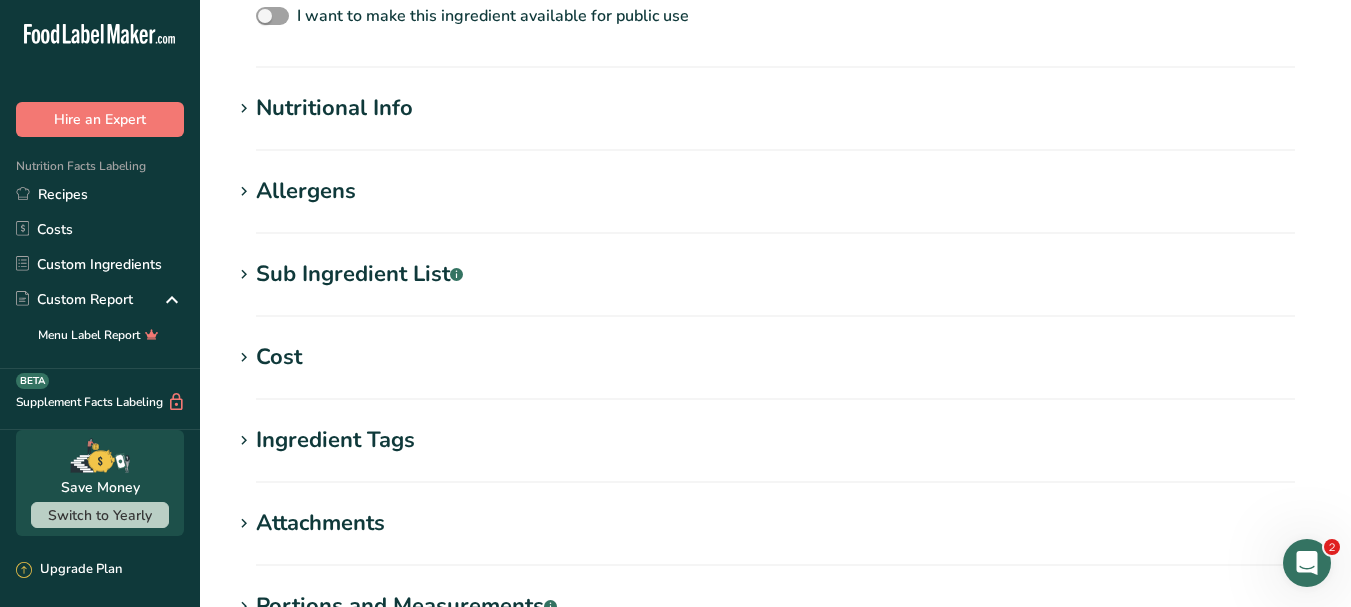 scroll, scrollTop: 0, scrollLeft: 0, axis: both 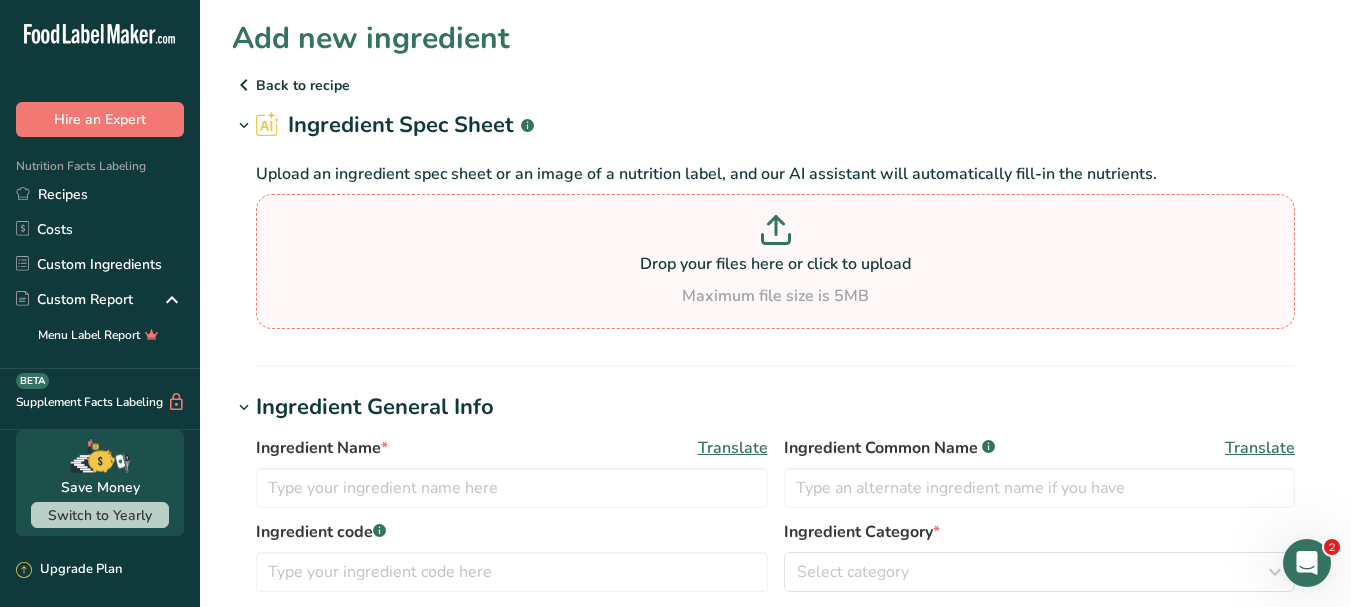 click on "Drop your files here or click to upload" at bounding box center (775, 264) 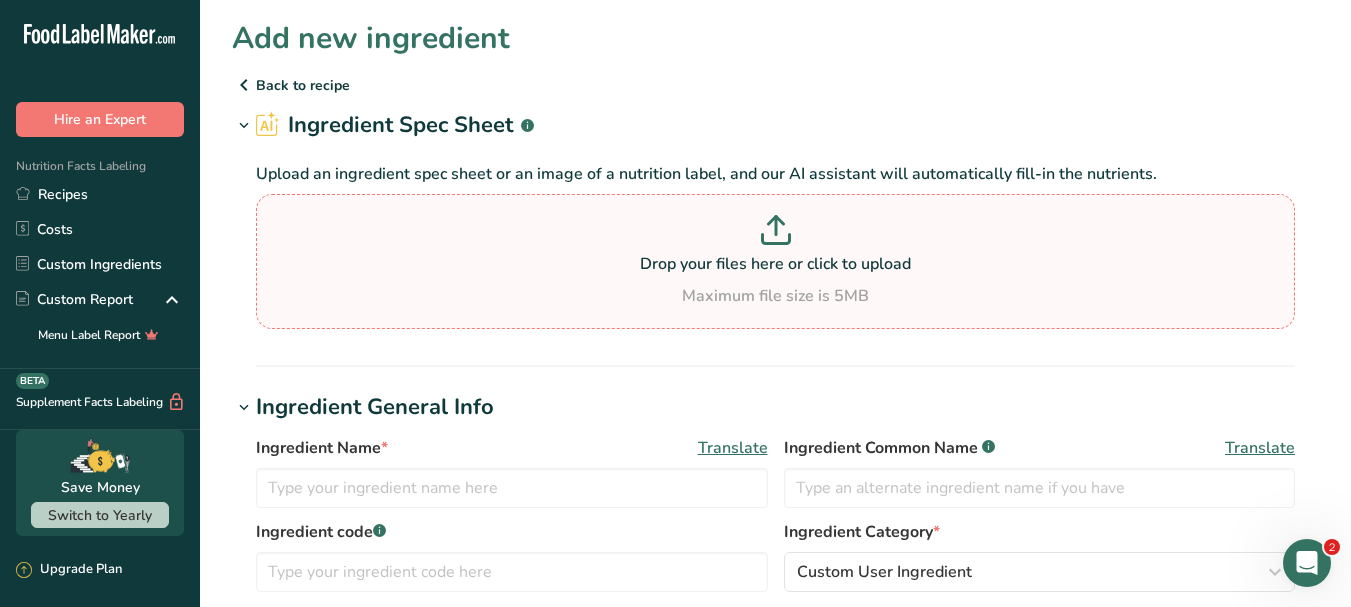 type on "C:\fakepath\Spec- CD10 E133 Brilliant Blue.pdf" 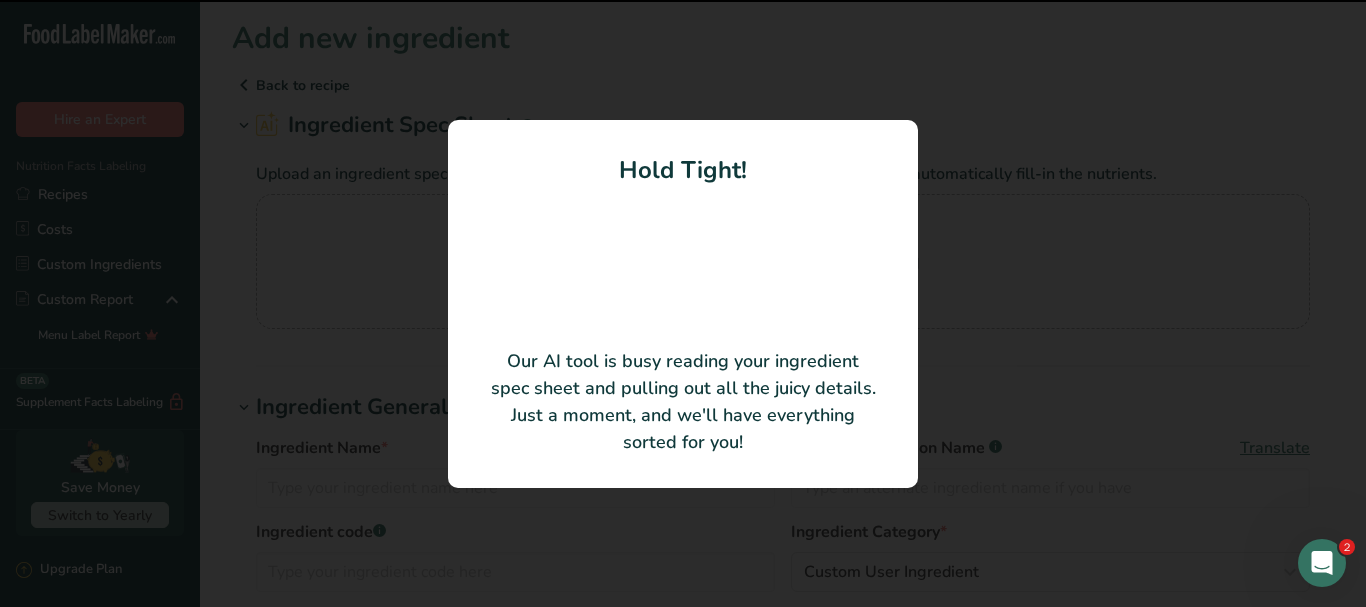 type on "DYNEMIC PRODUCTS LTD." 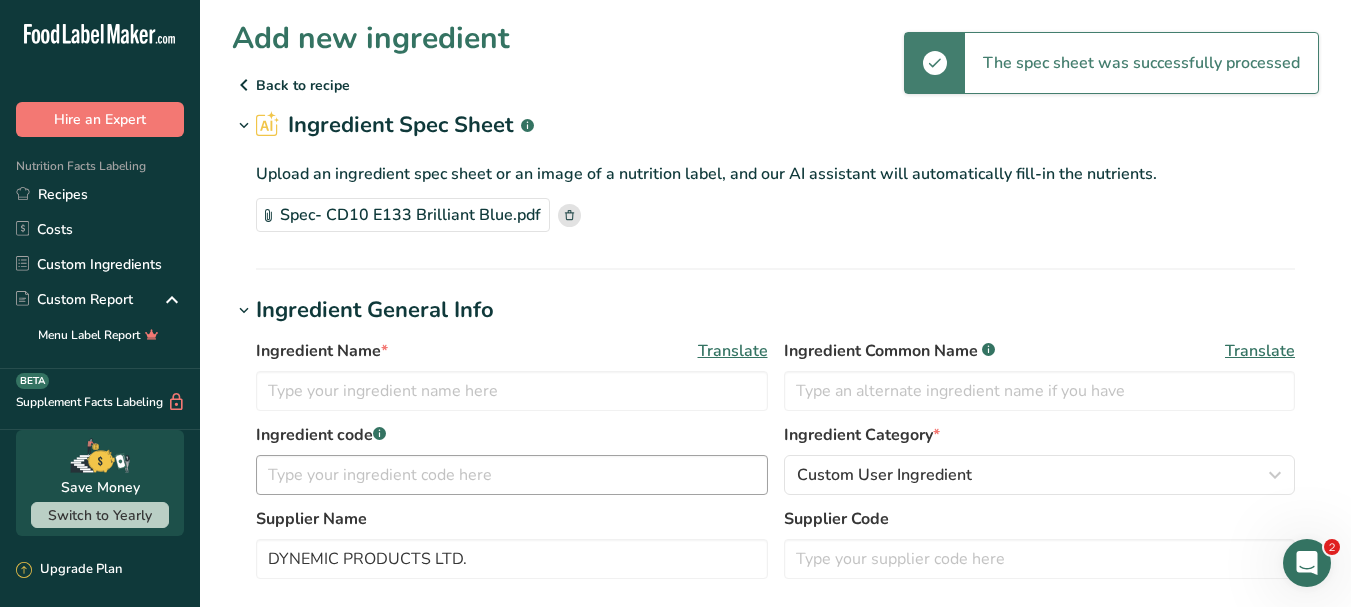 scroll, scrollTop: 200, scrollLeft: 0, axis: vertical 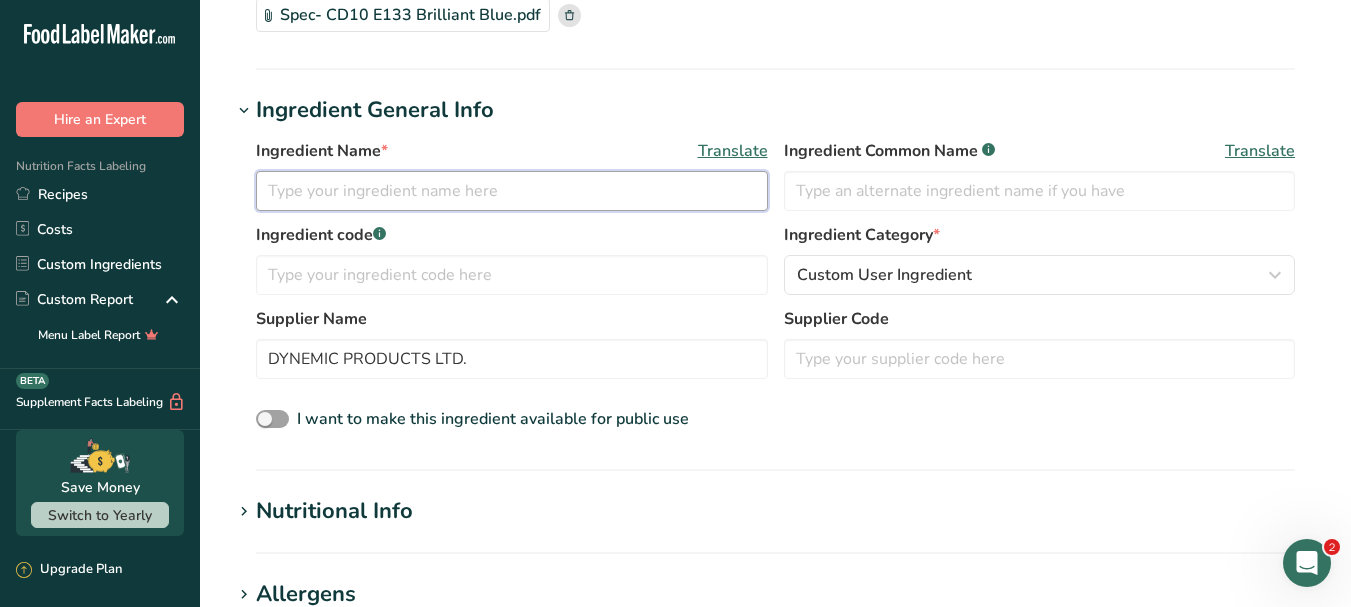 click at bounding box center (512, 191) 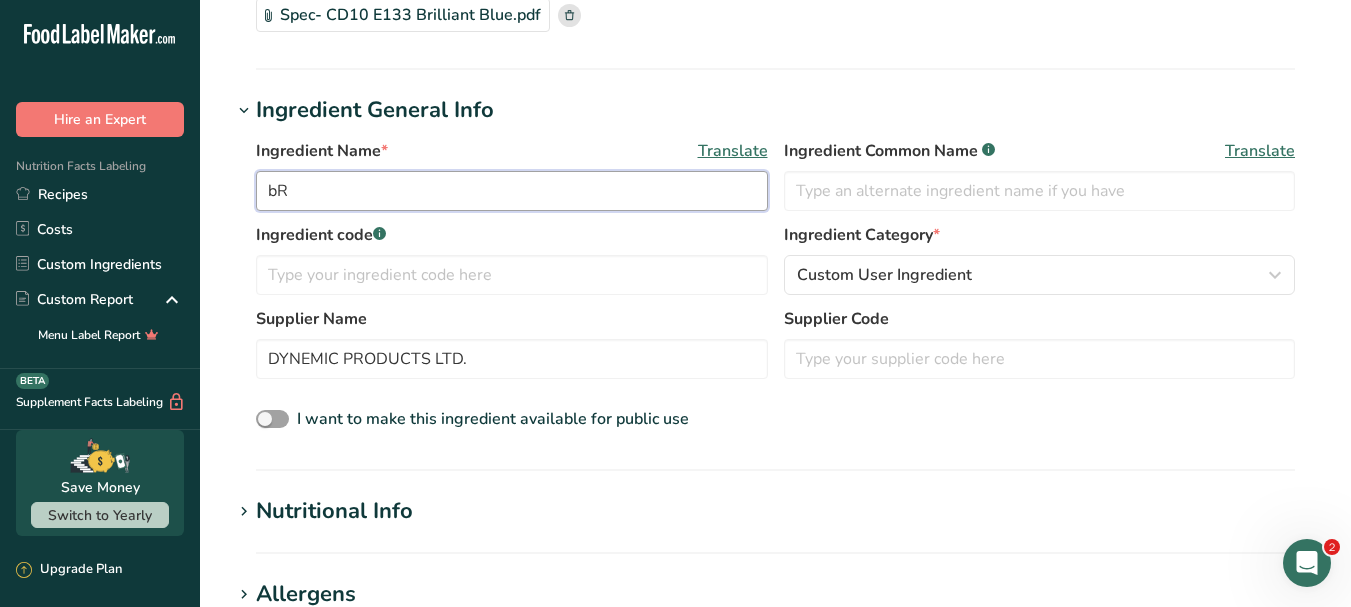 type on "b" 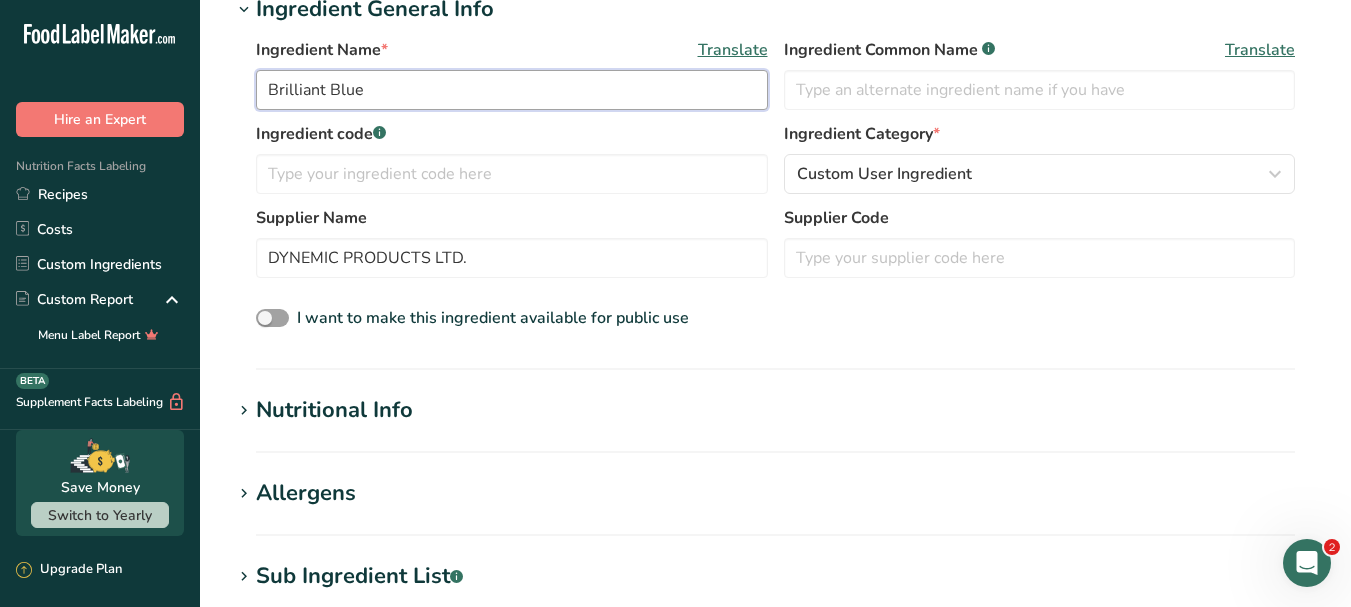 scroll, scrollTop: 100, scrollLeft: 0, axis: vertical 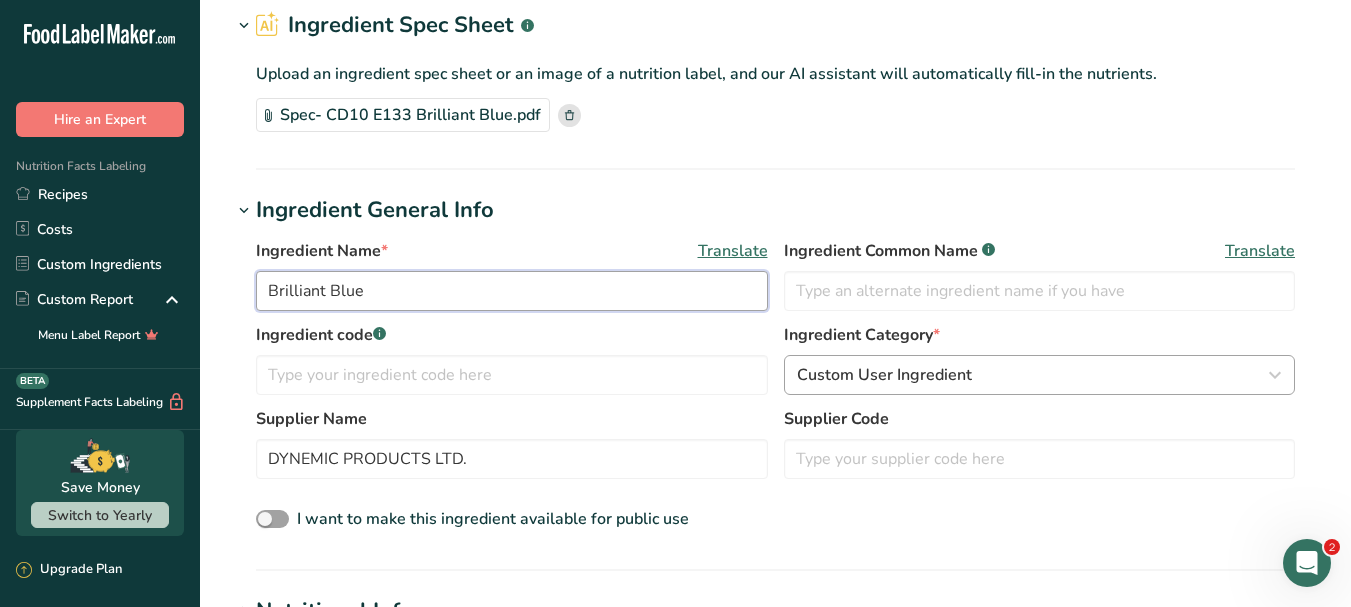 type on "Brilliant Blue" 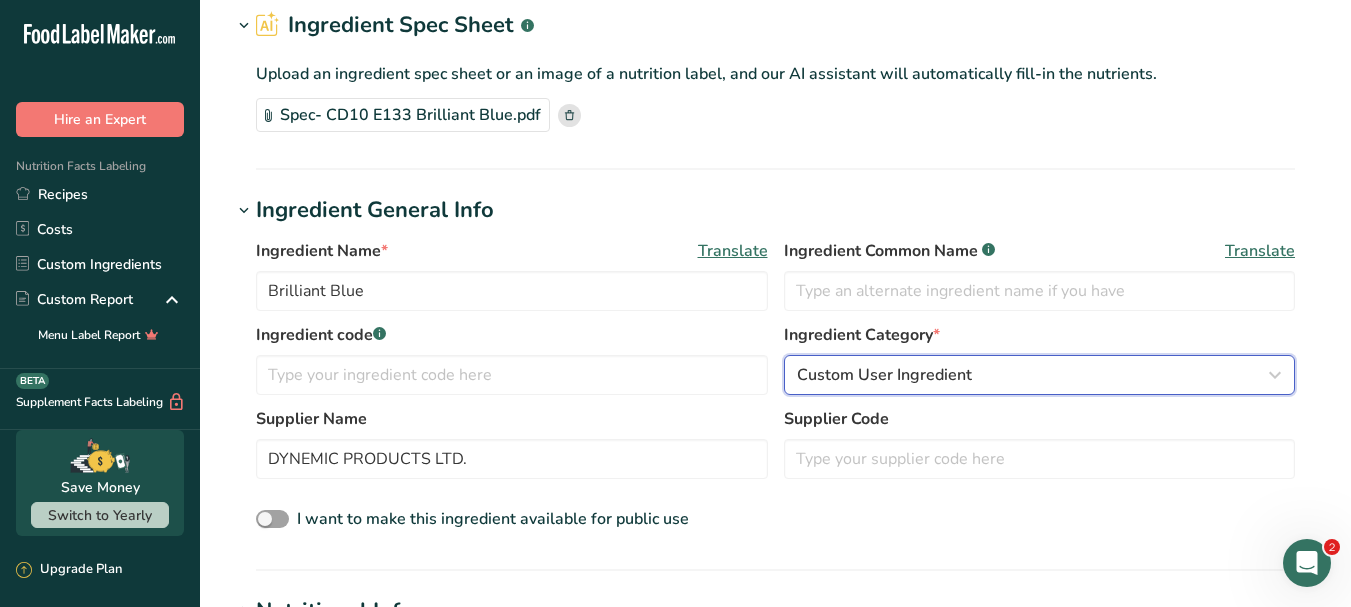 click on "Custom User Ingredient" at bounding box center (1034, 375) 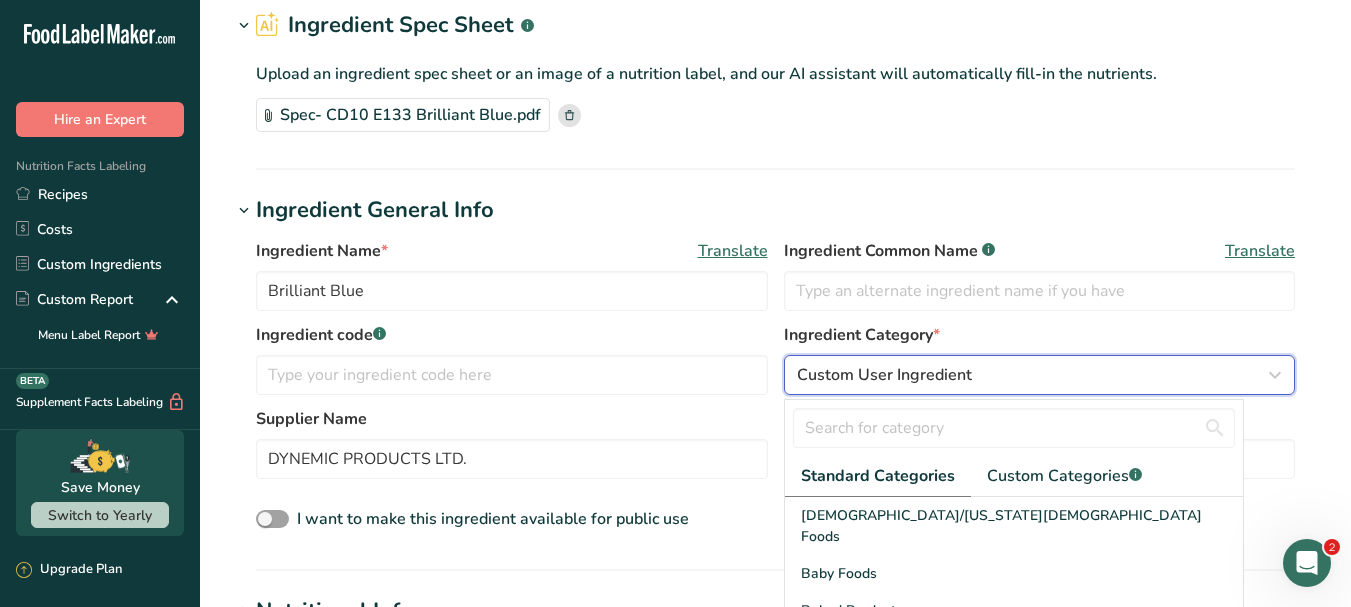 click on "Custom User Ingredient" at bounding box center [1034, 375] 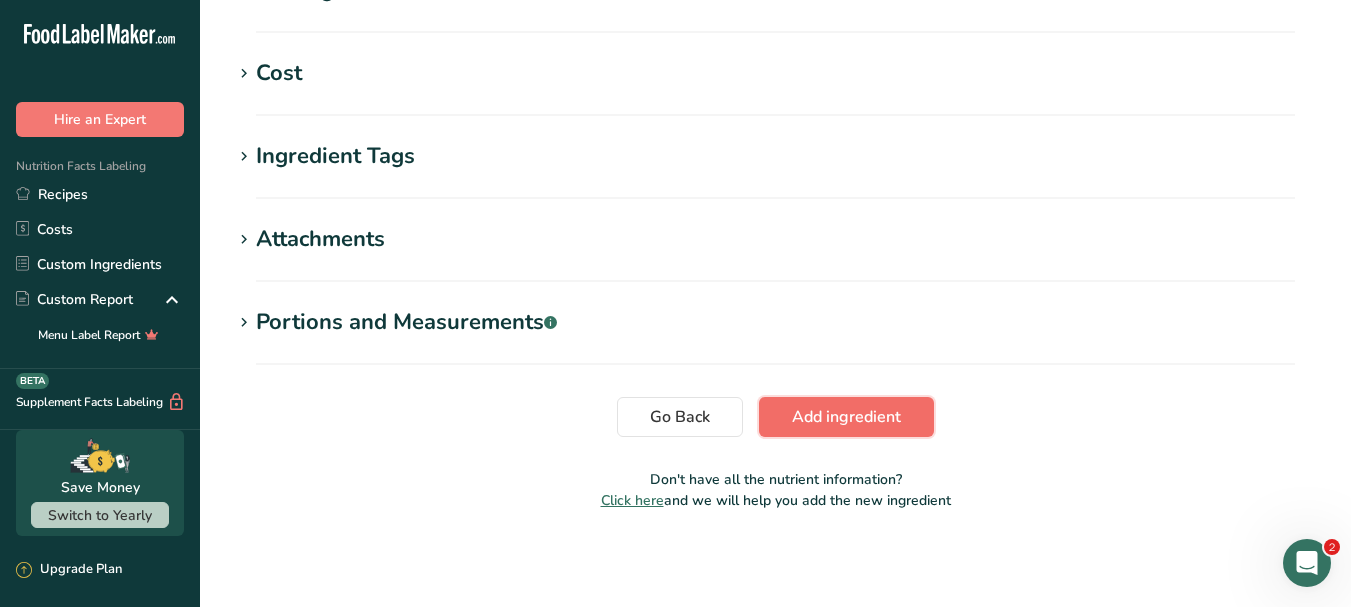 click on "Add ingredient" at bounding box center [846, 417] 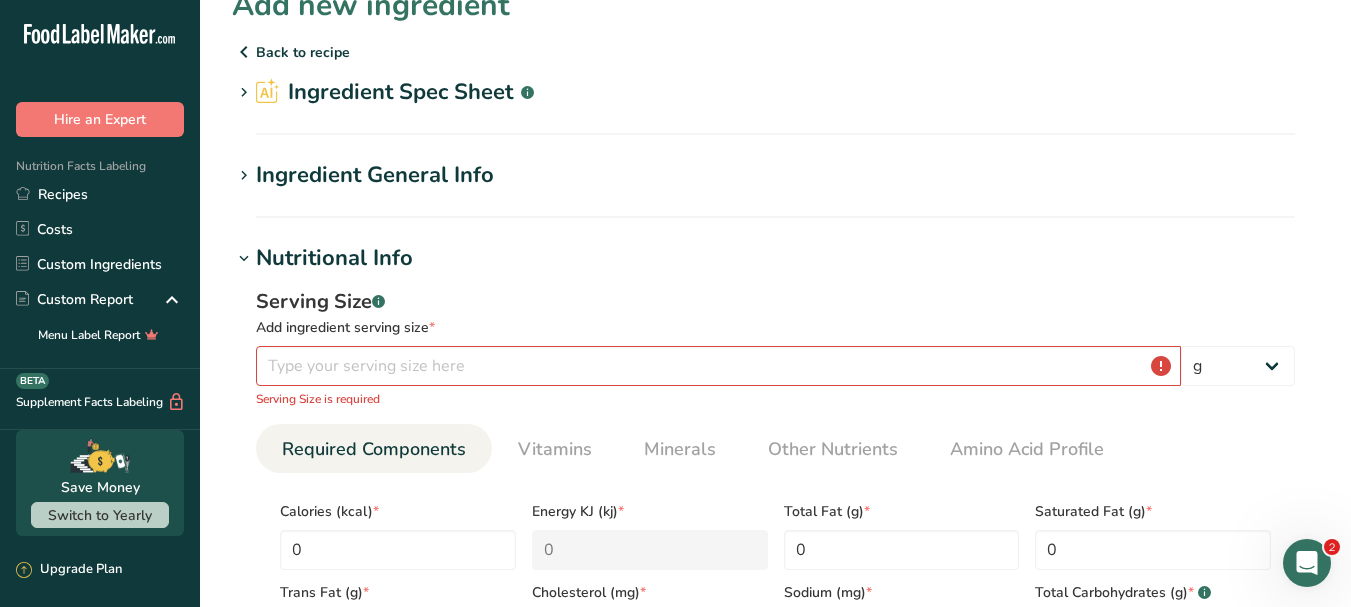 scroll, scrollTop: 0, scrollLeft: 0, axis: both 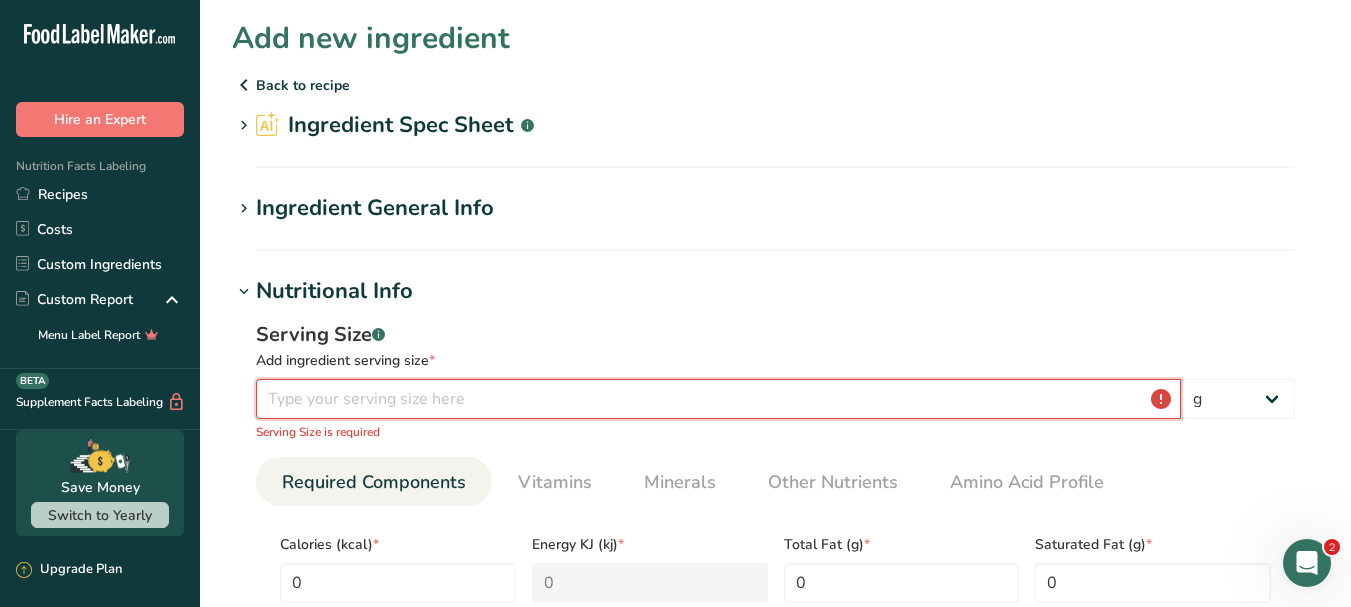 click at bounding box center [718, 399] 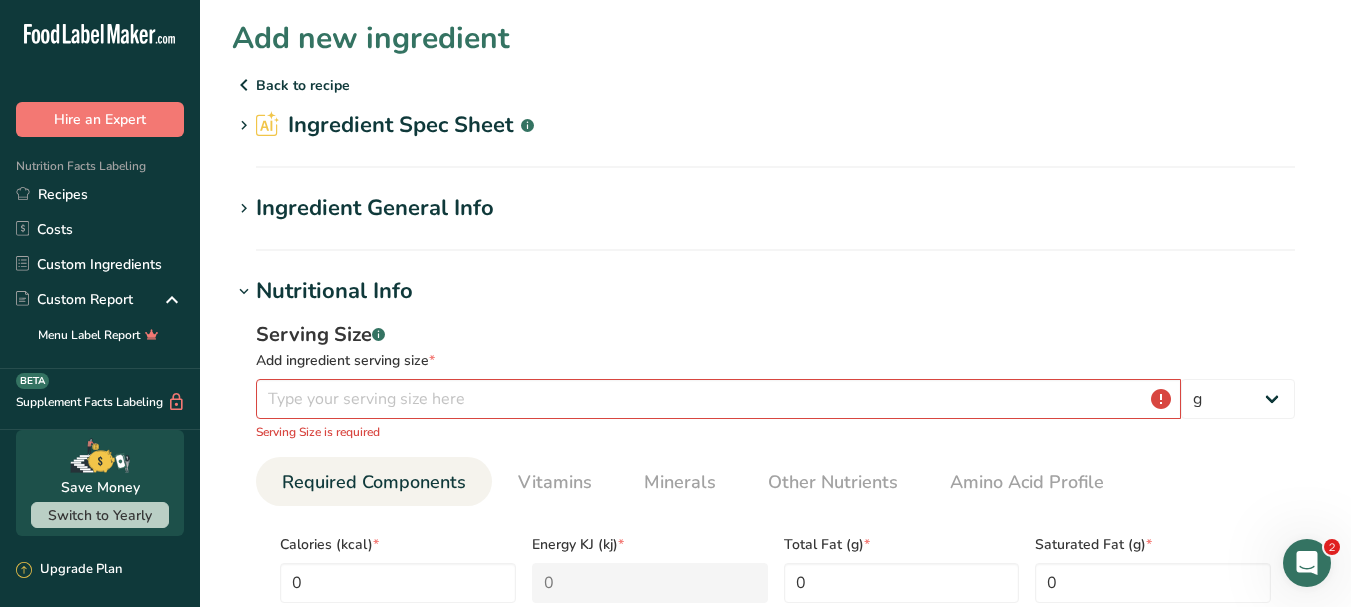 click on "Ingredient Spec Sheet
.a-a{fill:#347362;}.b-a{fill:#fff;}" at bounding box center [395, 125] 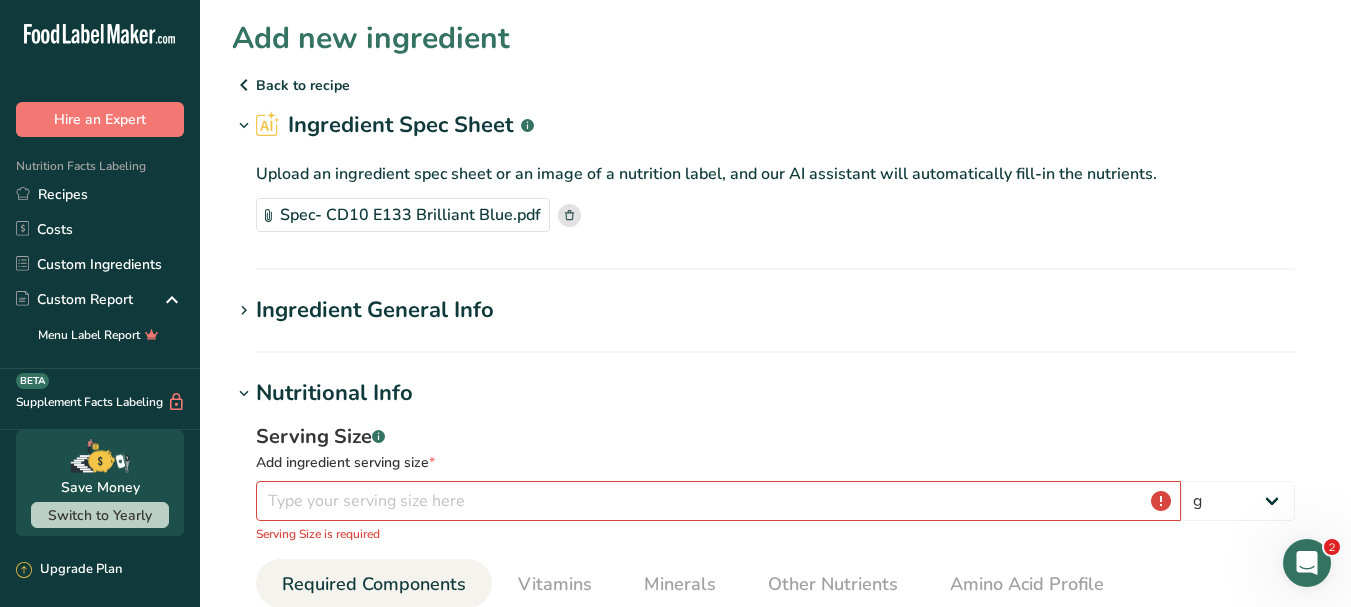 click 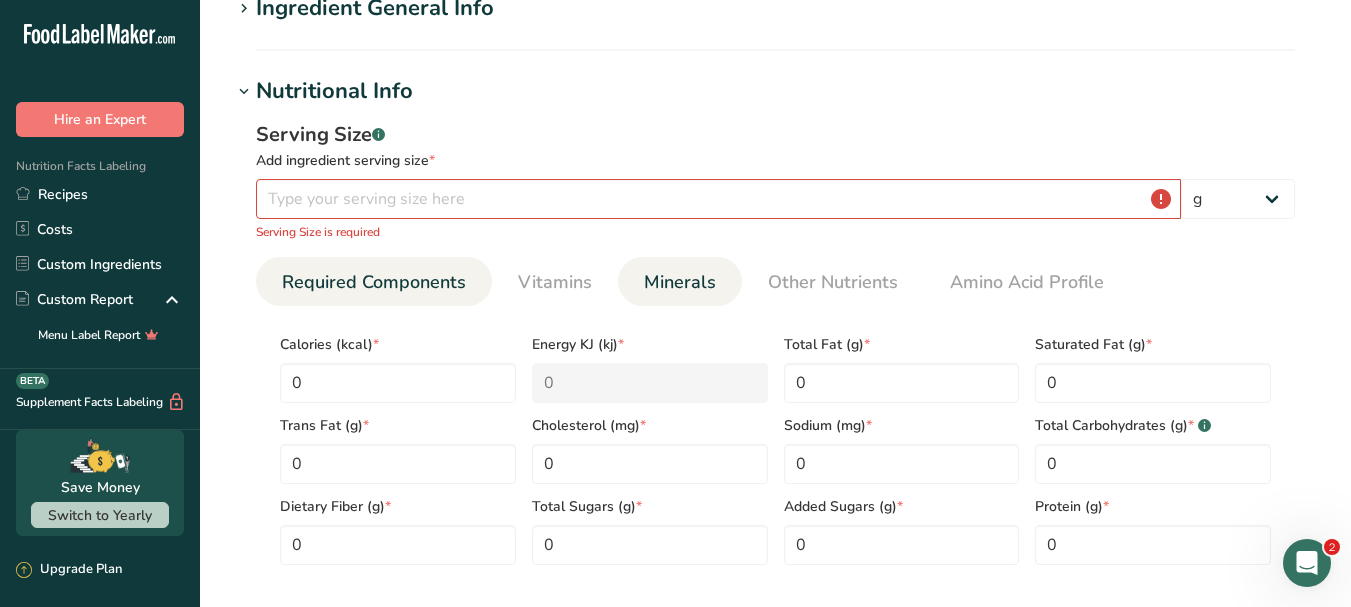 scroll, scrollTop: 400, scrollLeft: 0, axis: vertical 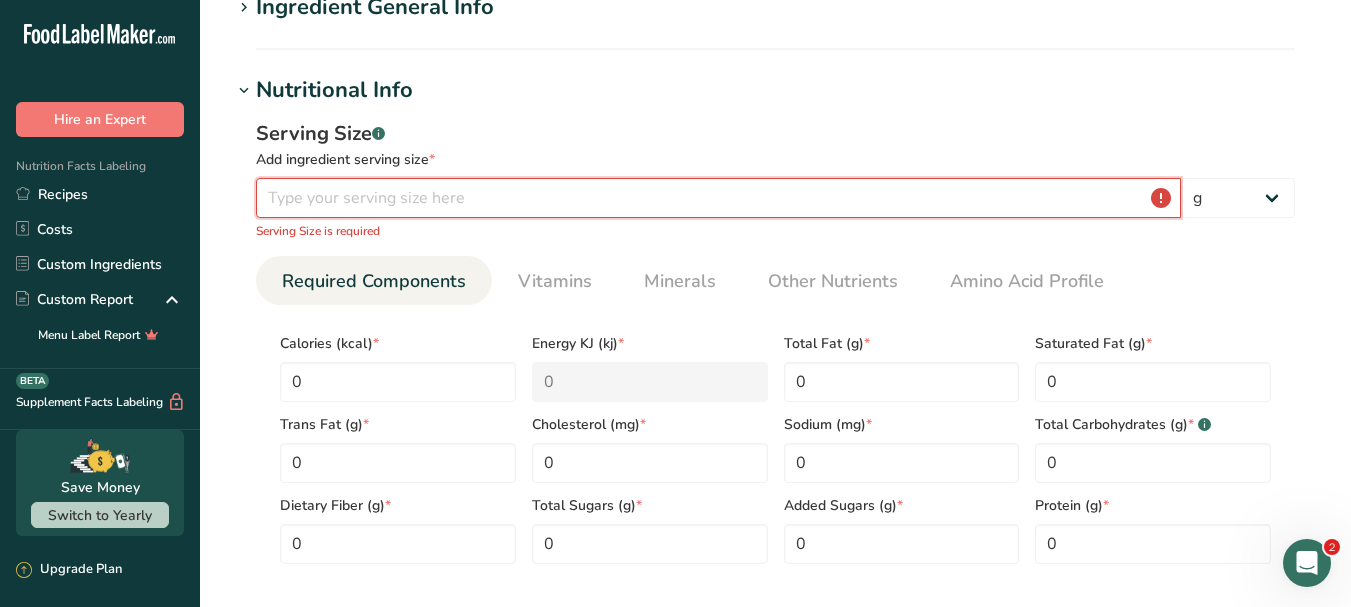 click at bounding box center (718, 198) 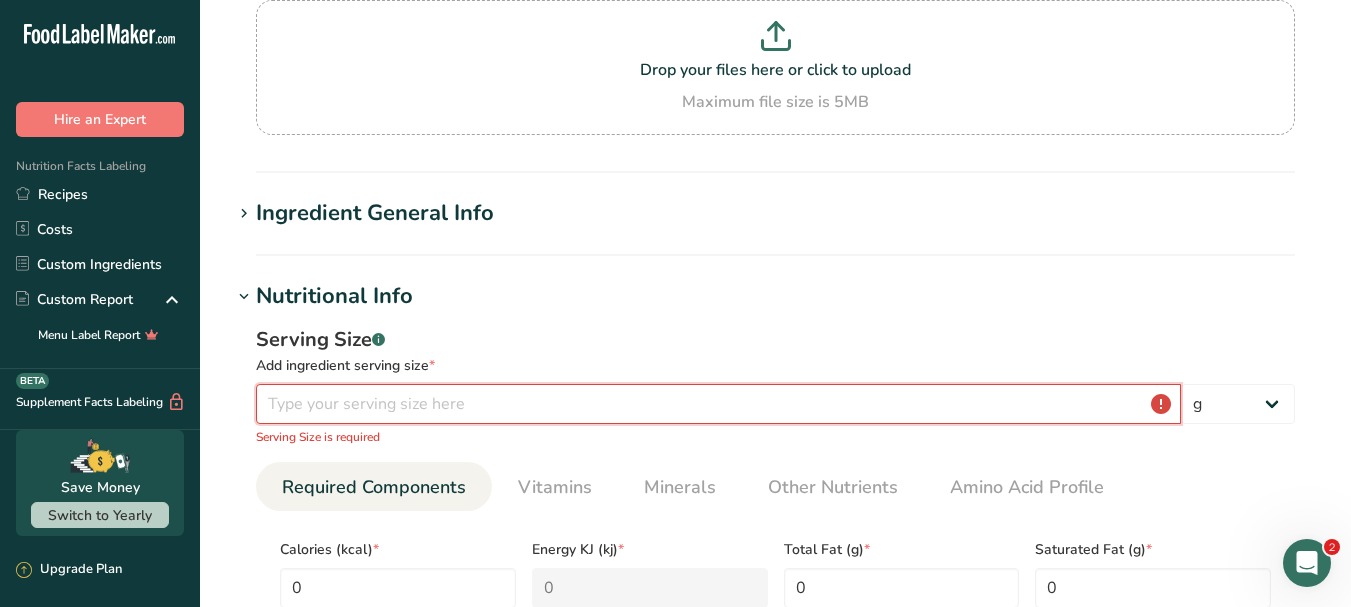scroll, scrollTop: 200, scrollLeft: 0, axis: vertical 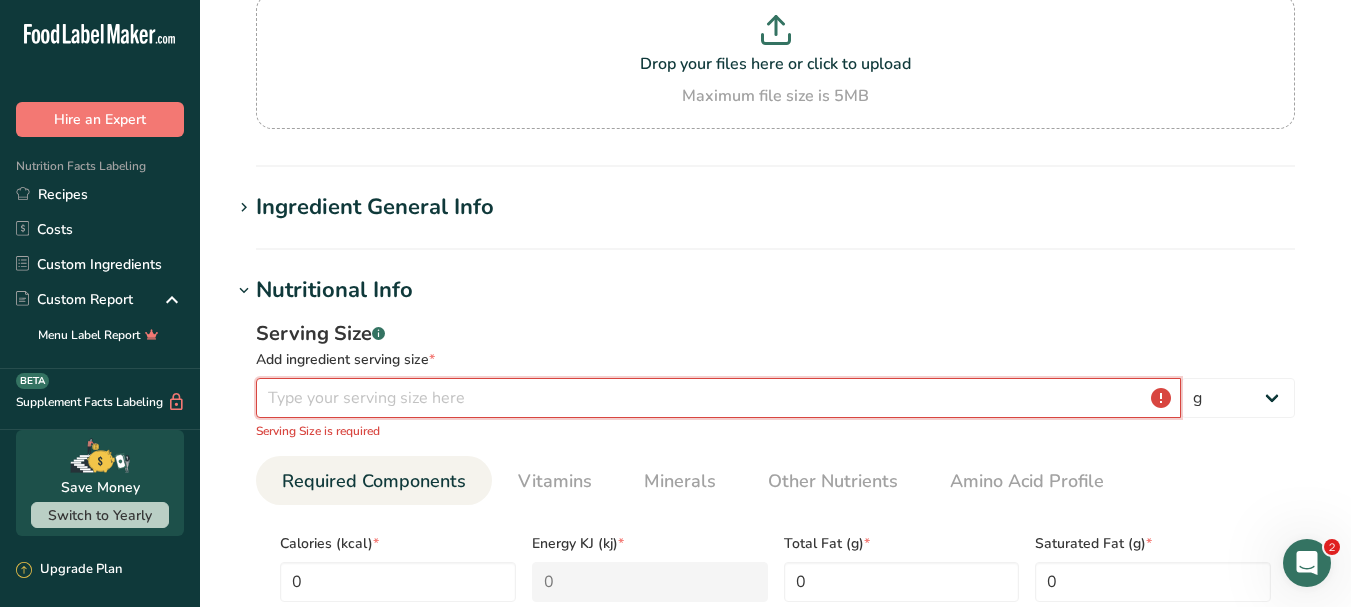click at bounding box center (718, 398) 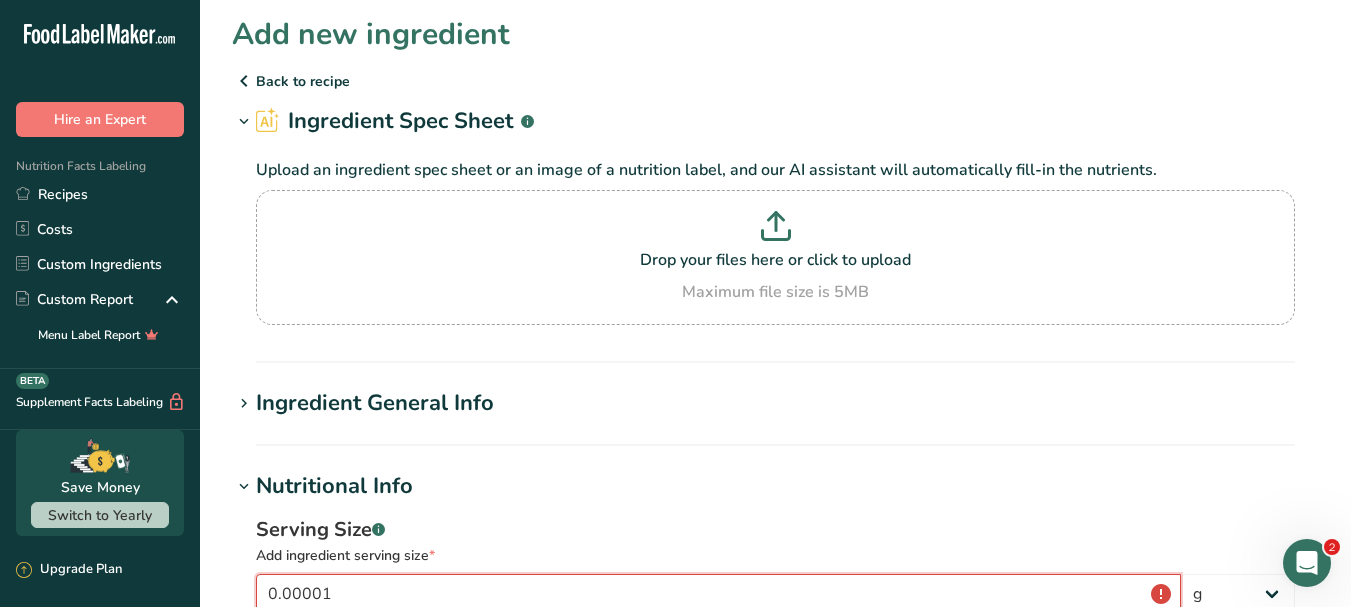 scroll, scrollTop: 0, scrollLeft: 0, axis: both 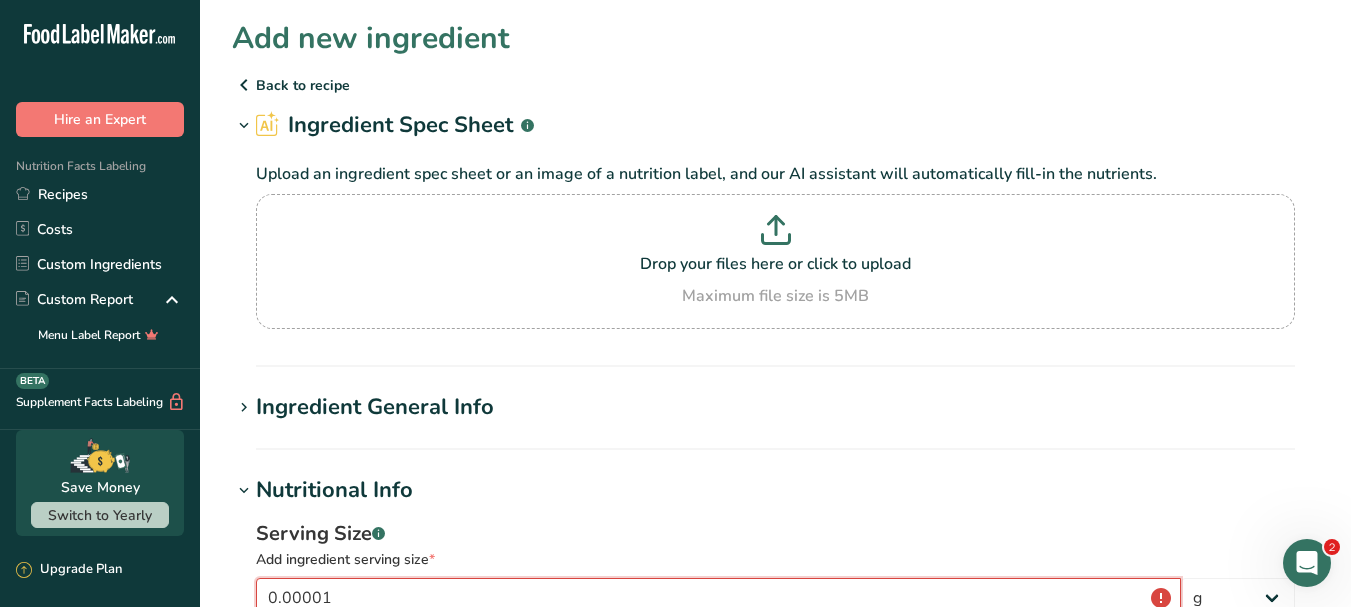 type on "0.00001" 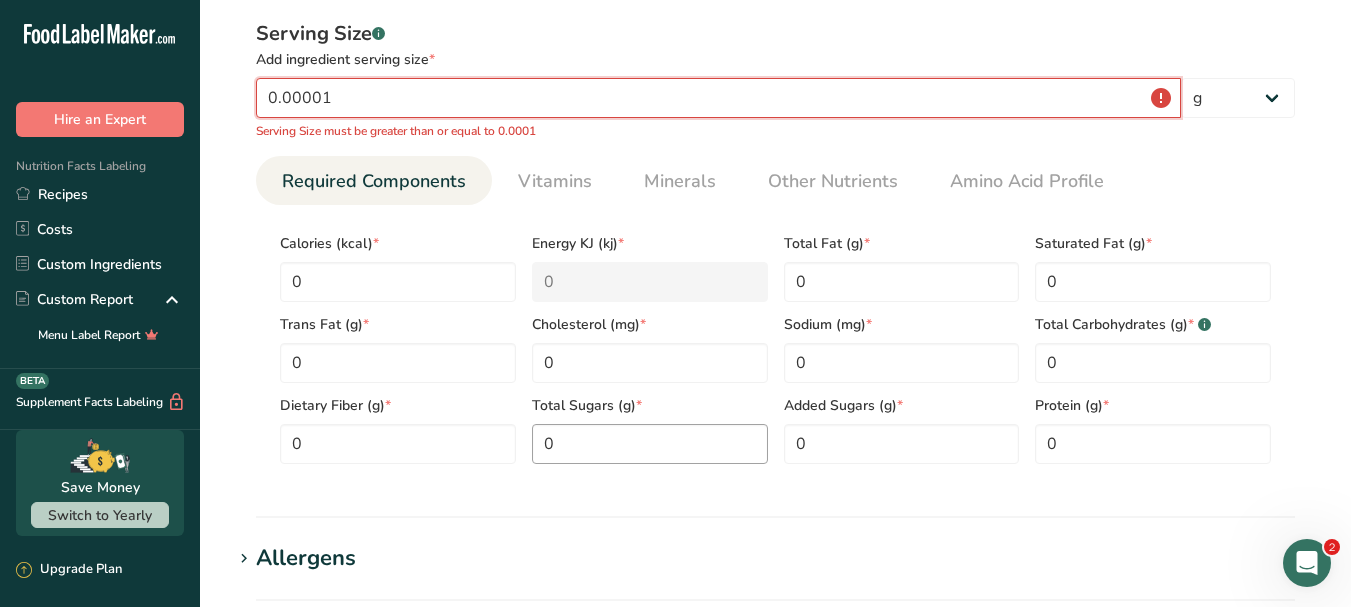 scroll, scrollTop: 1100, scrollLeft: 0, axis: vertical 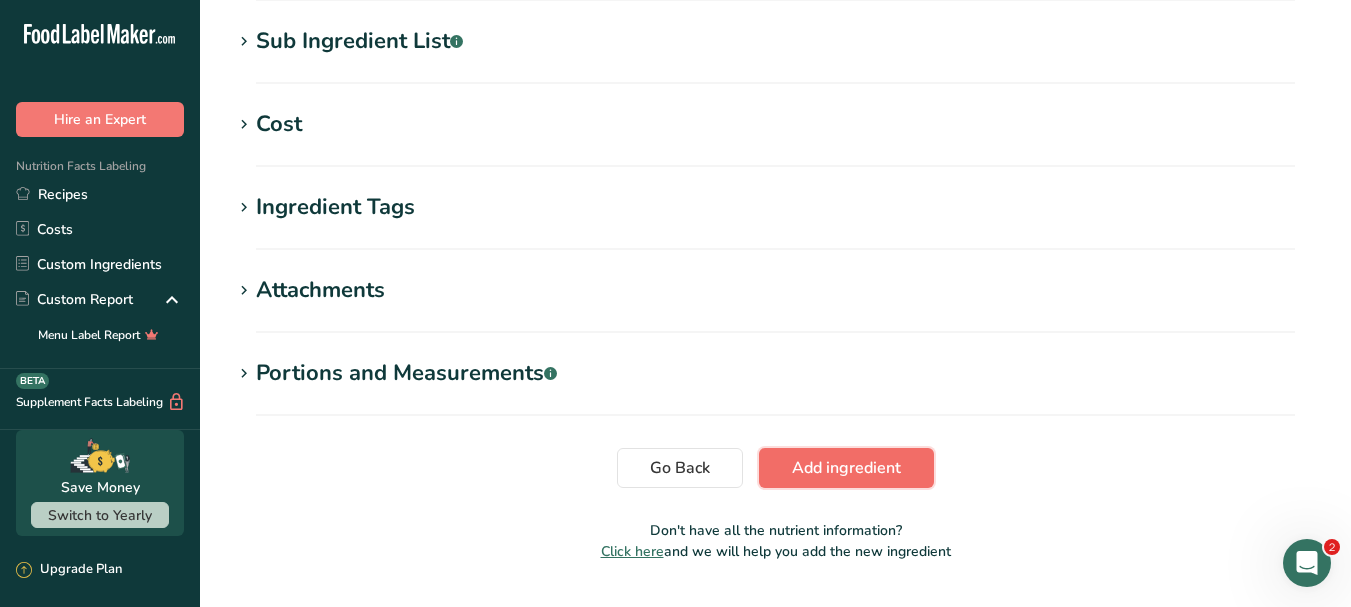 click on "Add ingredient" at bounding box center (846, 468) 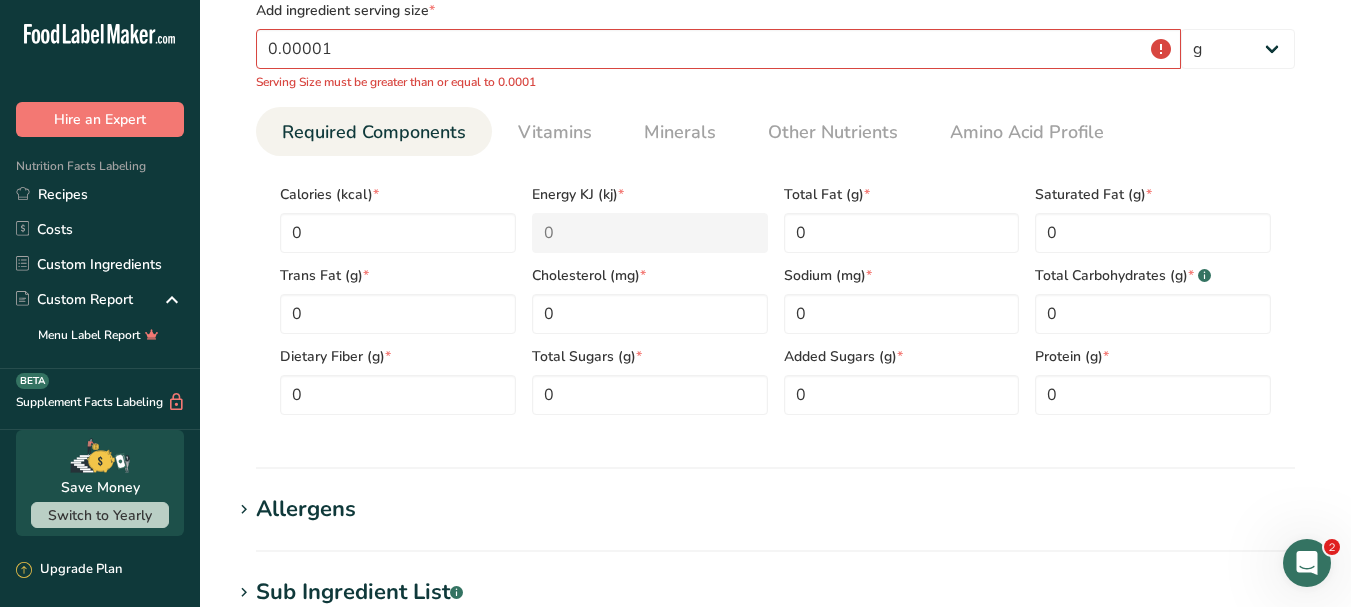 scroll, scrollTop: 174, scrollLeft: 0, axis: vertical 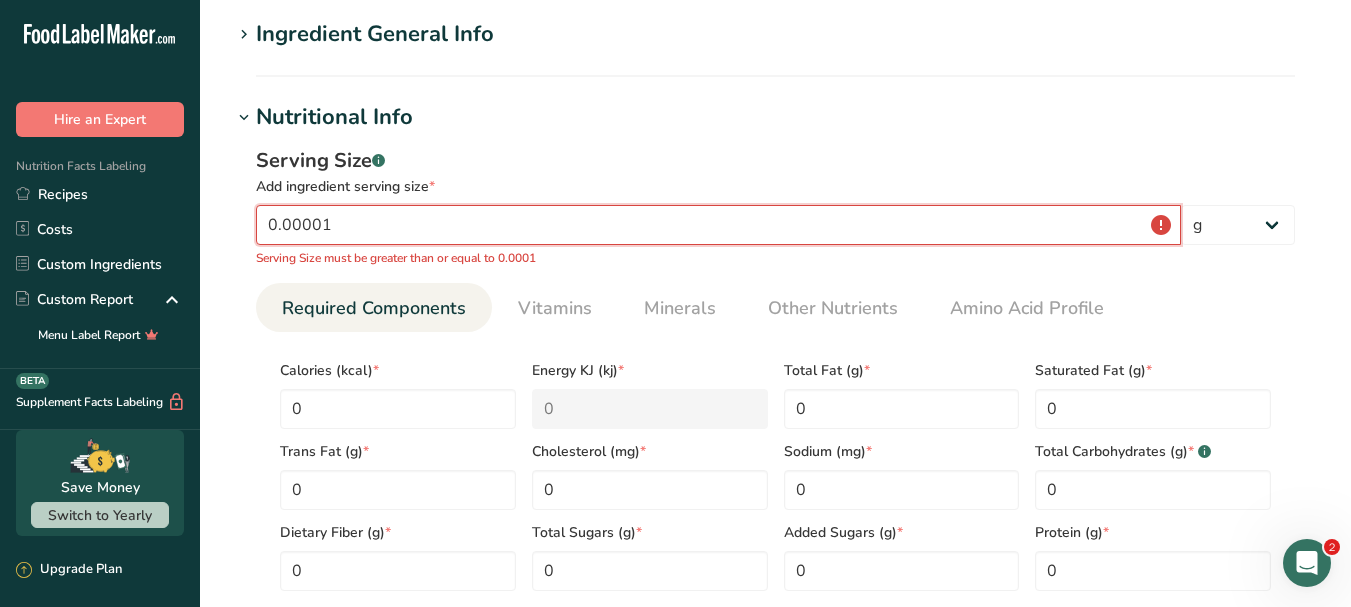 click on "0.00001" at bounding box center [718, 225] 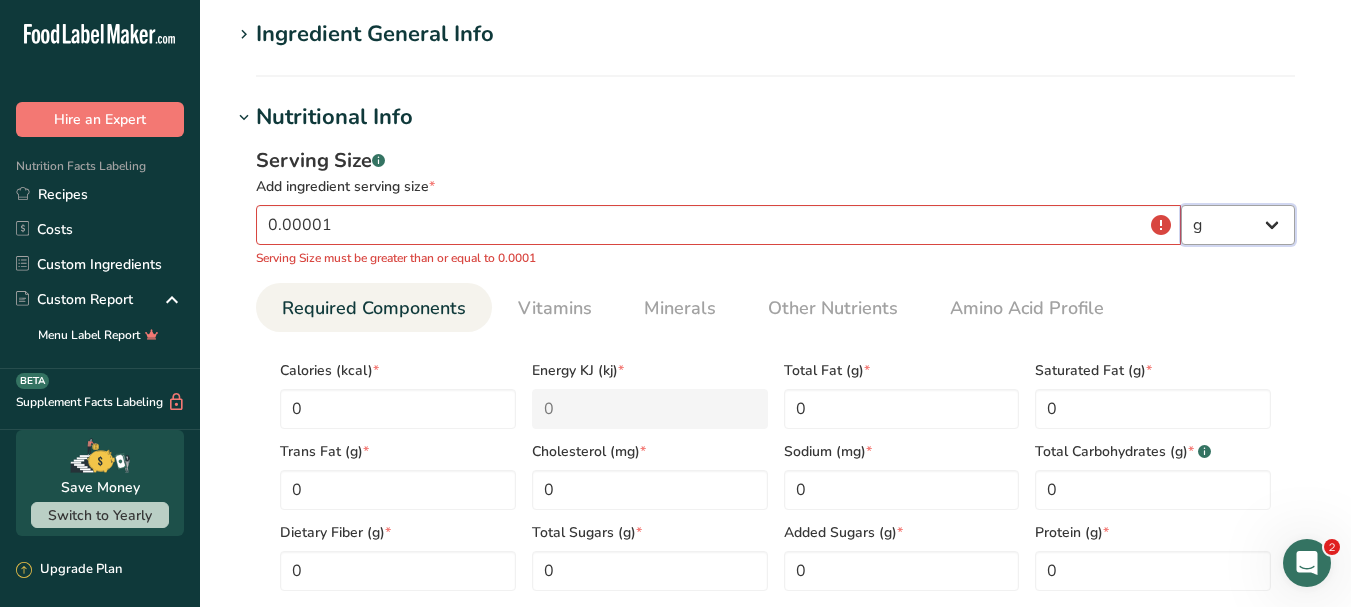 click on "g
kg
mg
mcg
lb
oz
l
mL
fl oz
tbsp
tsp
cup
qt
gallon" at bounding box center [1238, 225] 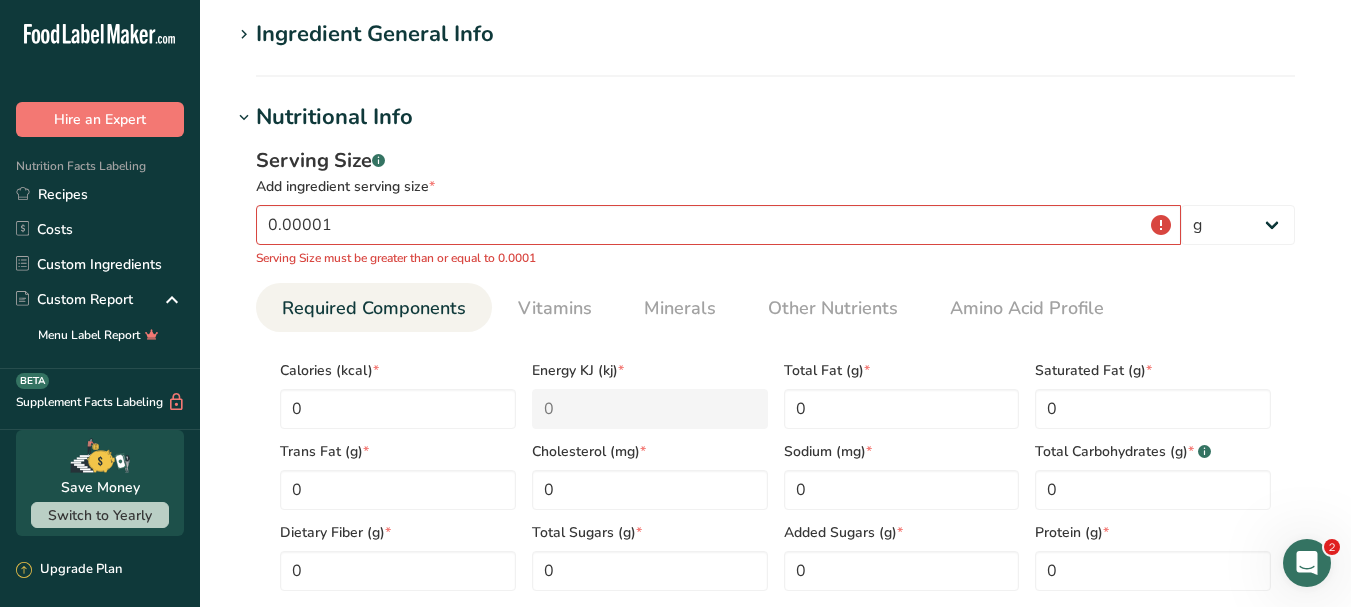 click on "Serving Size
.a-a{fill:#347362;}.b-a{fill:#fff;}" at bounding box center [775, 161] 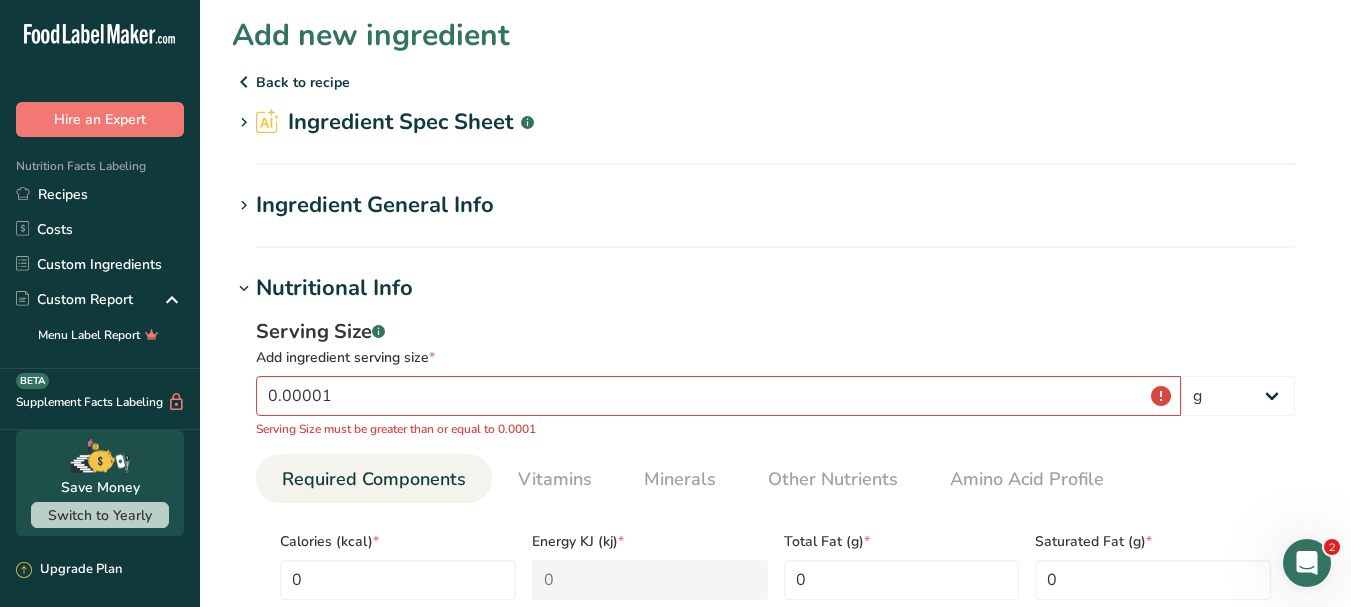 scroll, scrollTop: 0, scrollLeft: 0, axis: both 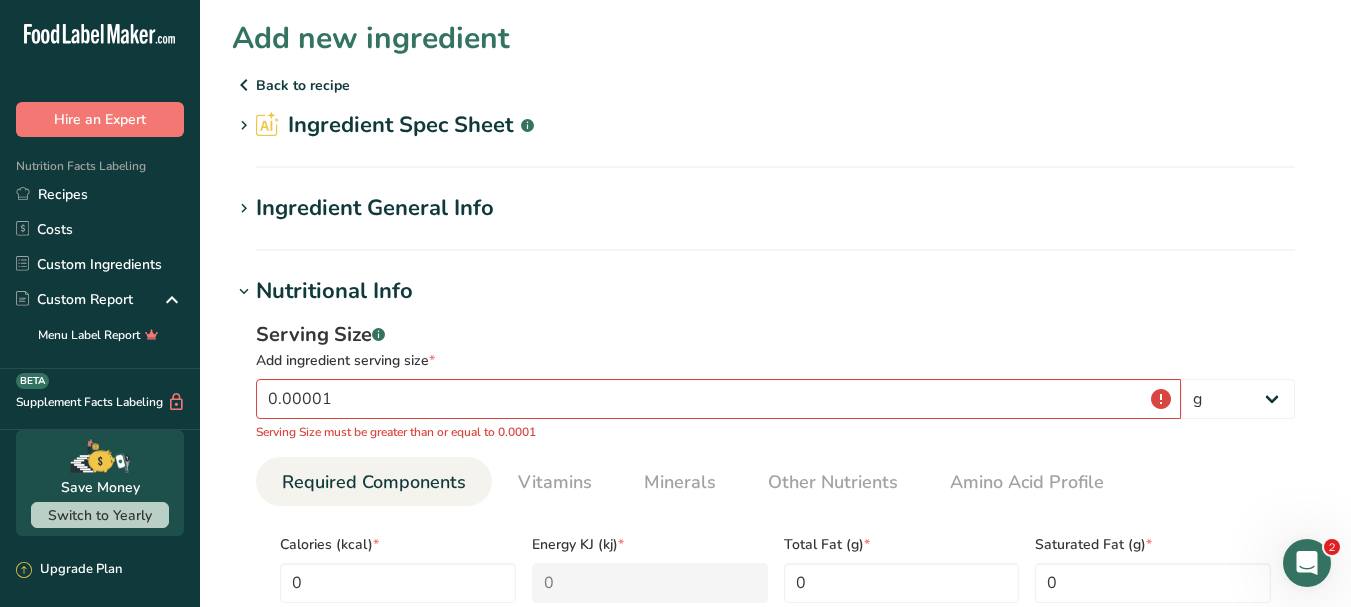 click on "Ingredient Spec Sheet
.a-a{fill:#347362;}.b-a{fill:#fff;}" at bounding box center [395, 125] 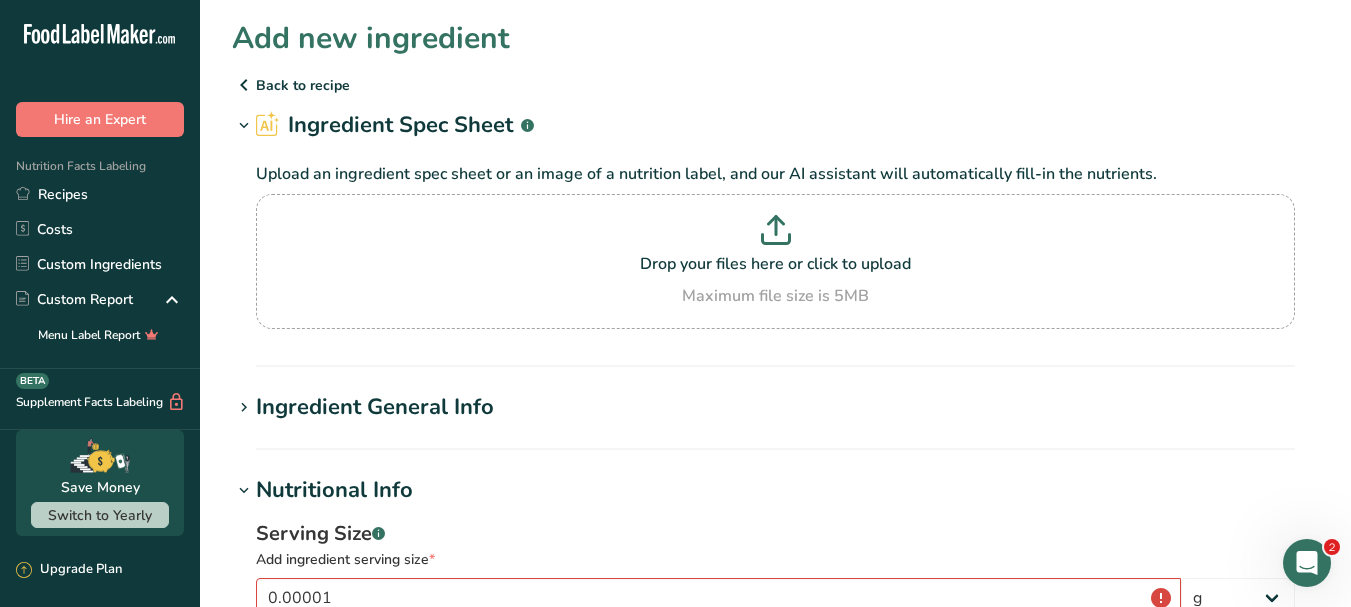 click on "Back to recipe" at bounding box center [775, 85] 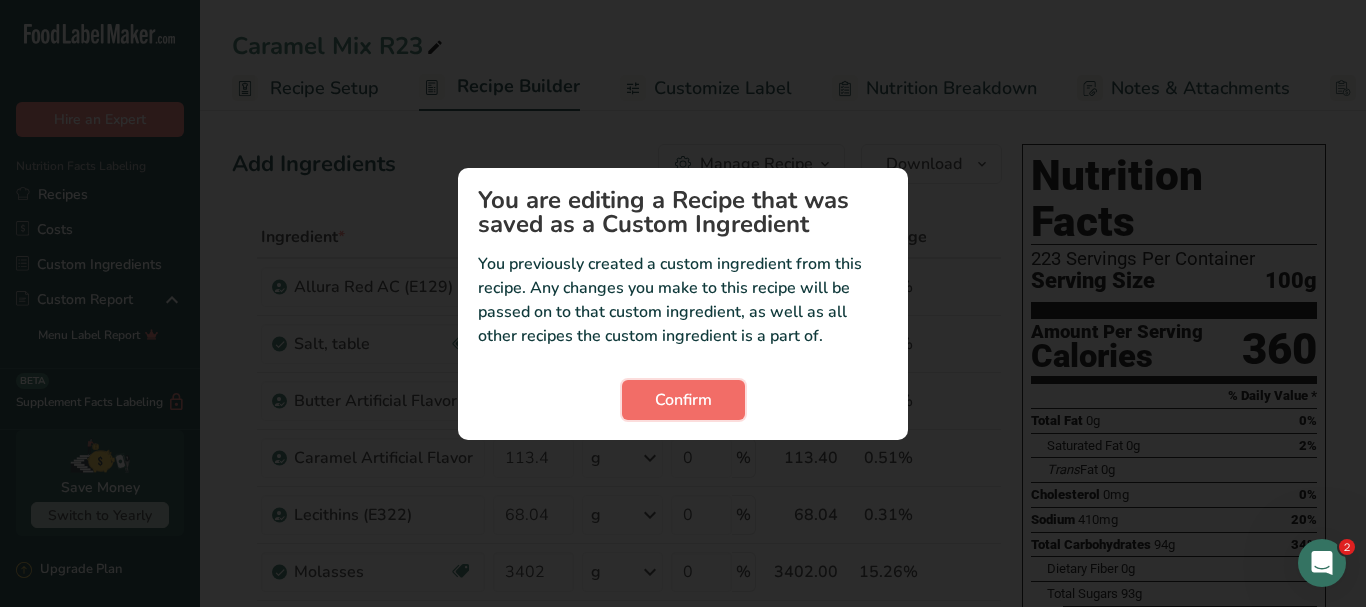 click on "Confirm" at bounding box center (683, 400) 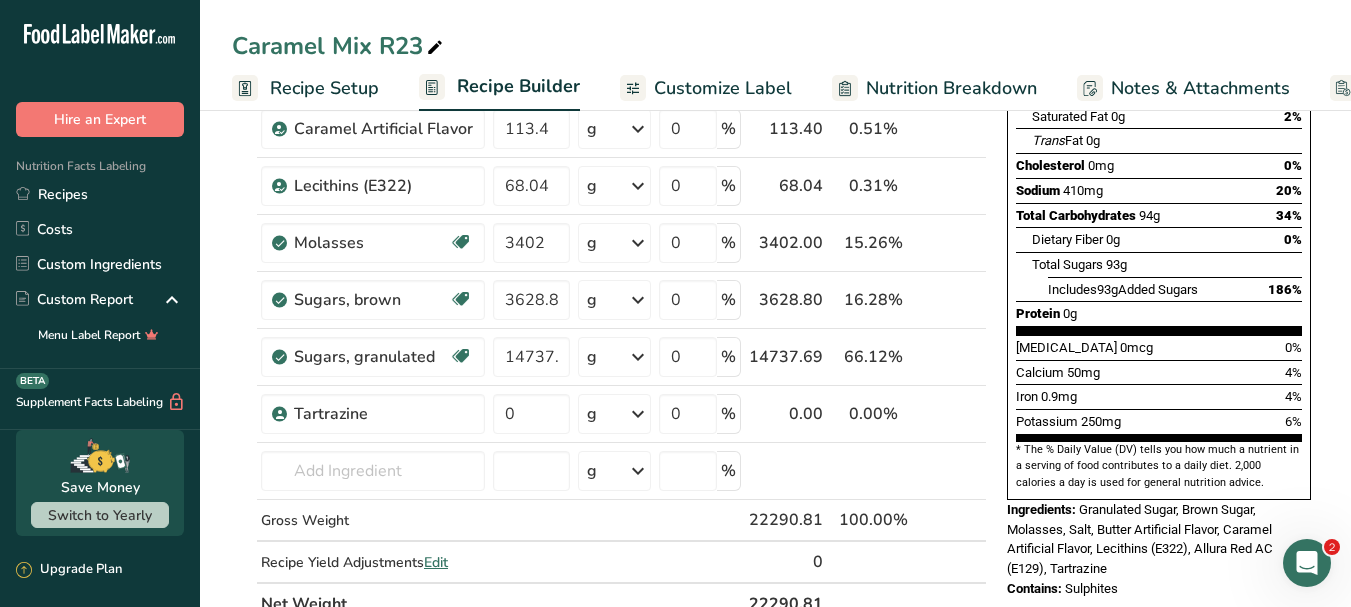 scroll, scrollTop: 500, scrollLeft: 0, axis: vertical 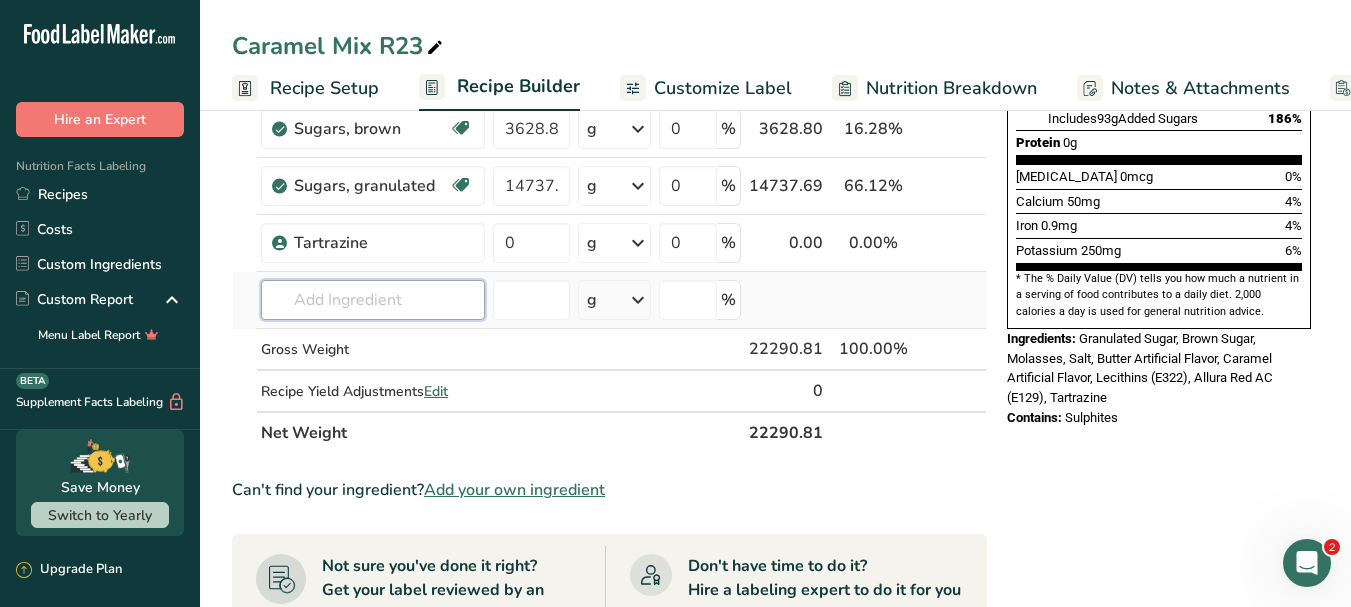click at bounding box center [373, 300] 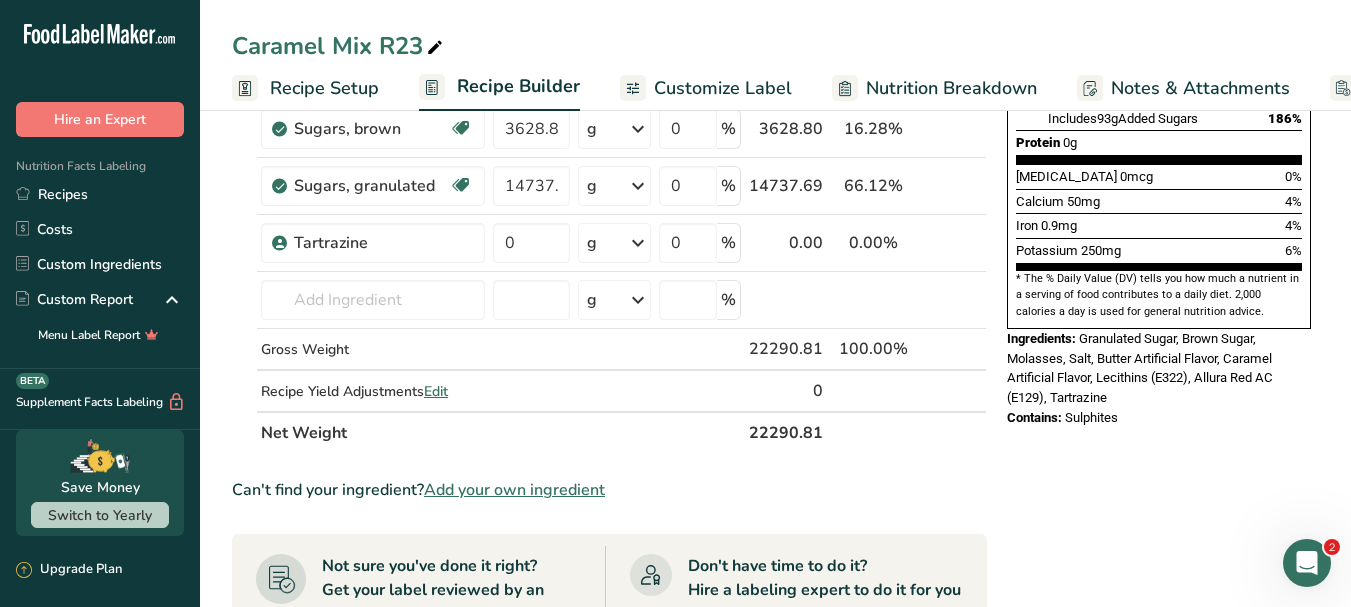 click on "Add your own ingredient" at bounding box center (514, 490) 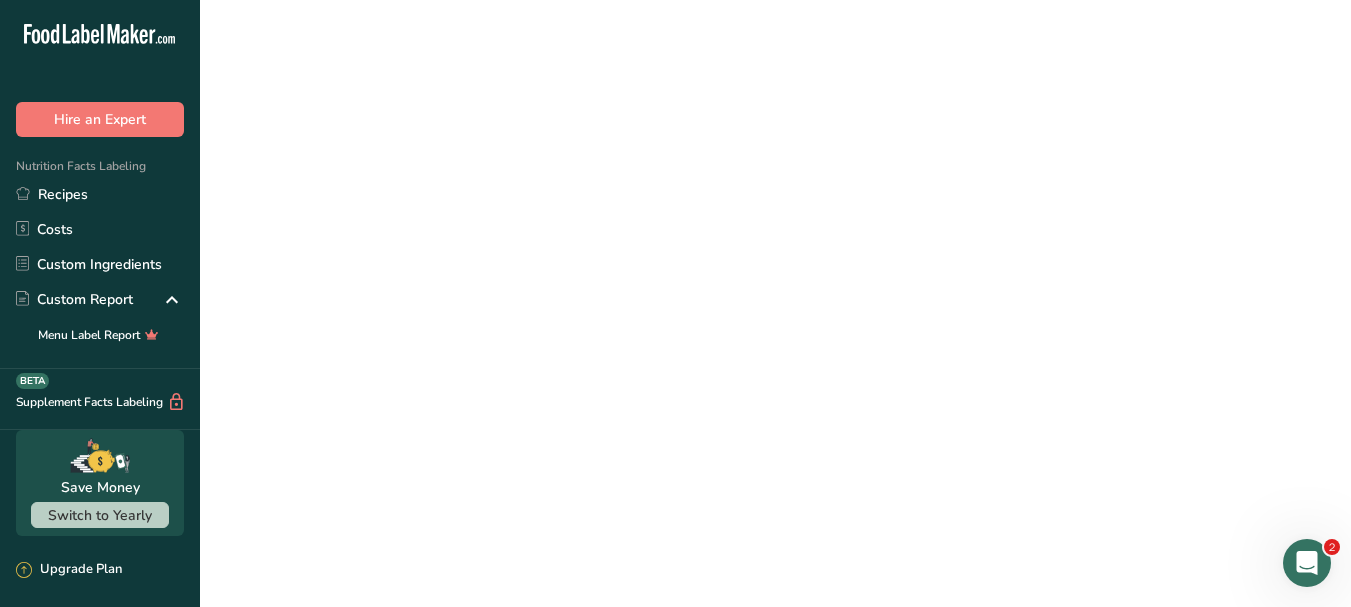 scroll, scrollTop: 0, scrollLeft: 0, axis: both 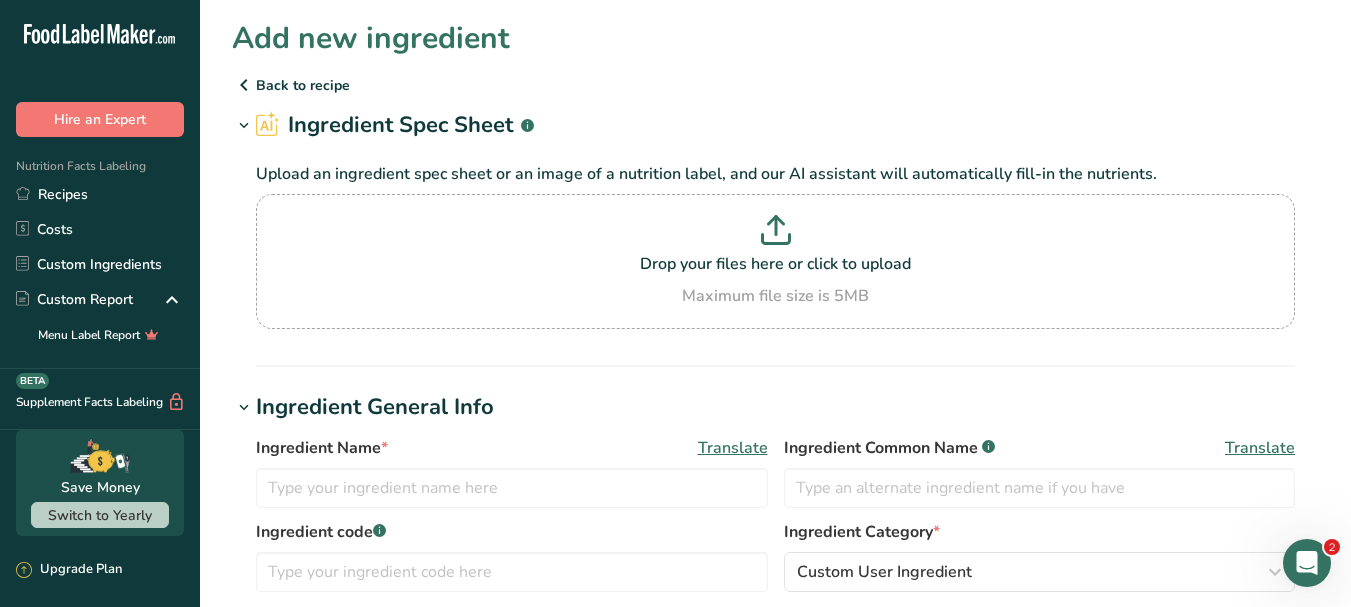 click on "Back to recipe" at bounding box center (775, 85) 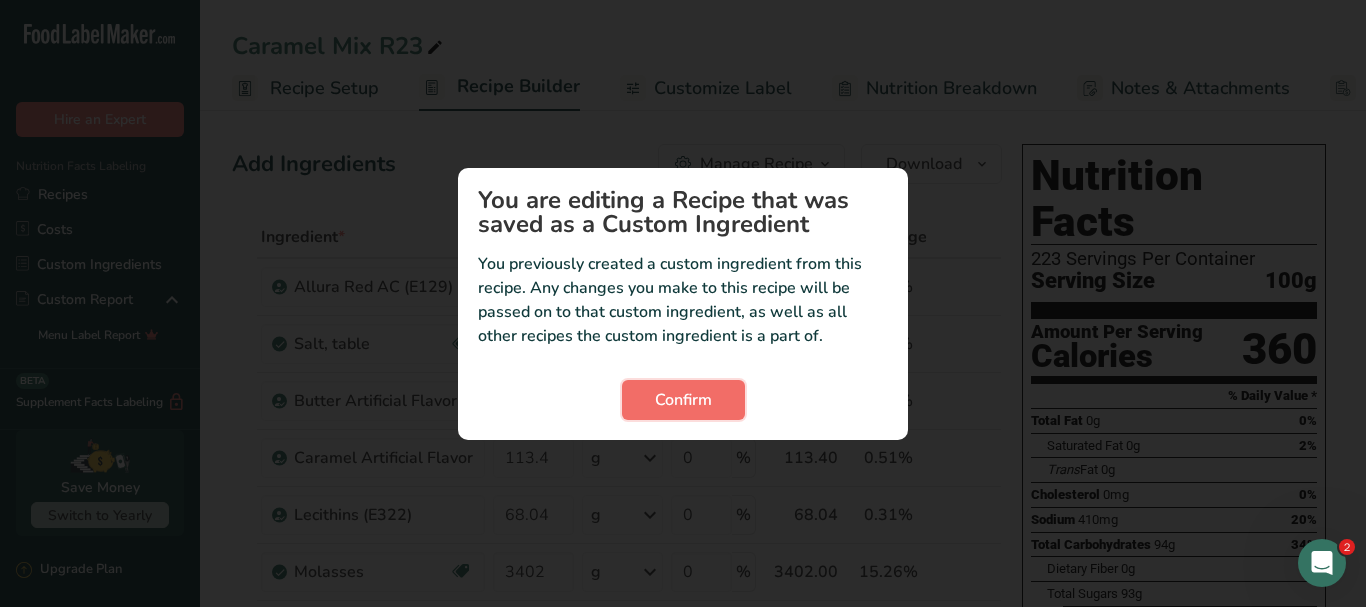 click on "Confirm" at bounding box center (683, 400) 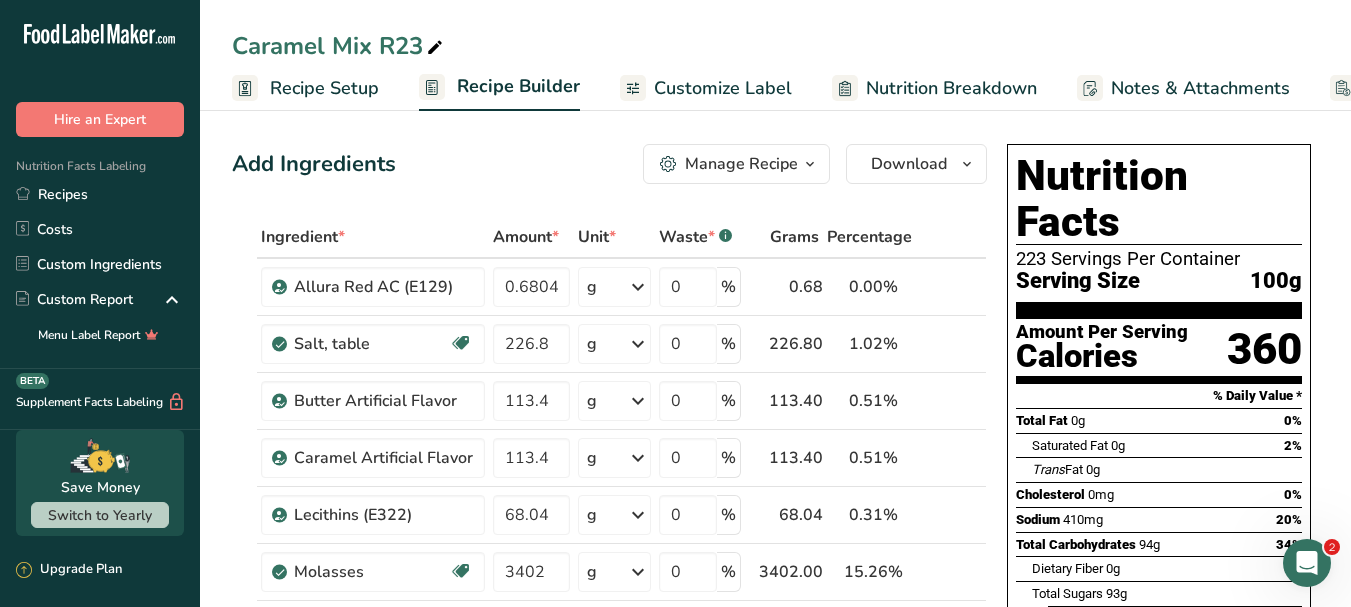 click on "Nutrition Breakdown" at bounding box center (934, 88) 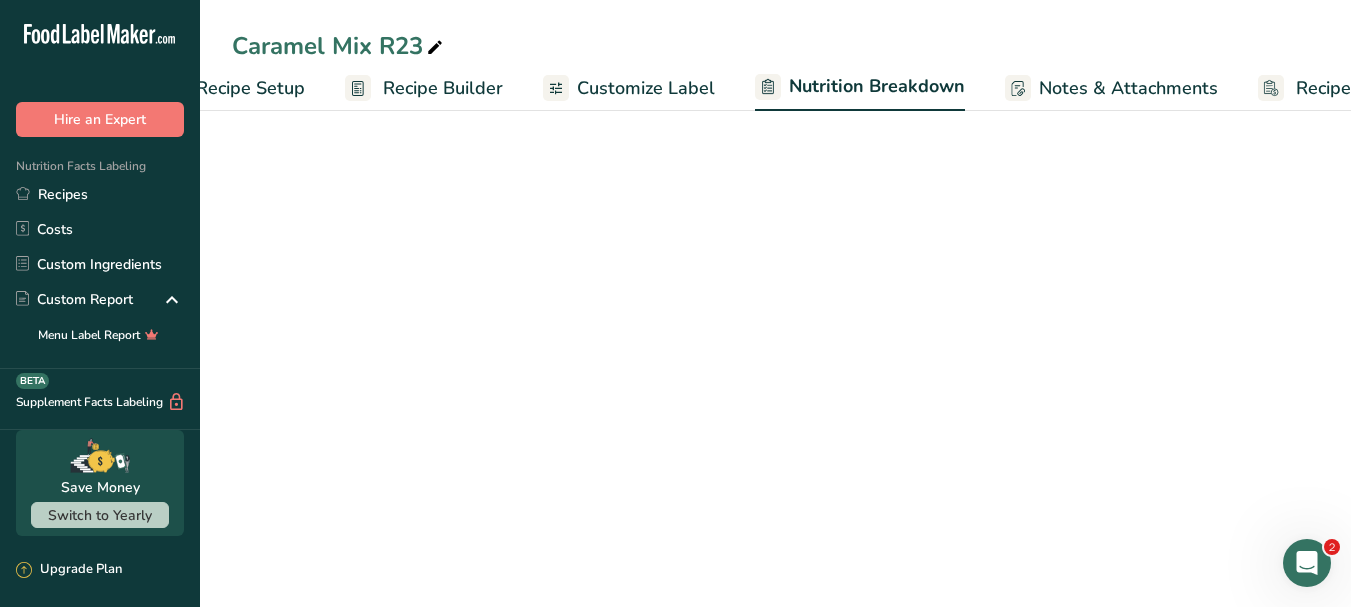 scroll, scrollTop: 0, scrollLeft: 172, axis: horizontal 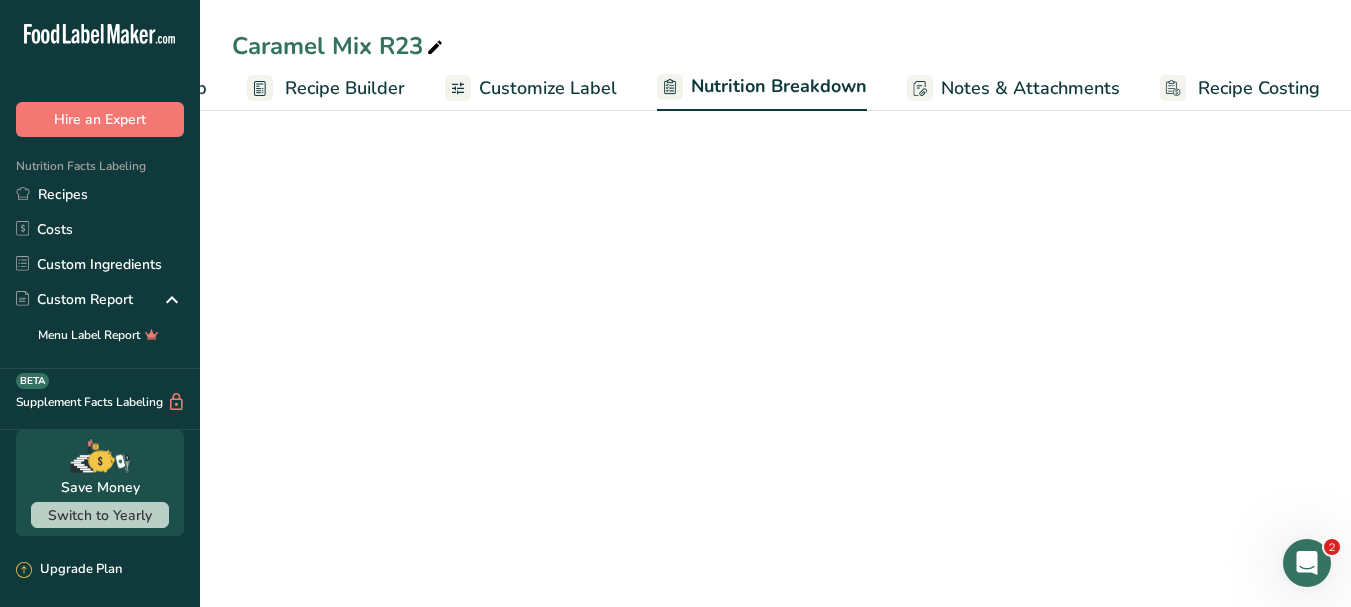 select on "Calories" 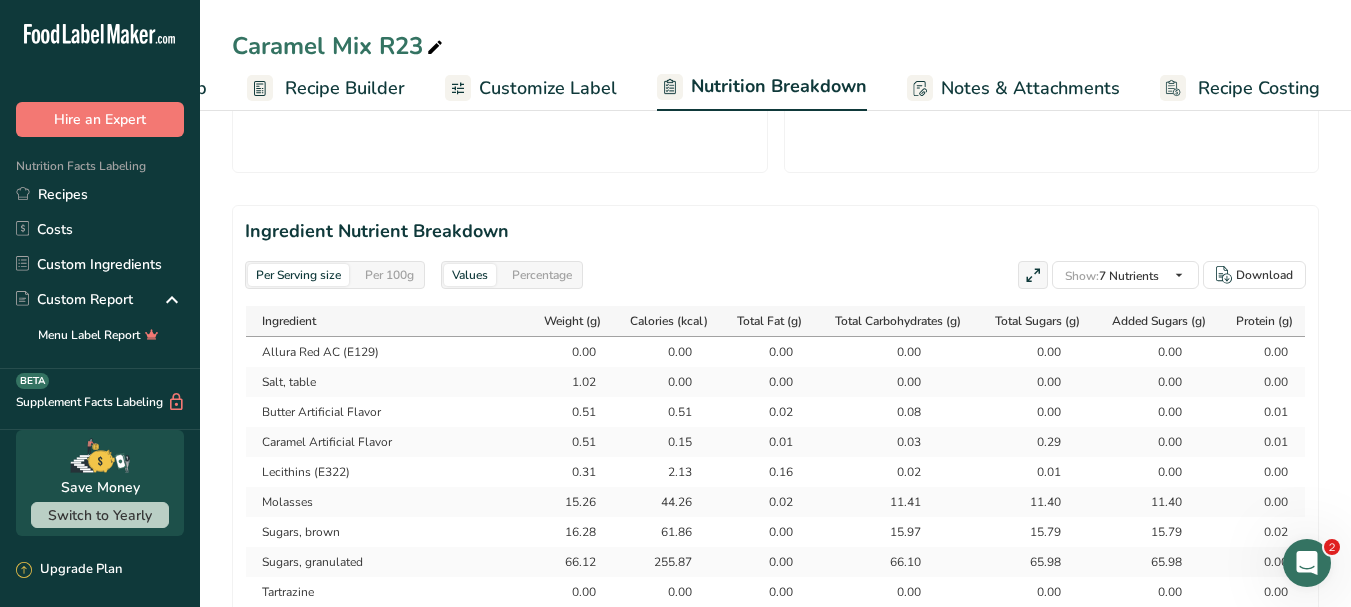 scroll, scrollTop: 900, scrollLeft: 0, axis: vertical 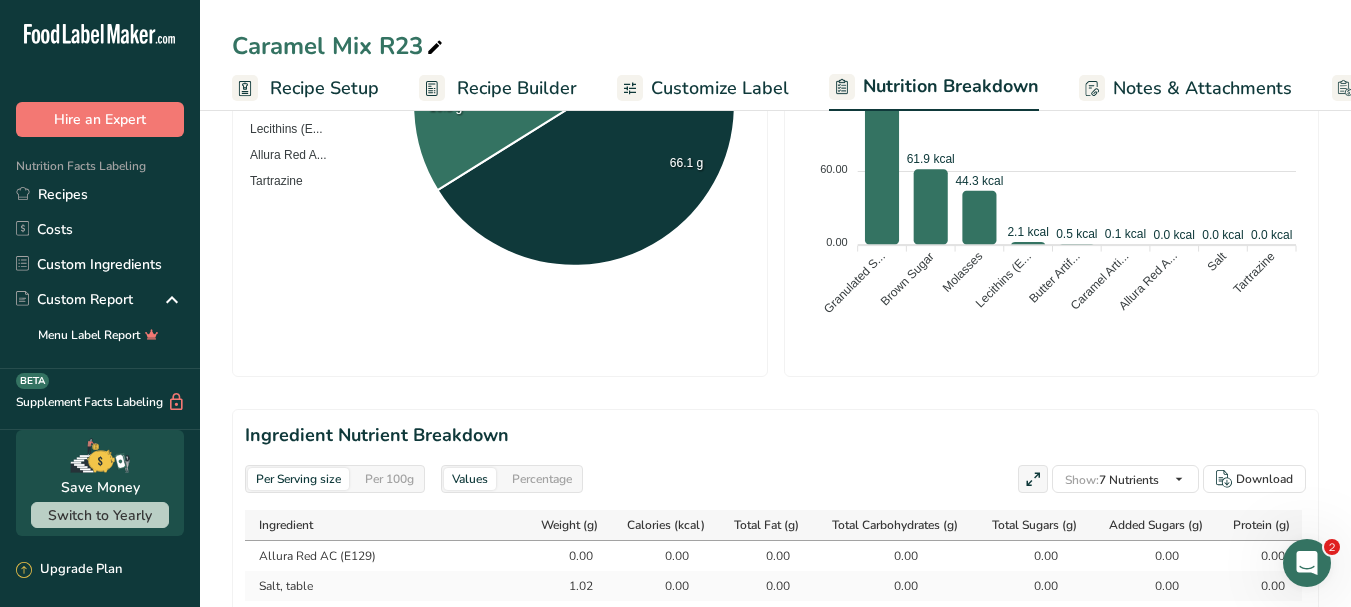 click on "Recipe Builder" at bounding box center (517, 88) 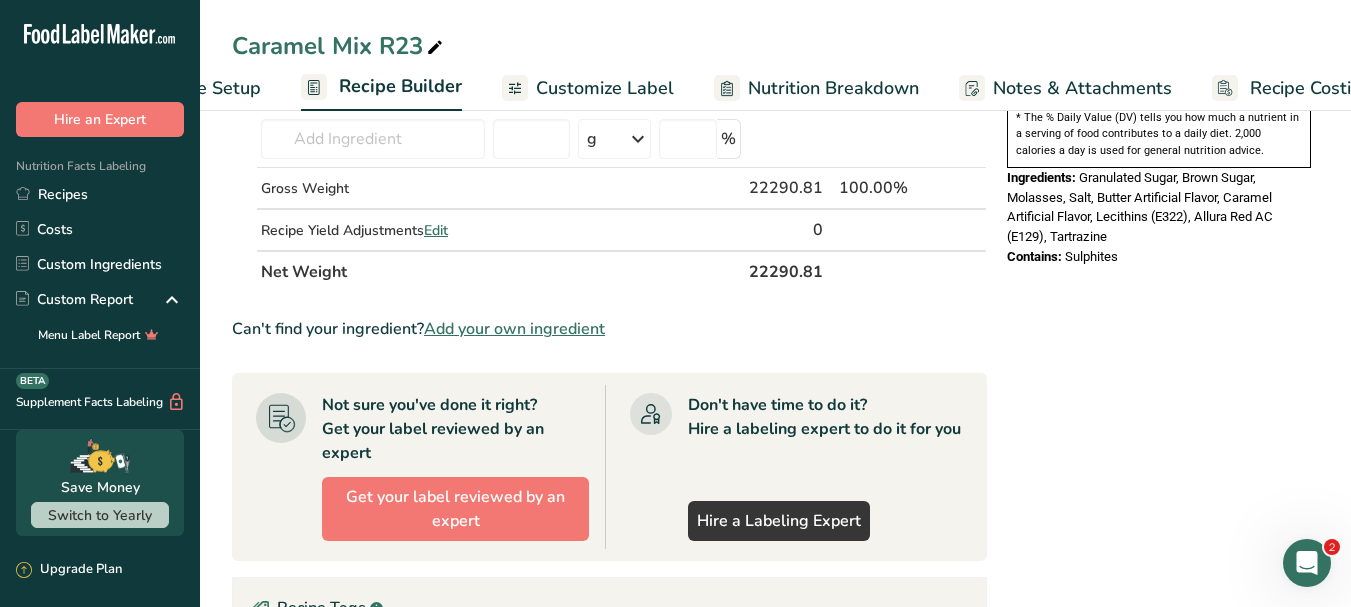 scroll, scrollTop: 0, scrollLeft: 170, axis: horizontal 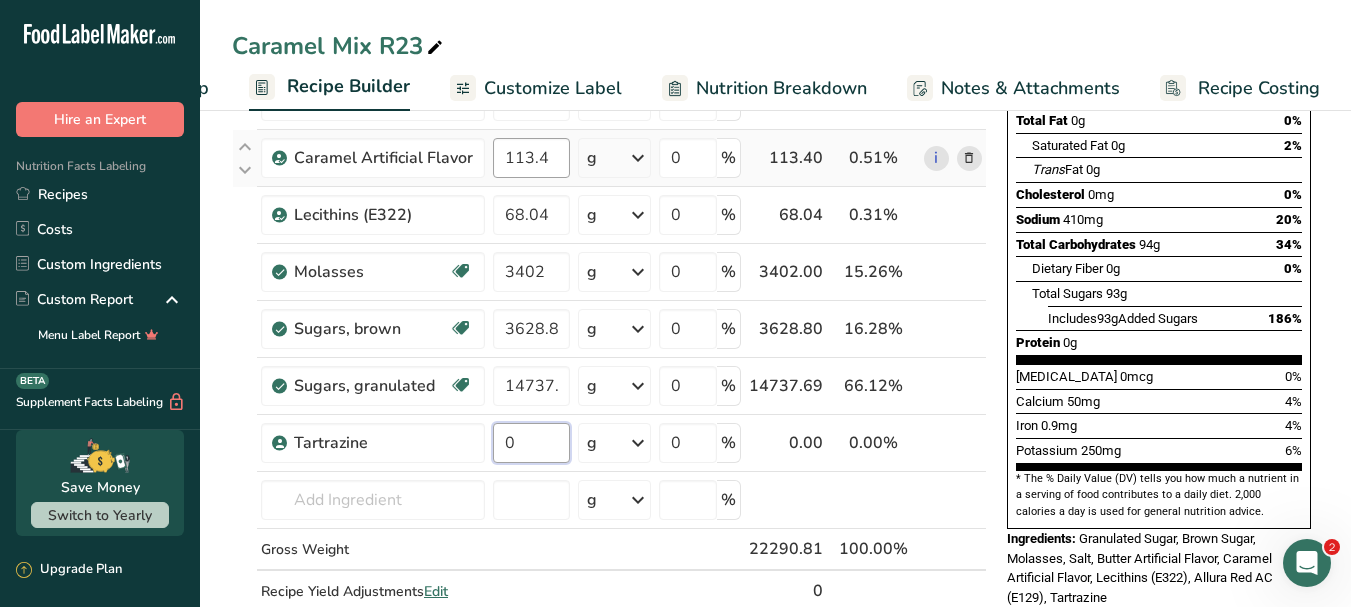 click on "0" at bounding box center [531, 443] 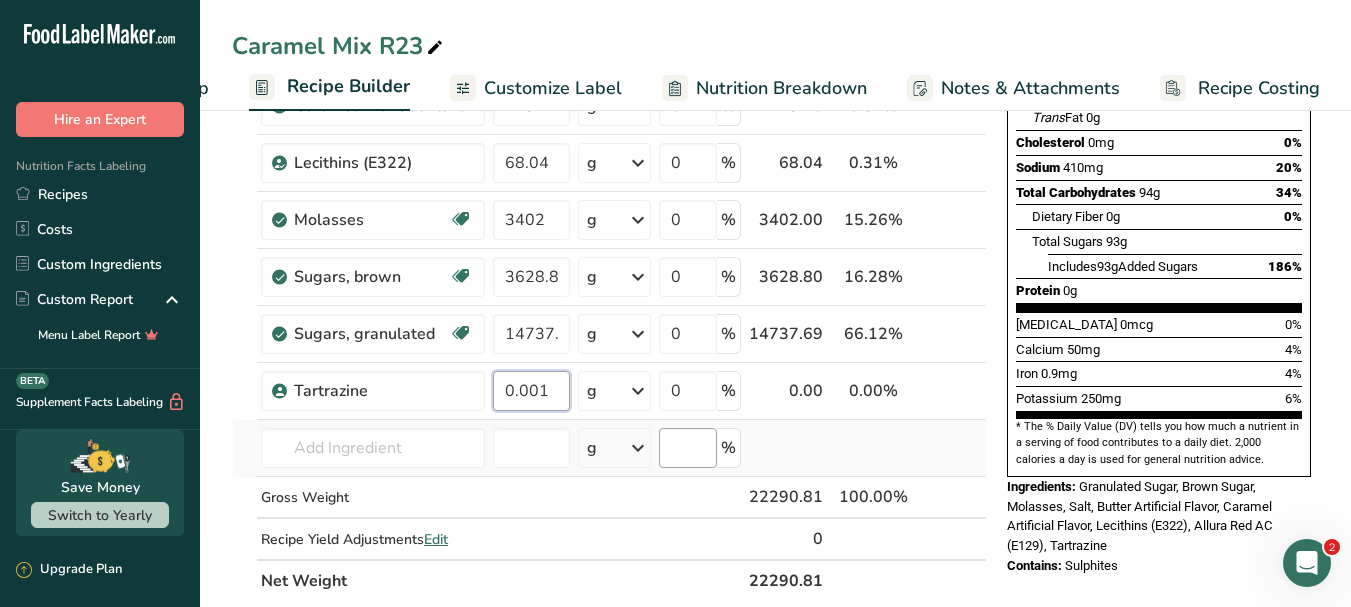 scroll, scrollTop: 400, scrollLeft: 0, axis: vertical 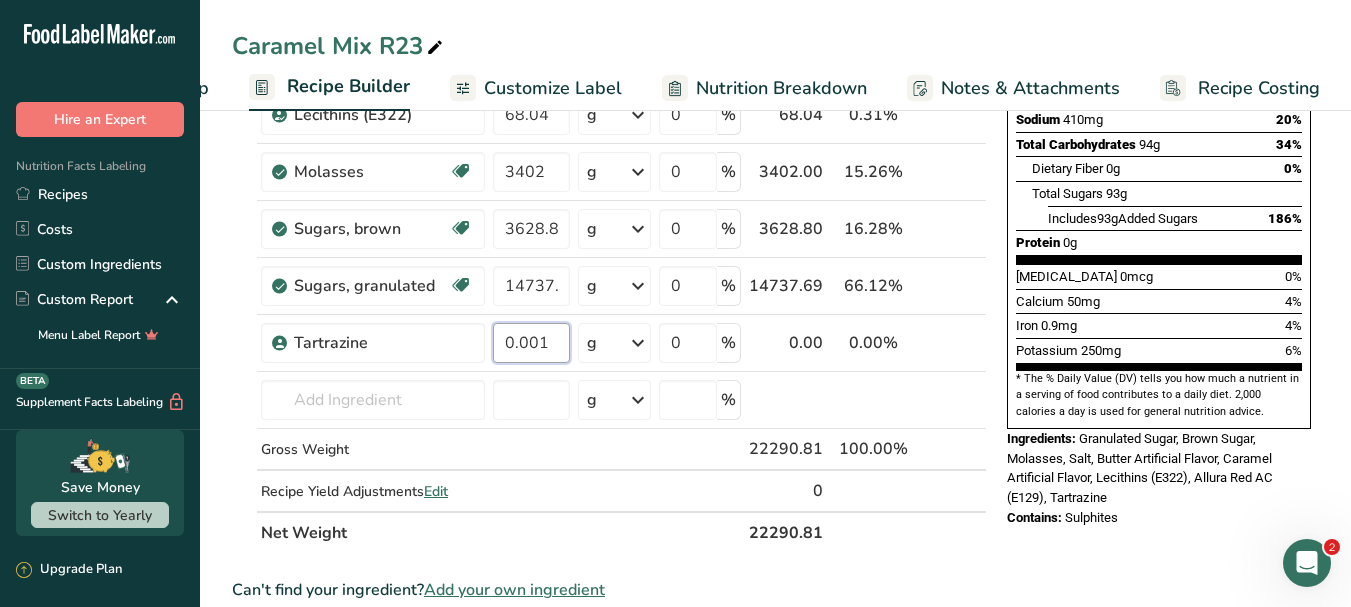 type on "0.001" 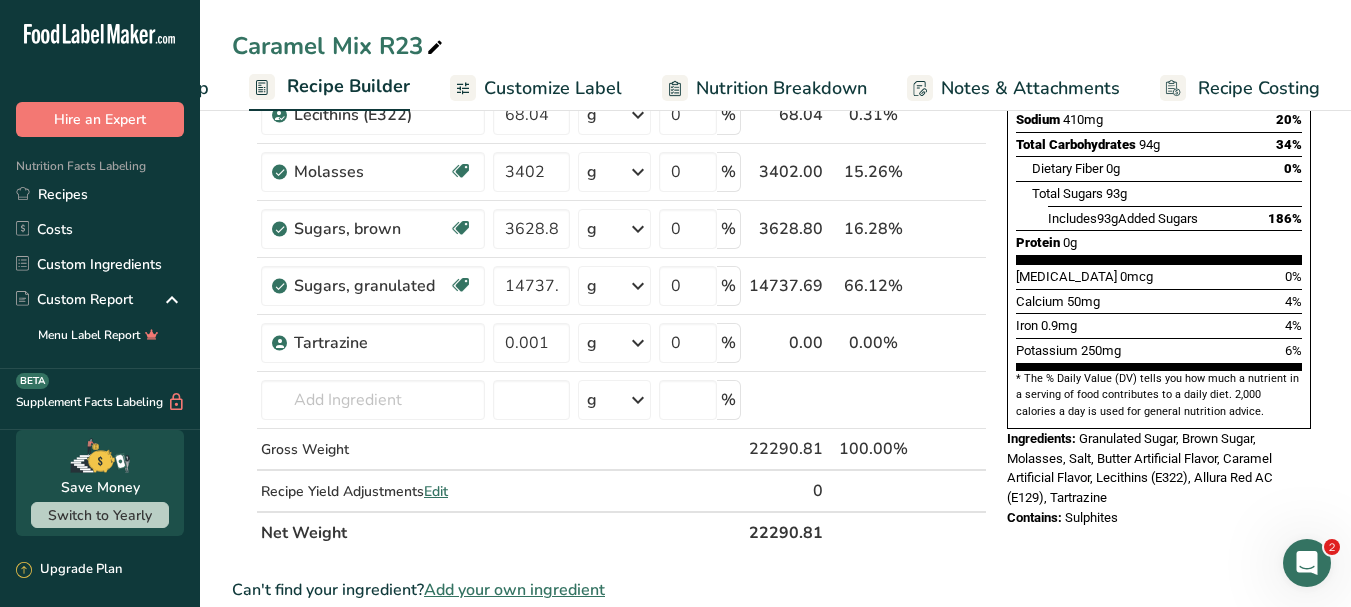 click on "Caramel Mix R23
Recipe Setup                       Recipe Builder   Customize Label               Nutrition Breakdown               Notes & Attachments                 Recipe Costing
Add Ingredients
Manage Recipe         Delete Recipe           Duplicate Recipe             Scale Recipe             Save as Sub-Recipe   .a-a{fill:#347362;}.b-a{fill:#fff;}                               Nutrition Breakdown                 Recipe Card
NEW
Amino Acids Pattern Report             Activity History
Download
Choose your preferred label style
Standard FDA label
Standard FDA label
The most common format for nutrition facts labels in compliance with the FDA's typeface, style and requirements
Tabular FDA label
Linear FDA label" at bounding box center (775, 487) 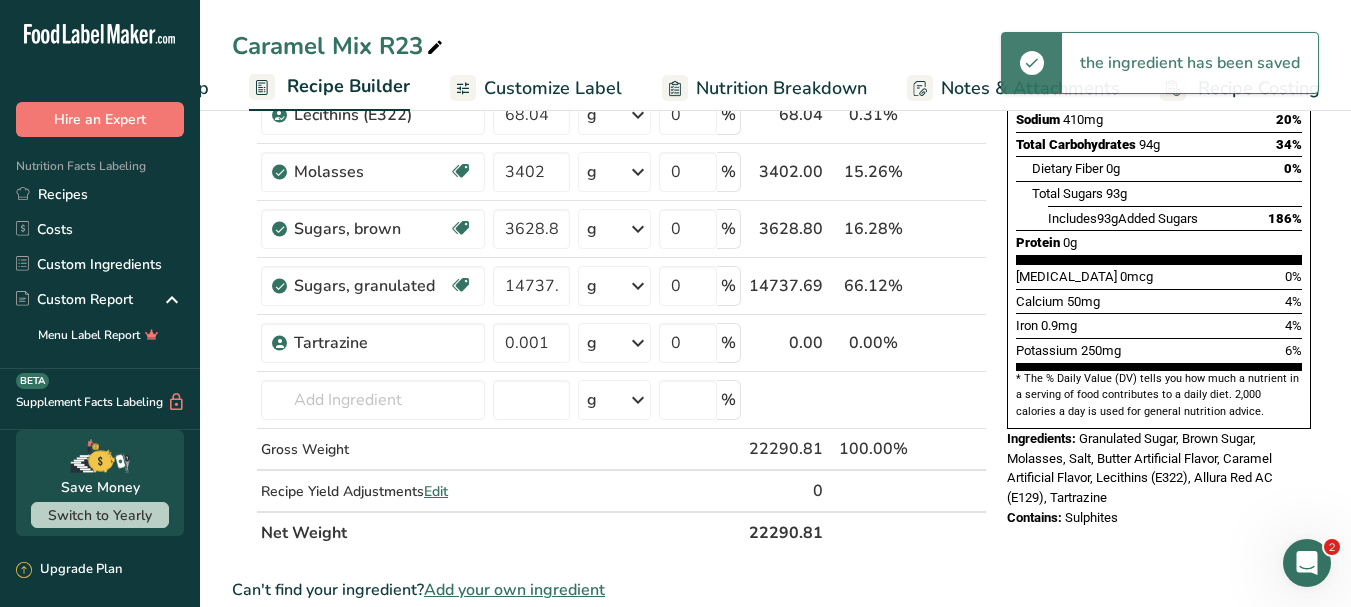 click on "Nutrition Breakdown" at bounding box center [781, 88] 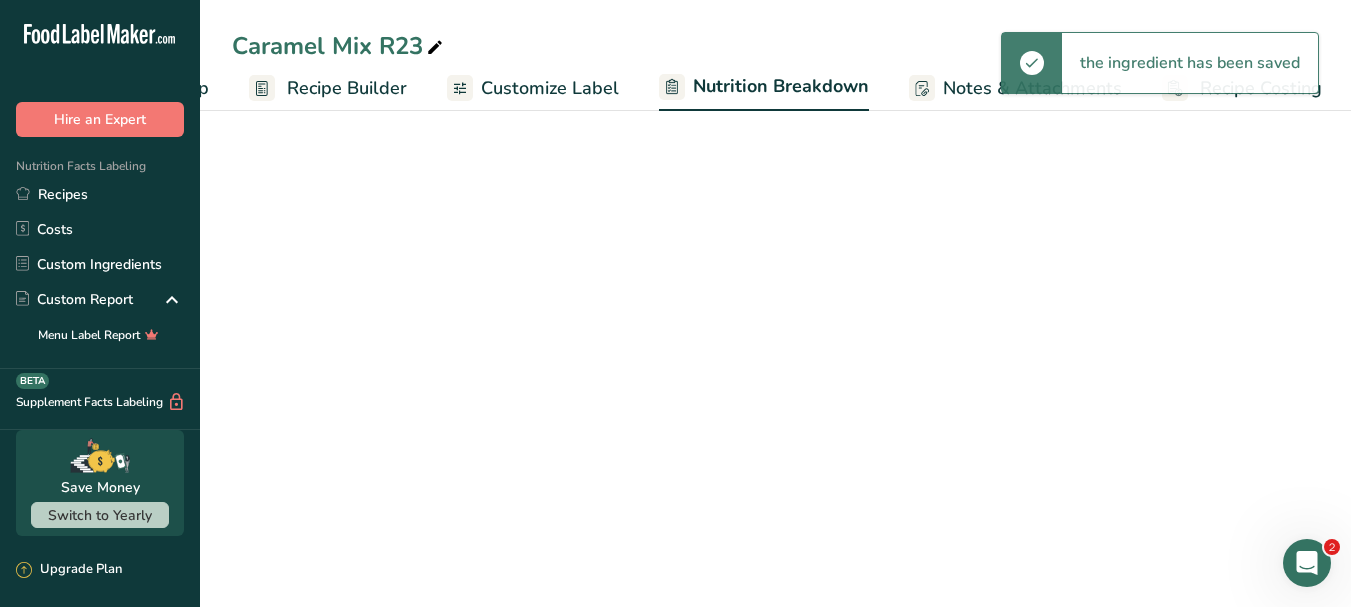 scroll, scrollTop: 0, scrollLeft: 172, axis: horizontal 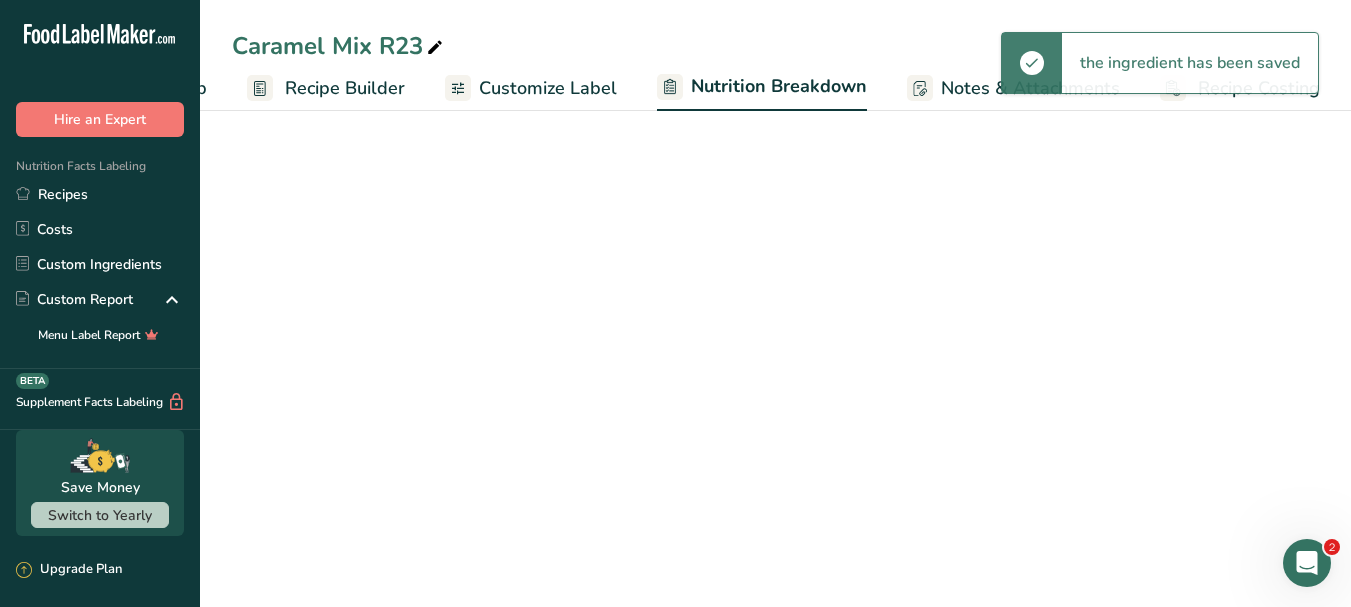 select on "Calories" 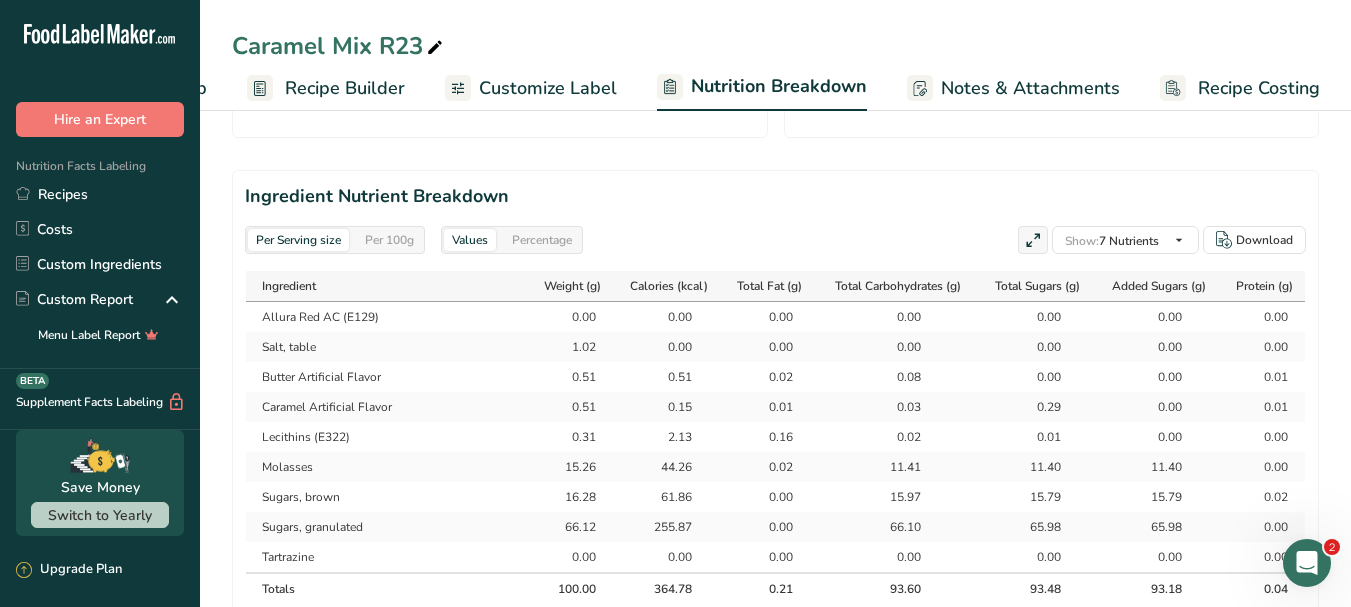 scroll, scrollTop: 1000, scrollLeft: 0, axis: vertical 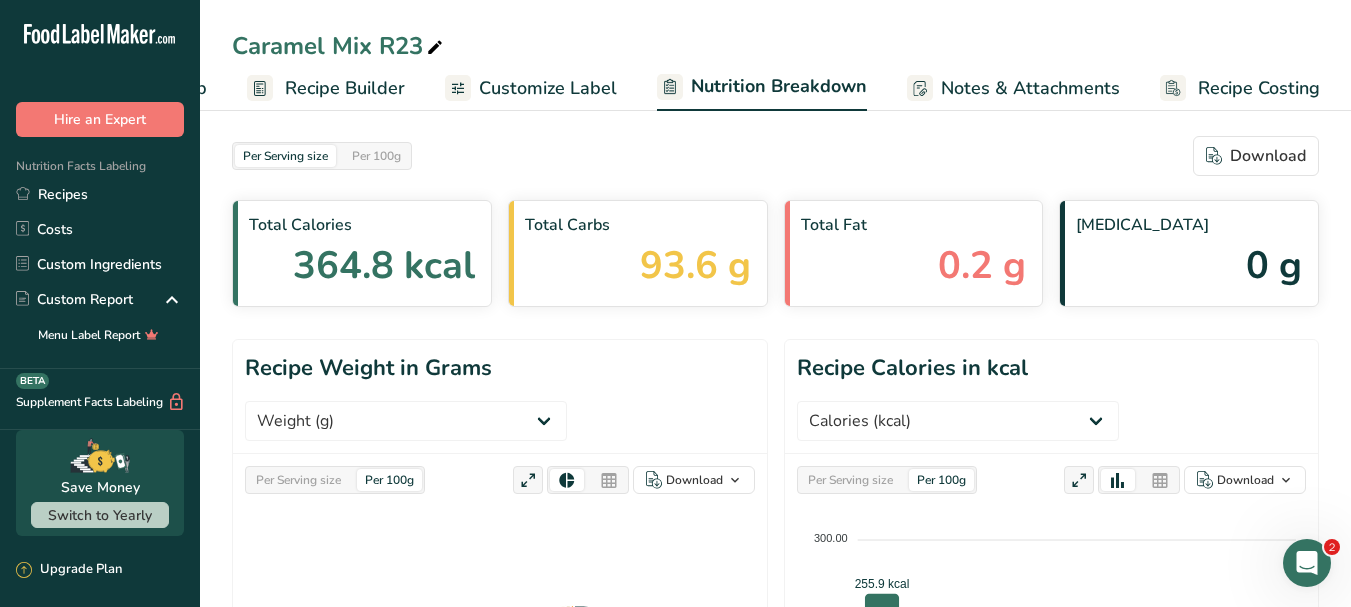click on "Recipe Builder" at bounding box center [345, 88] 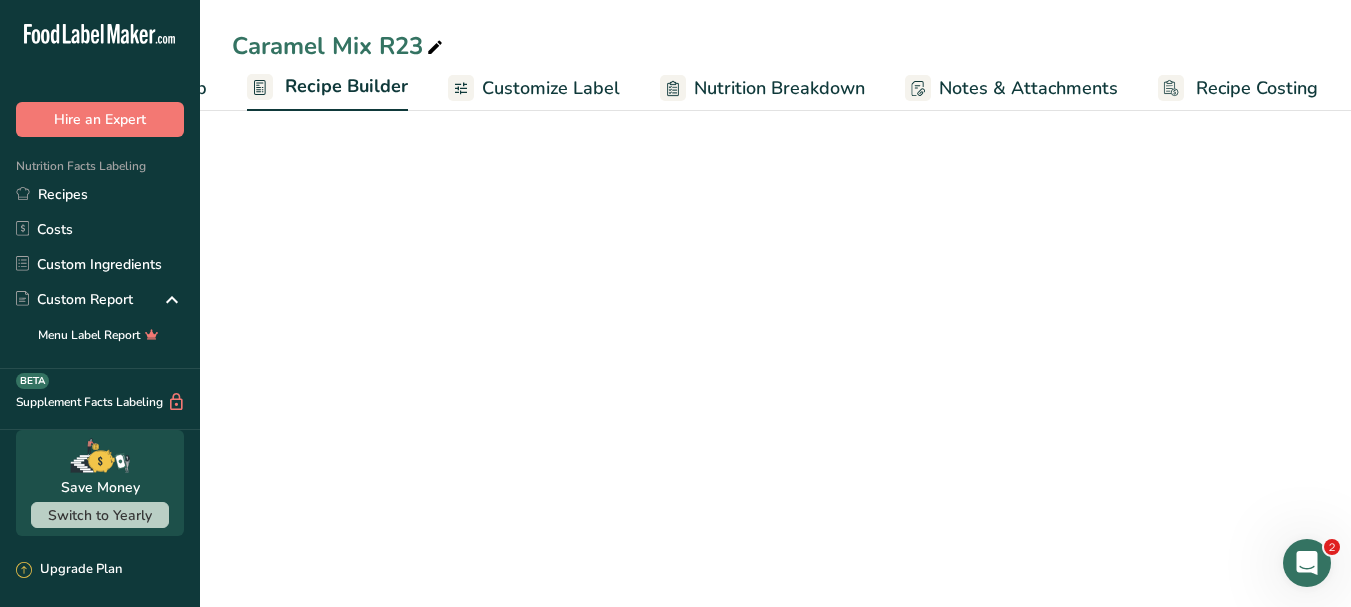scroll, scrollTop: 0, scrollLeft: 170, axis: horizontal 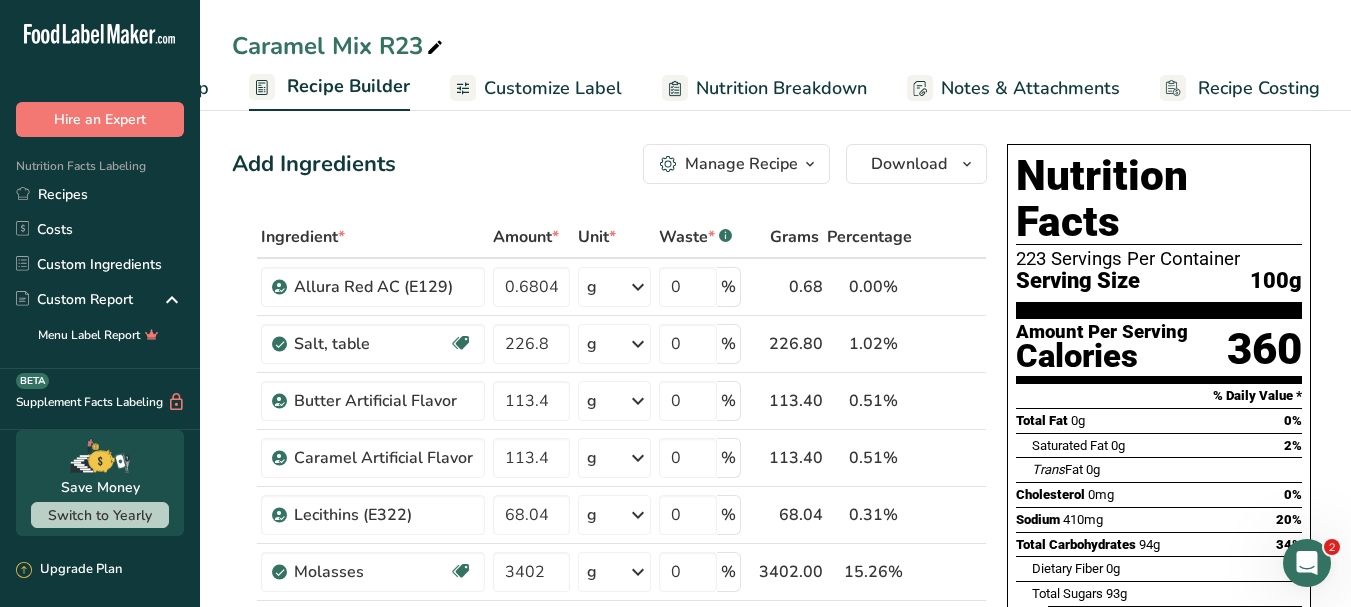 click on "Nutrition Breakdown" at bounding box center [781, 88] 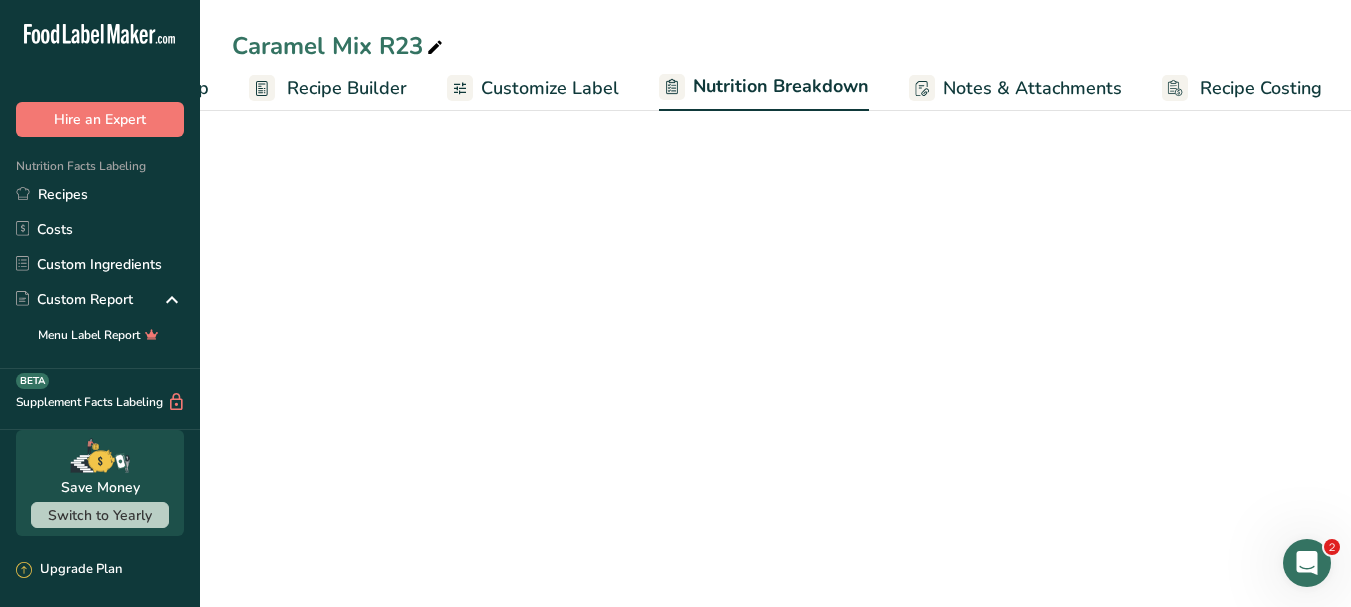 scroll, scrollTop: 0, scrollLeft: 172, axis: horizontal 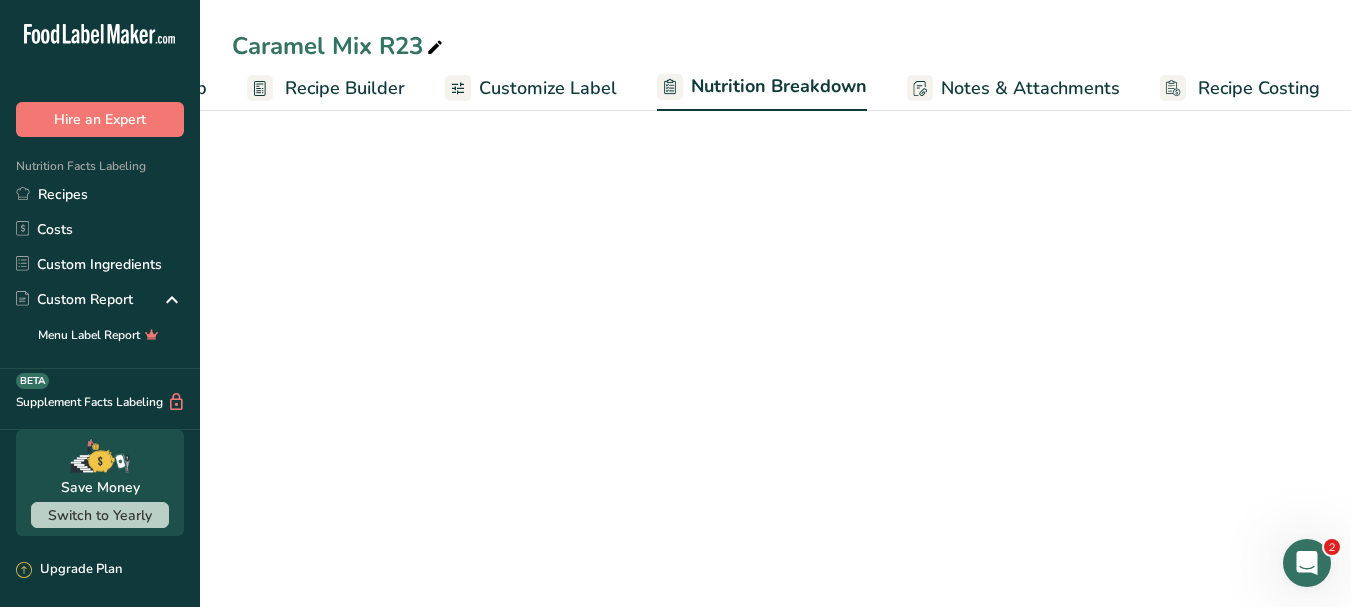 select on "Calories" 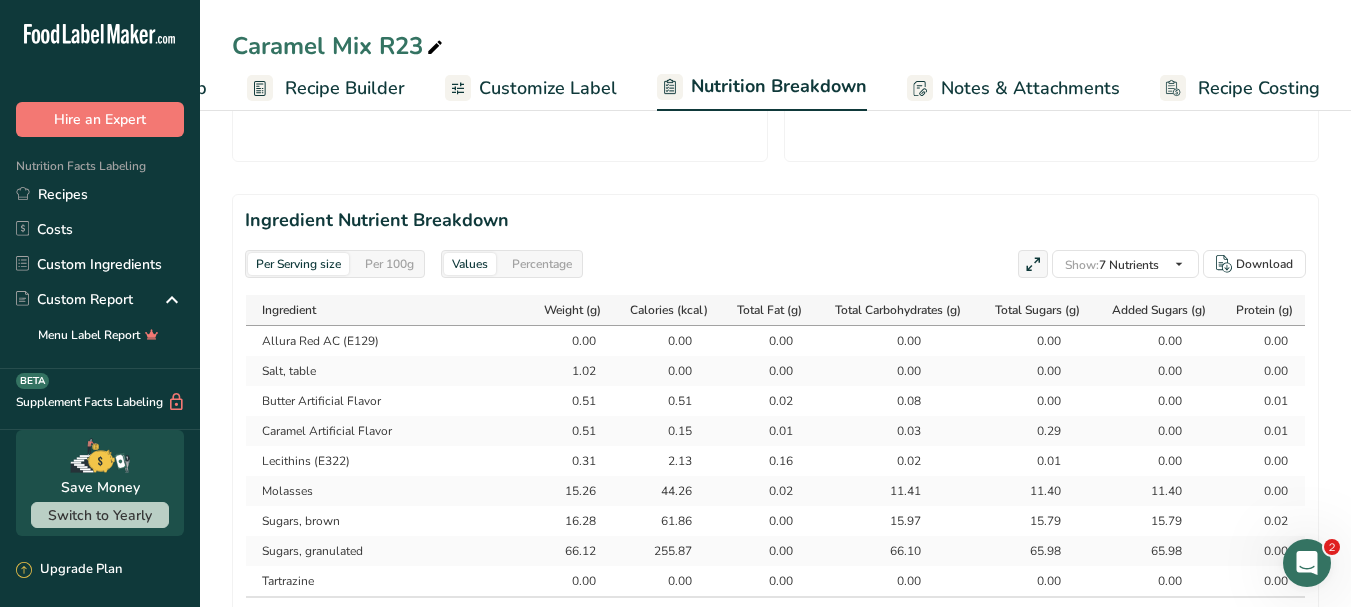 scroll, scrollTop: 900, scrollLeft: 0, axis: vertical 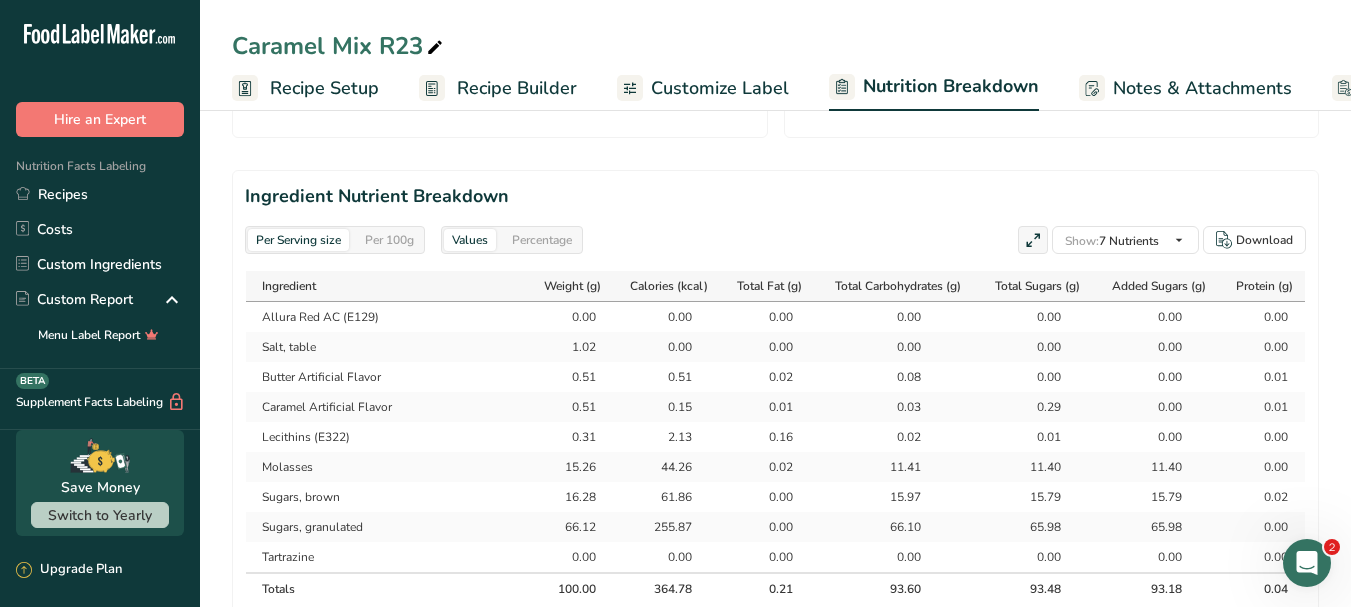 click on "Recipe Builder" at bounding box center (517, 88) 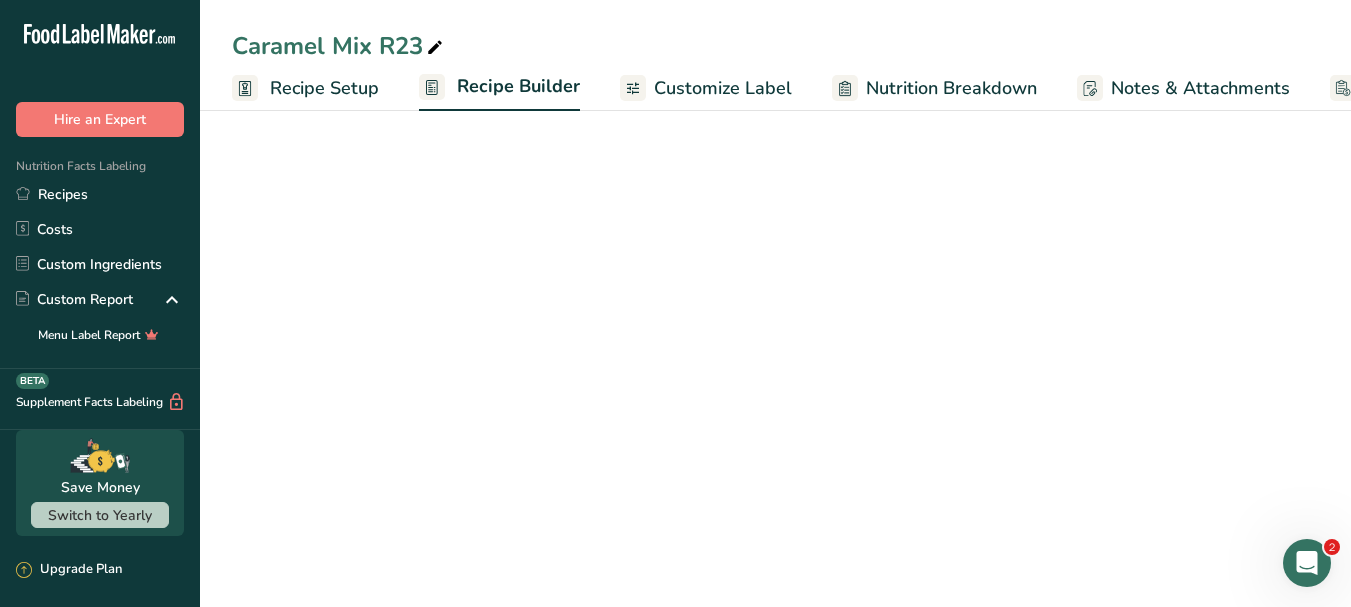 scroll, scrollTop: 846, scrollLeft: 0, axis: vertical 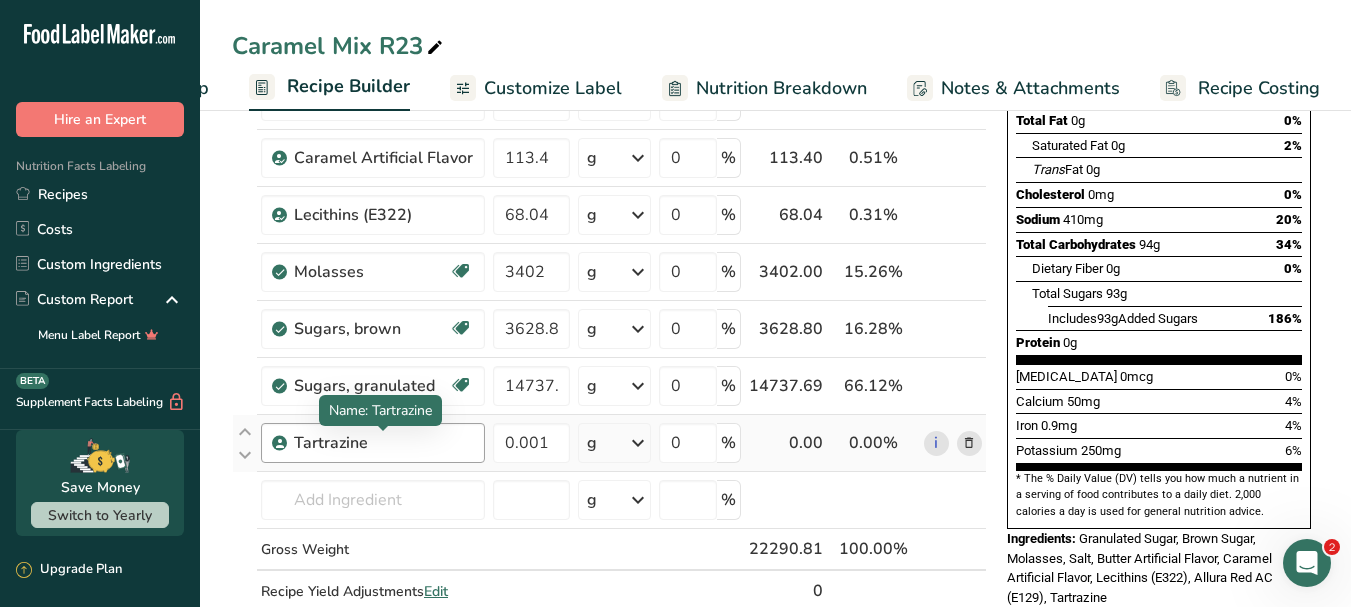 click on "Tartrazine" at bounding box center [383, 443] 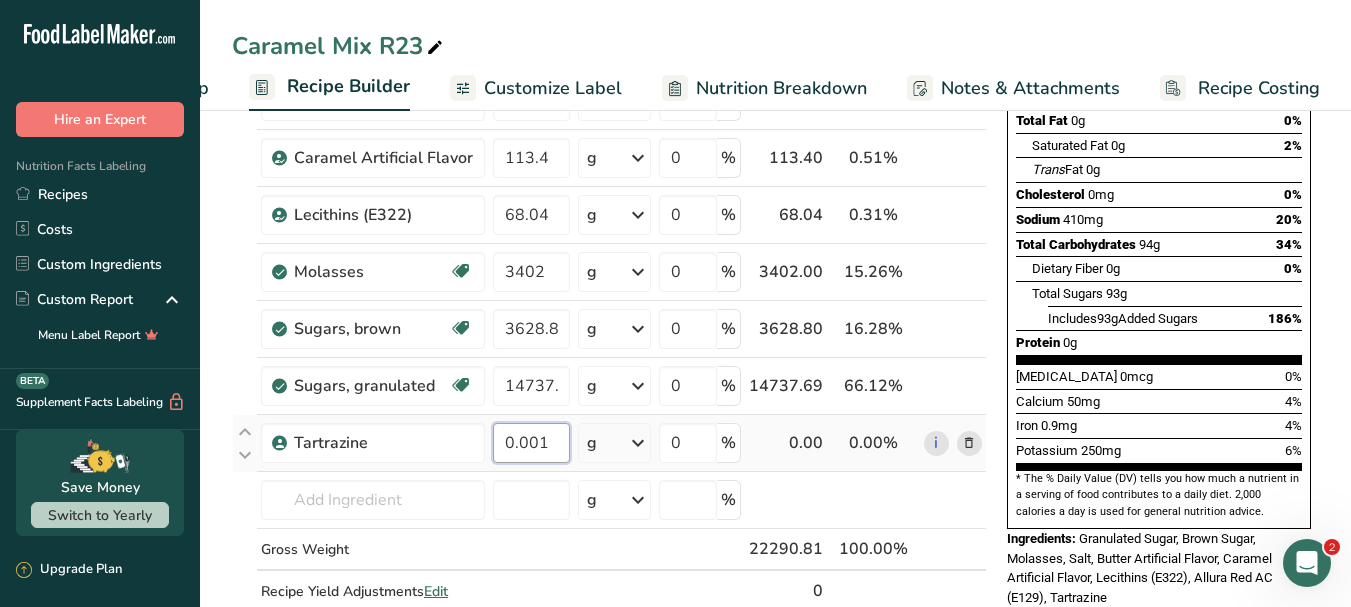 click on "0.001" at bounding box center (531, 443) 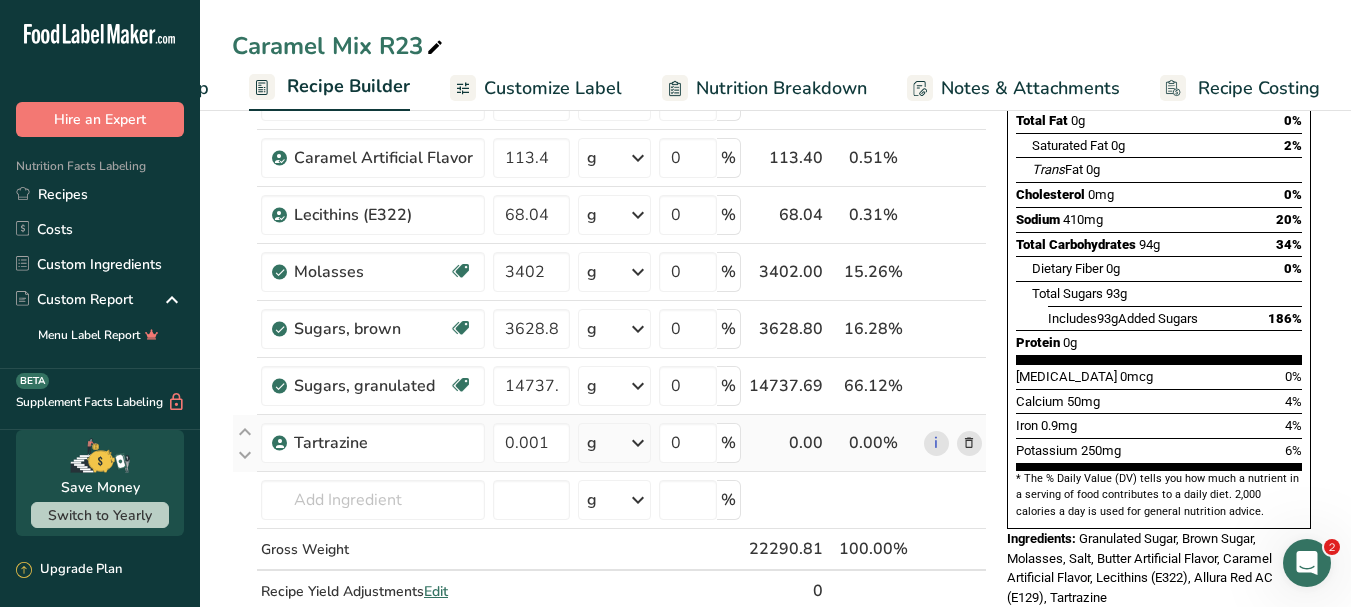 click on "Ingredient *
Amount *
Unit *
Waste *   .a-a{fill:#347362;}.b-a{fill:#fff;}          Grams
Percentage
Allura Red AC (E129)
0.6804
g
Portions
100 grams
Weight Units
g
kg
mg
See more
Volume Units
l
Volume units require a density conversion. If you know your ingredient's density enter it below. Otherwise, click on "RIA" our AI Regulatory bot - she will be able to help you
lb/ft3
g/cm3
Confirm
mL
Volume units require a density conversion. If you know your ingredient's density enter it below. Otherwise, click on "RIA" our AI Regulatory bot - she will be able to help you" at bounding box center (609, 285) 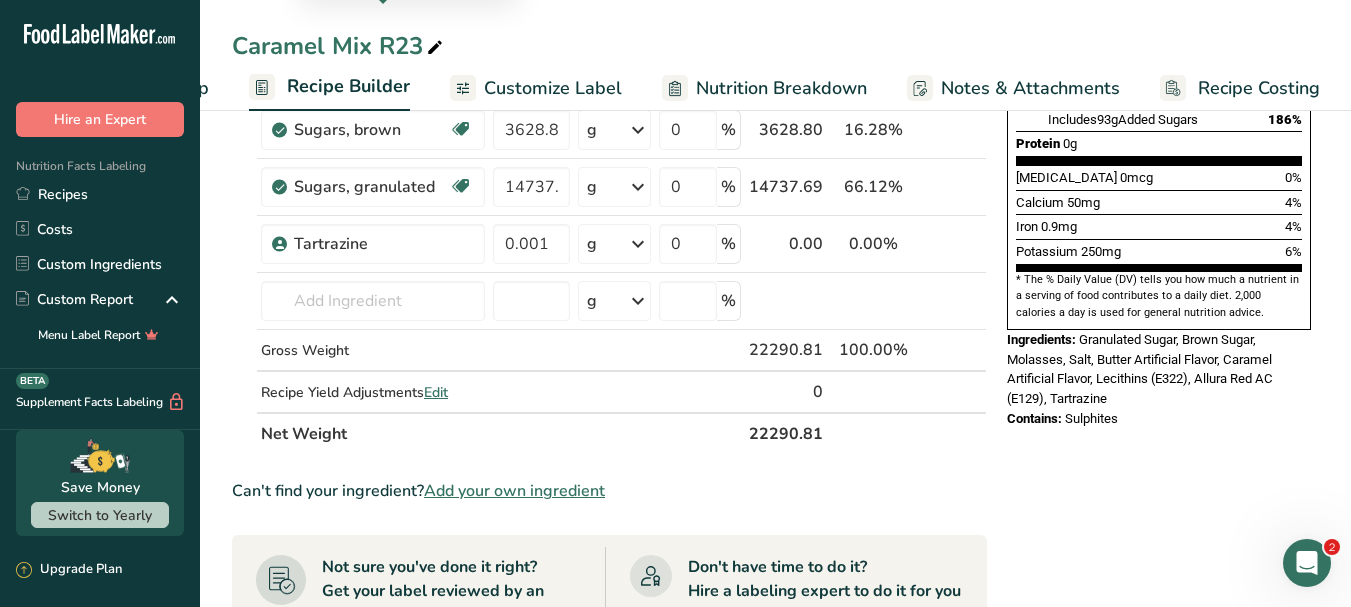 scroll, scrollTop: 500, scrollLeft: 0, axis: vertical 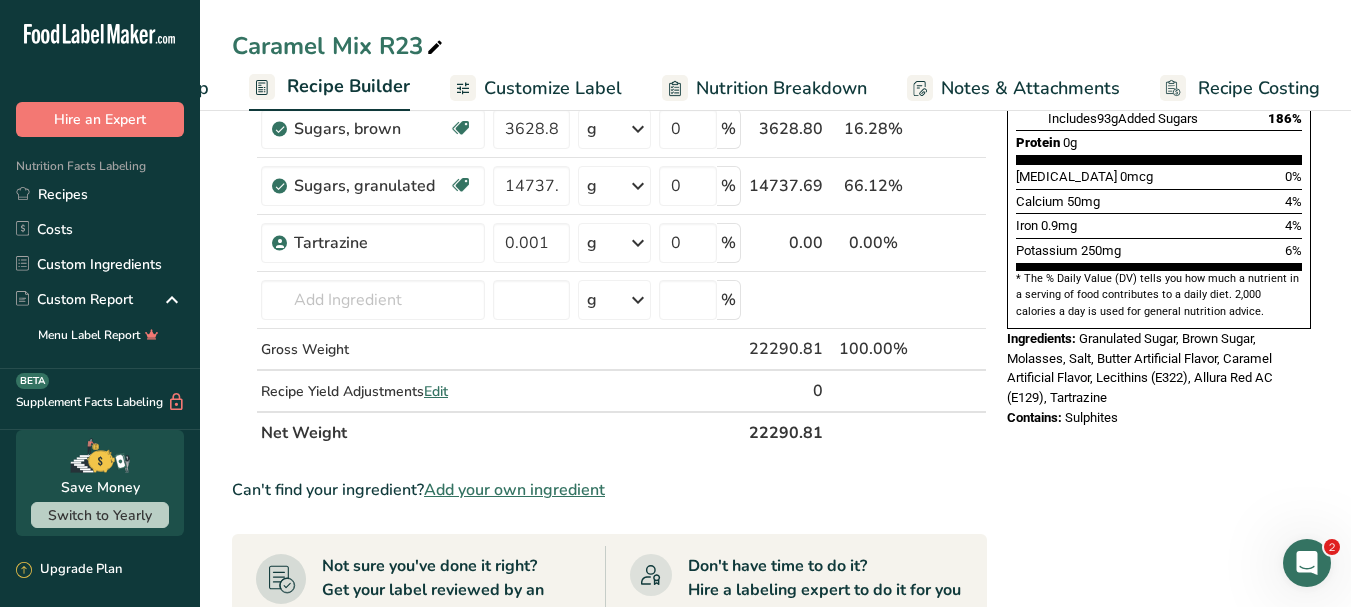 click on "Nutrition Breakdown" at bounding box center (781, 88) 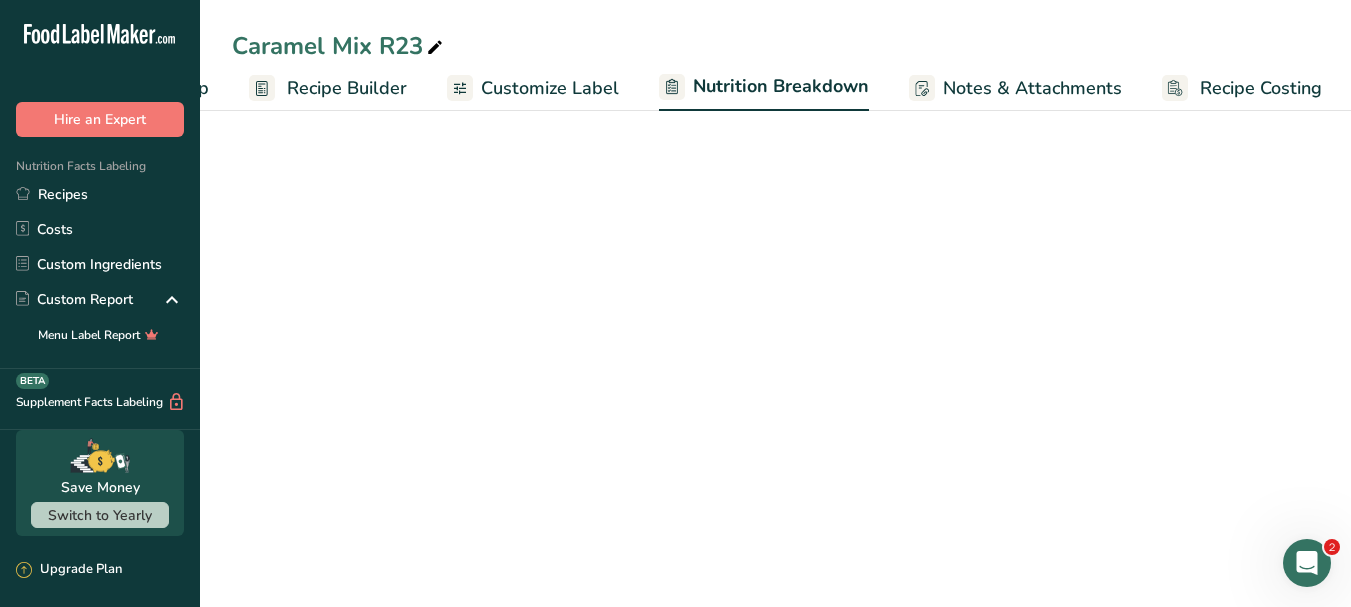 scroll, scrollTop: 0, scrollLeft: 172, axis: horizontal 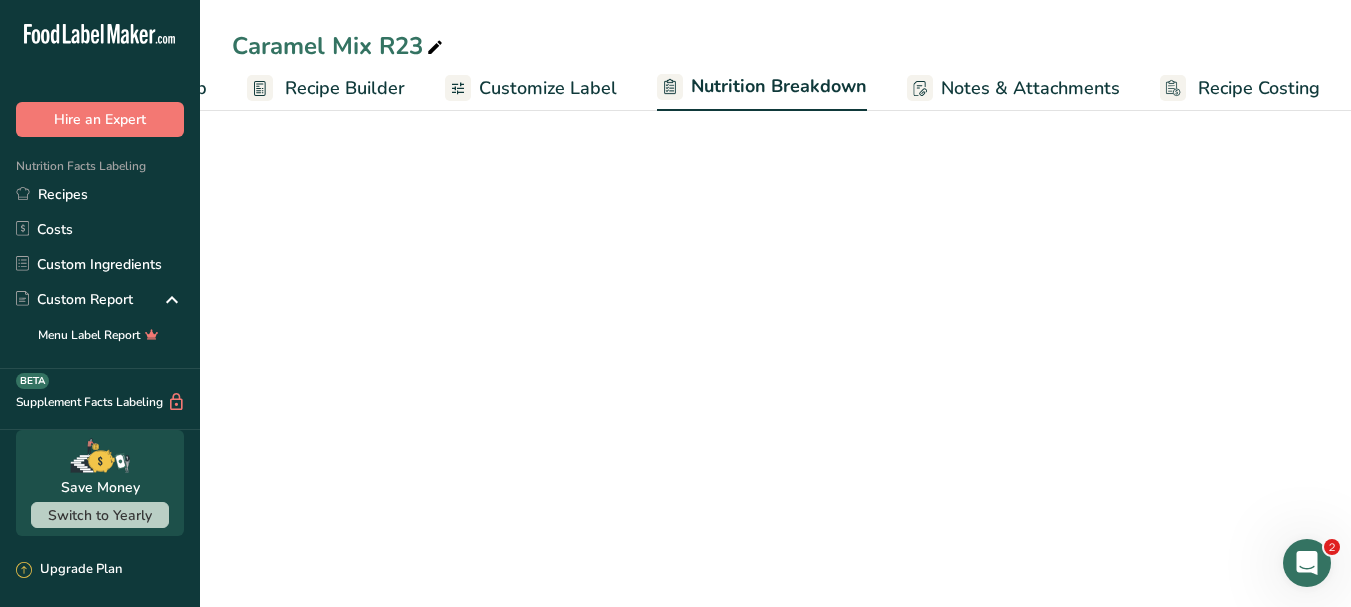 select on "Calories" 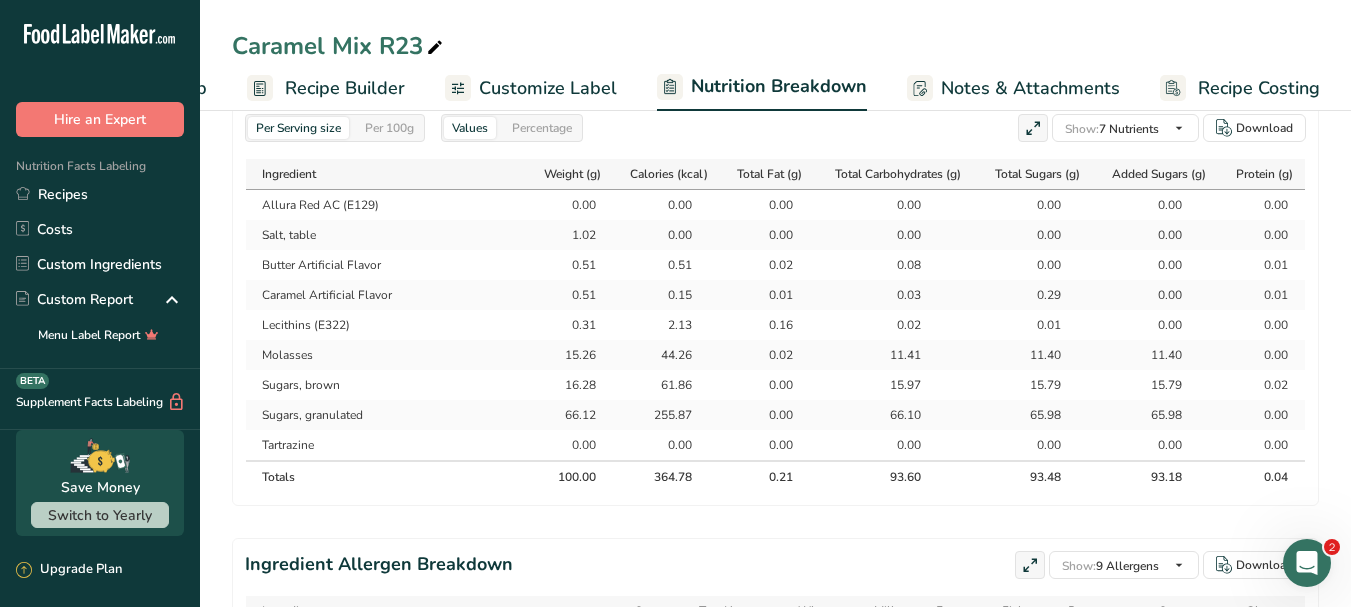 scroll, scrollTop: 1300, scrollLeft: 0, axis: vertical 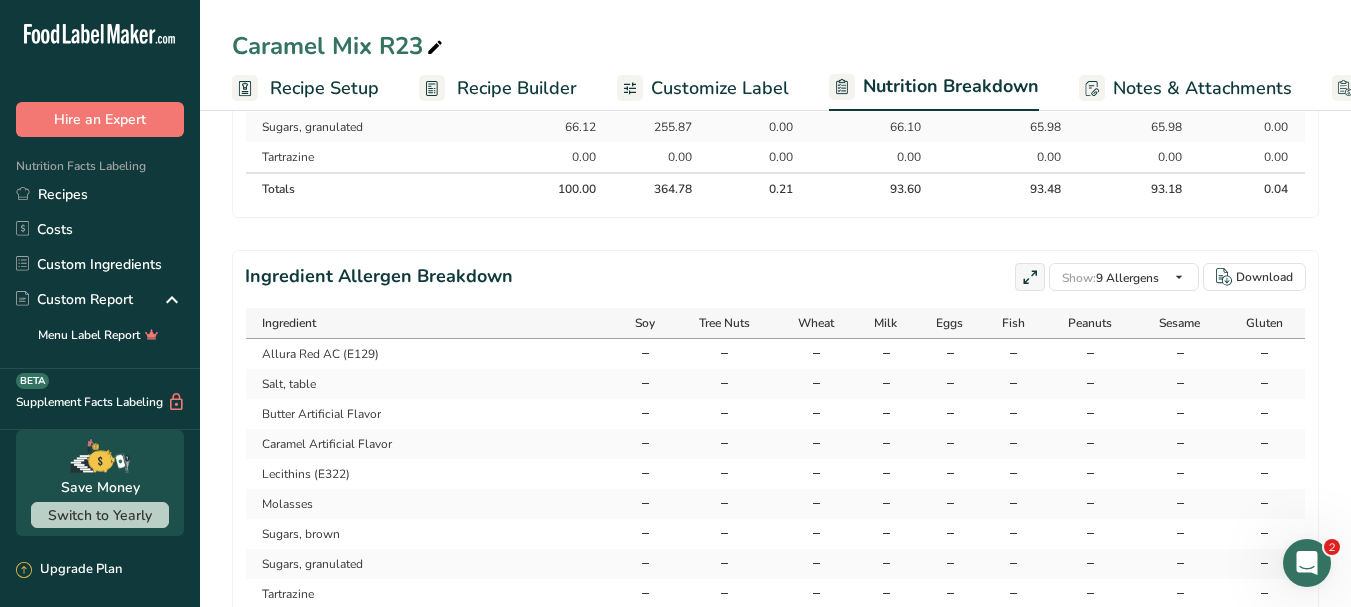 click on "Recipe Builder" at bounding box center [517, 88] 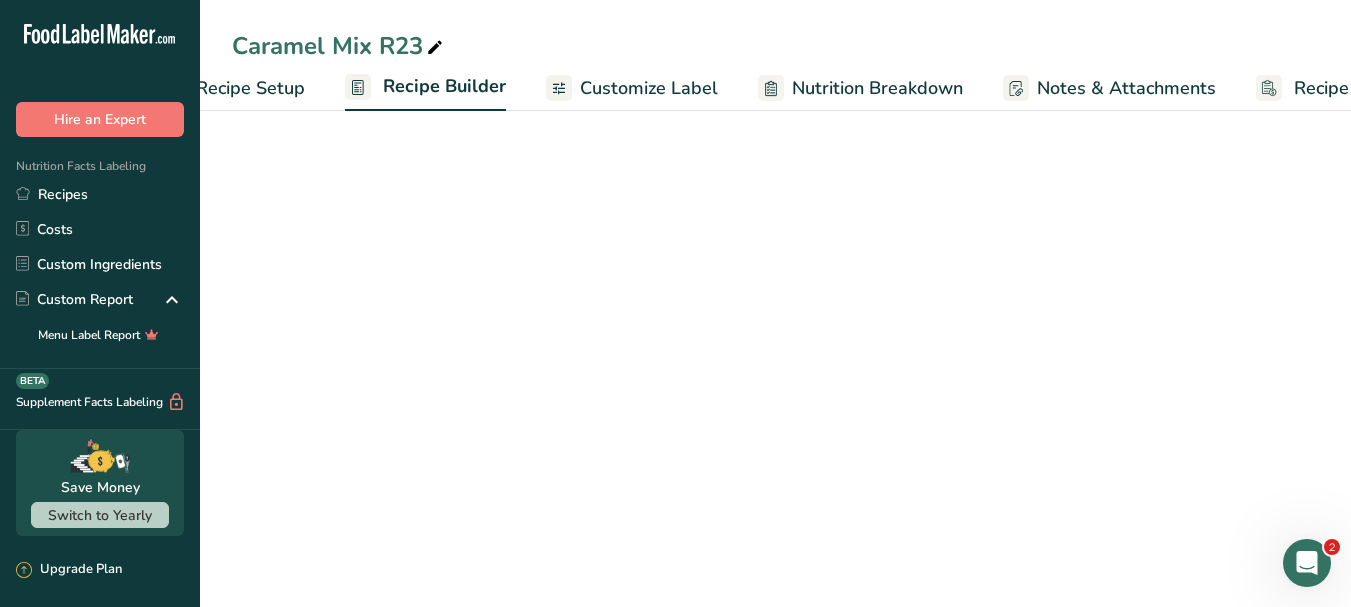scroll, scrollTop: 0, scrollLeft: 170, axis: horizontal 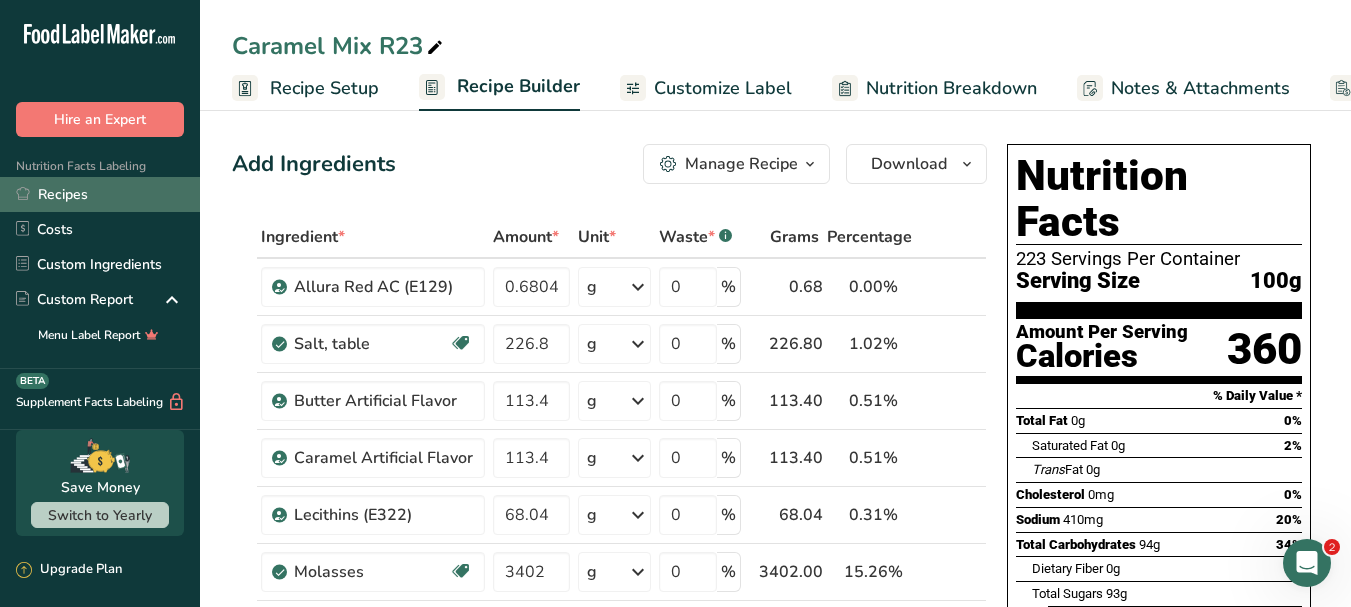 click on "Recipes" at bounding box center (100, 194) 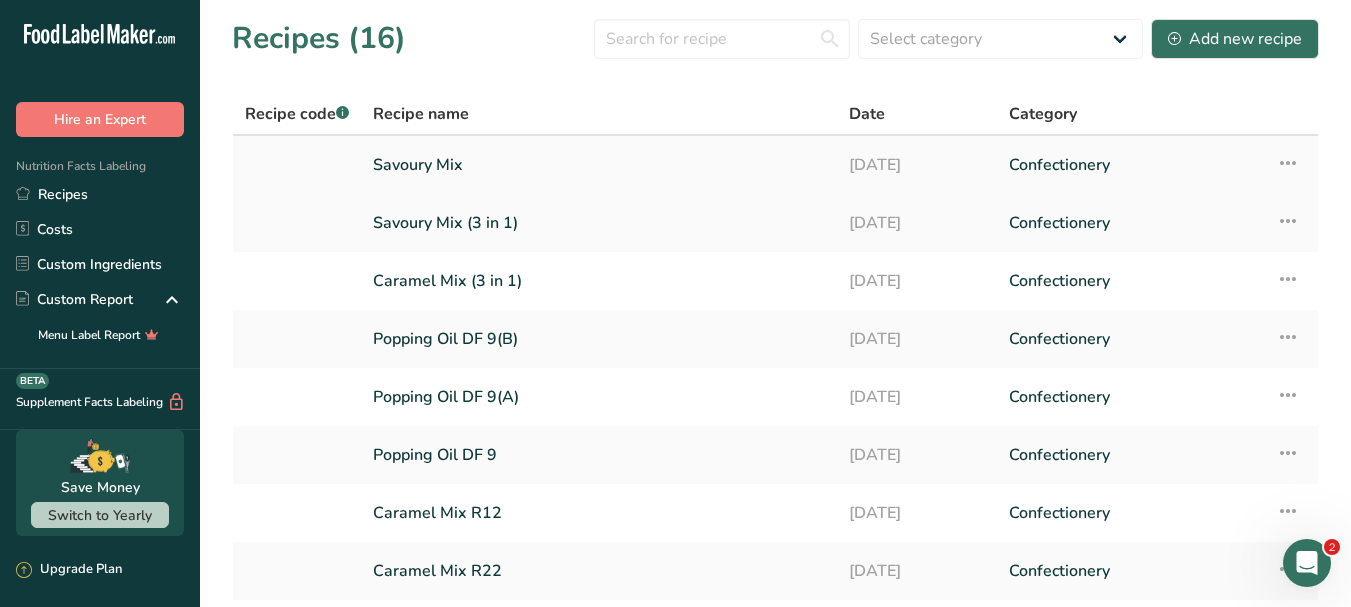 click on "Savoury Mix" at bounding box center (599, 165) 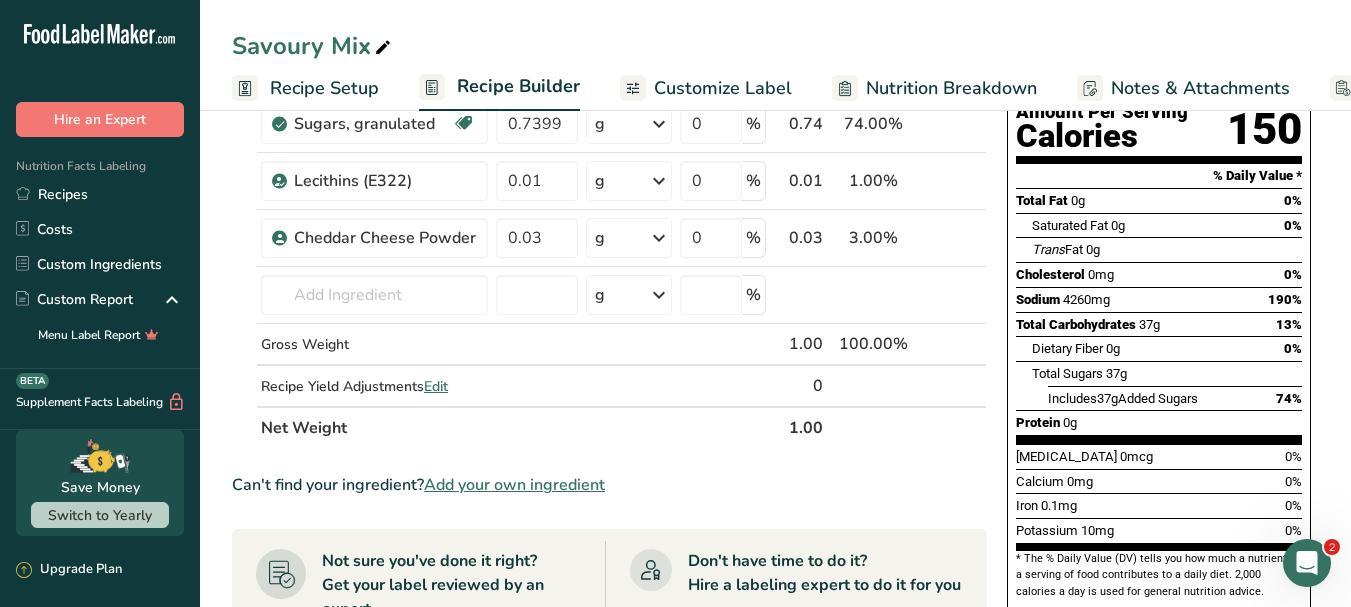 scroll, scrollTop: 100, scrollLeft: 0, axis: vertical 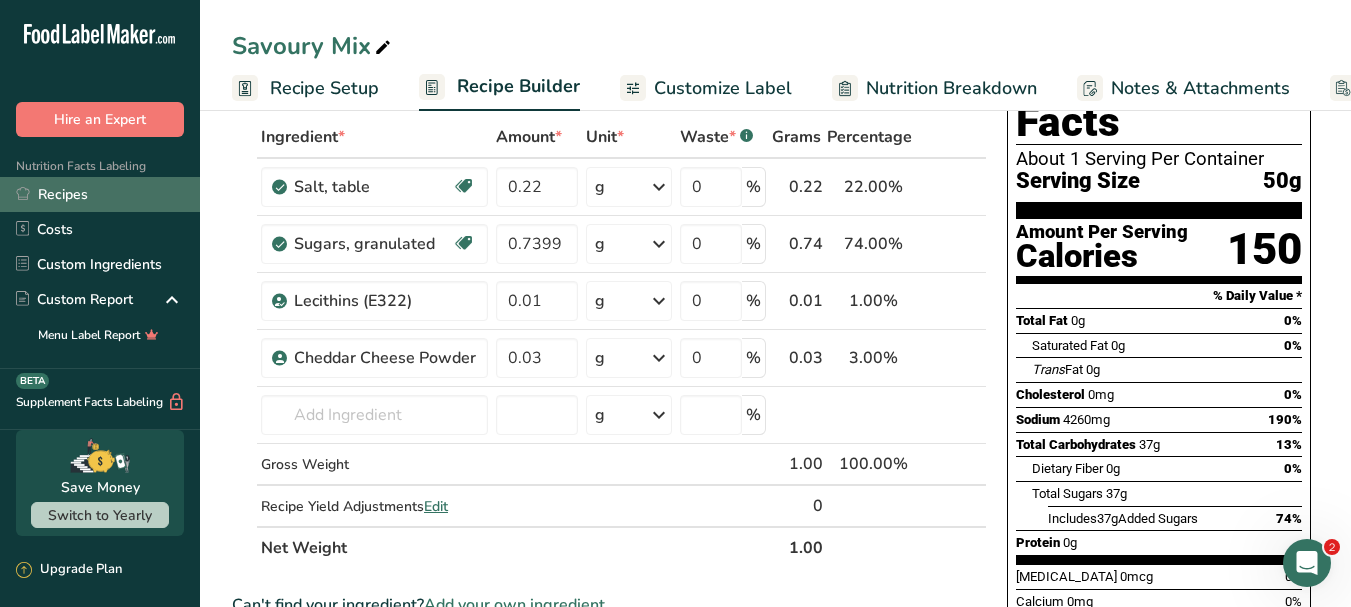 click on "Recipes" at bounding box center [100, 194] 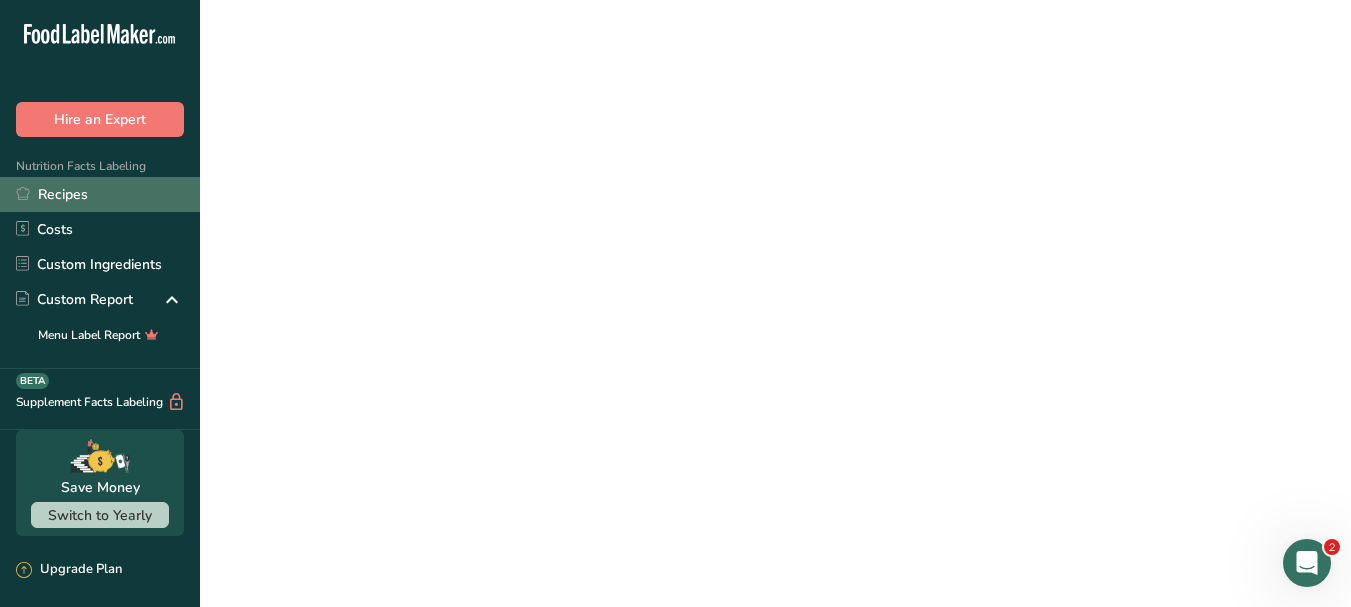 scroll, scrollTop: 0, scrollLeft: 0, axis: both 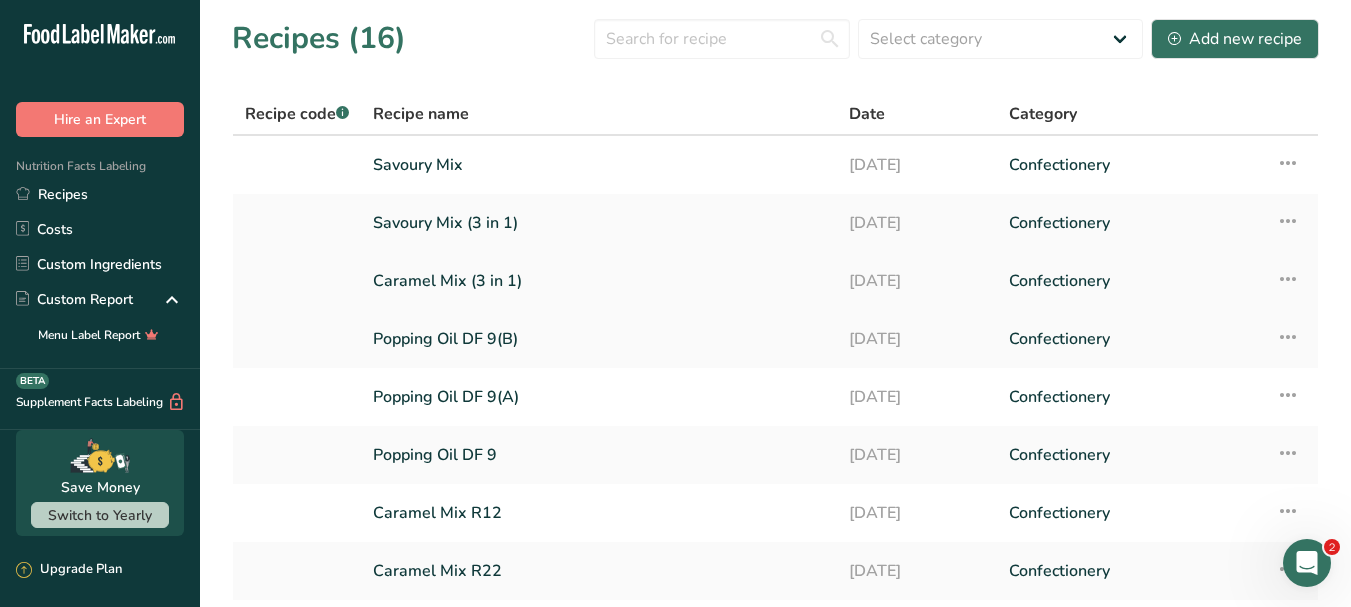 click on "Caramel Mix (3 in 1)" at bounding box center (599, 281) 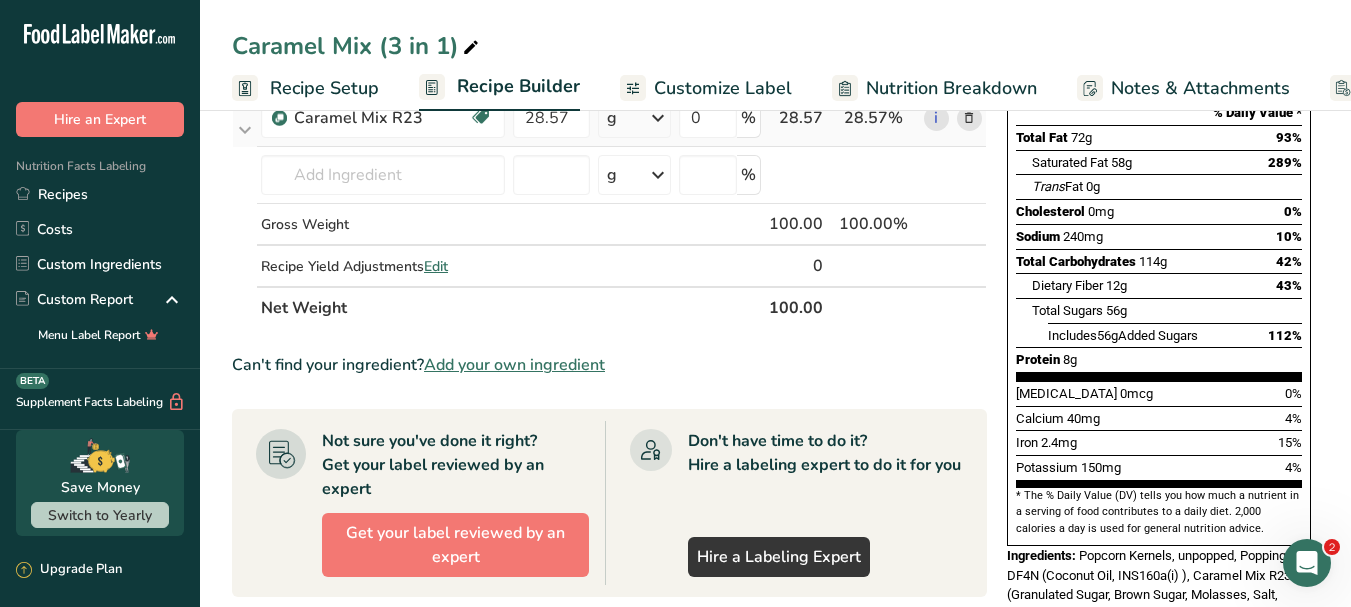 scroll, scrollTop: 300, scrollLeft: 0, axis: vertical 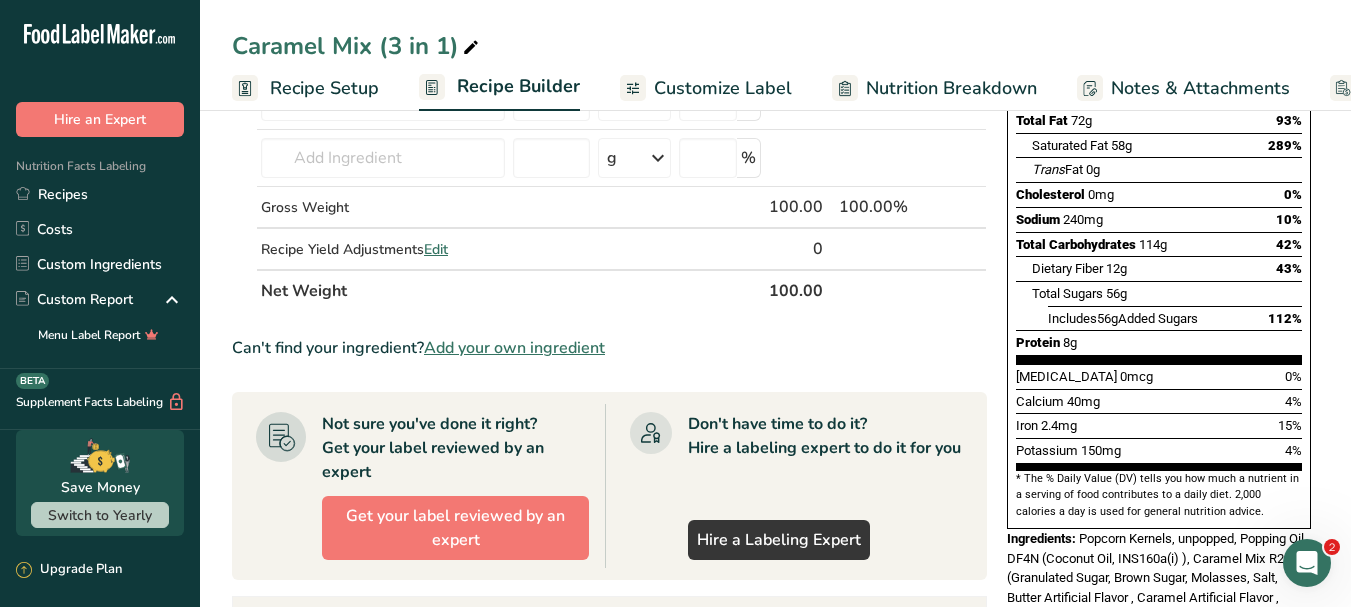 click on "Nutrition Breakdown" at bounding box center [951, 88] 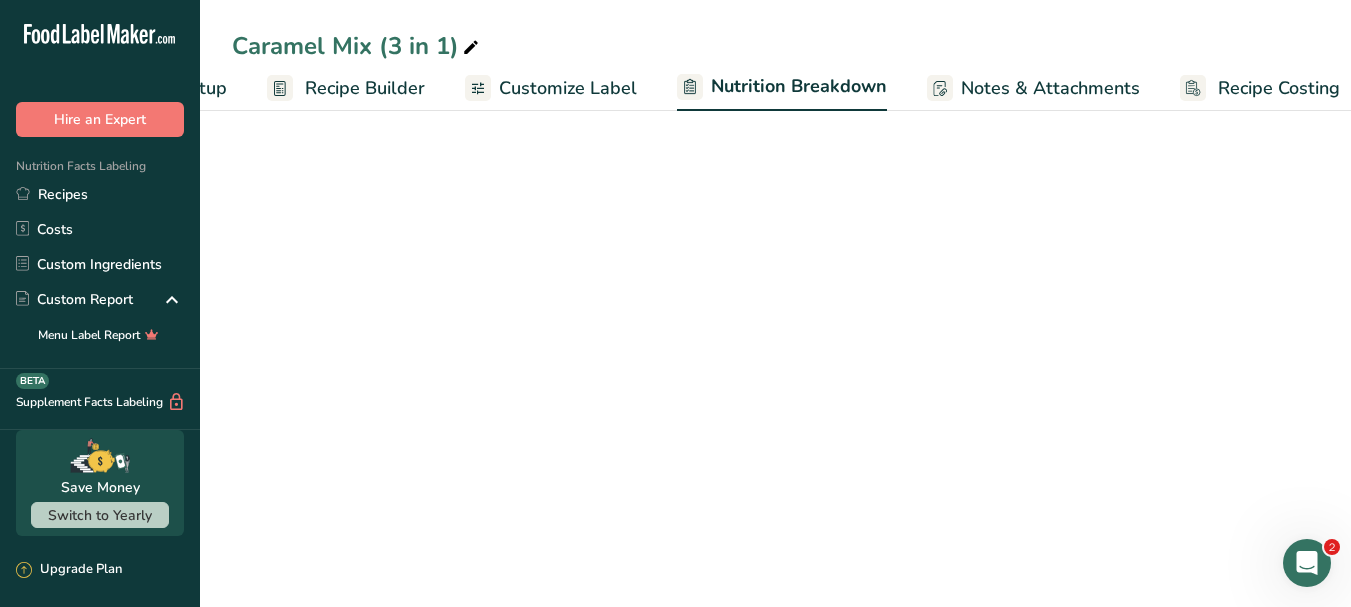 select on "Calories" 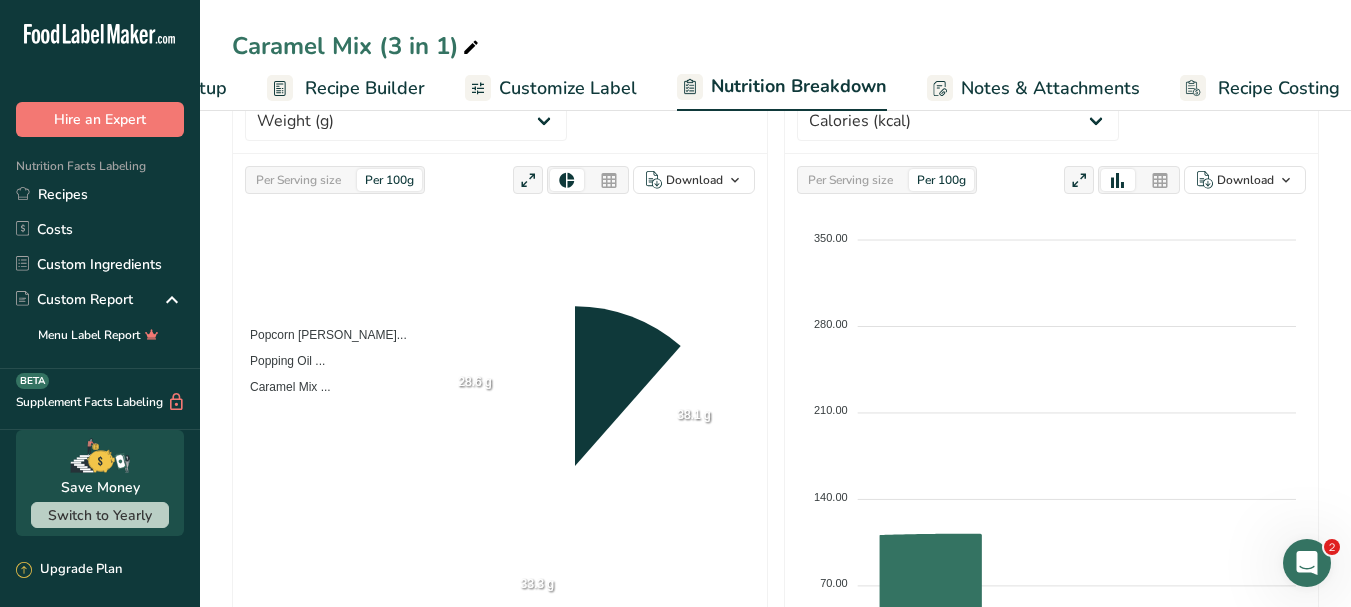 scroll, scrollTop: 0, scrollLeft: 172, axis: horizontal 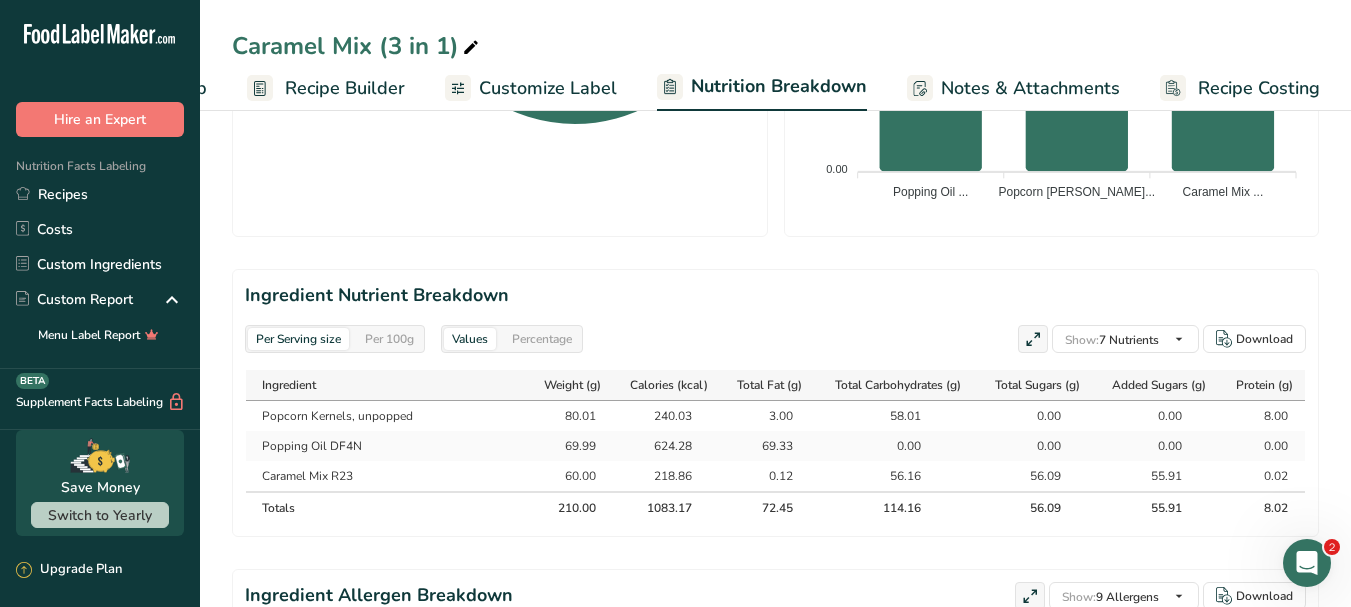 click on "Recipe Builder" at bounding box center [345, 88] 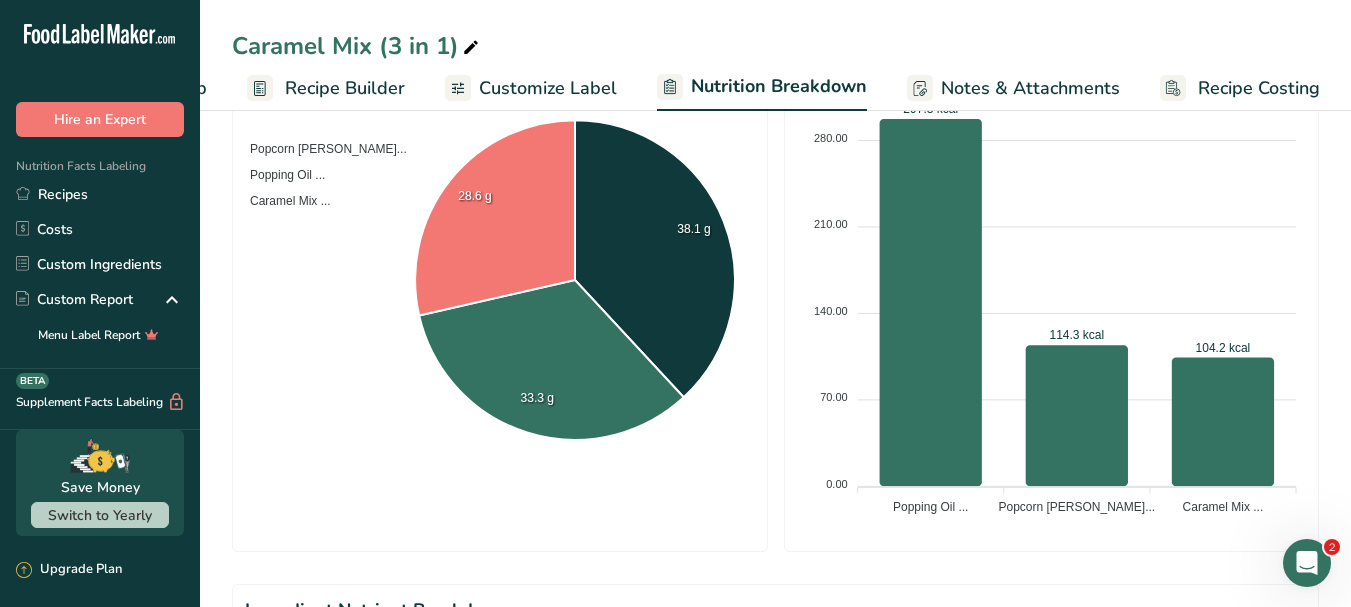 scroll, scrollTop: 0, scrollLeft: 170, axis: horizontal 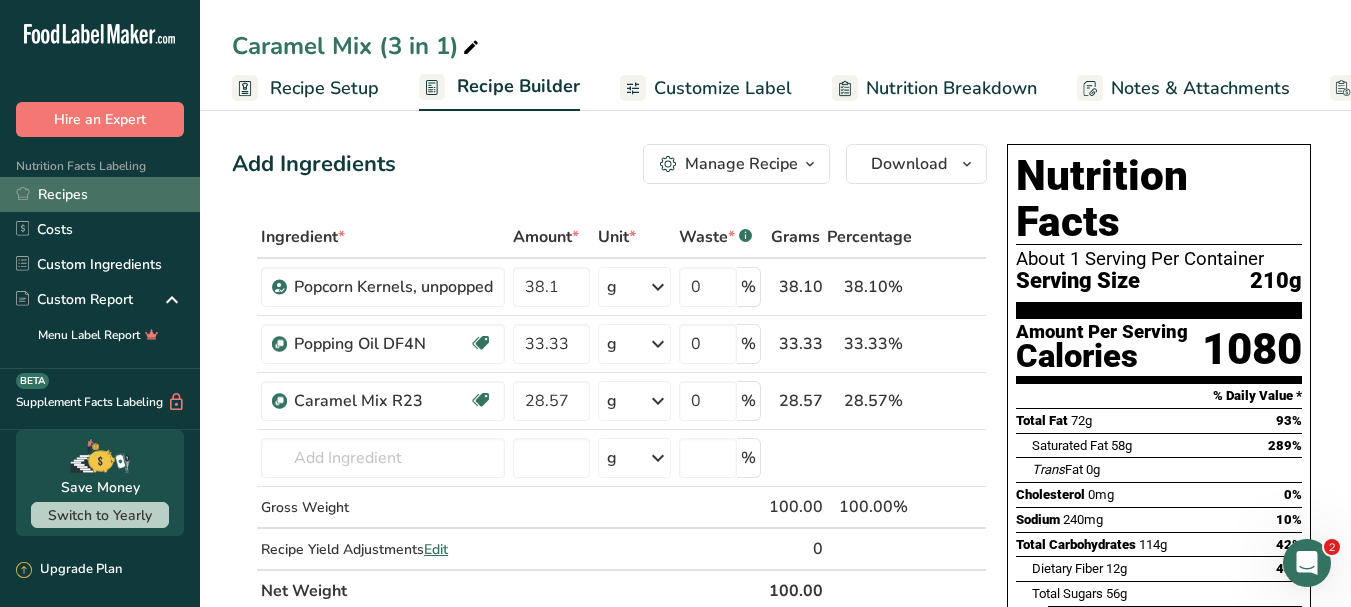 click on "Recipes" at bounding box center (100, 194) 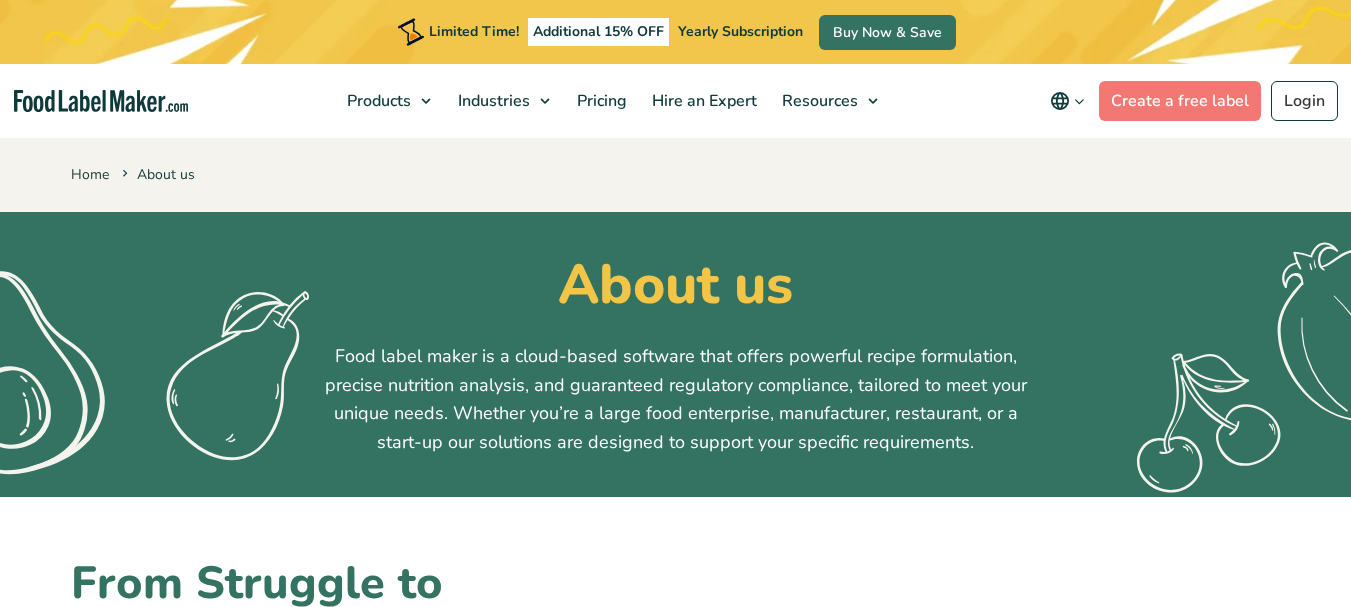 scroll, scrollTop: 0, scrollLeft: 0, axis: both 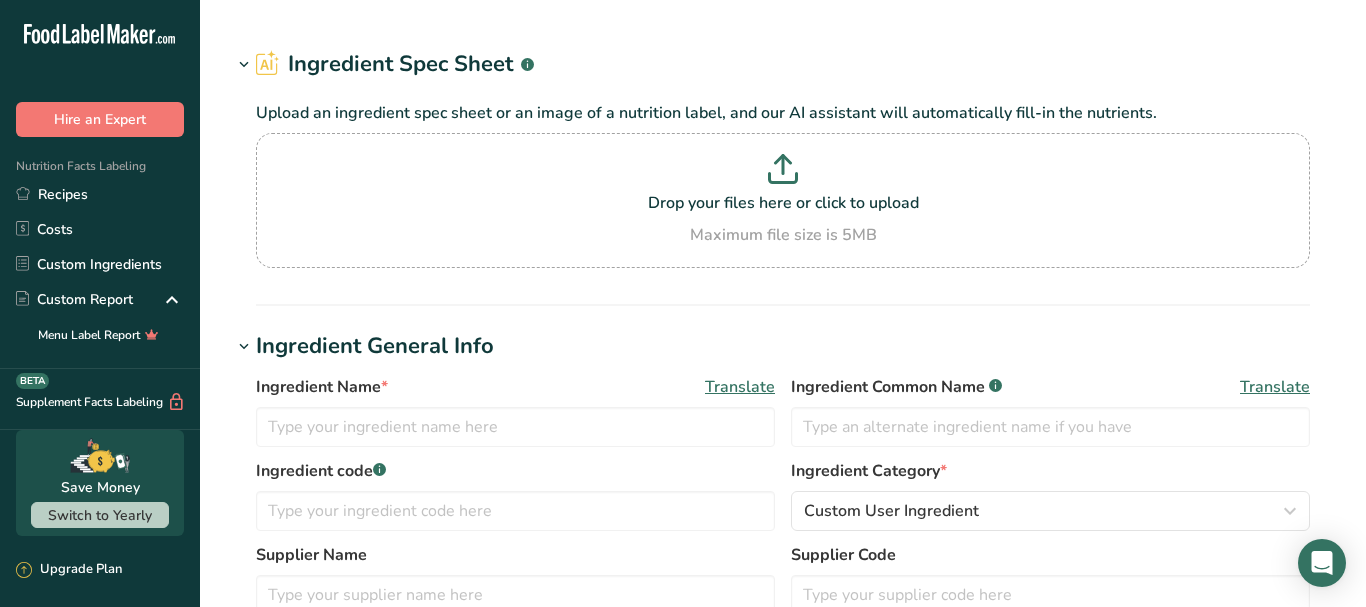 type on "Oil, palm" 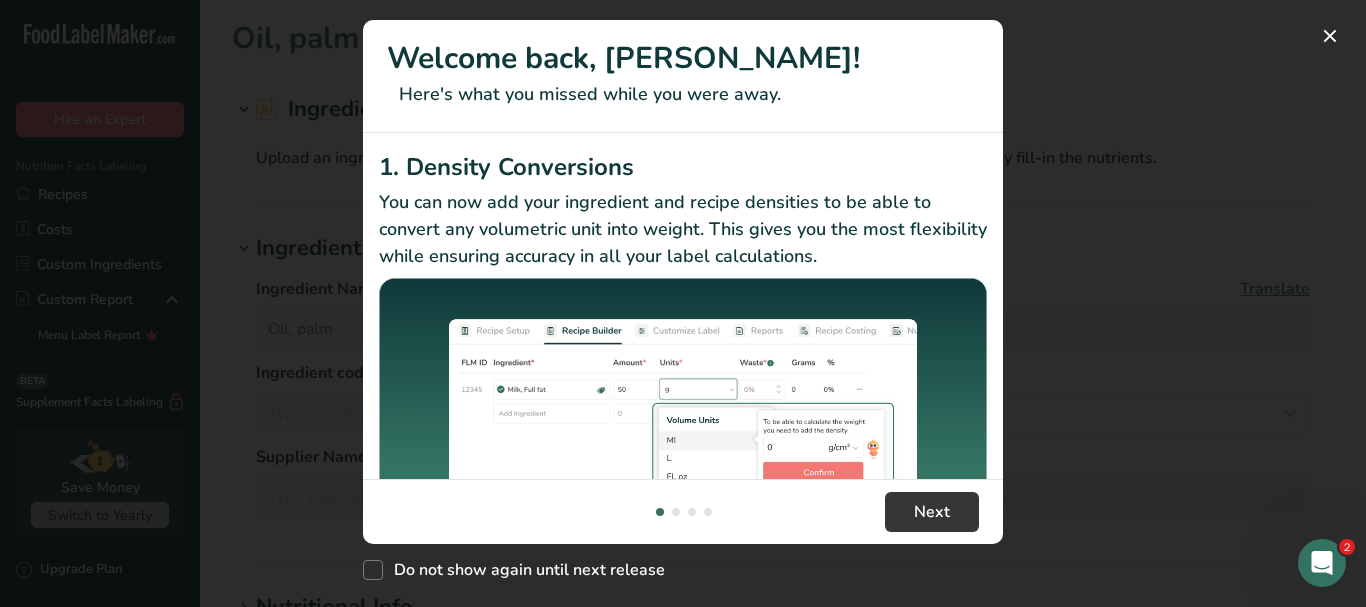 scroll, scrollTop: 0, scrollLeft: 0, axis: both 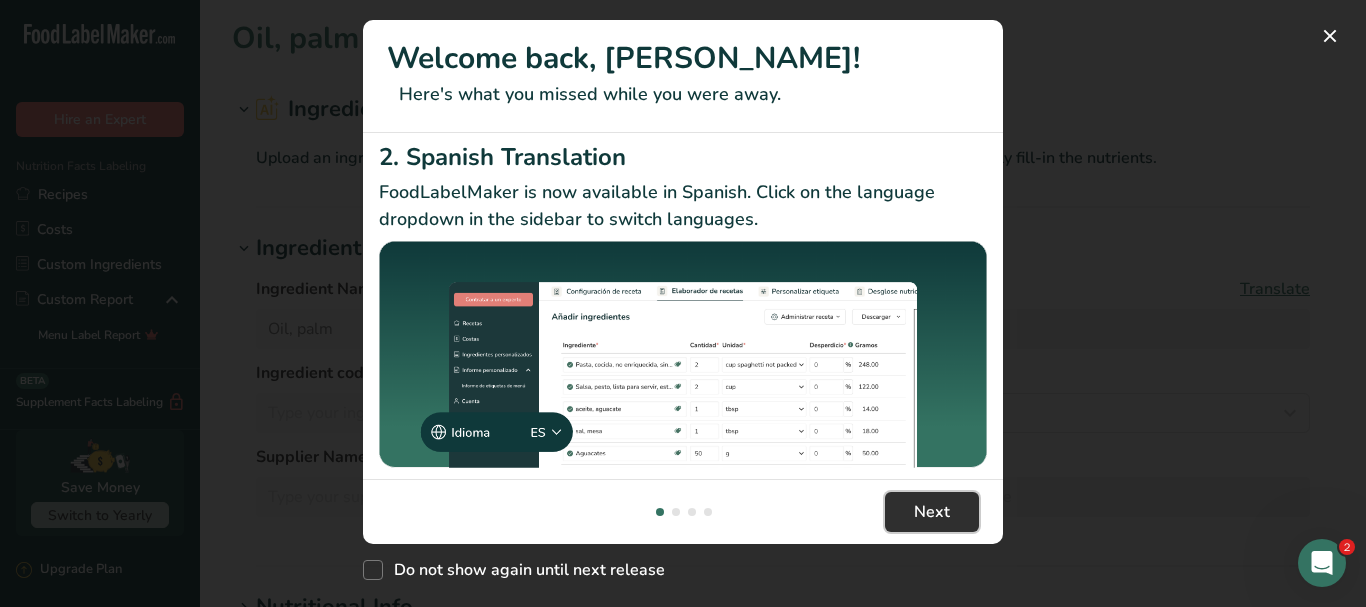 click on "Next" at bounding box center (932, 512) 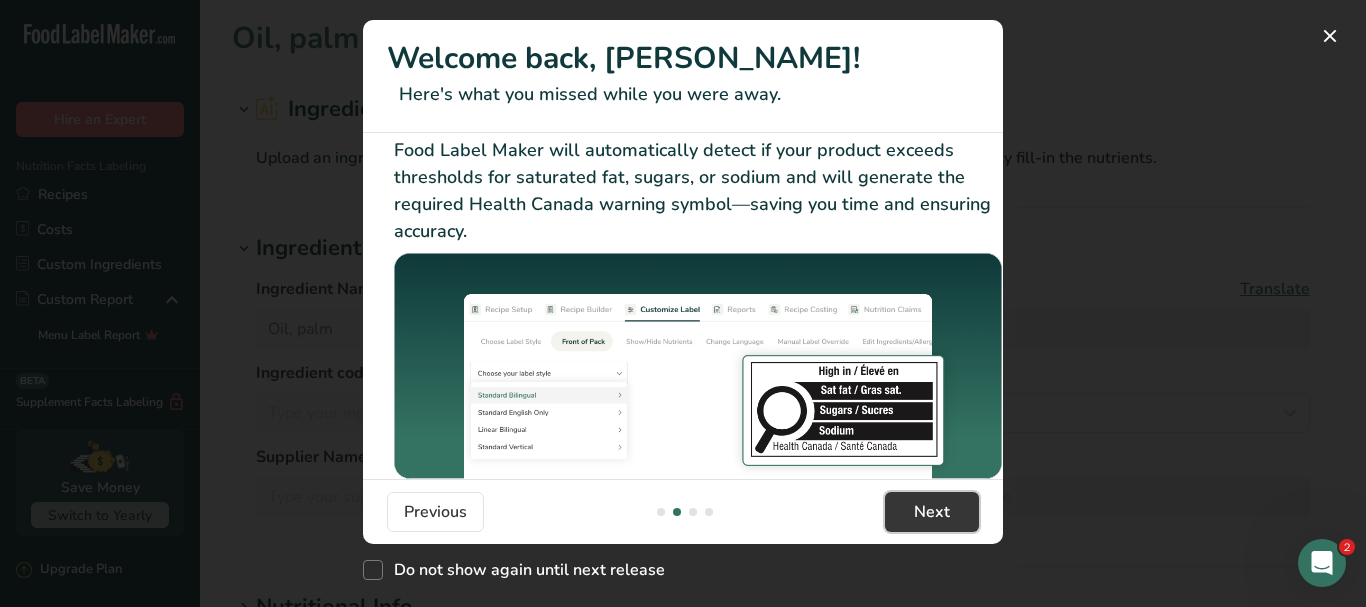 scroll, scrollTop: 73, scrollLeft: 0, axis: vertical 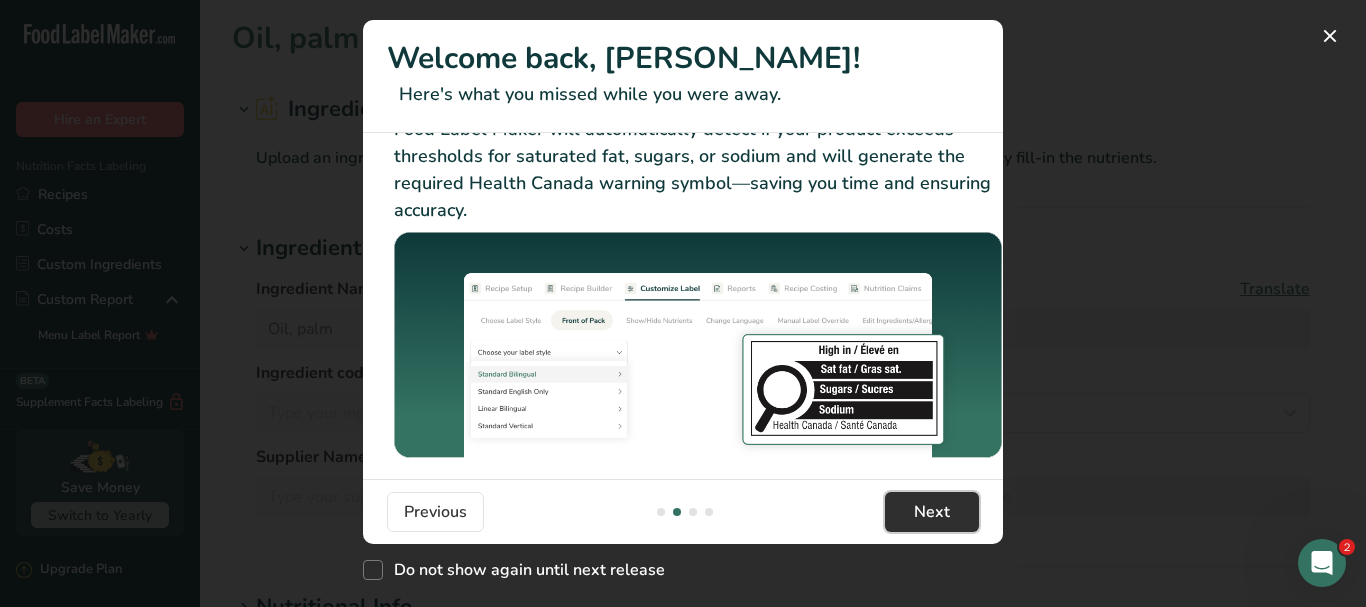 click on "Next" at bounding box center [932, 512] 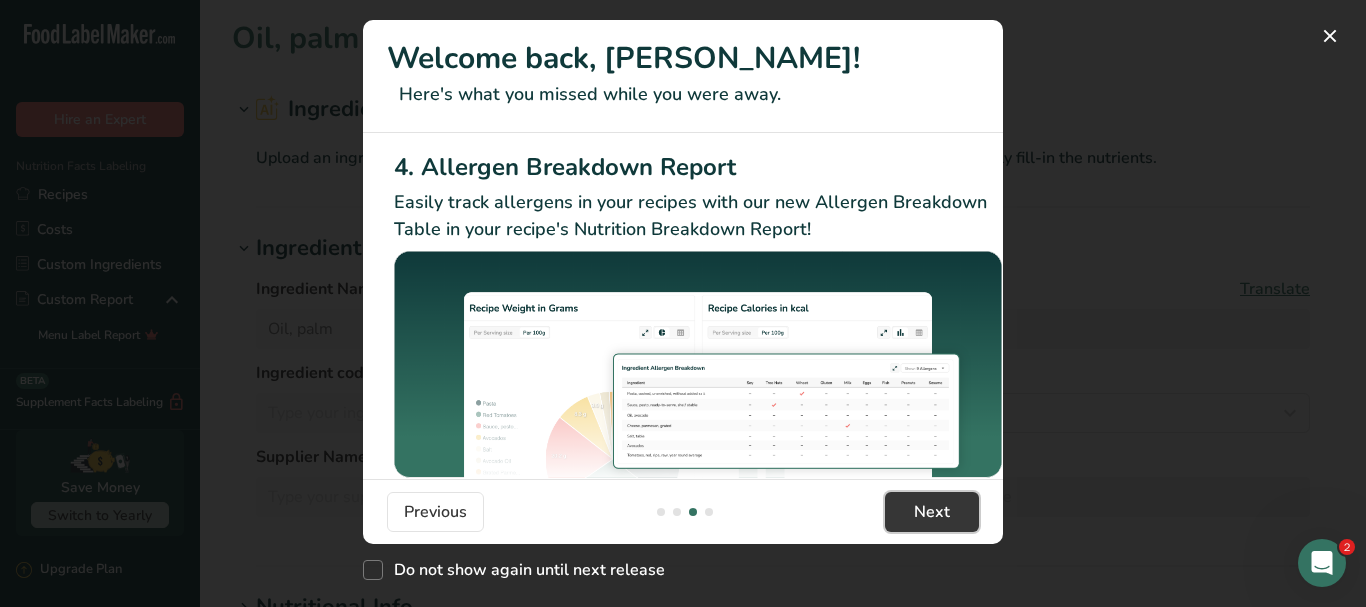 scroll, scrollTop: 407, scrollLeft: 0, axis: vertical 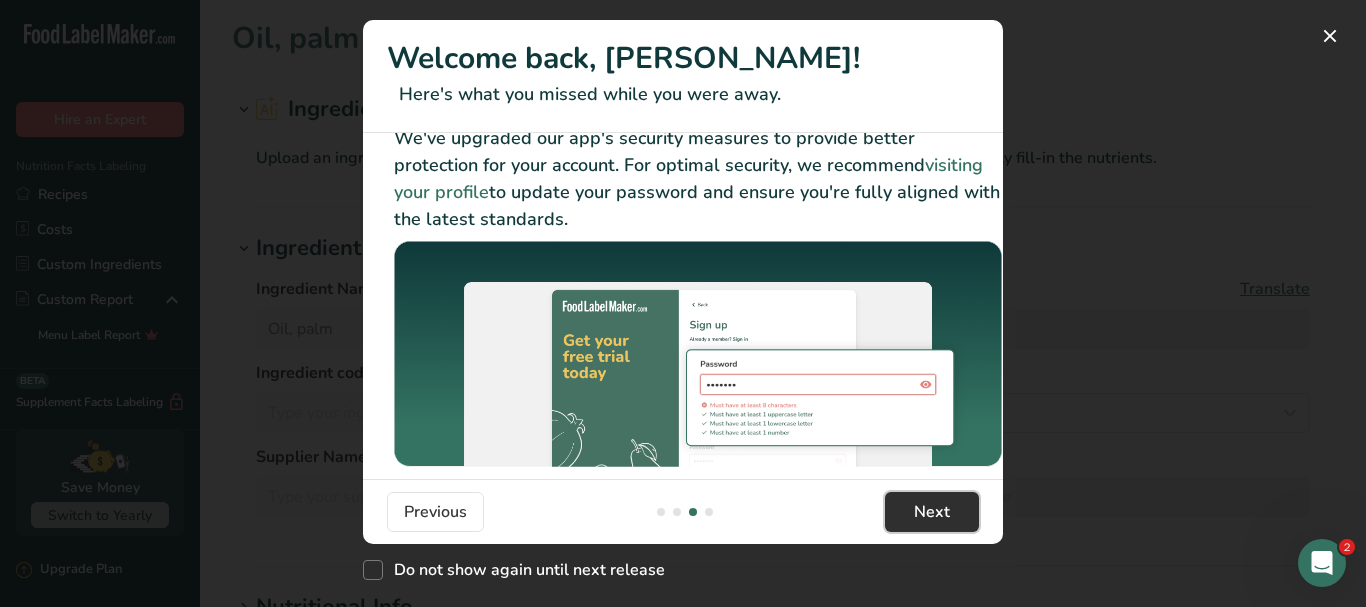 click on "Next" at bounding box center (932, 512) 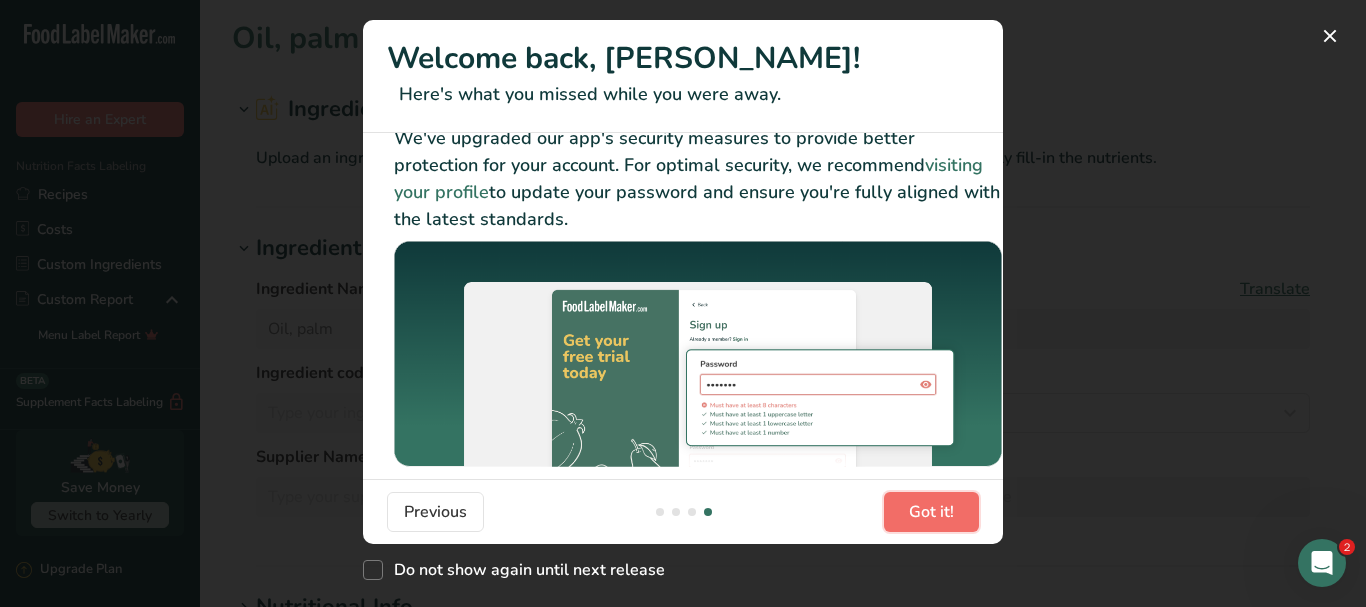 scroll, scrollTop: 0, scrollLeft: 1905, axis: horizontal 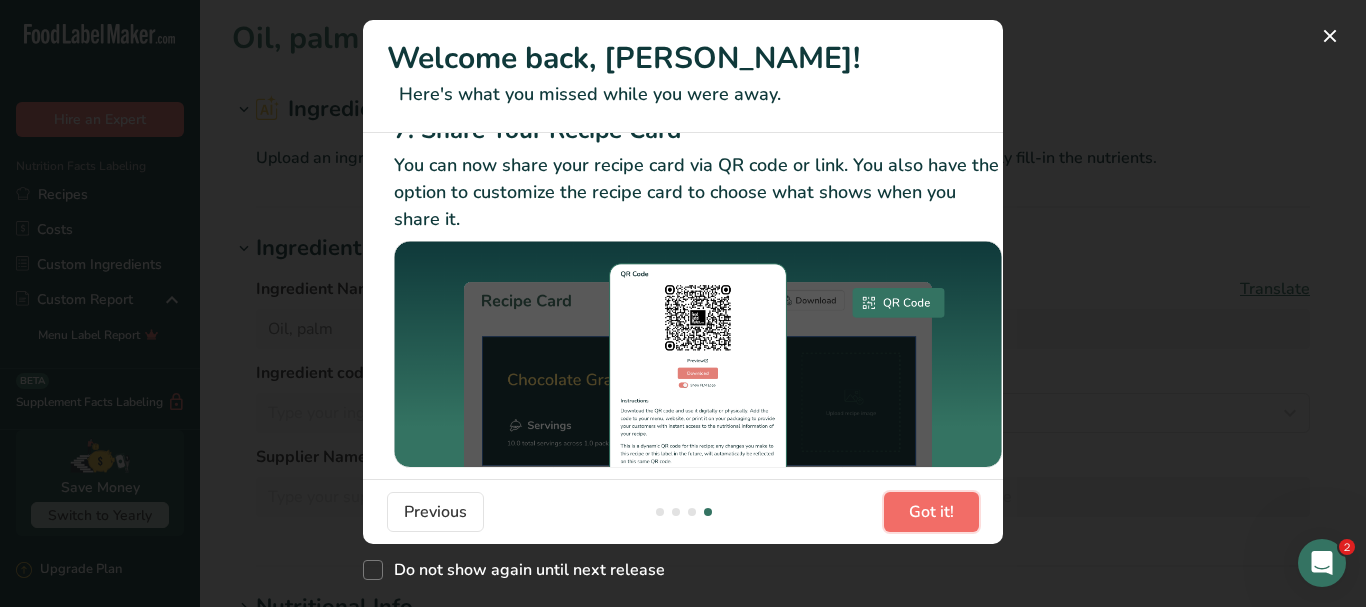 click on "Got it!" at bounding box center [931, 512] 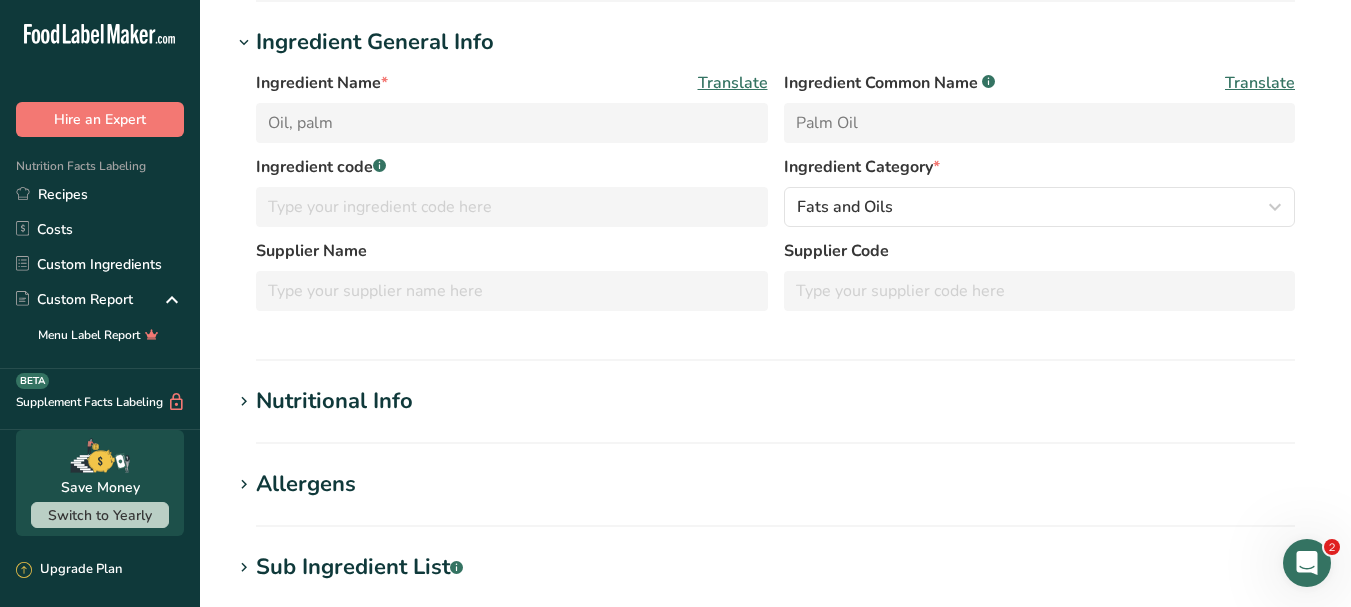 scroll, scrollTop: 0, scrollLeft: 0, axis: both 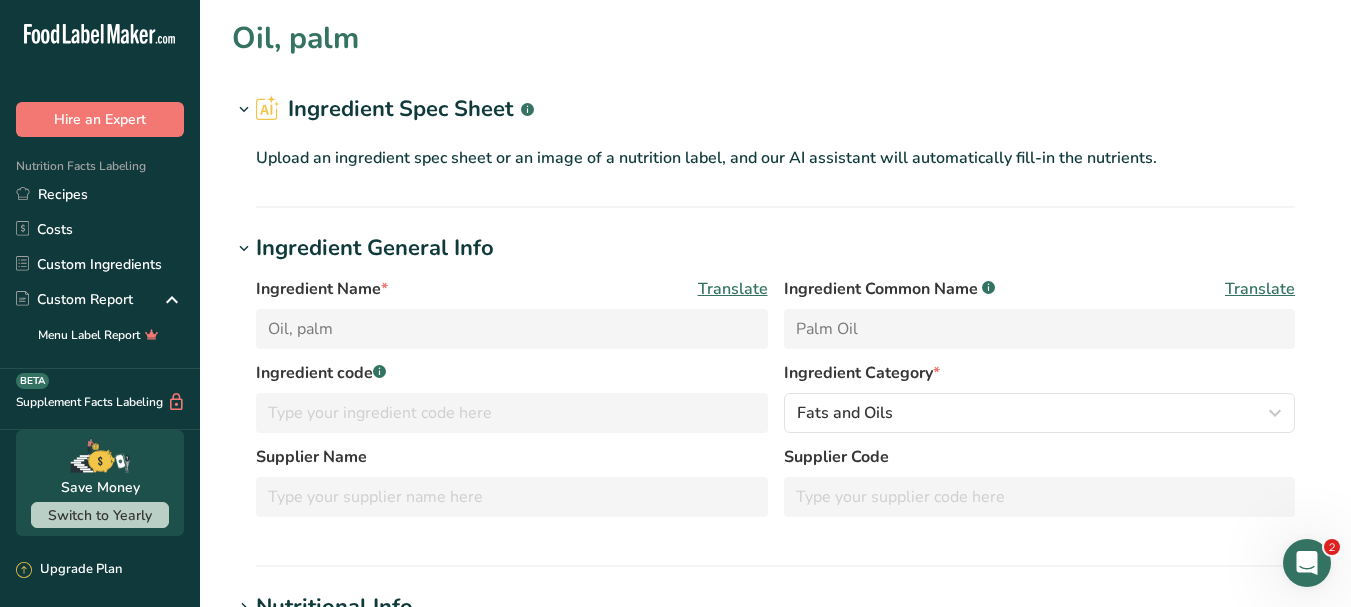 click on "Upload an ingredient spec sheet or an image of a nutrition label, and our AI assistant will automatically fill-in the nutrients." at bounding box center (775, 158) 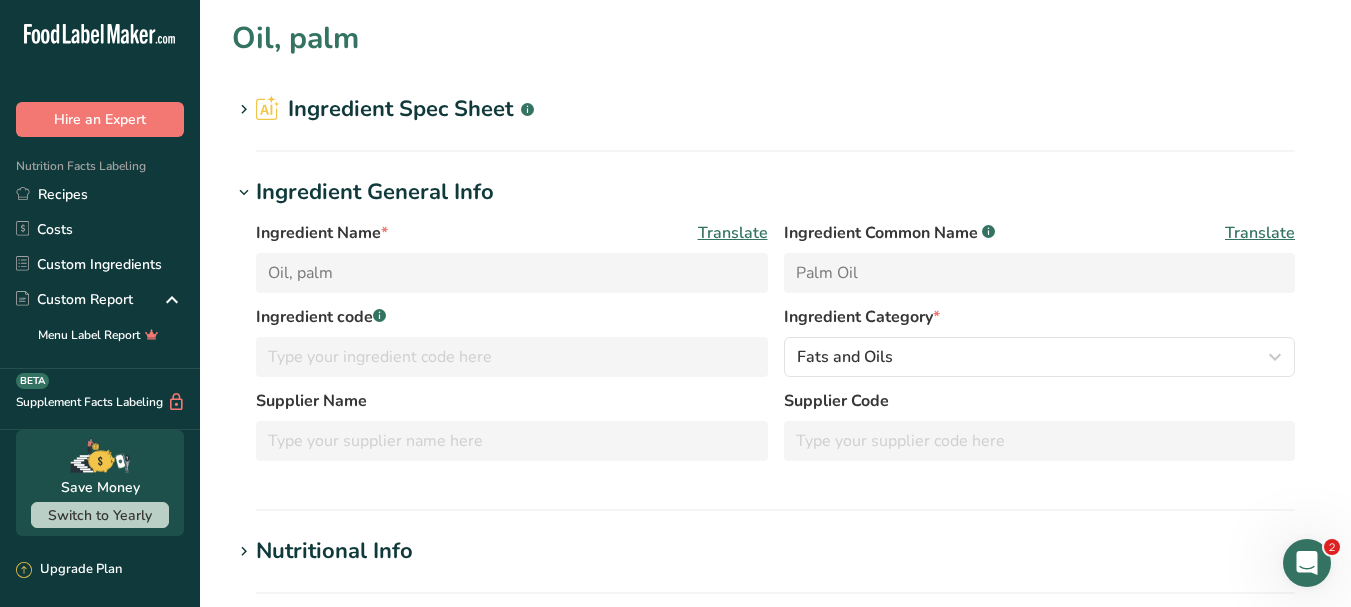 click 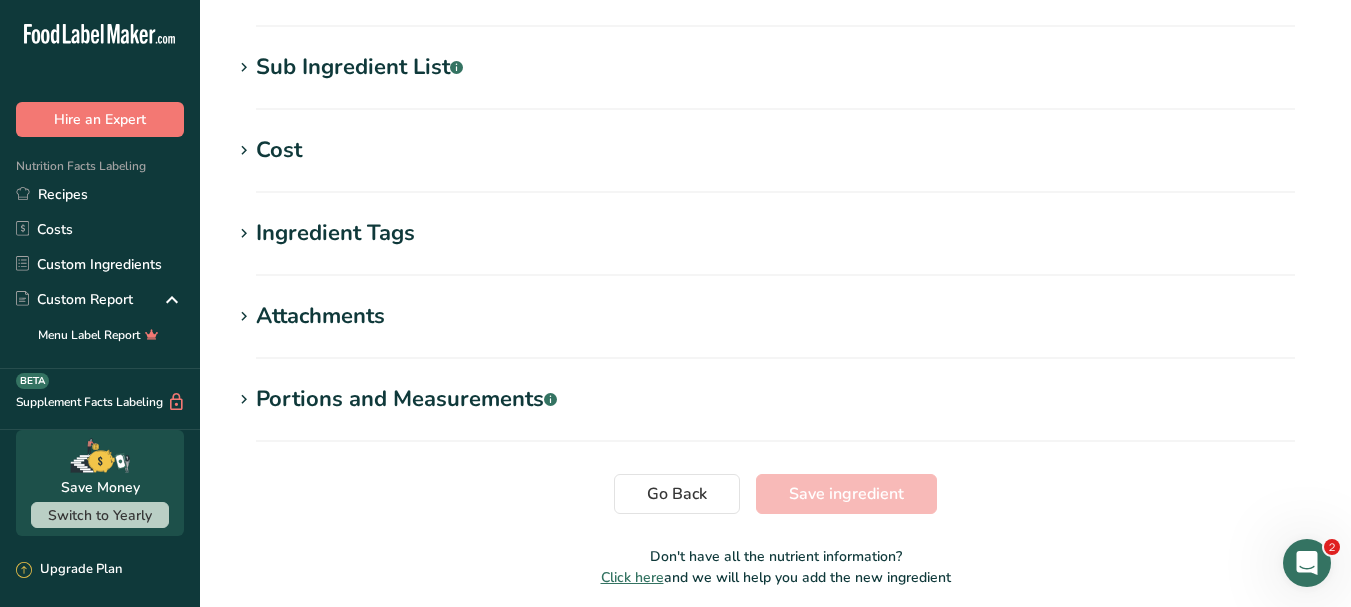 scroll, scrollTop: 783, scrollLeft: 0, axis: vertical 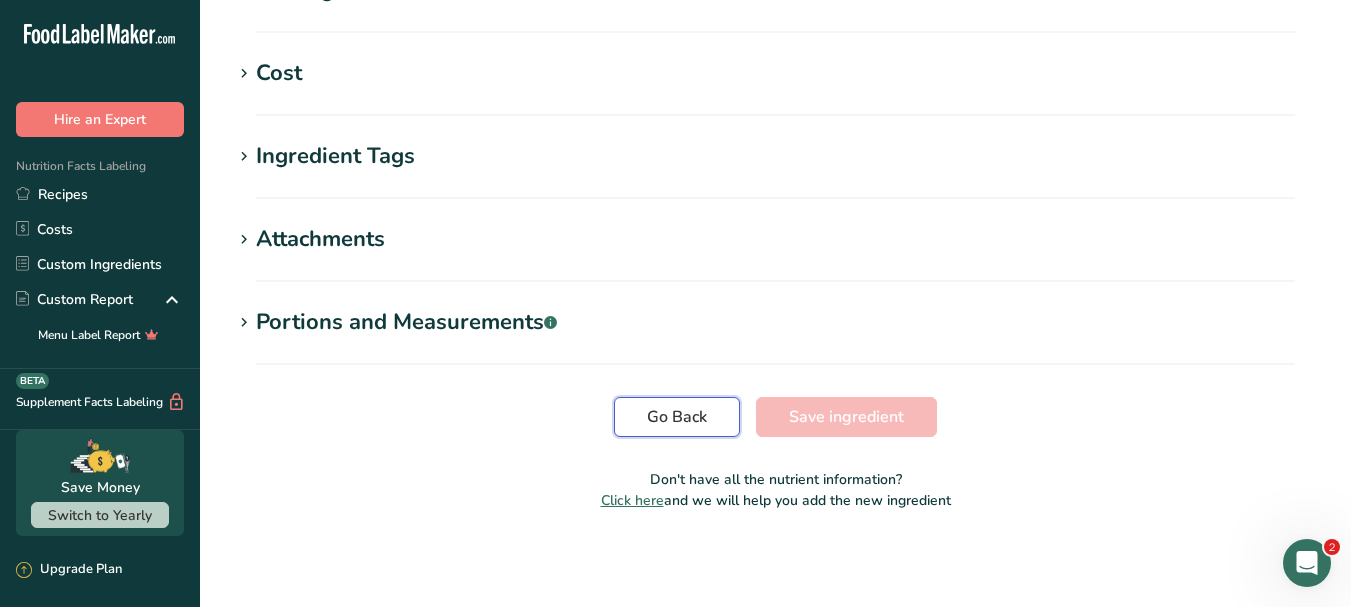 click on "Go Back" at bounding box center [677, 417] 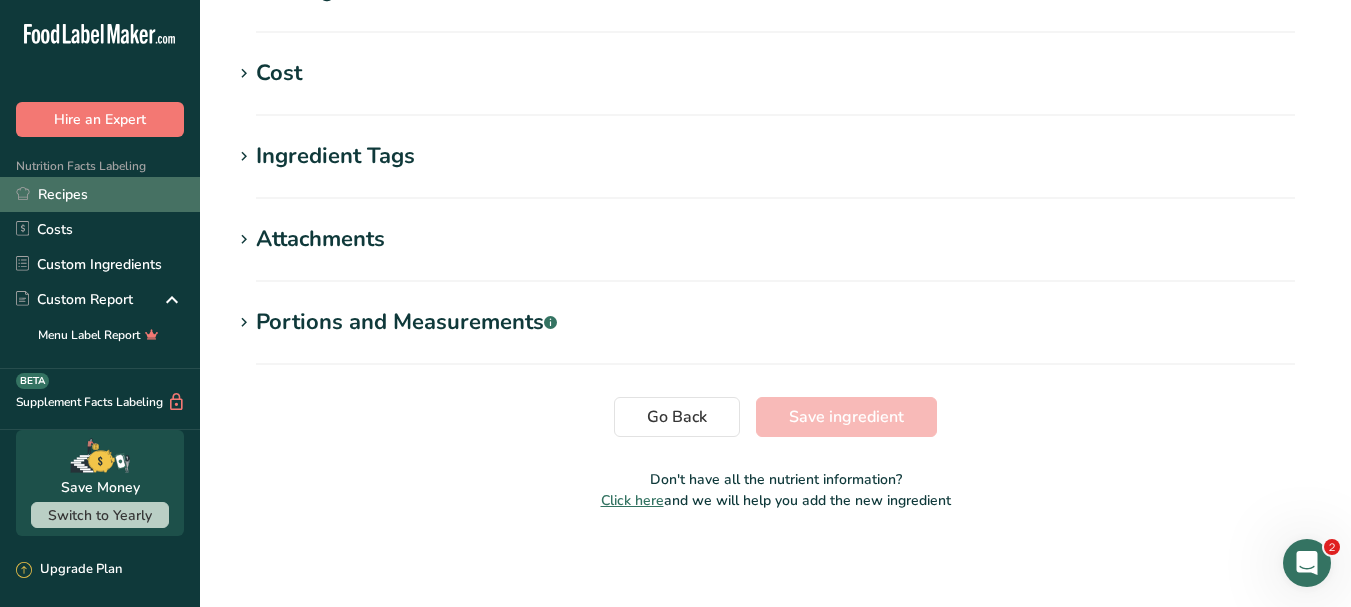 click on "Recipes" at bounding box center [100, 194] 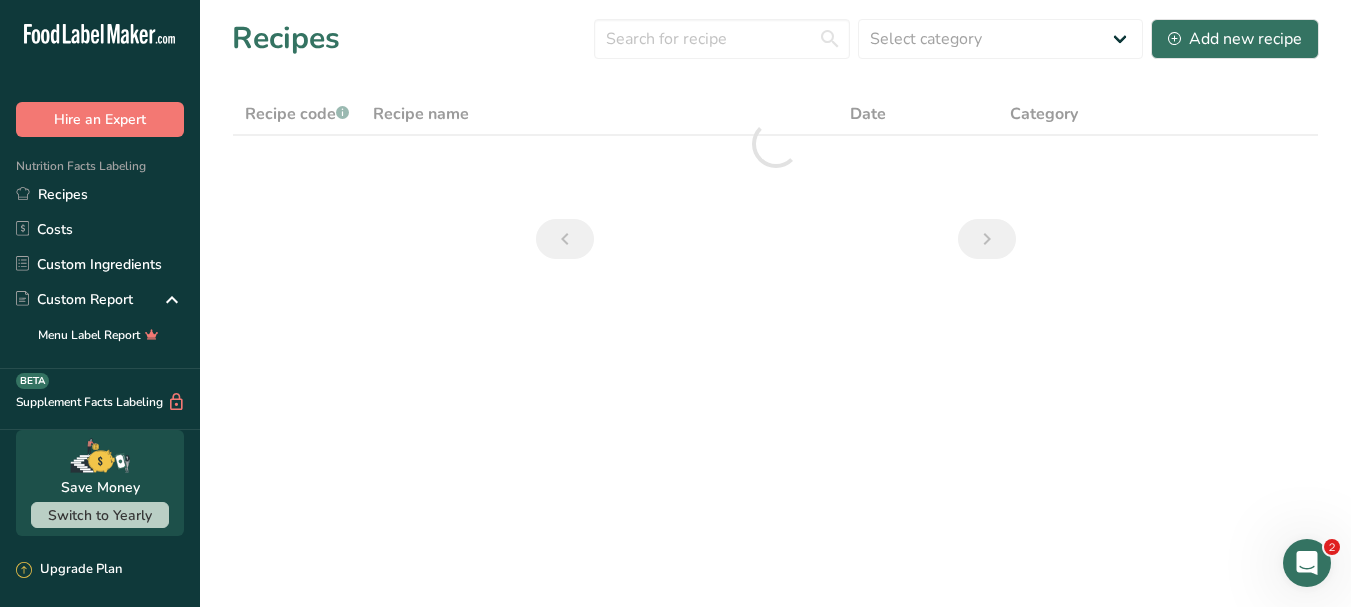 scroll, scrollTop: 0, scrollLeft: 0, axis: both 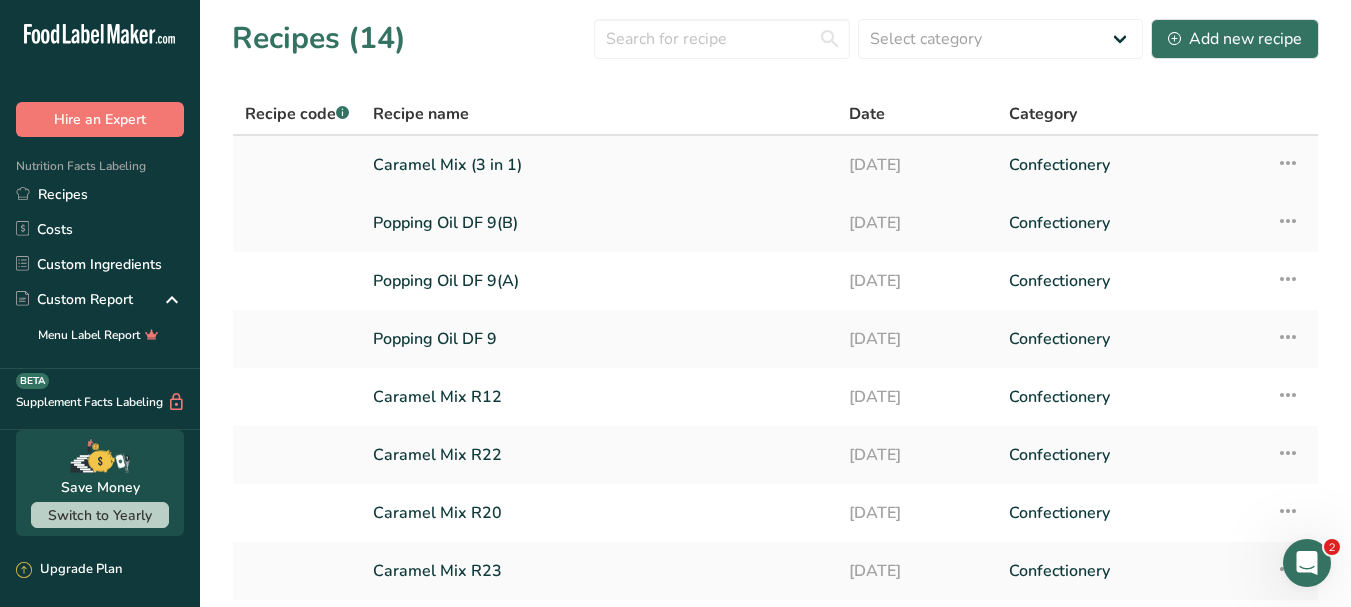 click on "Caramel Mix (3 in 1)" at bounding box center (599, 165) 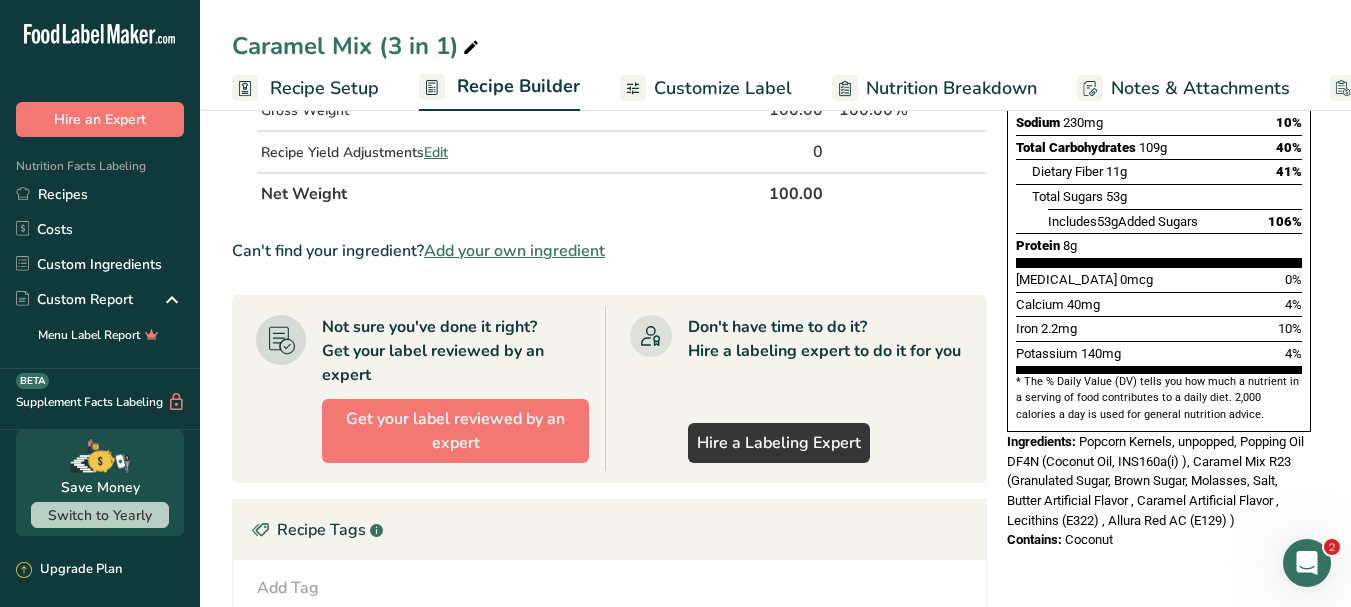 scroll, scrollTop: 400, scrollLeft: 0, axis: vertical 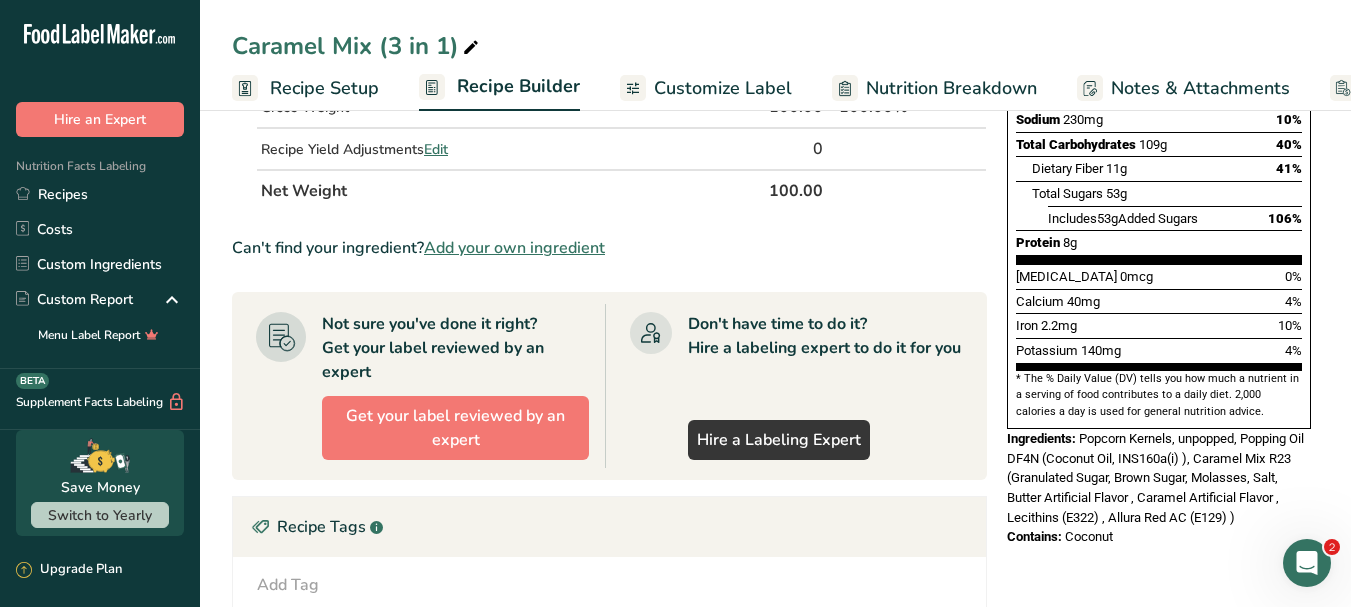 click on "Recipe Setup" at bounding box center [324, 88] 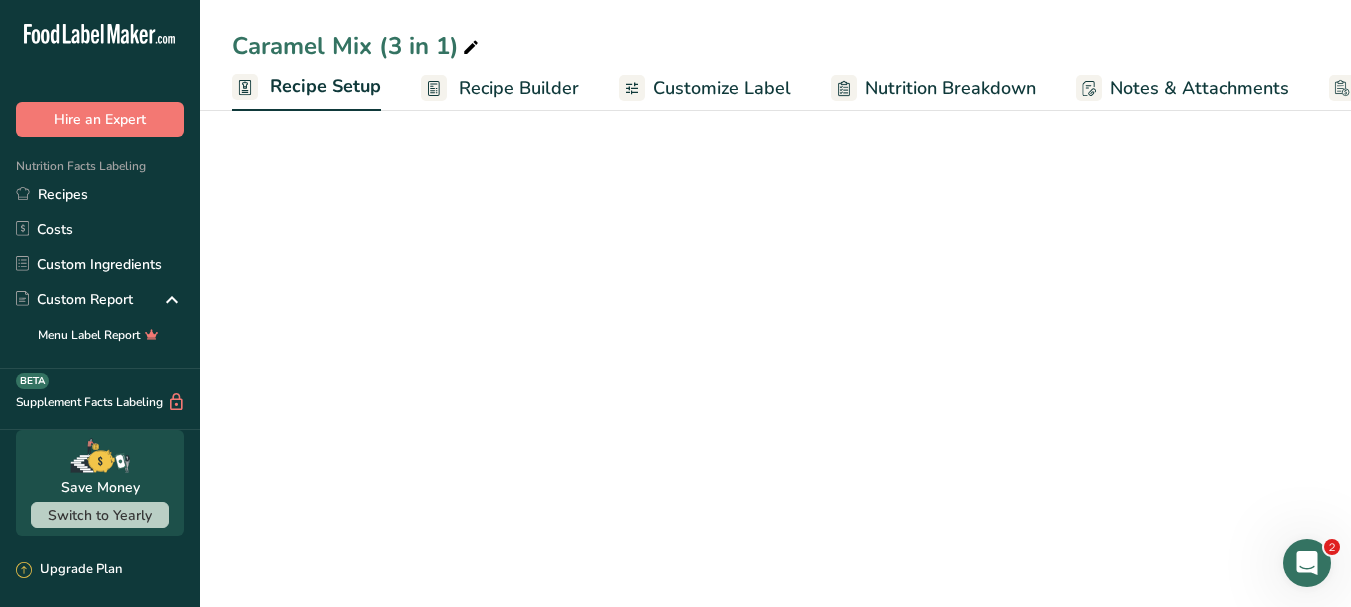 scroll, scrollTop: 0, scrollLeft: 7, axis: horizontal 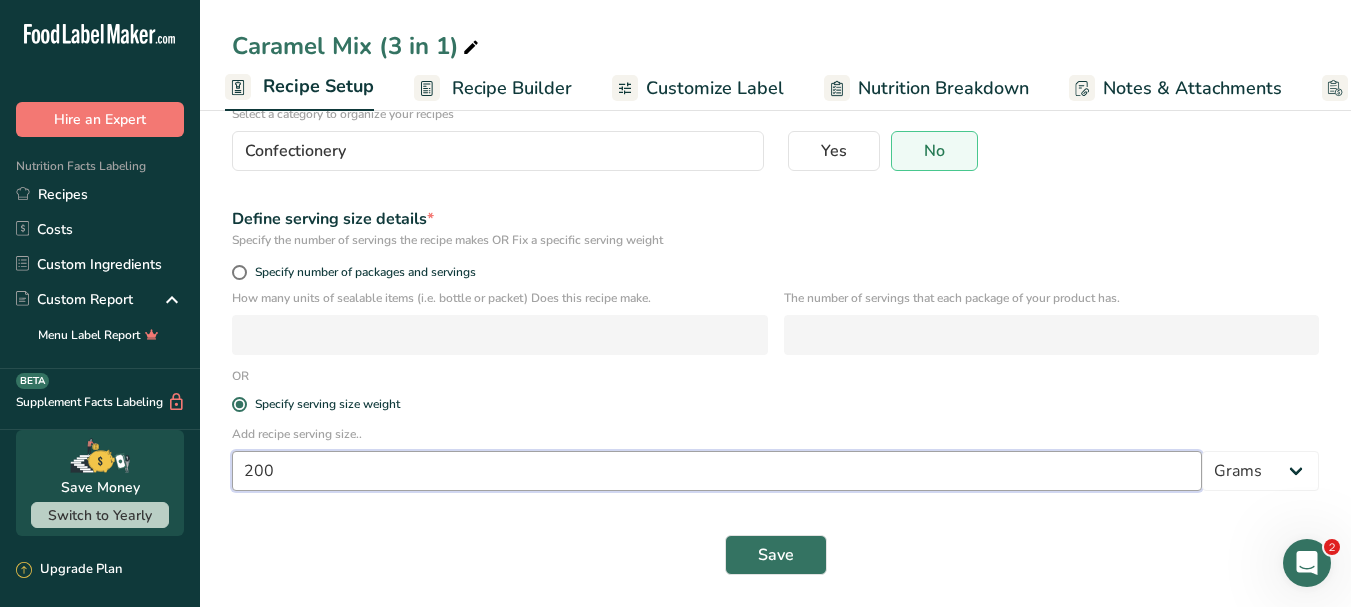 click on "200" at bounding box center [717, 471] 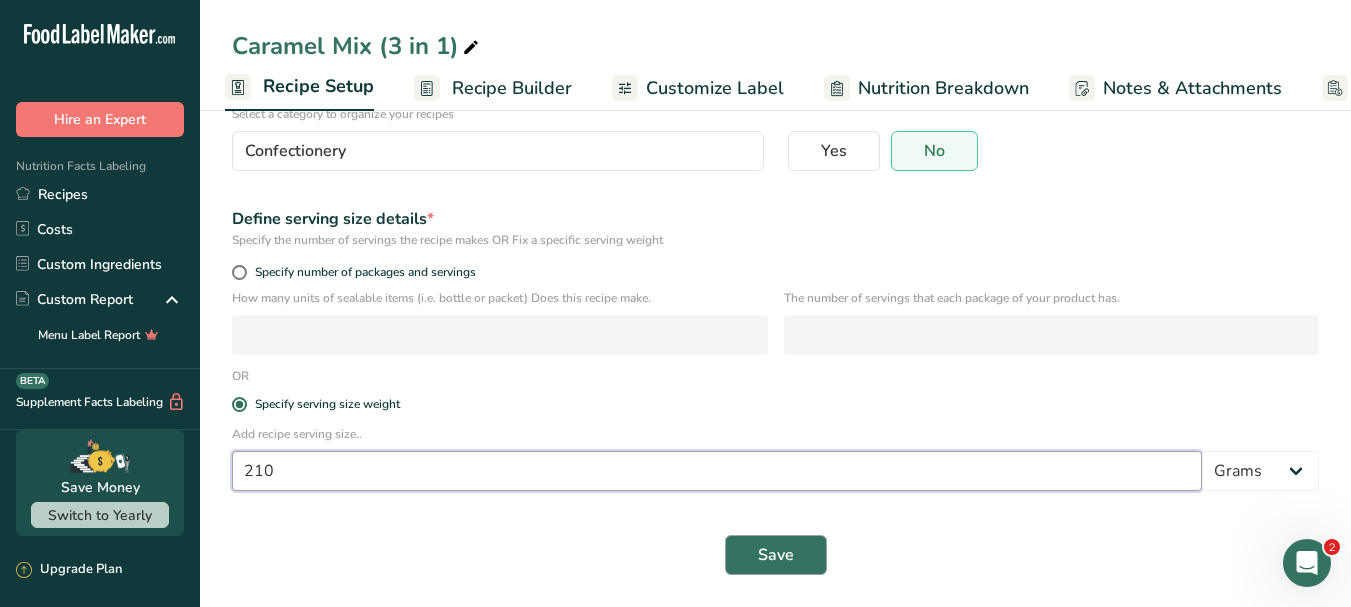 type on "210" 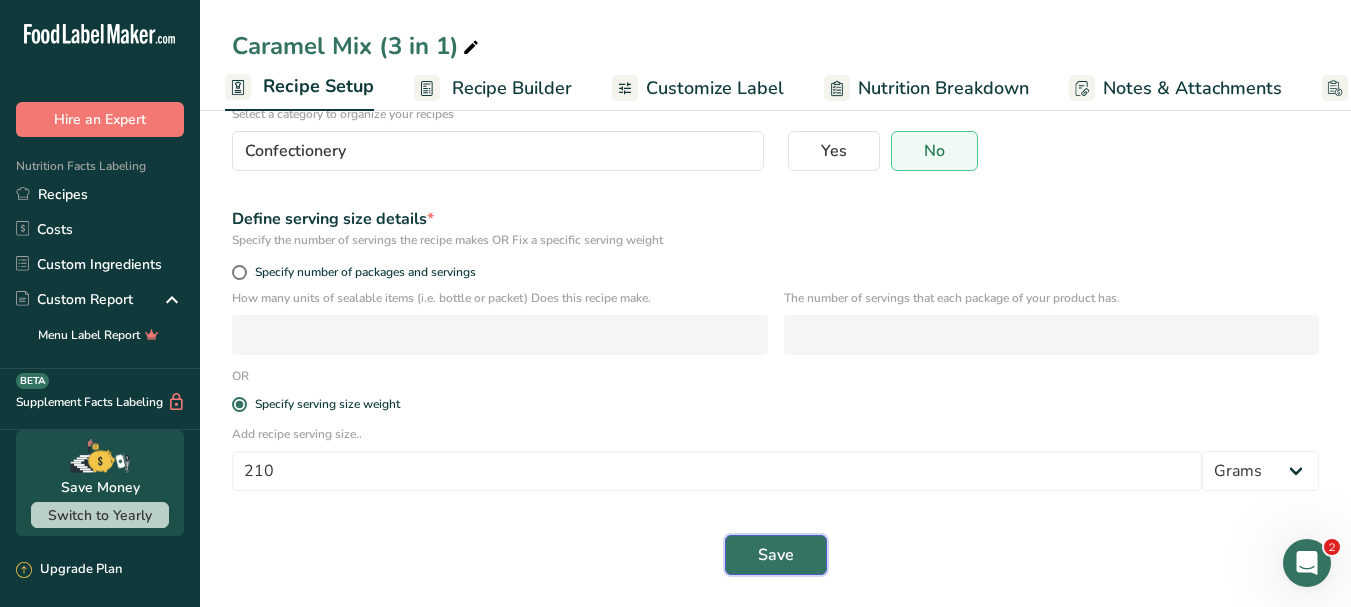 click on "Save" at bounding box center (776, 555) 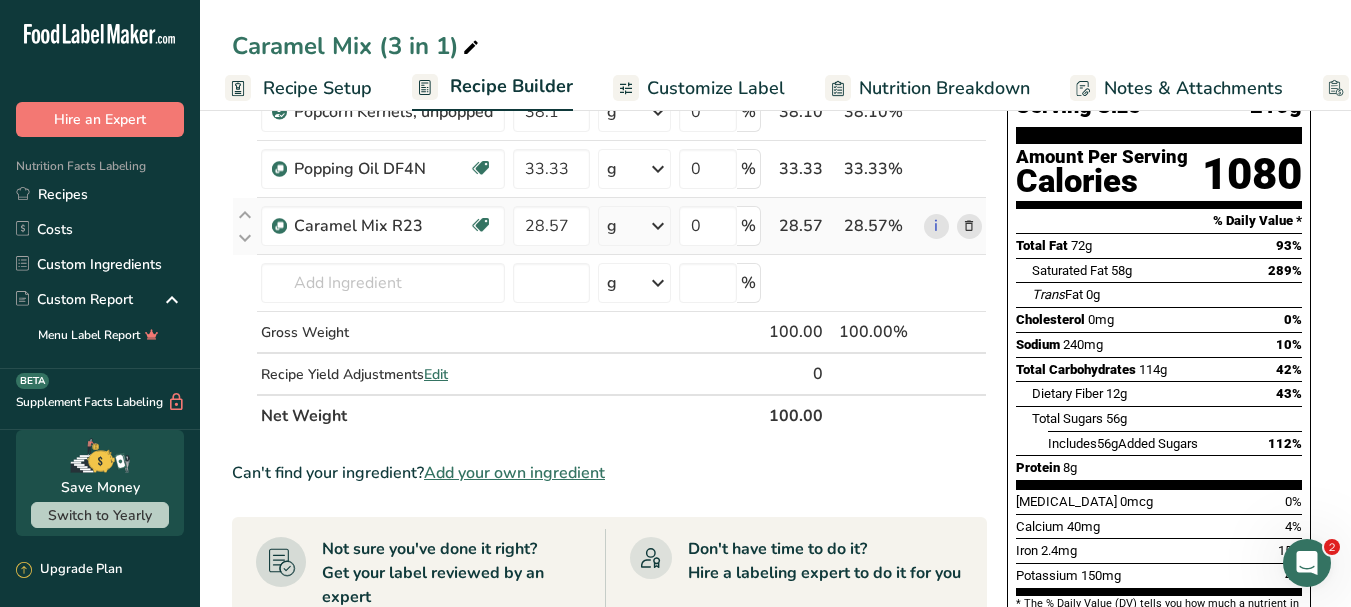 scroll, scrollTop: 0, scrollLeft: 0, axis: both 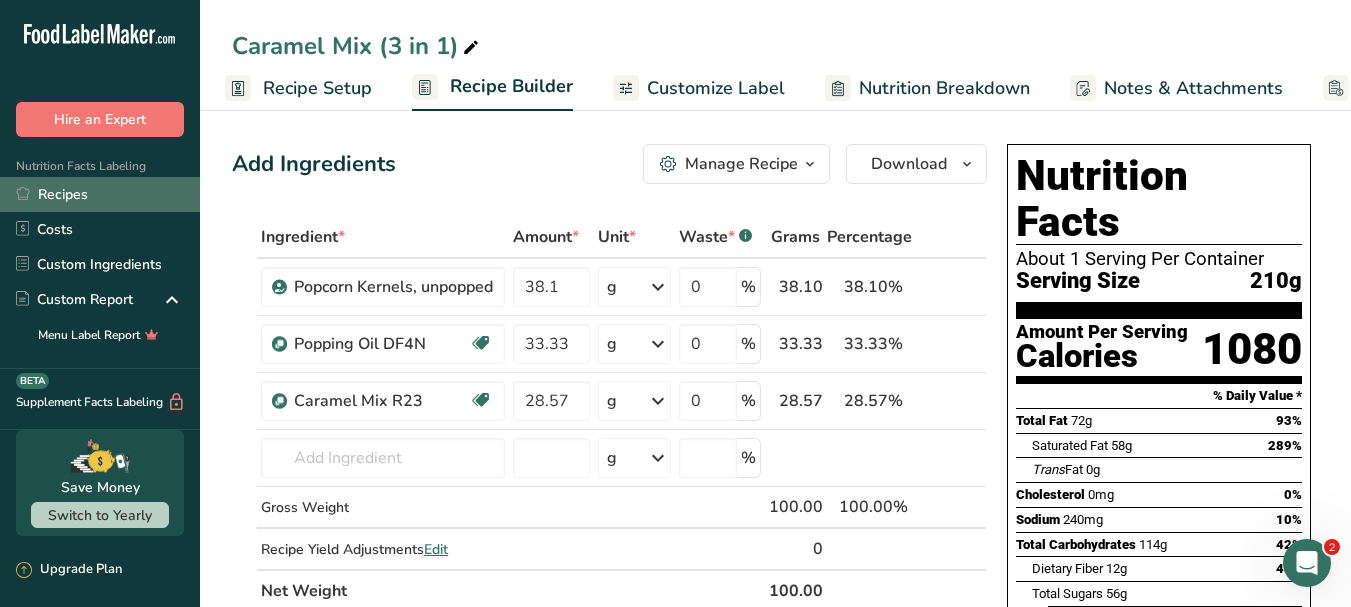 click on "Recipes" at bounding box center (100, 194) 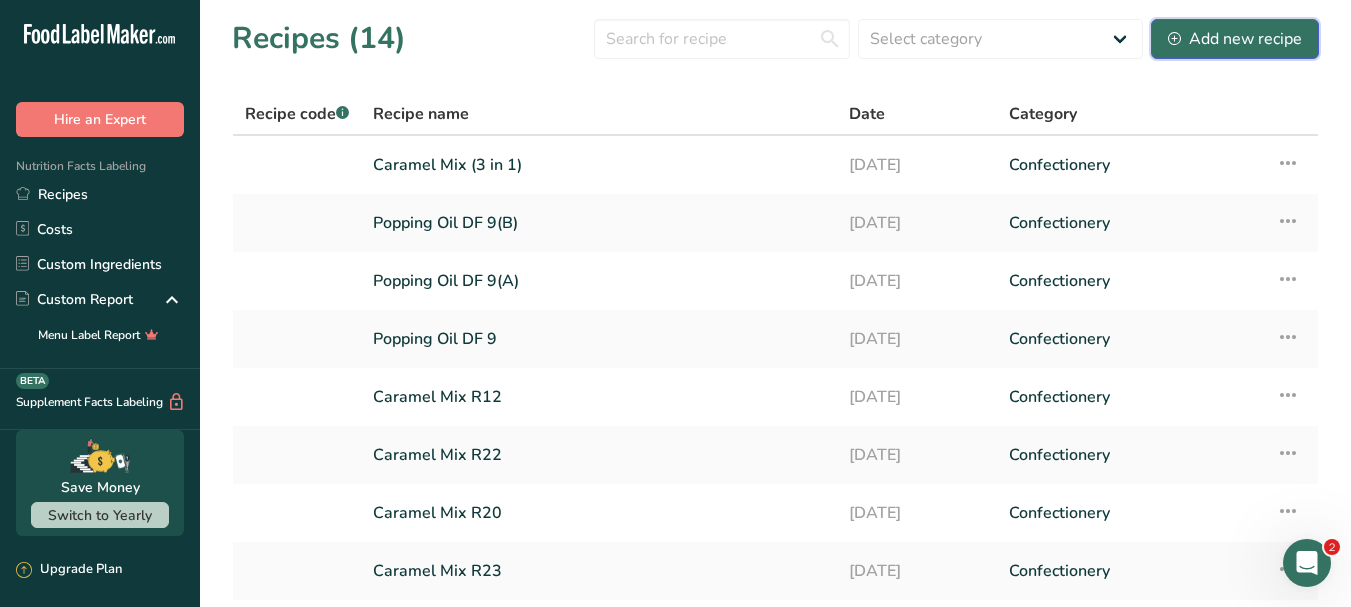 click on "Add new recipe" at bounding box center [1235, 39] 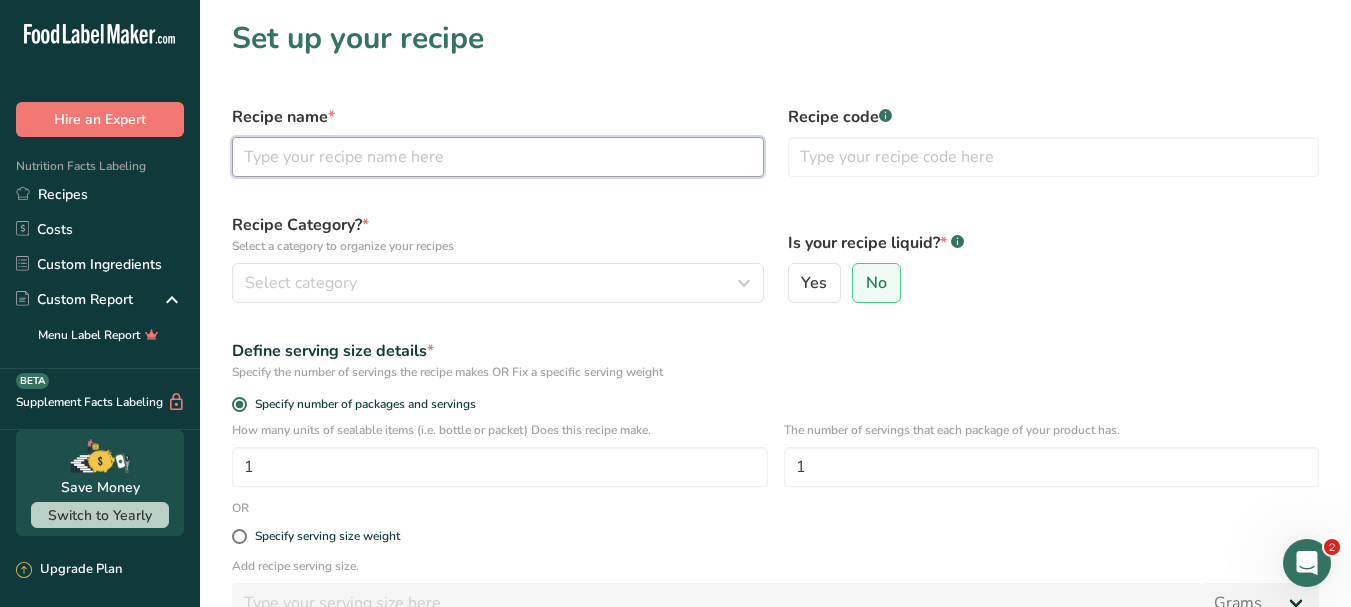 click at bounding box center [498, 157] 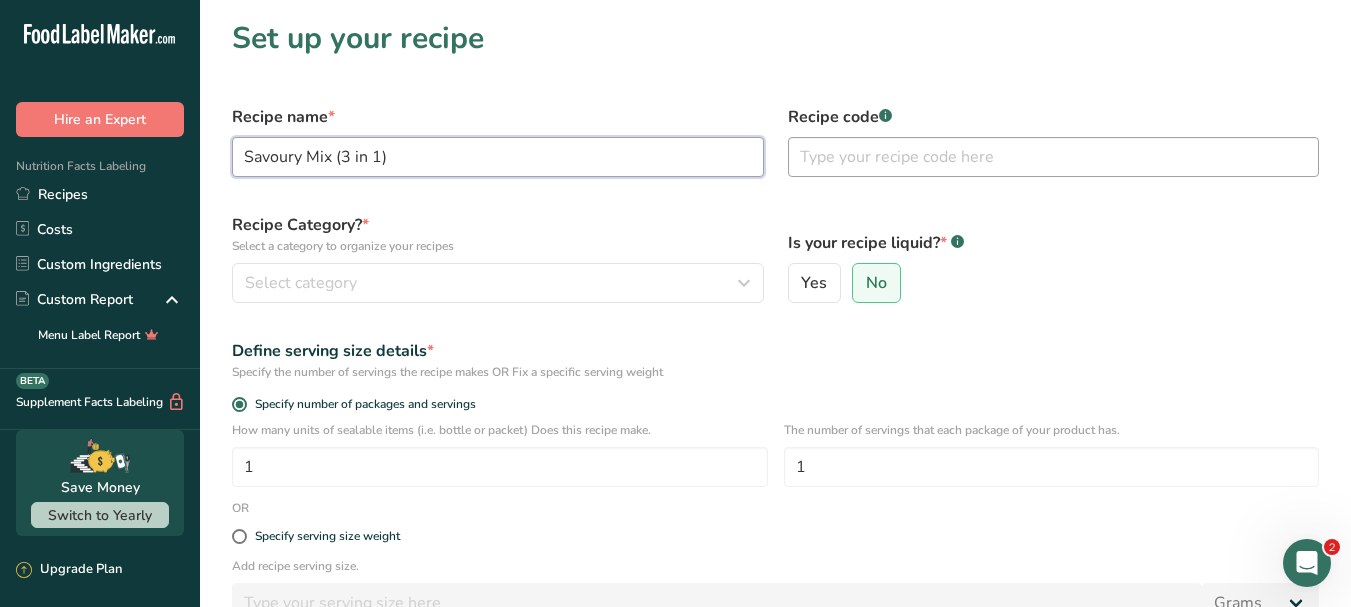 type on "Savoury Mix (3 in 1)" 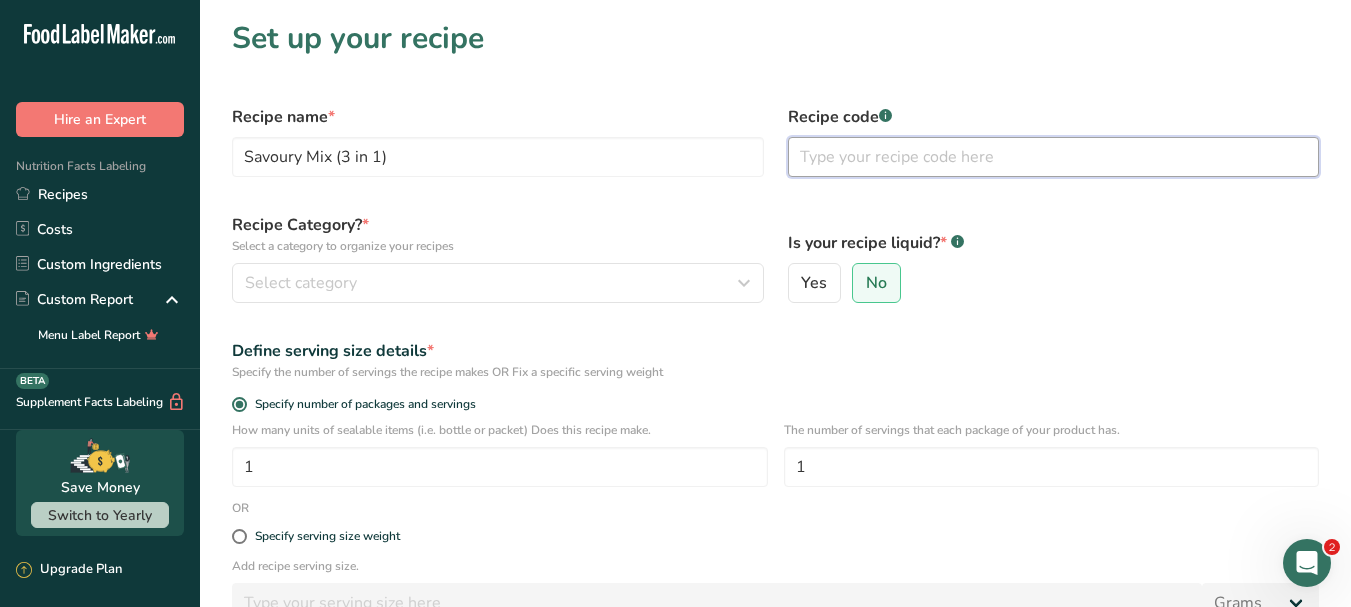 click at bounding box center [1054, 157] 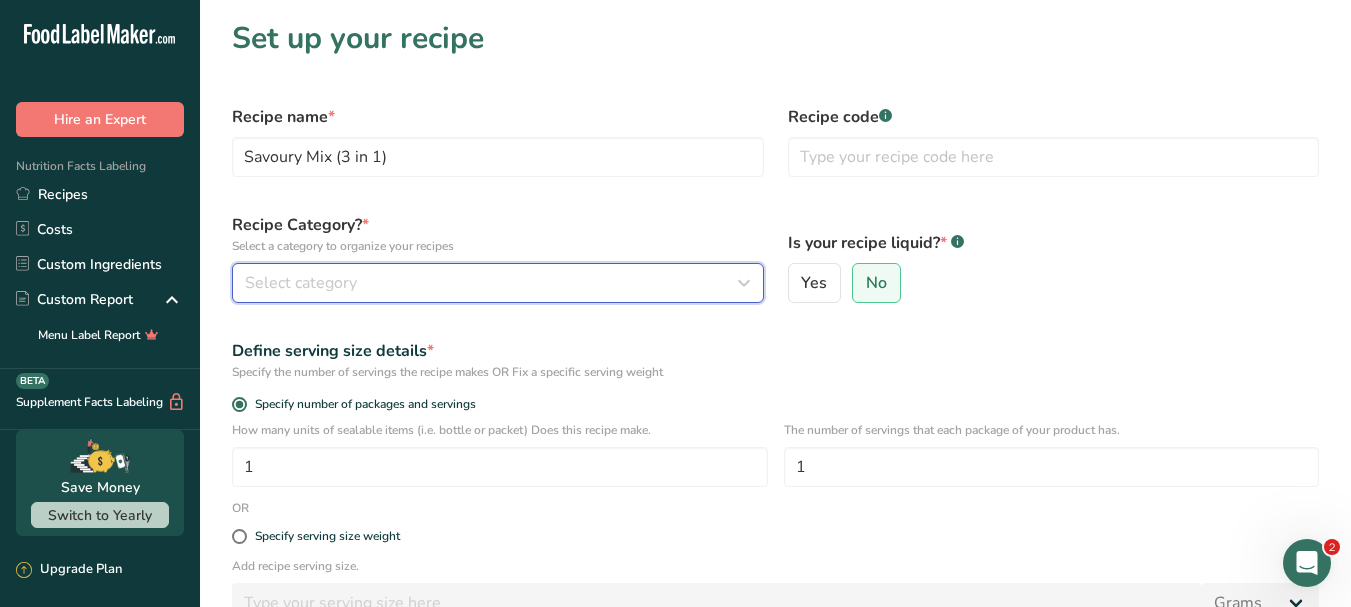 click on "Select category" at bounding box center [498, 283] 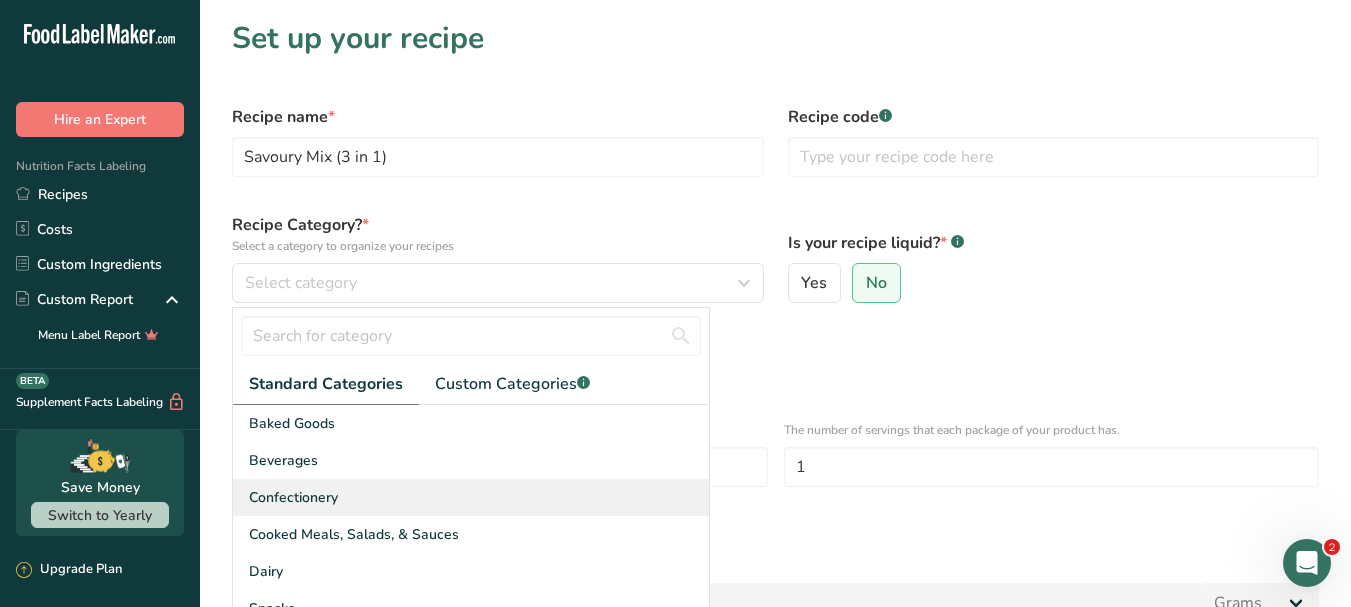 click on "Confectionery" at bounding box center (471, 497) 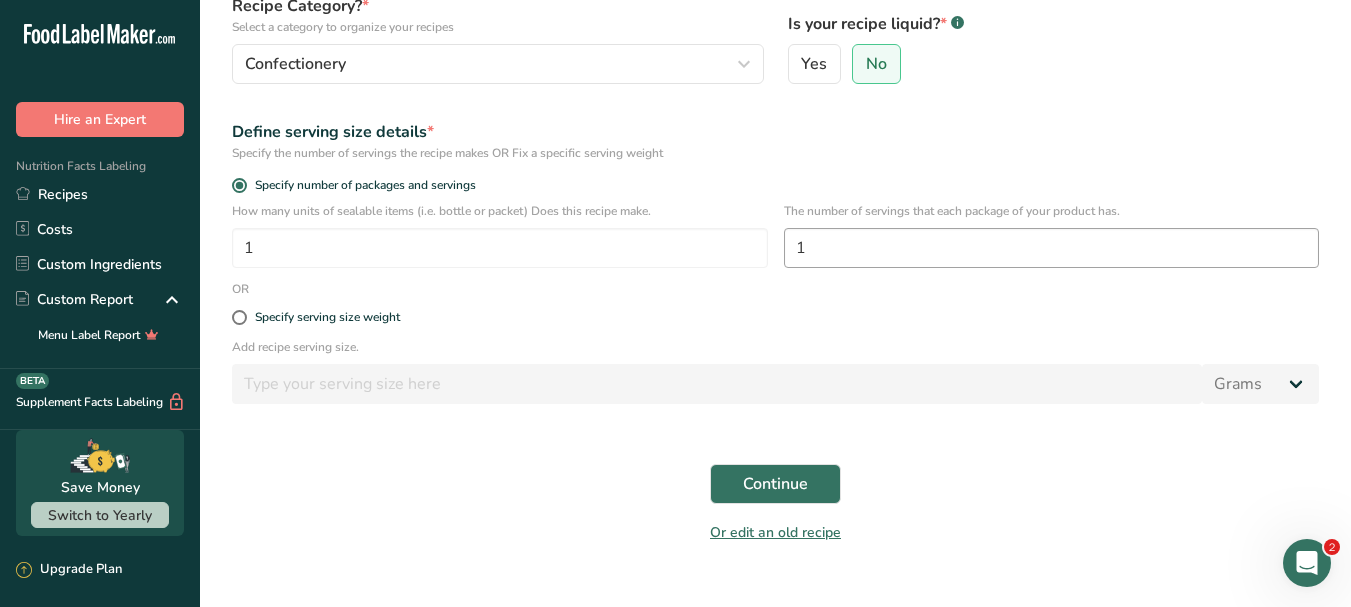 scroll, scrollTop: 252, scrollLeft: 0, axis: vertical 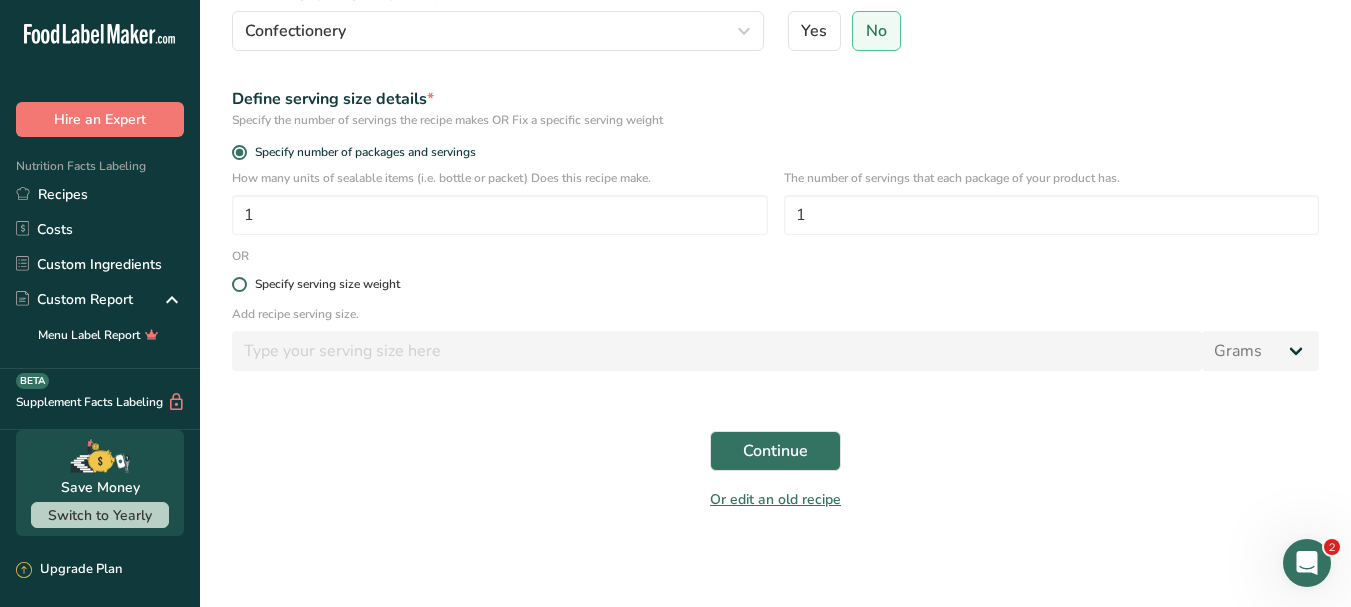 click at bounding box center (239, 284) 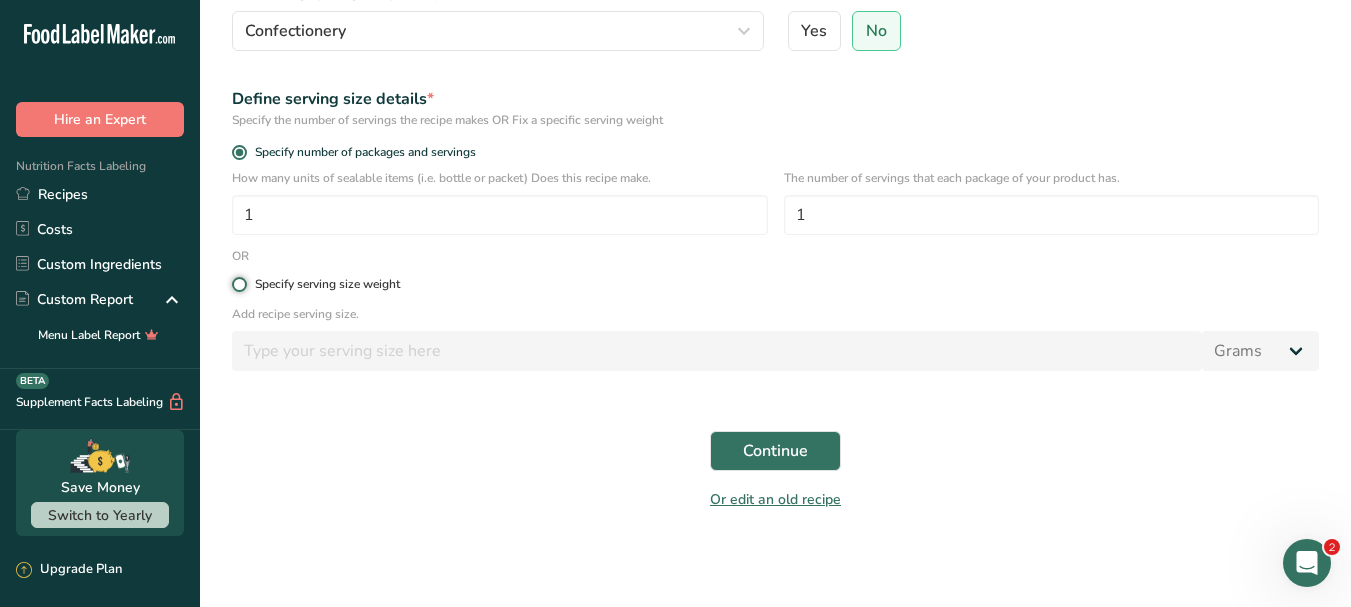 radio on "true" 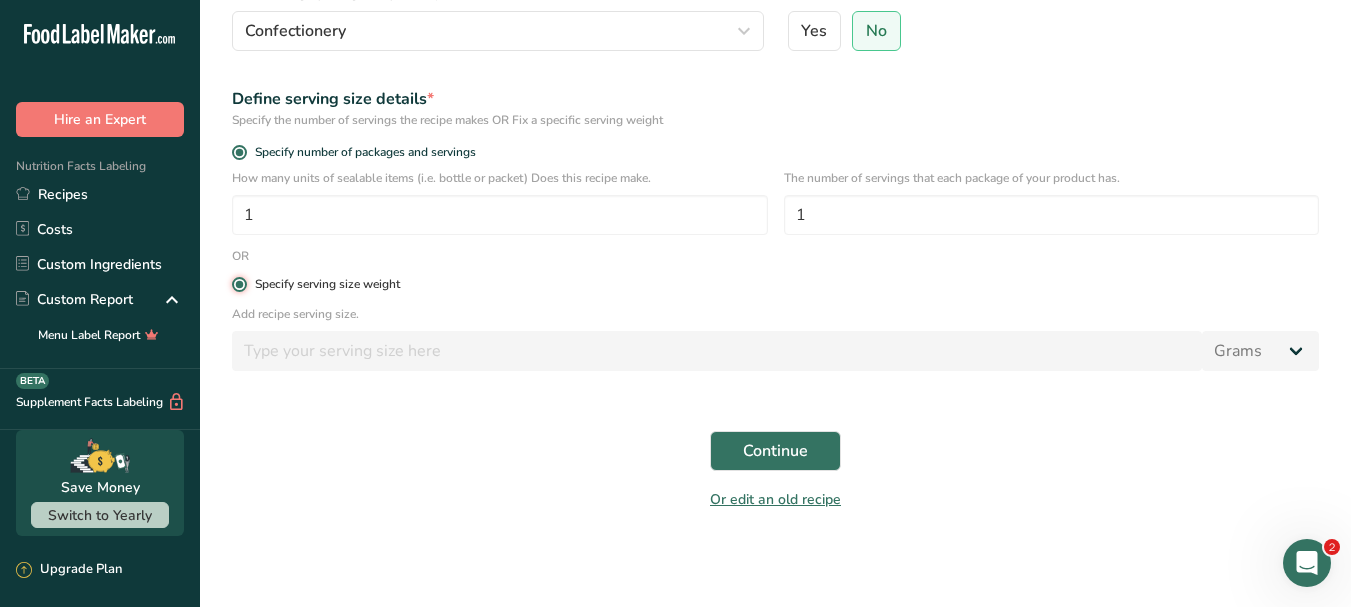 radio on "false" 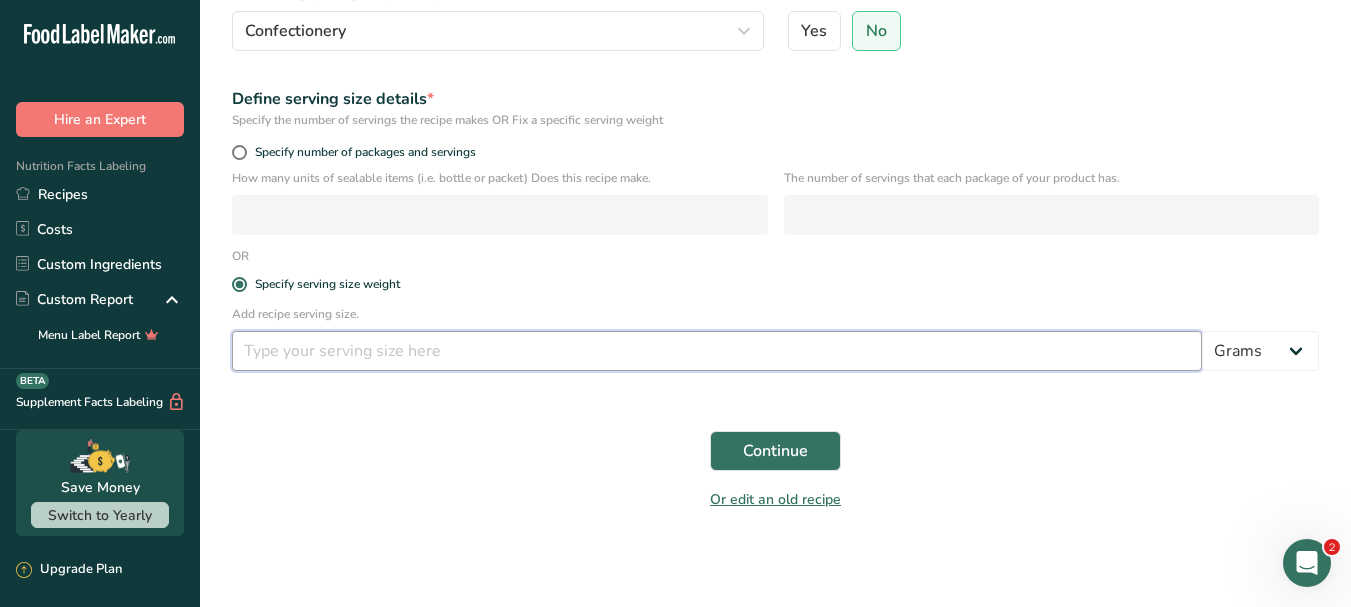 click at bounding box center (717, 351) 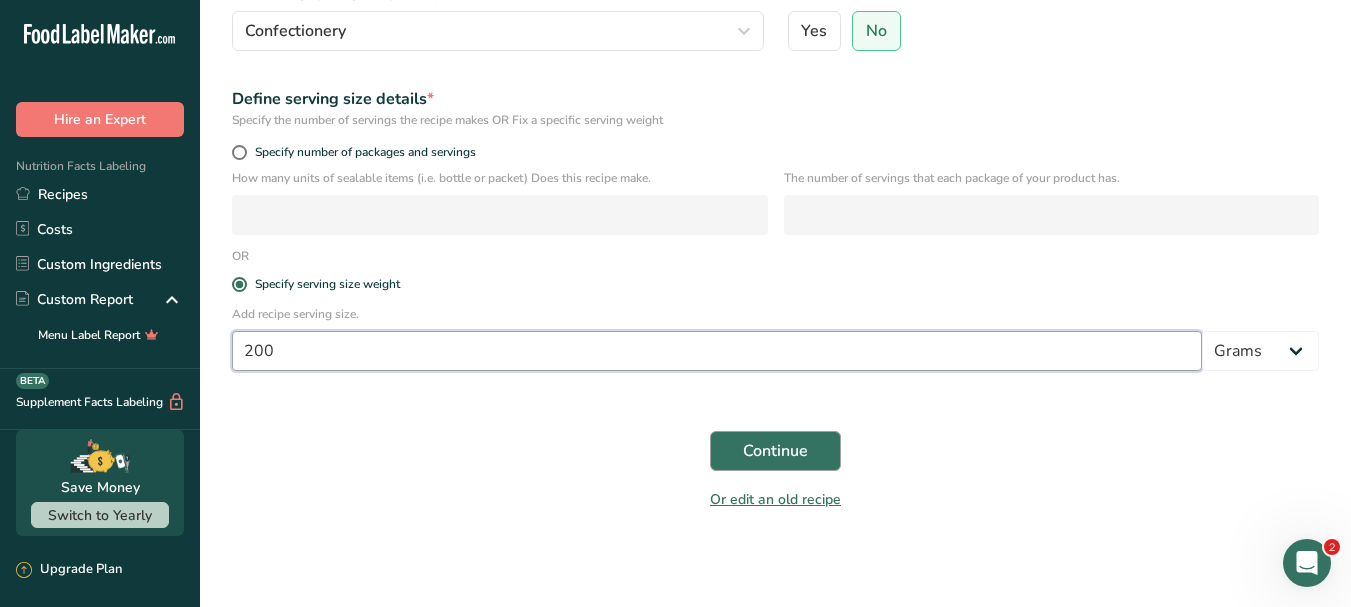 type on "200" 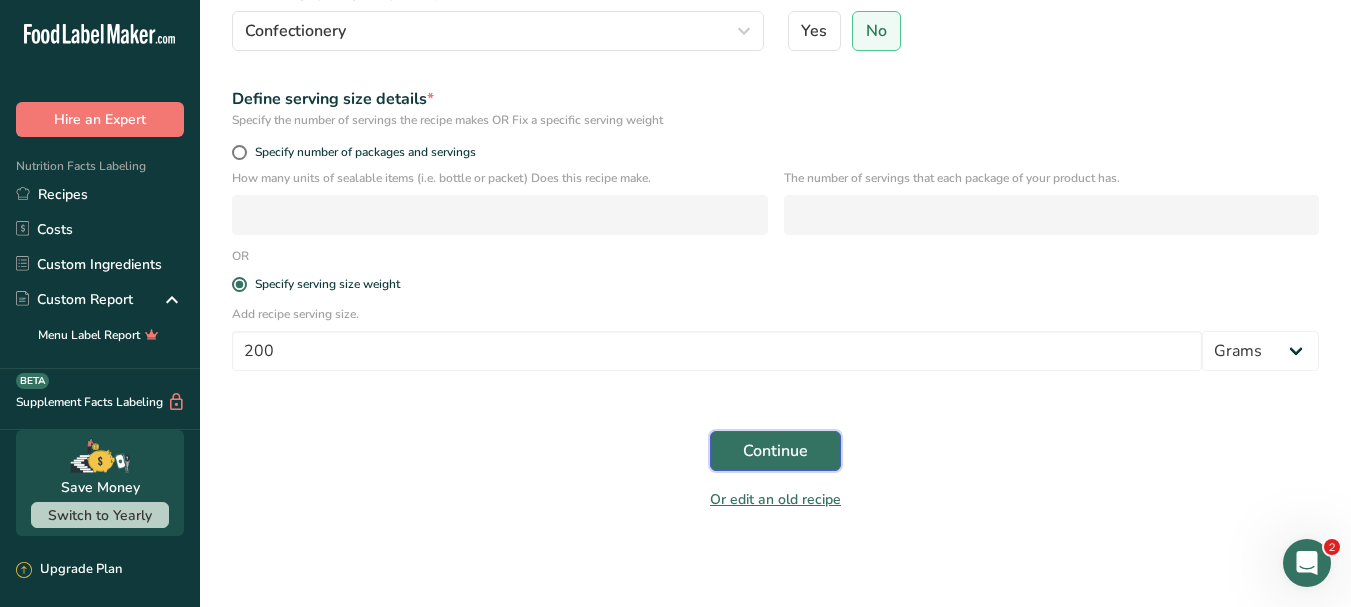 click on "Continue" at bounding box center [775, 451] 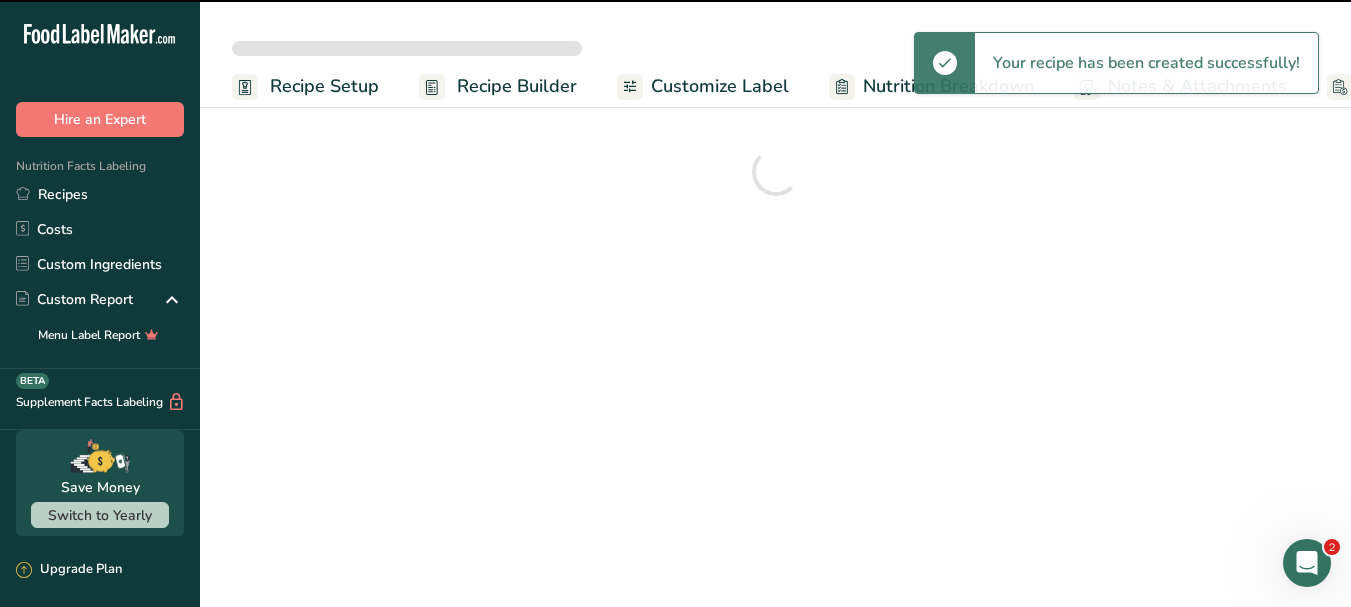 scroll, scrollTop: 0, scrollLeft: 0, axis: both 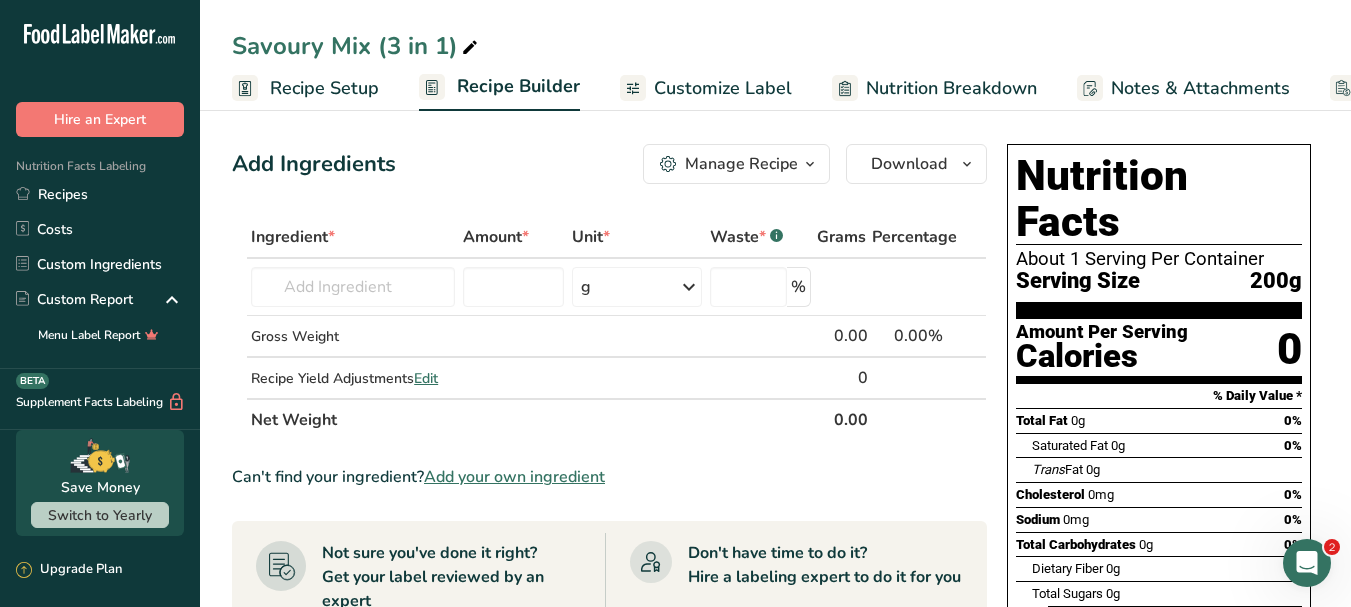 click on "Recipe Setup" at bounding box center [324, 88] 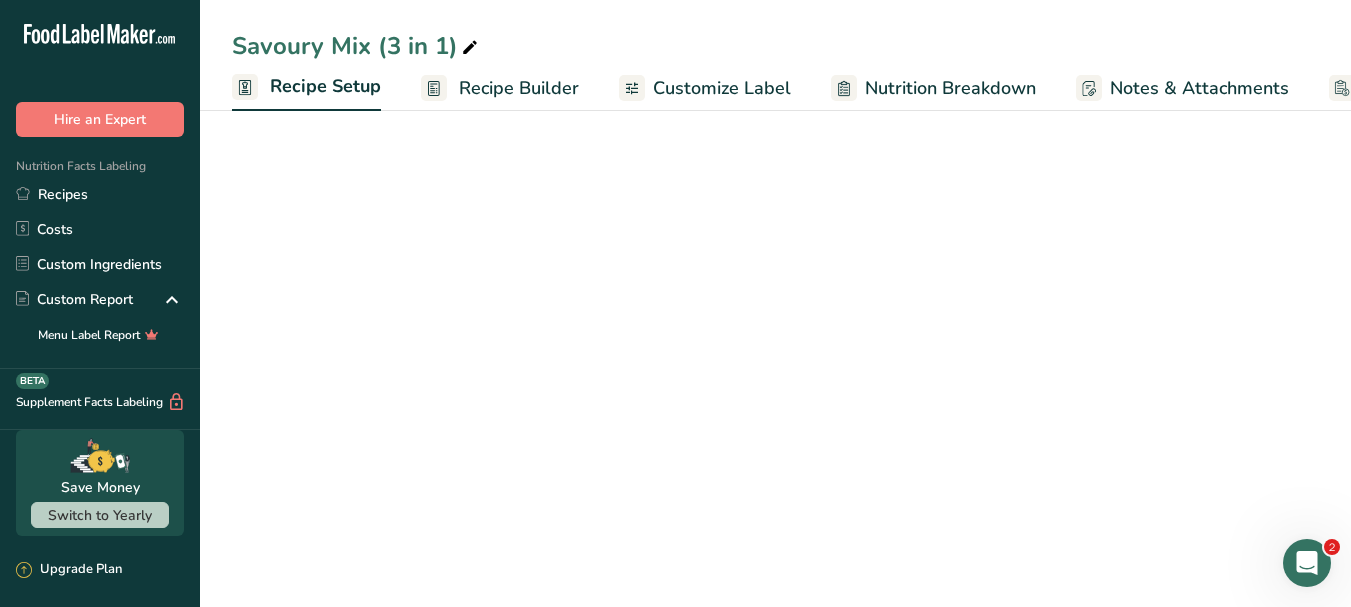 scroll, scrollTop: 0, scrollLeft: 7, axis: horizontal 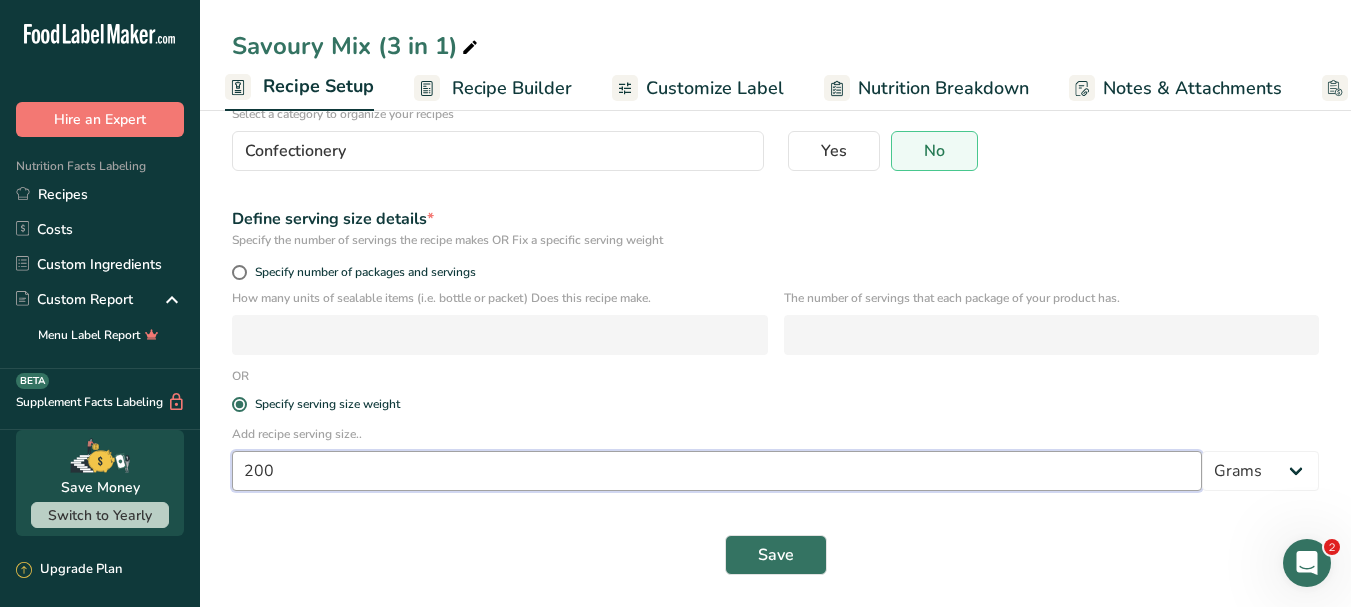 drag, startPoint x: 260, startPoint y: 470, endPoint x: 314, endPoint y: 519, distance: 72.91776 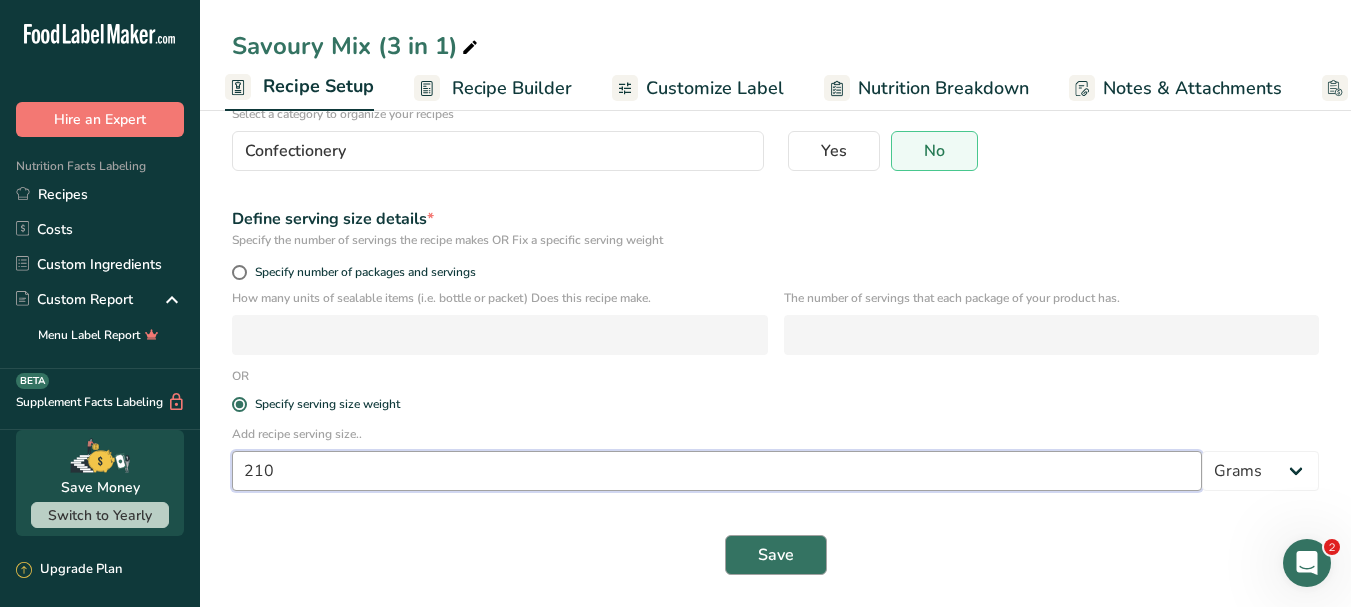 type on "210" 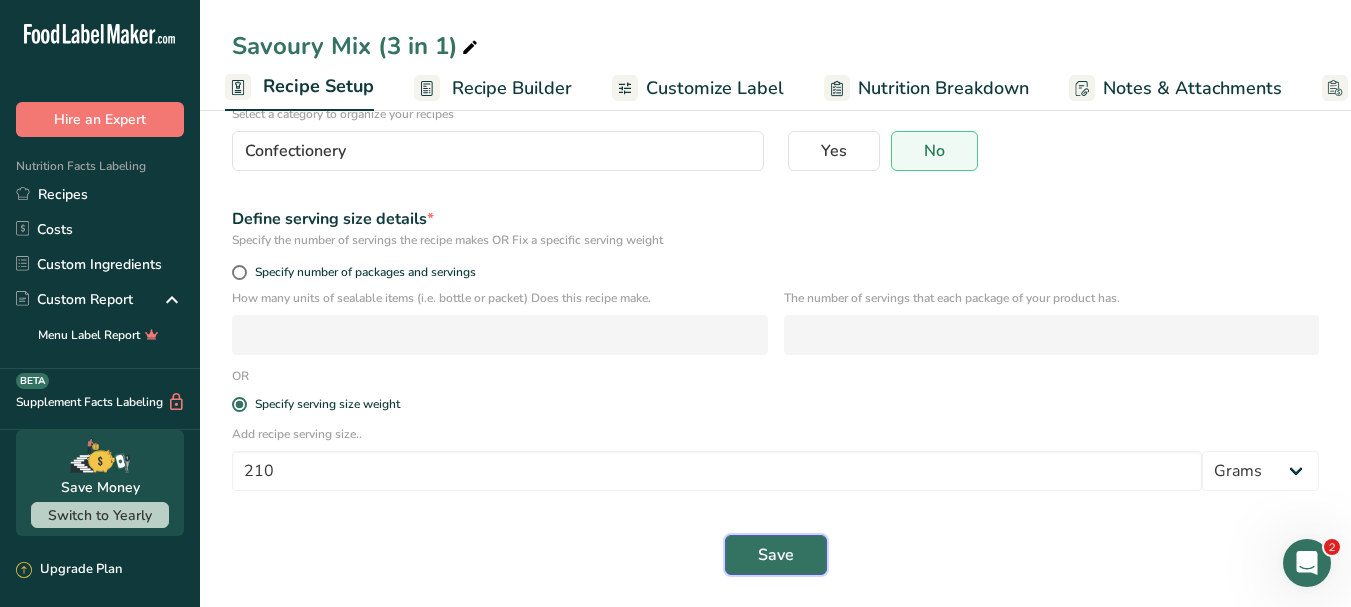 click on "Save" at bounding box center [776, 555] 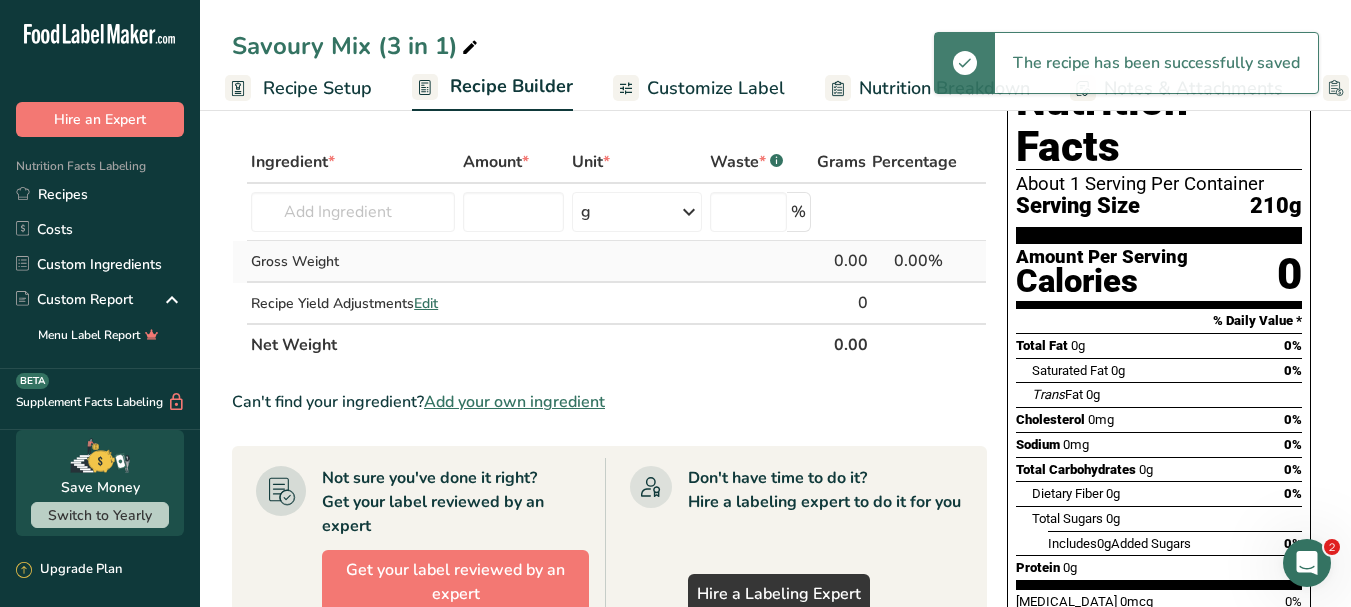 scroll, scrollTop: 0, scrollLeft: 0, axis: both 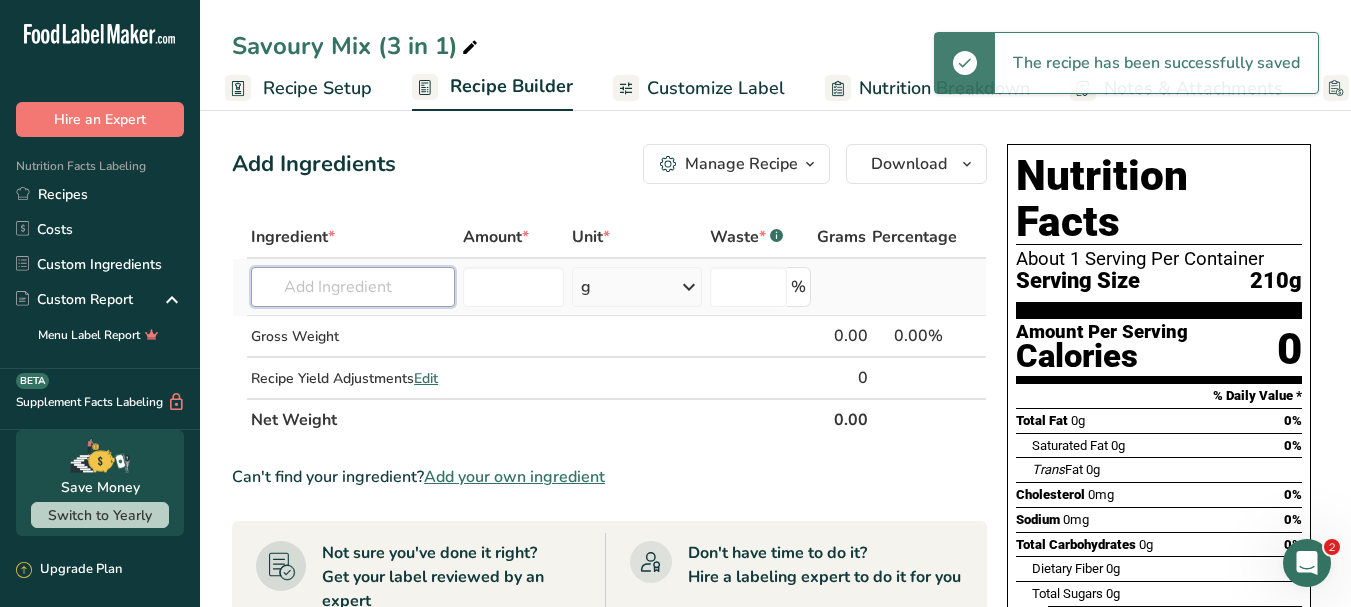 click at bounding box center (353, 287) 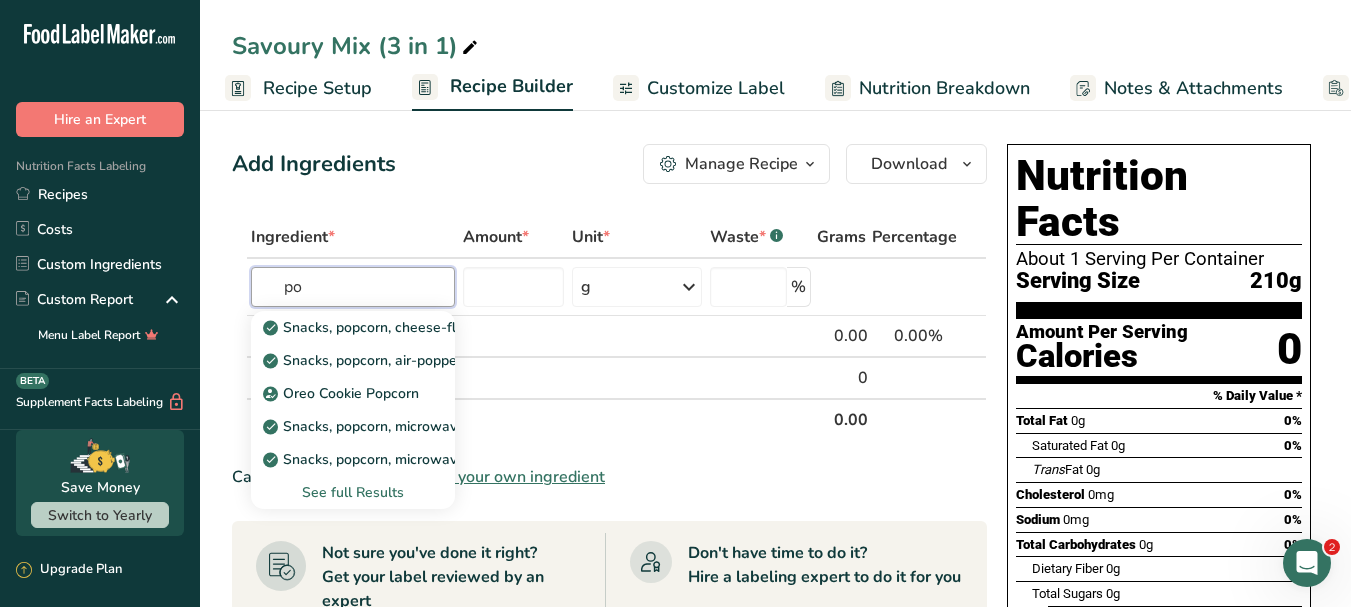 type on "p" 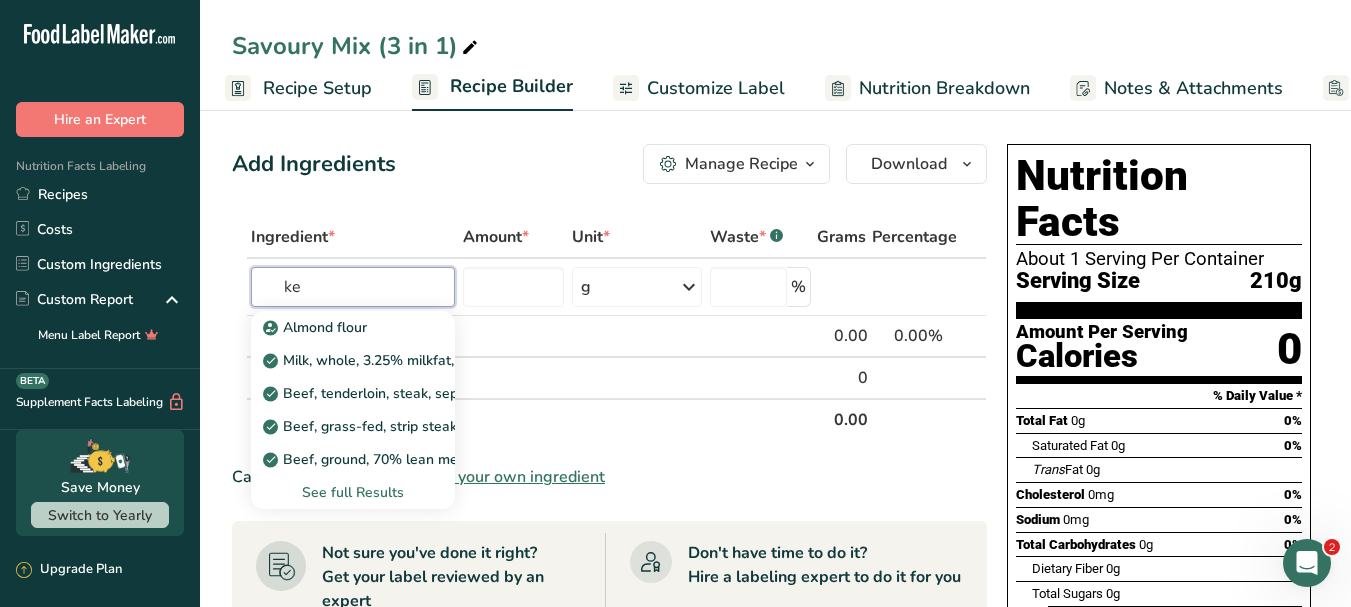 type on "k" 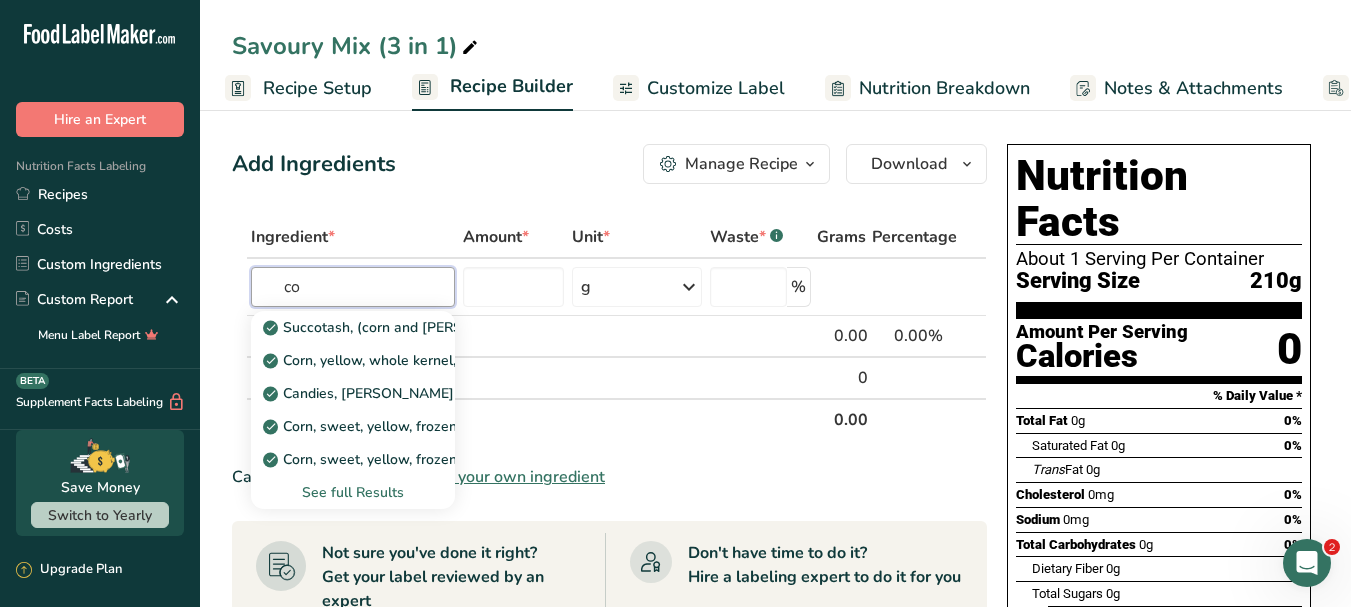 type on "c" 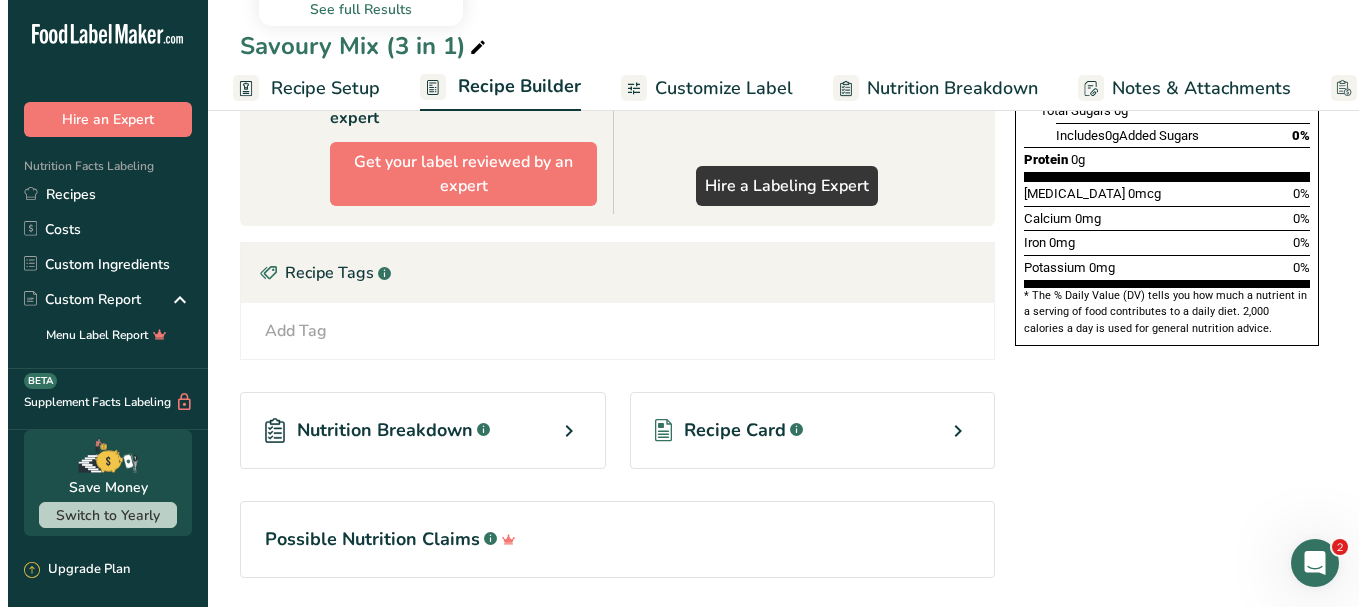 scroll, scrollTop: 100, scrollLeft: 0, axis: vertical 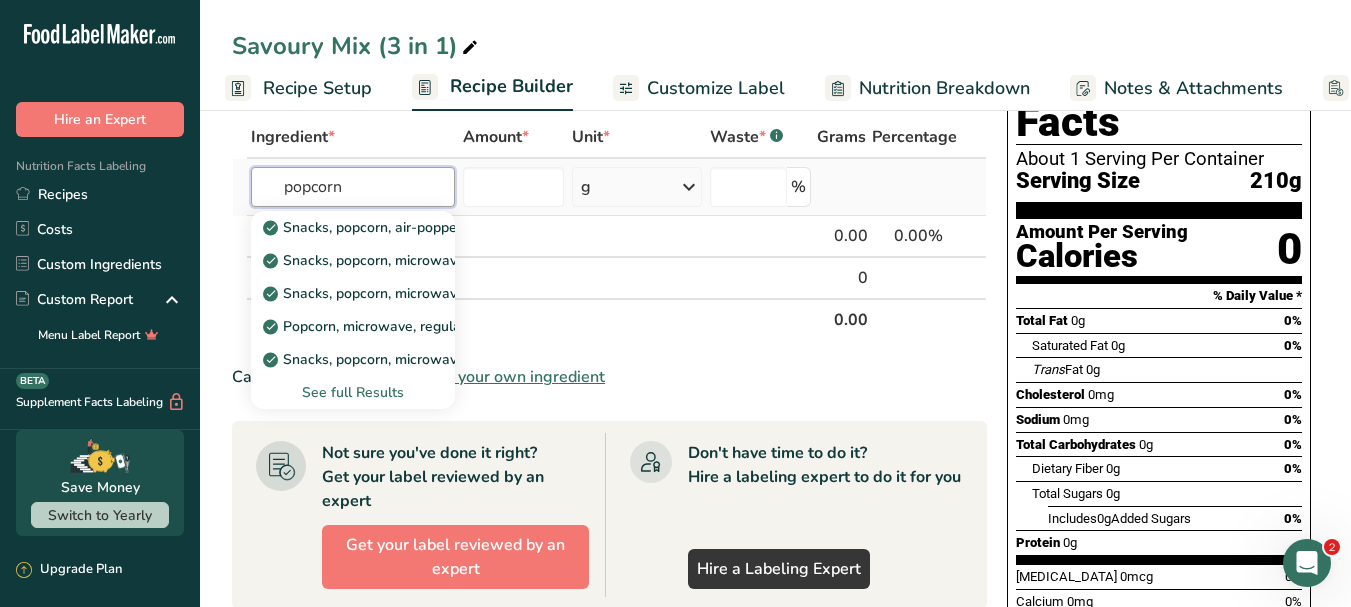 type on "popcorn" 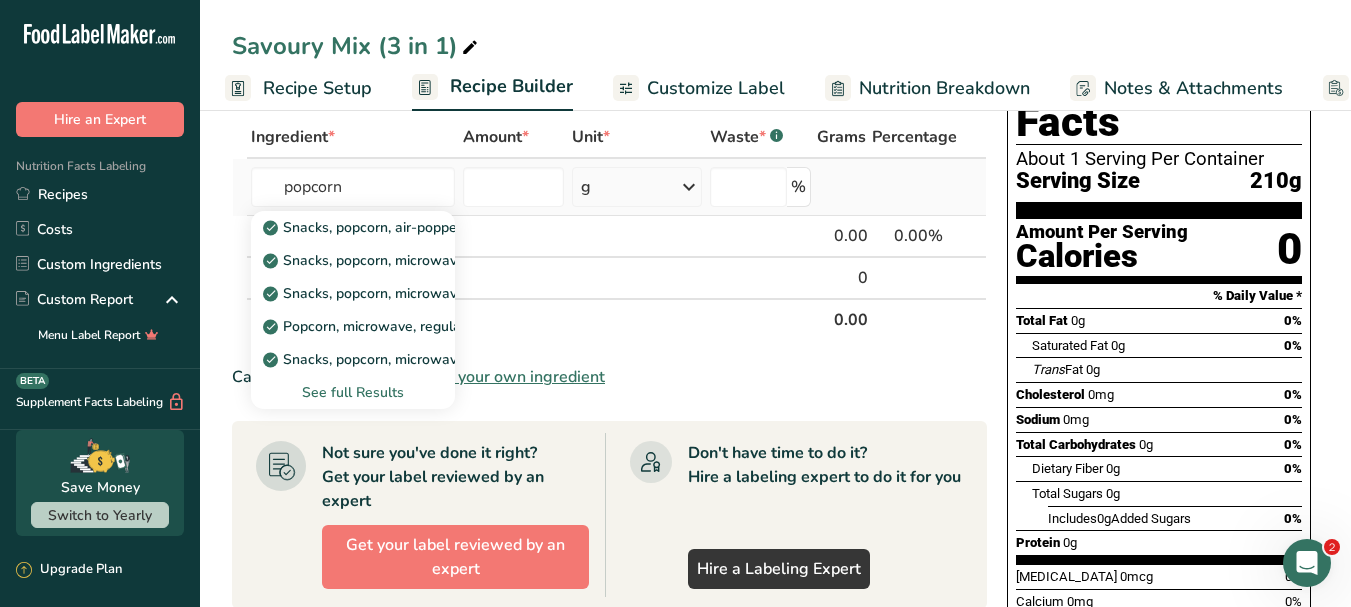 type 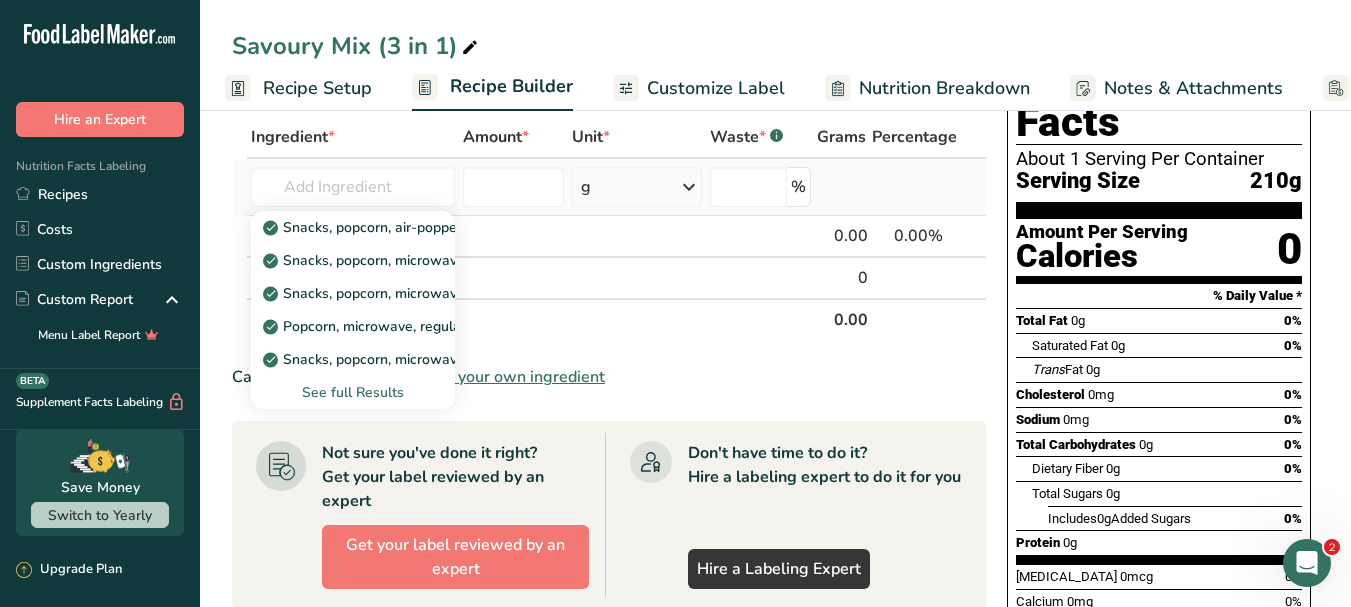 click on "See full Results" at bounding box center [353, 392] 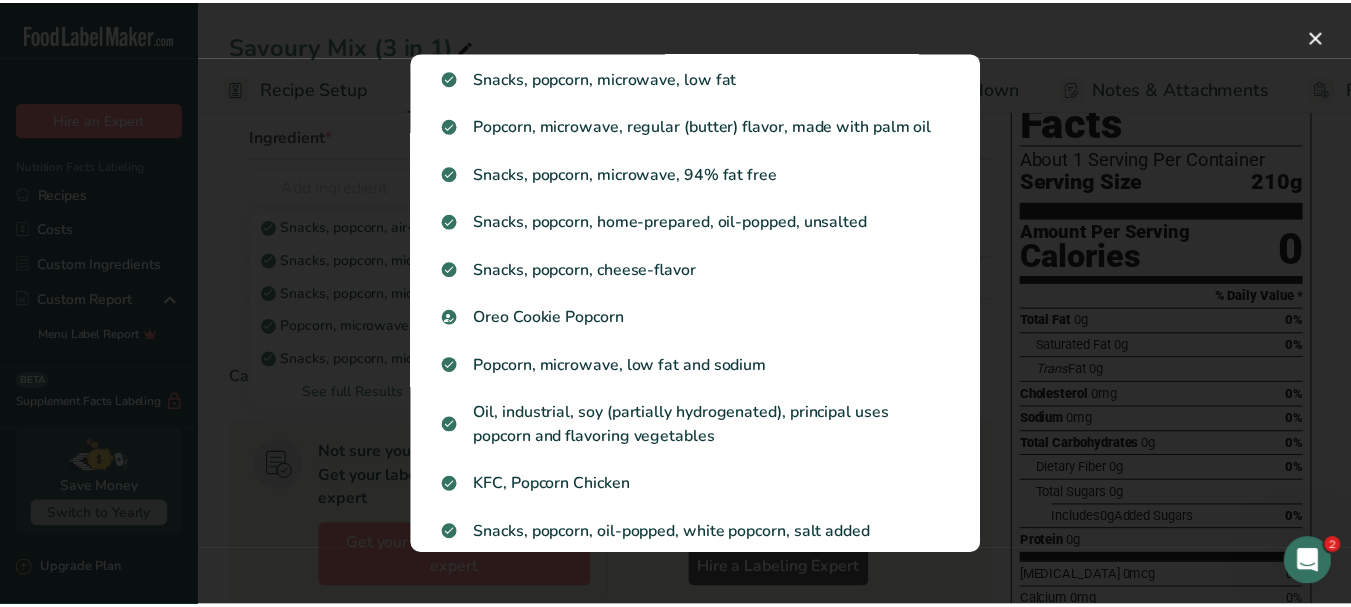 scroll, scrollTop: 345, scrollLeft: 0, axis: vertical 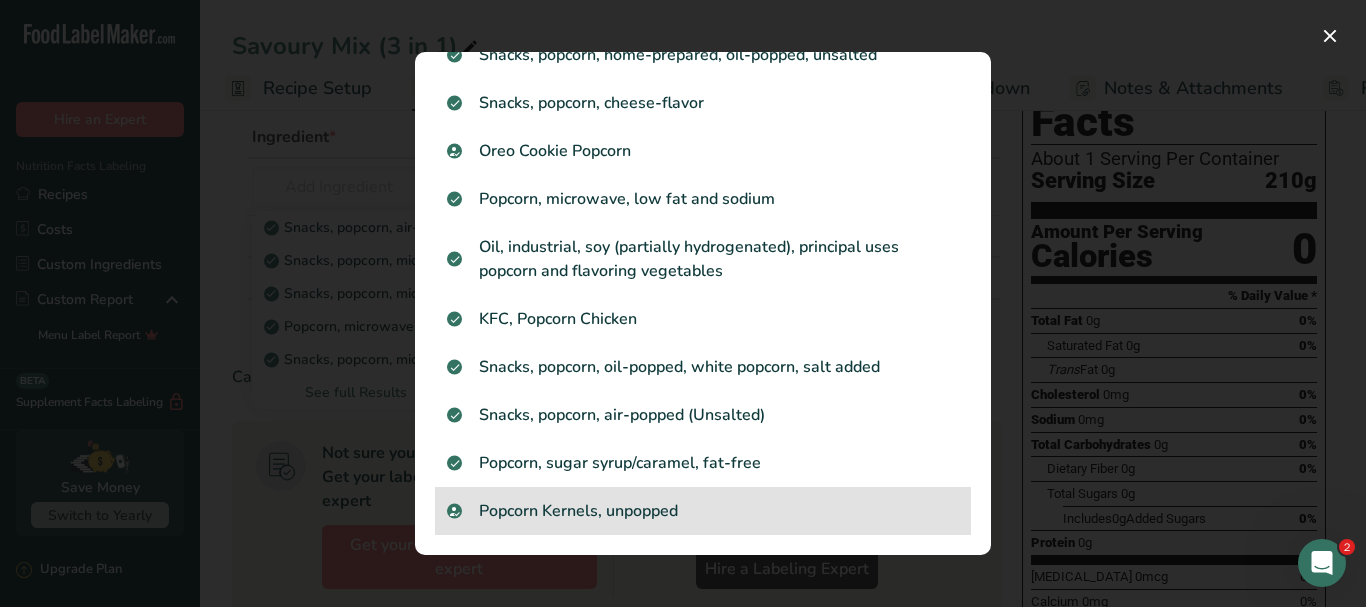 click on "Popcorn Kernels, unpopped" at bounding box center [703, 511] 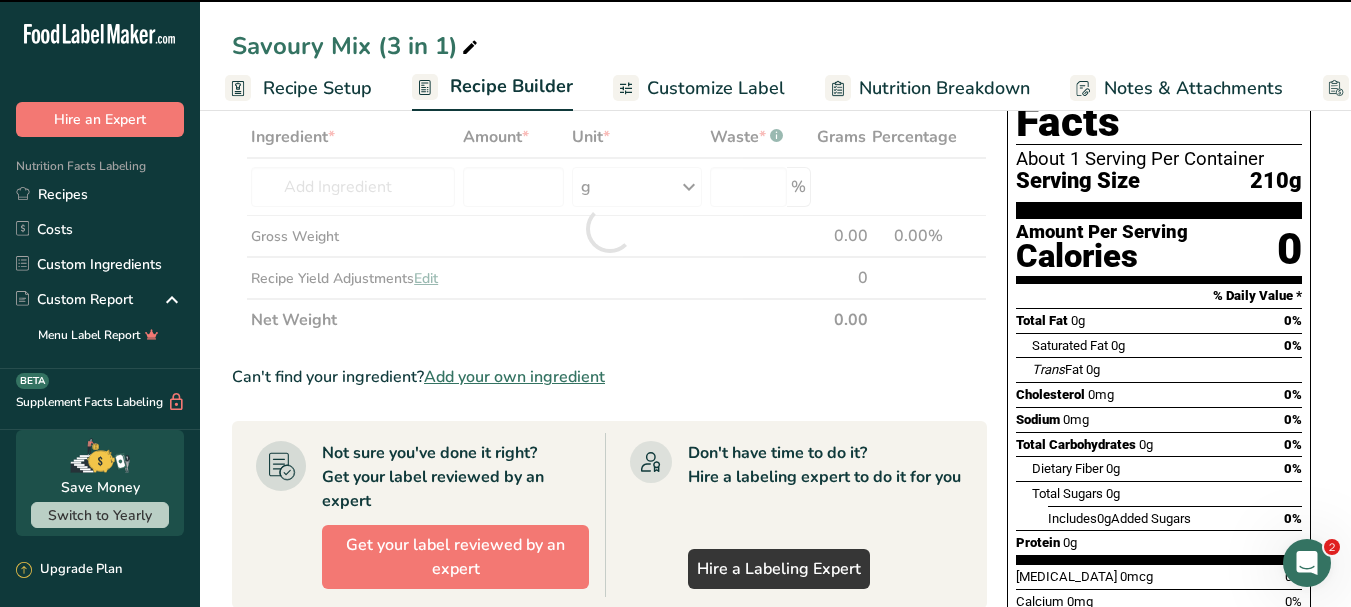 type on "0" 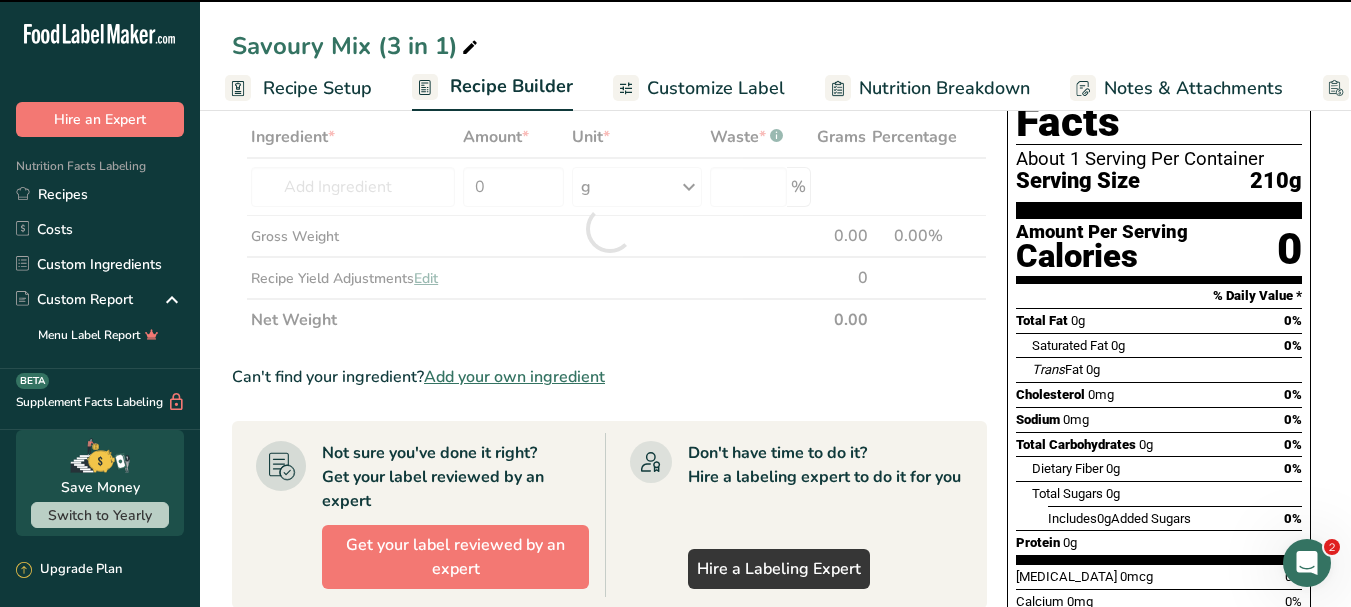 type on "0" 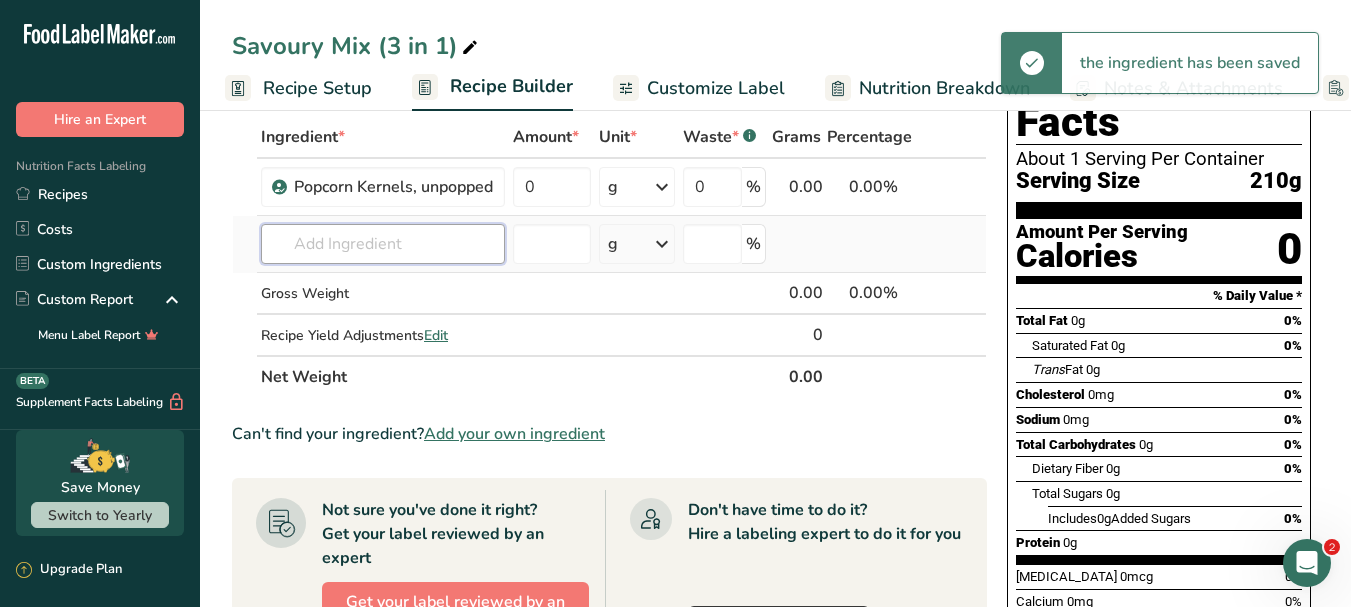 click at bounding box center (383, 244) 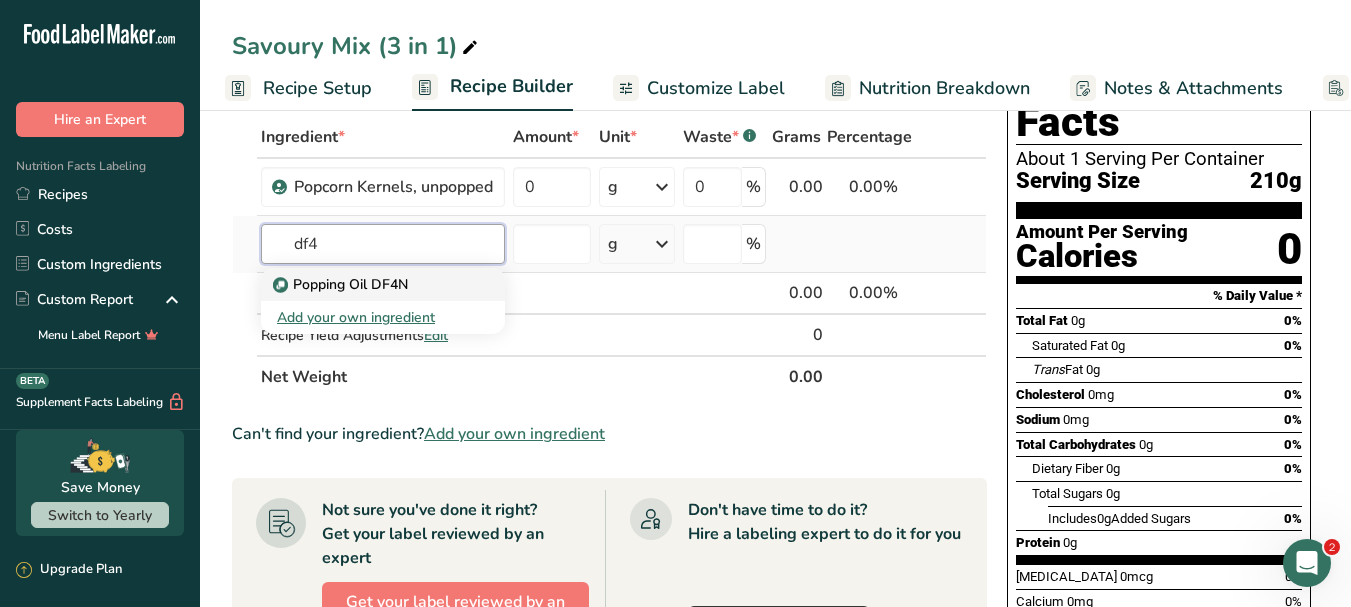 type on "df4" 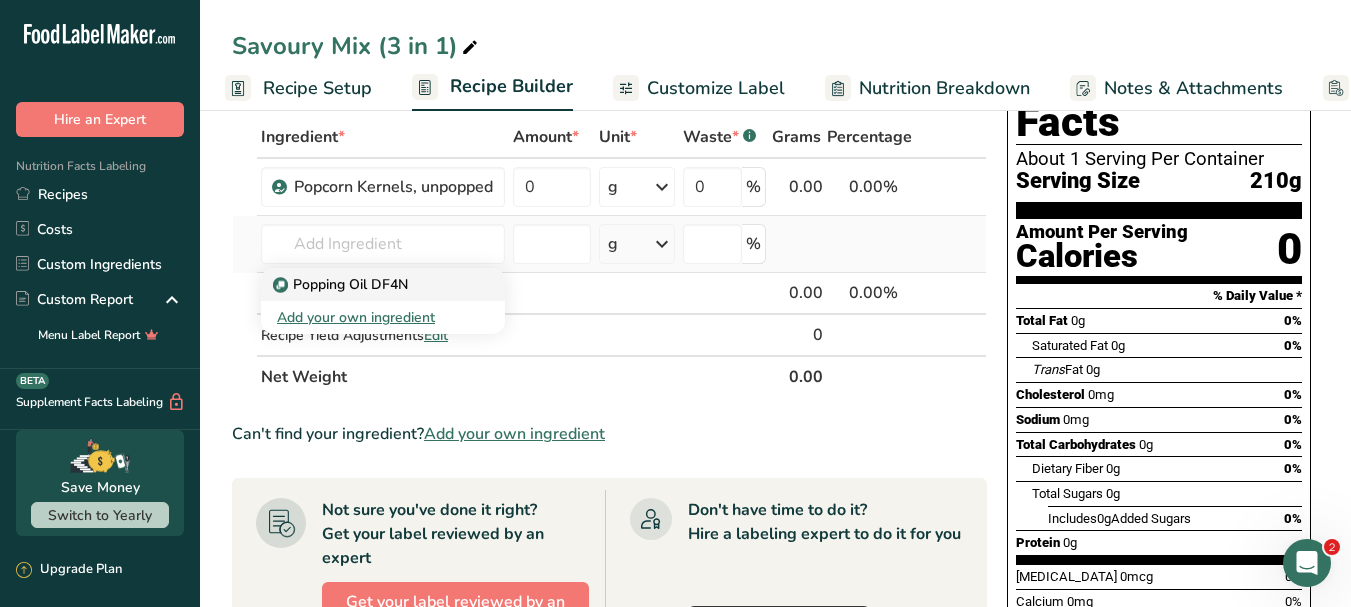 click on "Popping Oil DF4N" at bounding box center [367, 284] 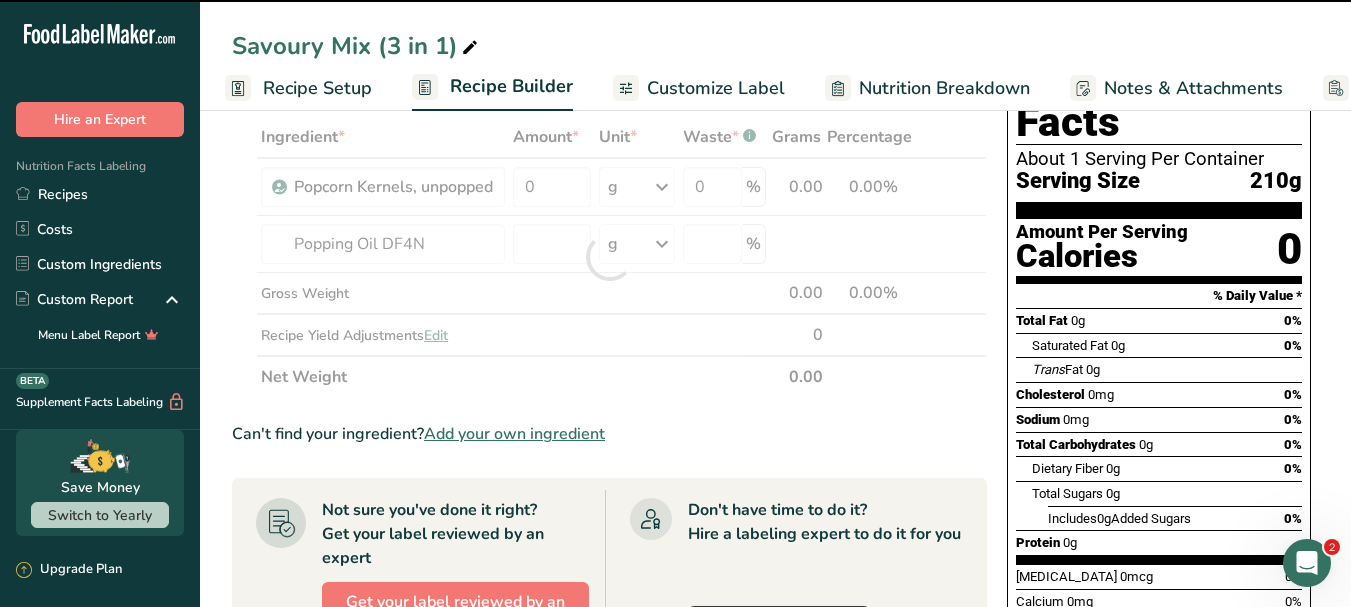 type on "0" 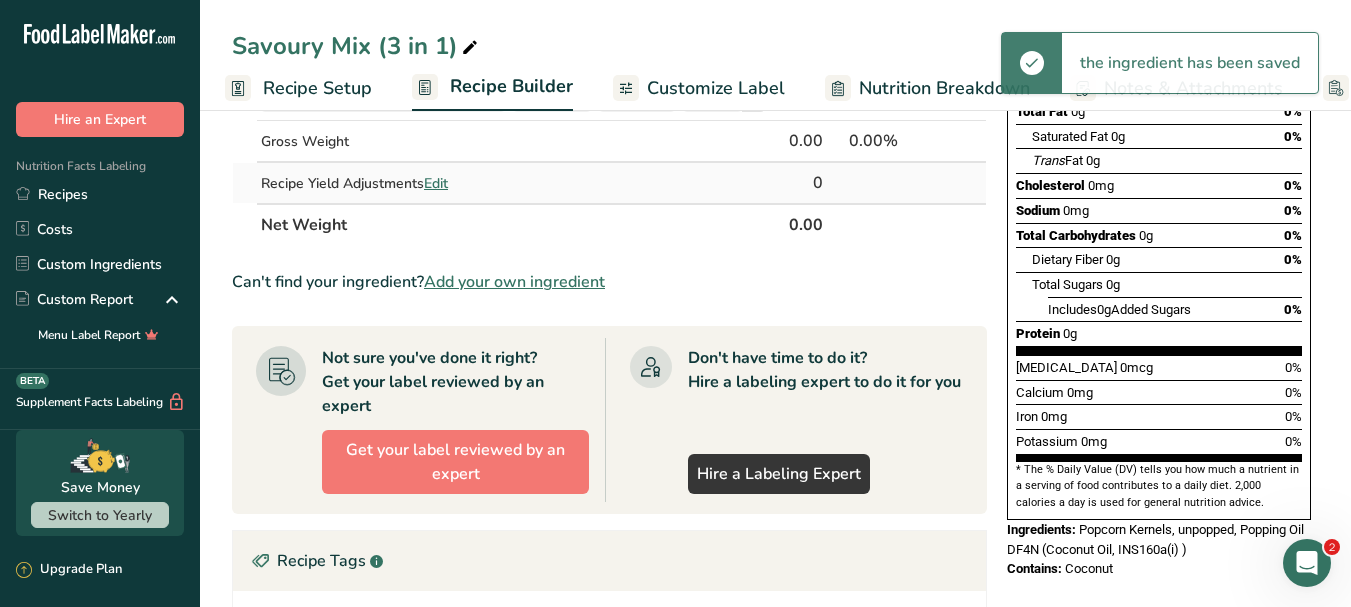 scroll, scrollTop: 100, scrollLeft: 0, axis: vertical 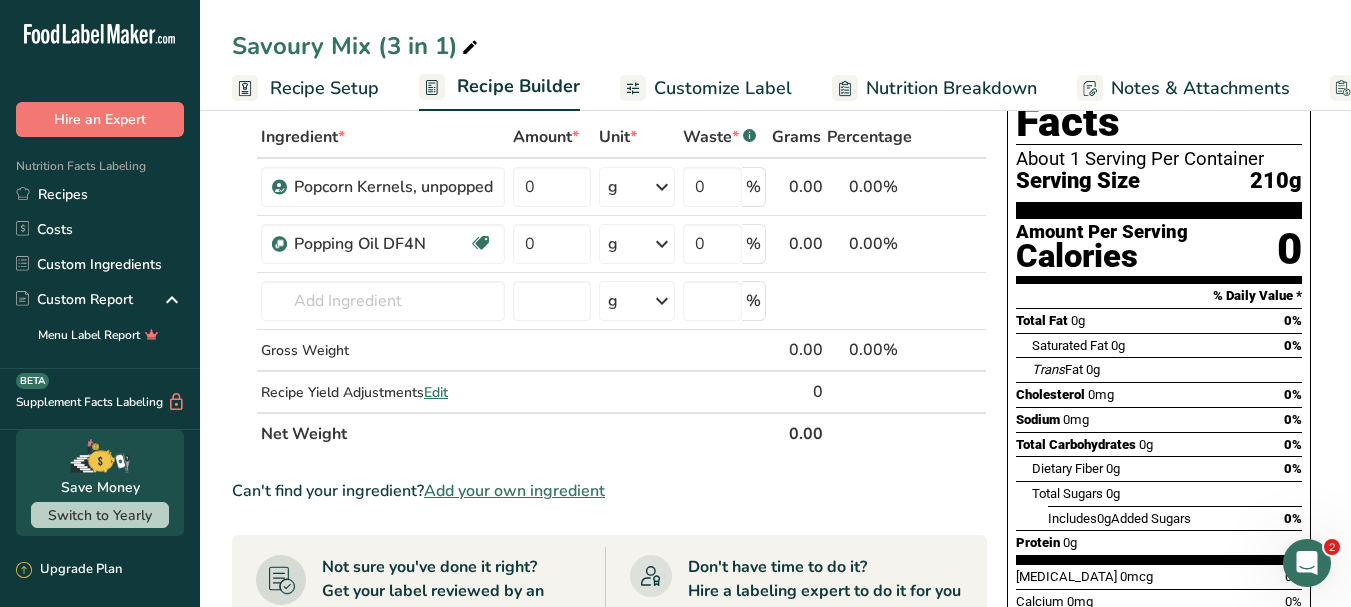 click on "Recipe Setup" at bounding box center [324, 88] 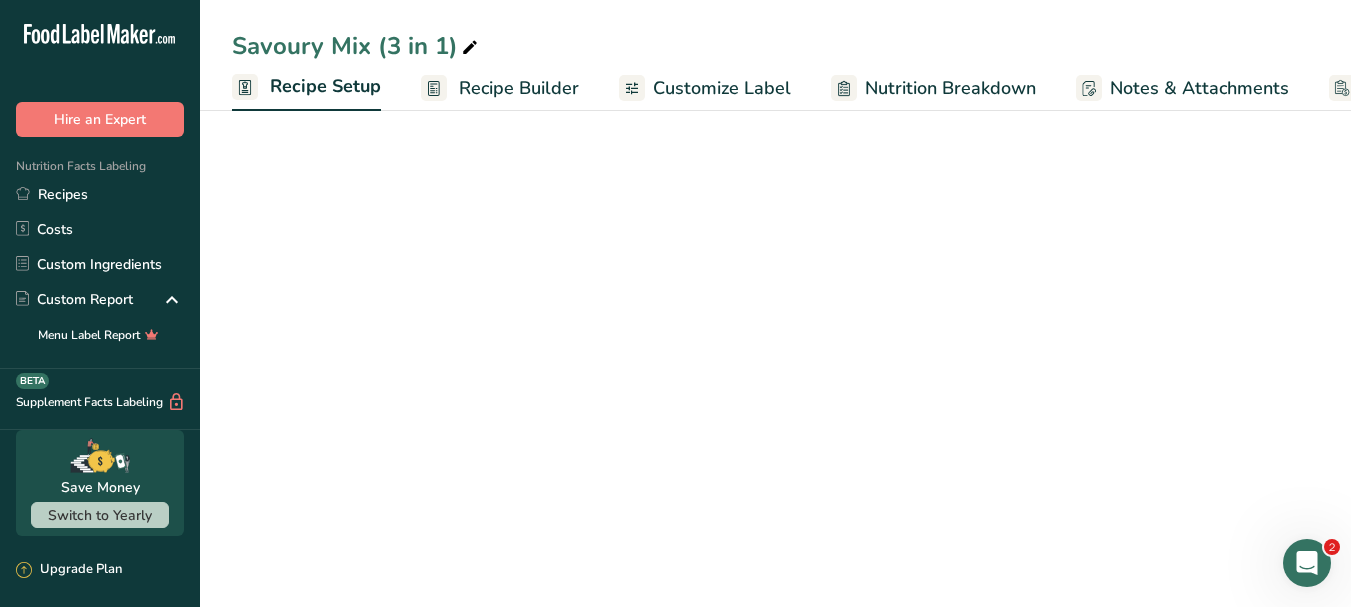 scroll, scrollTop: 0, scrollLeft: 7, axis: horizontal 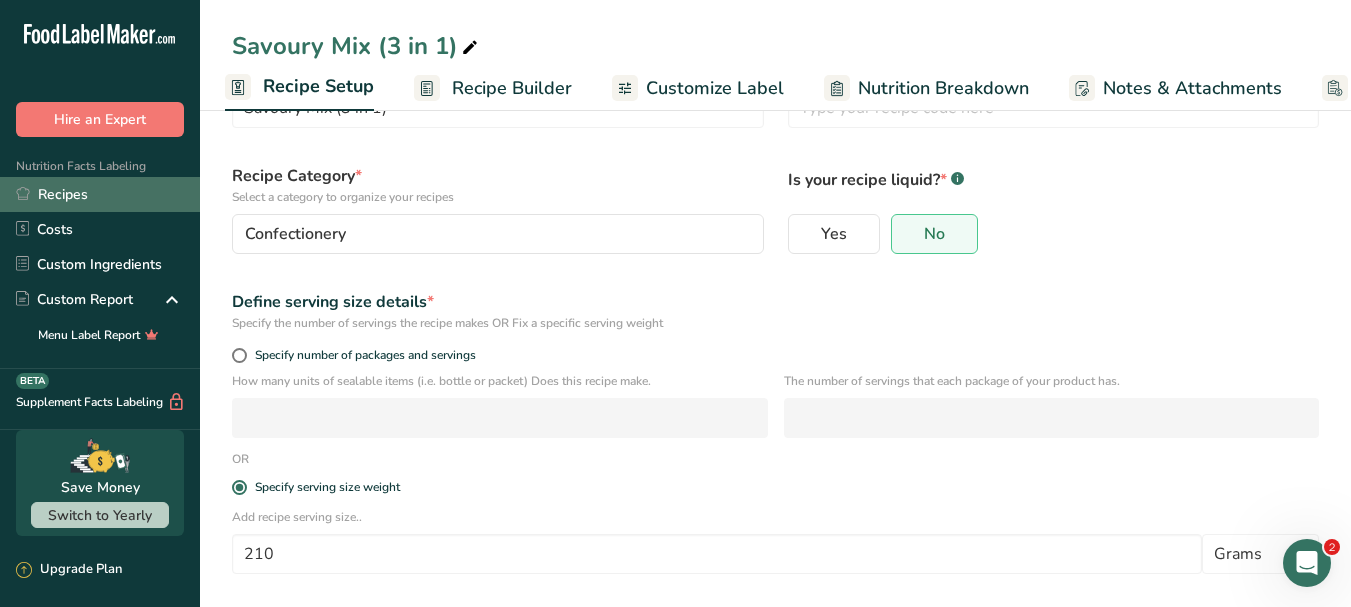 click on "Recipes" at bounding box center (100, 194) 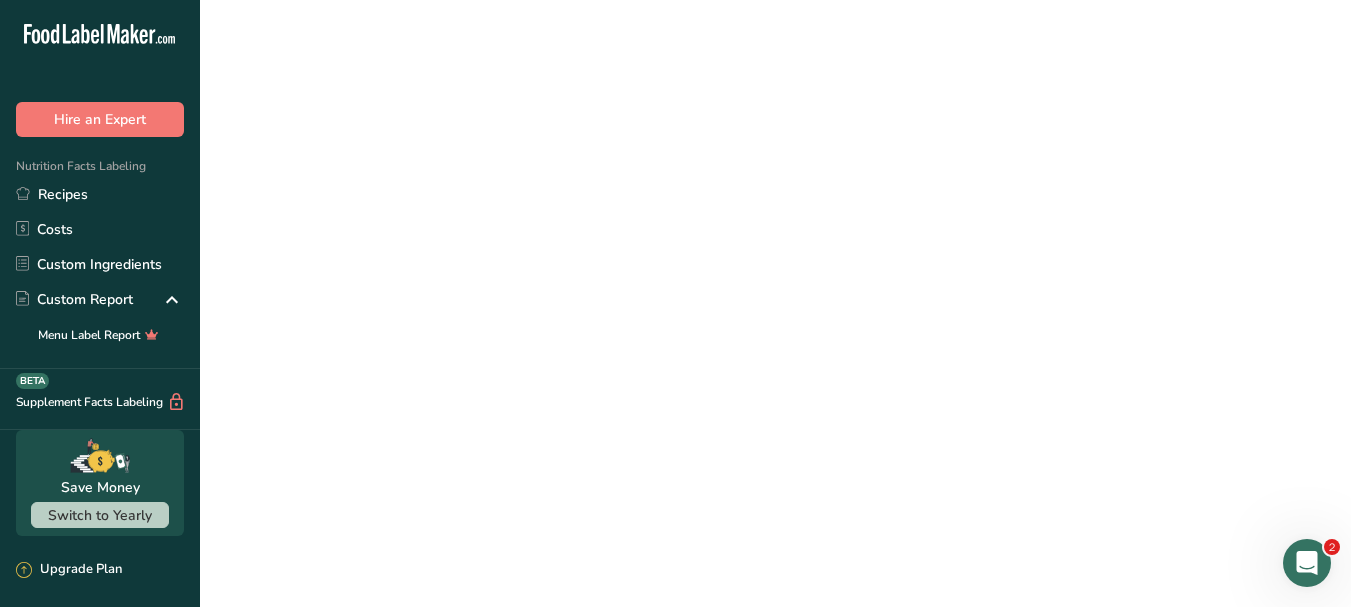 scroll, scrollTop: 0, scrollLeft: 0, axis: both 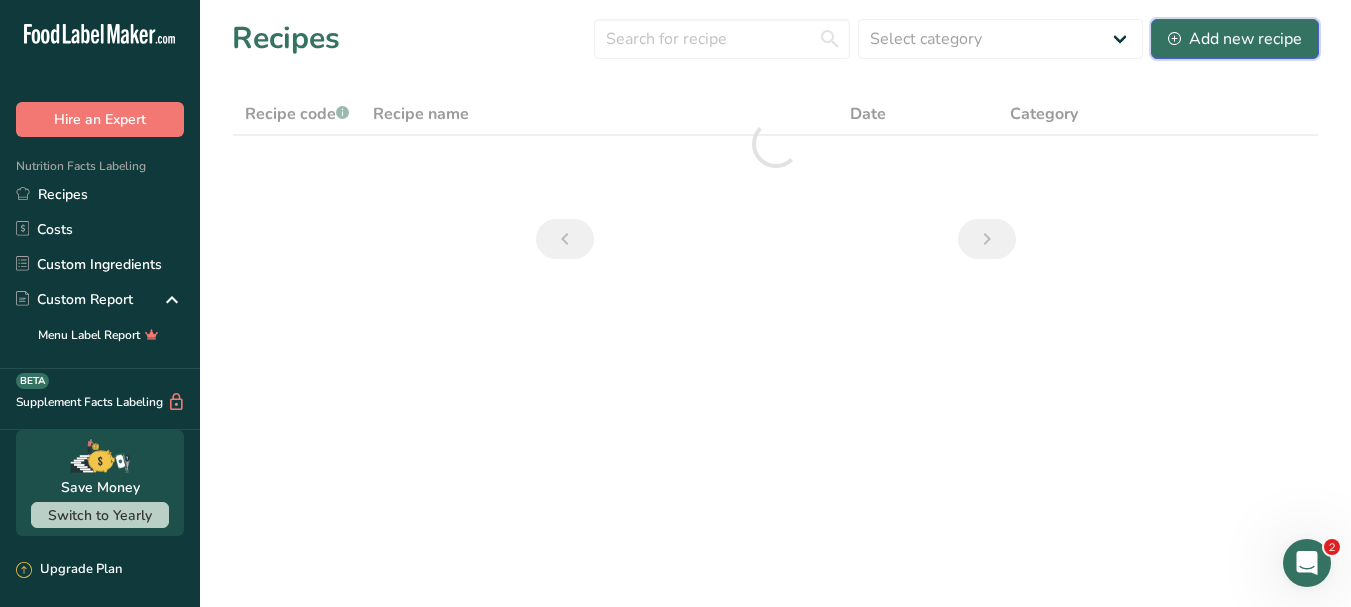 click on "Add new recipe" at bounding box center [1235, 39] 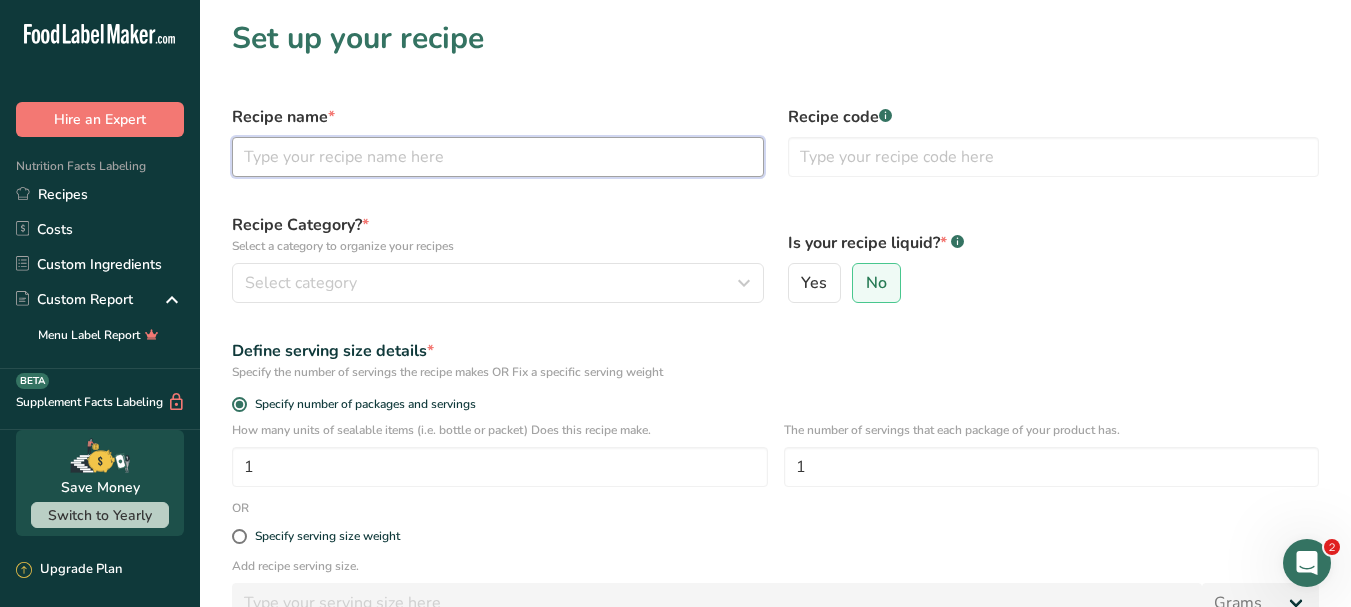 click at bounding box center [498, 157] 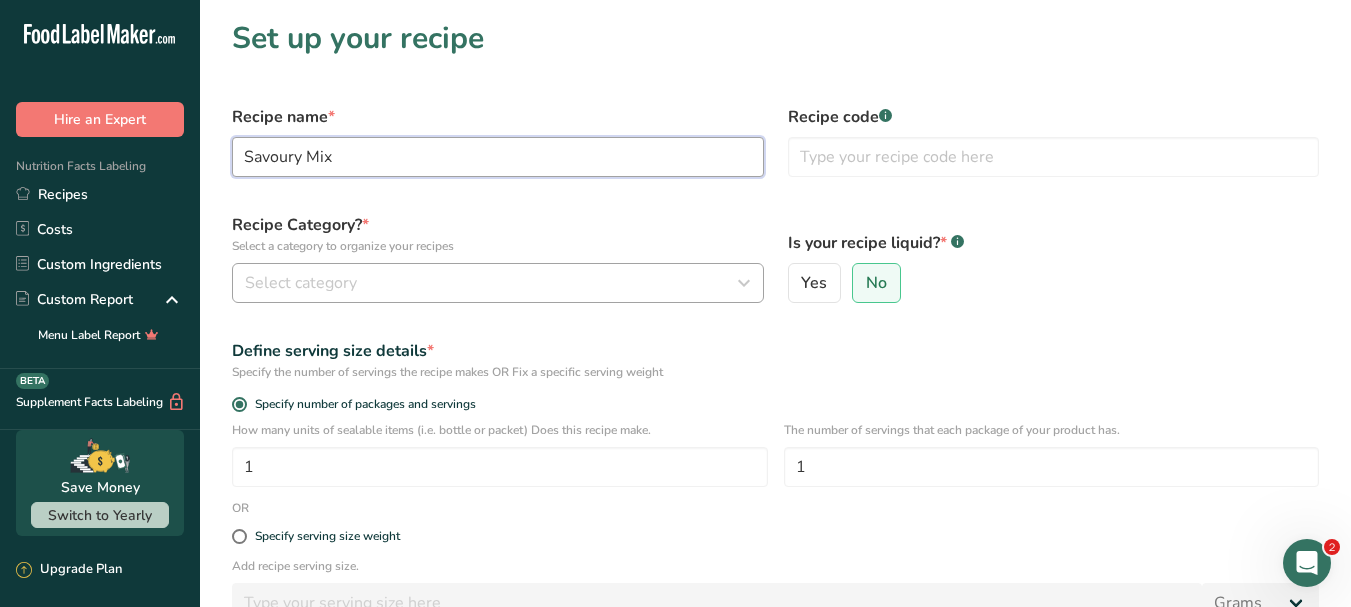 type on "Savoury Mix" 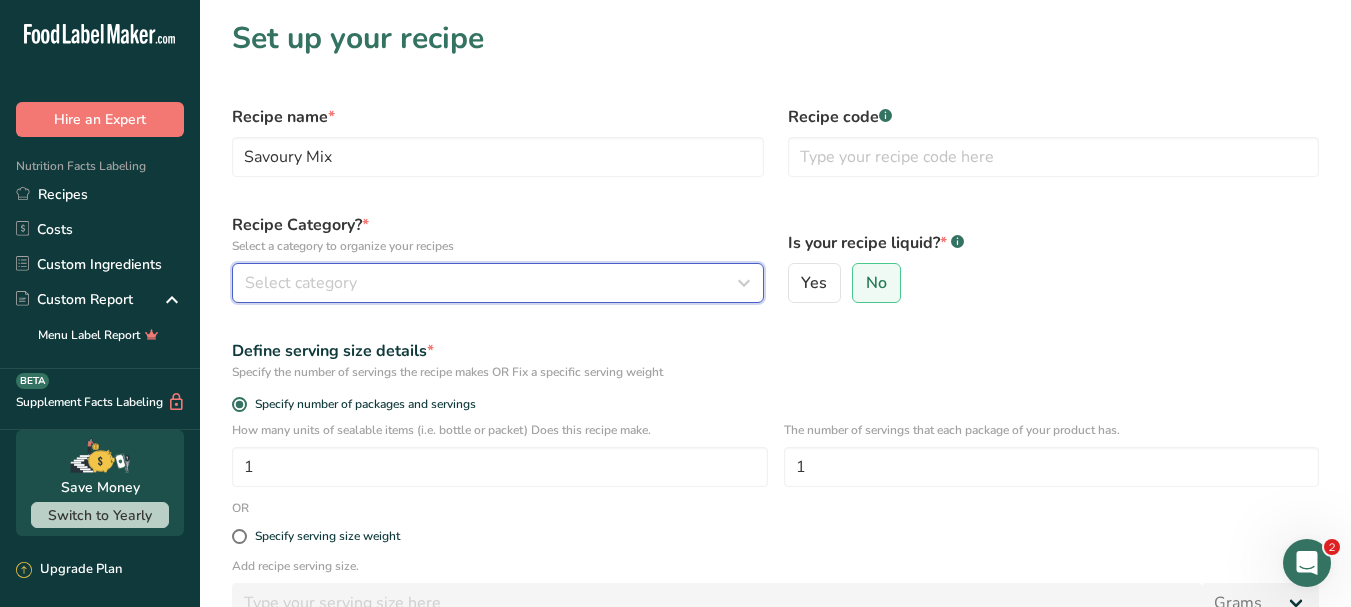 click on "Select category" at bounding box center (492, 283) 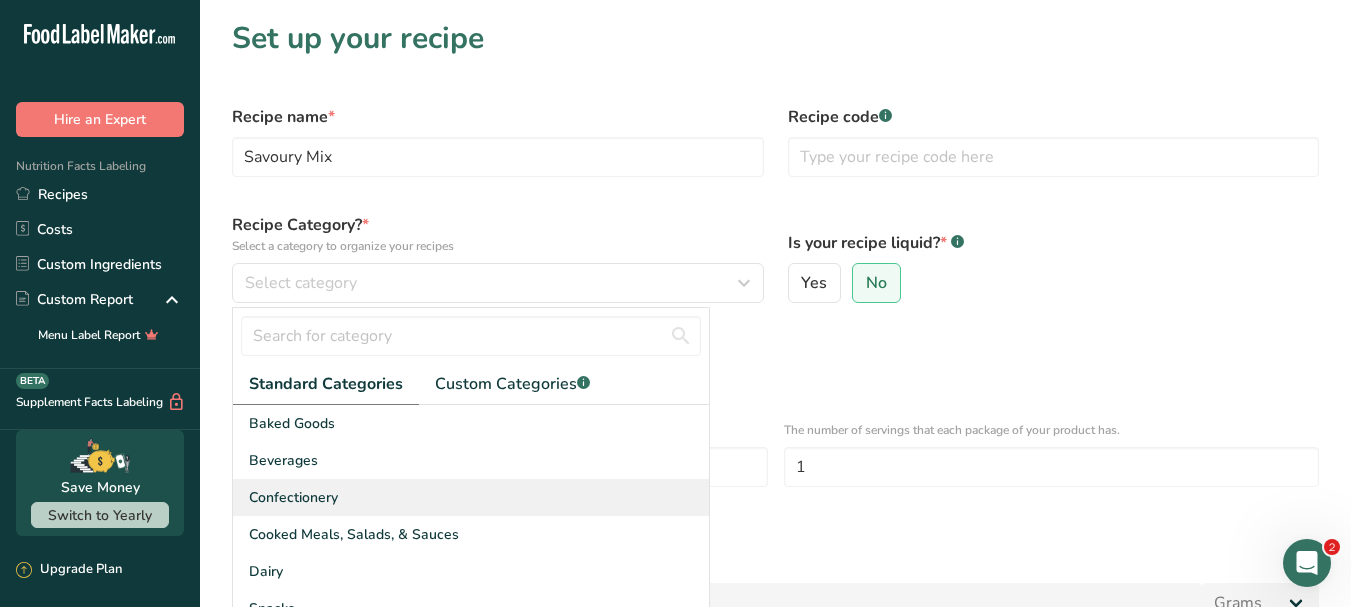 click on "Confectionery" at bounding box center (471, 497) 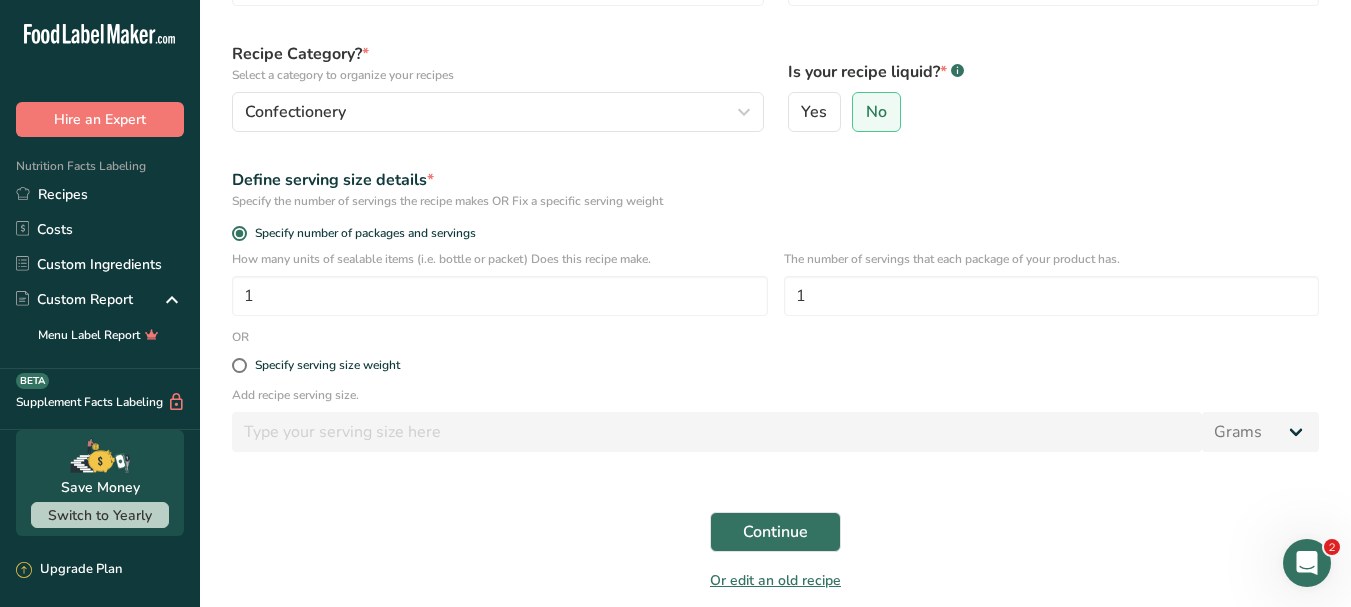 scroll, scrollTop: 200, scrollLeft: 0, axis: vertical 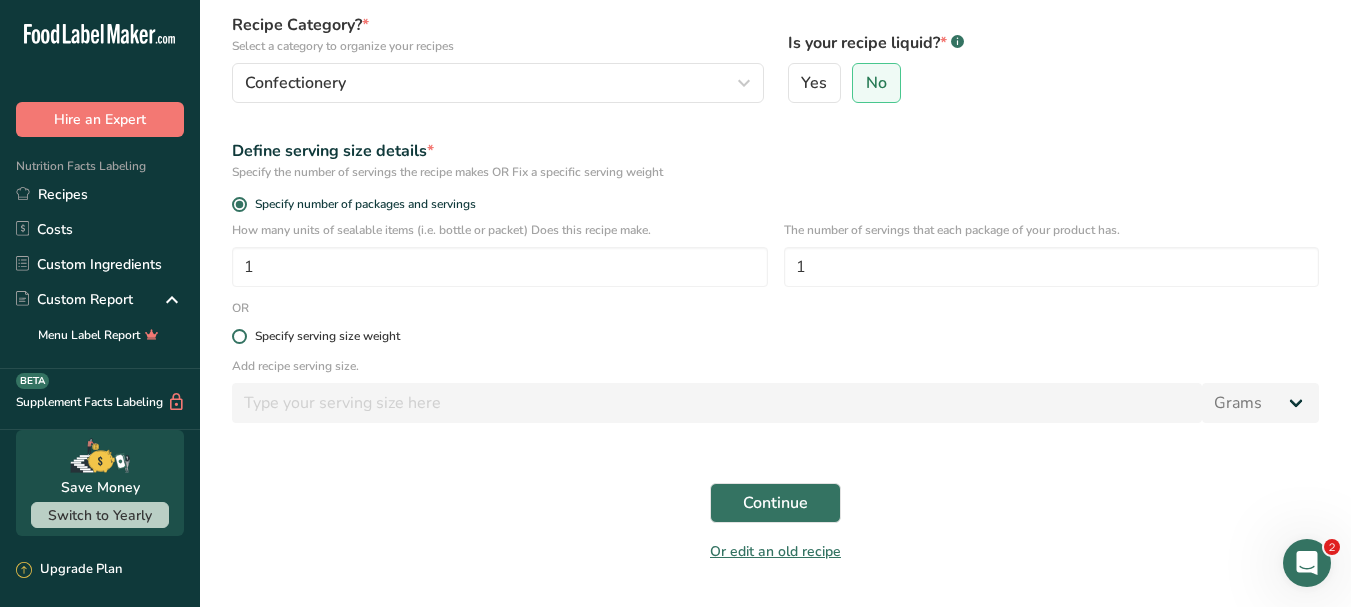 click at bounding box center (239, 336) 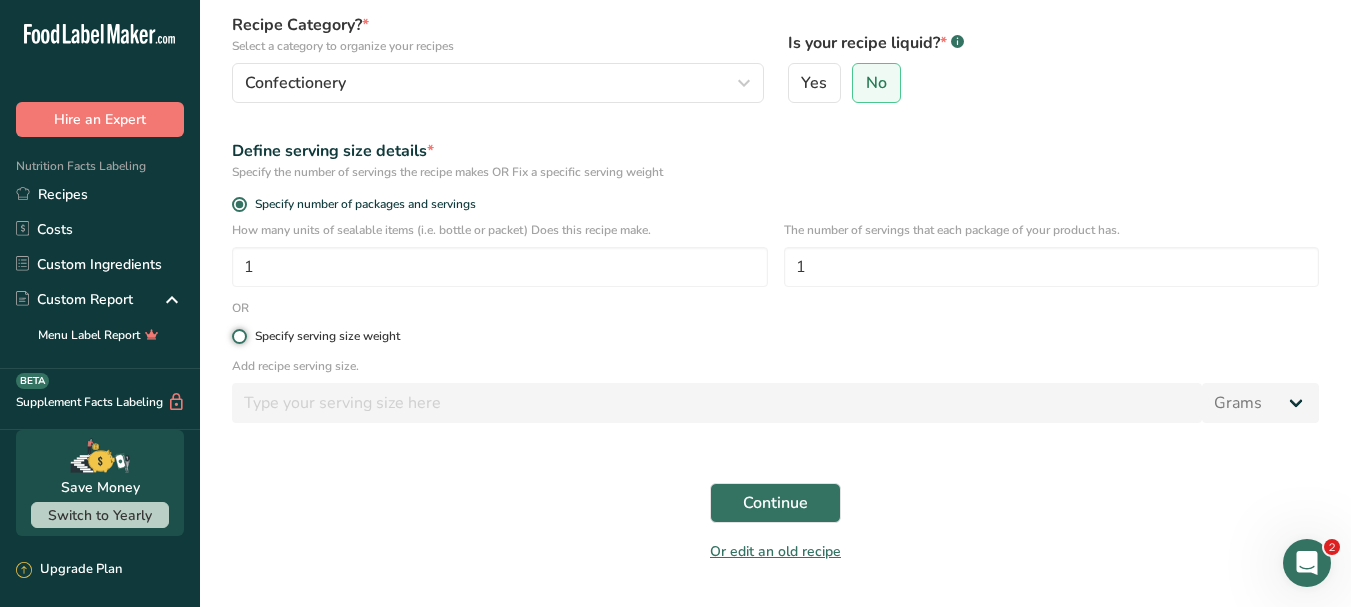 radio on "true" 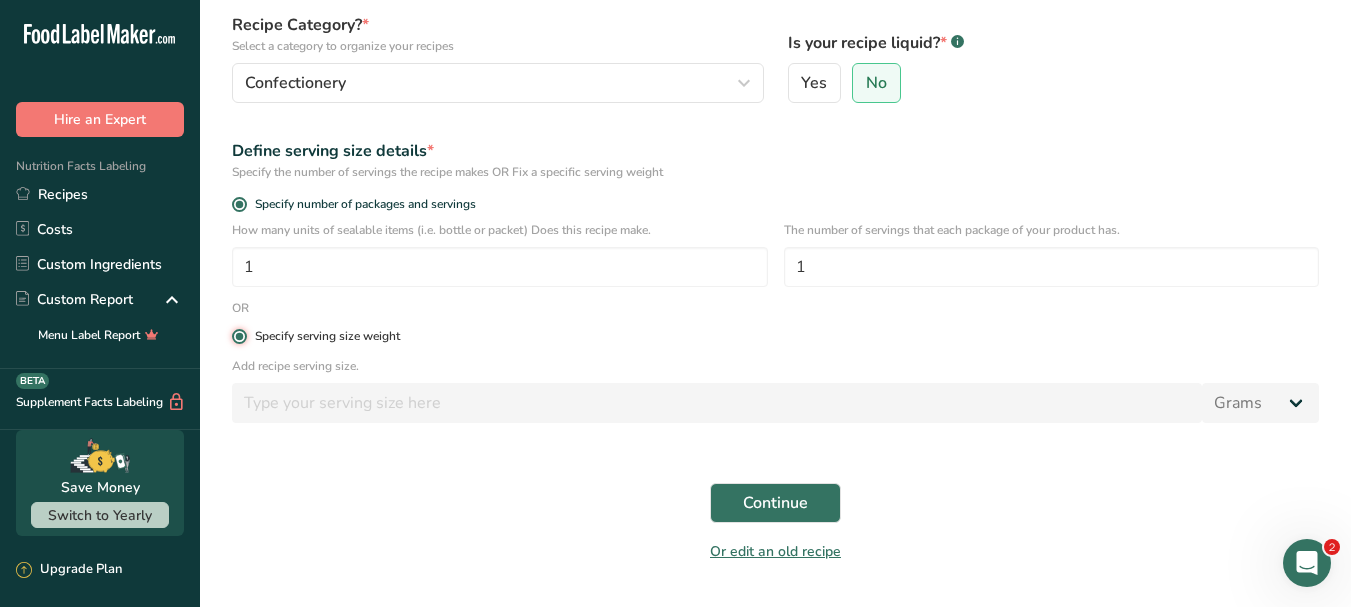 radio on "false" 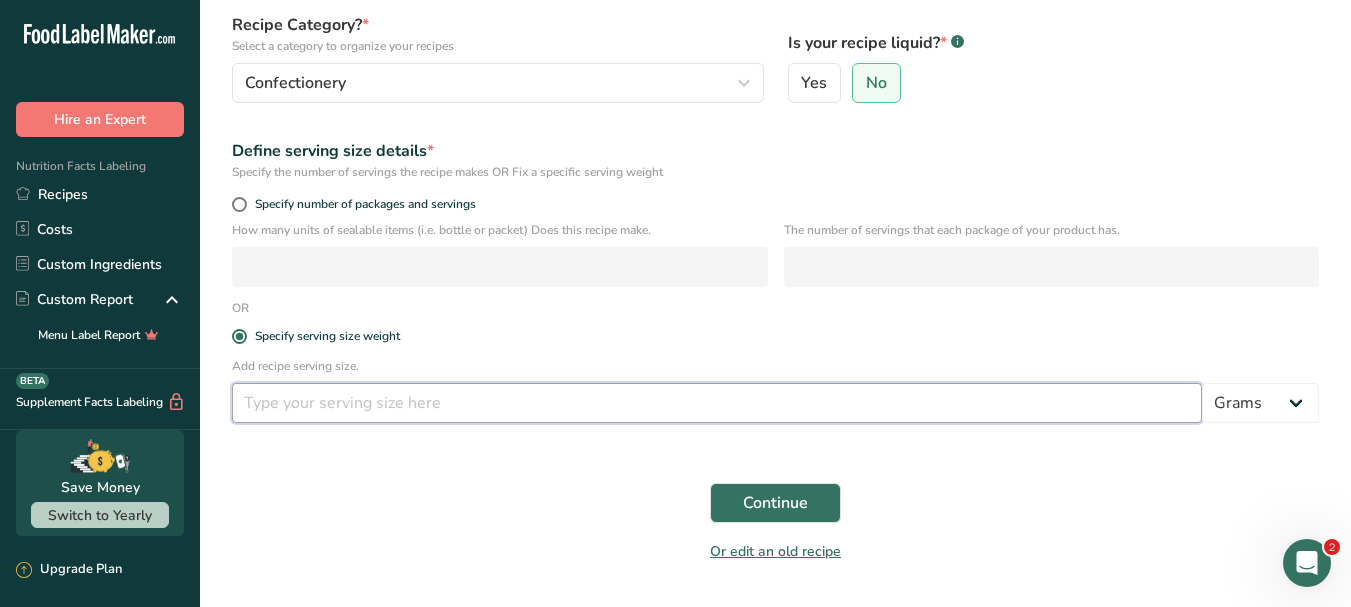 click at bounding box center [717, 403] 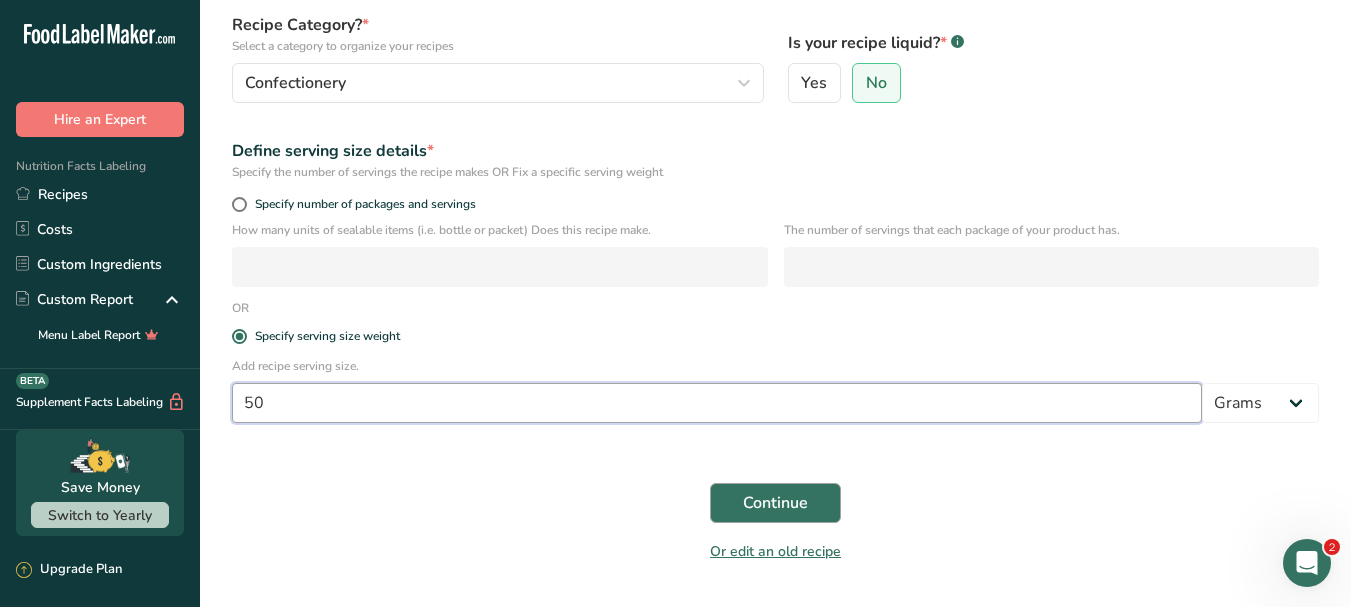 type on "50" 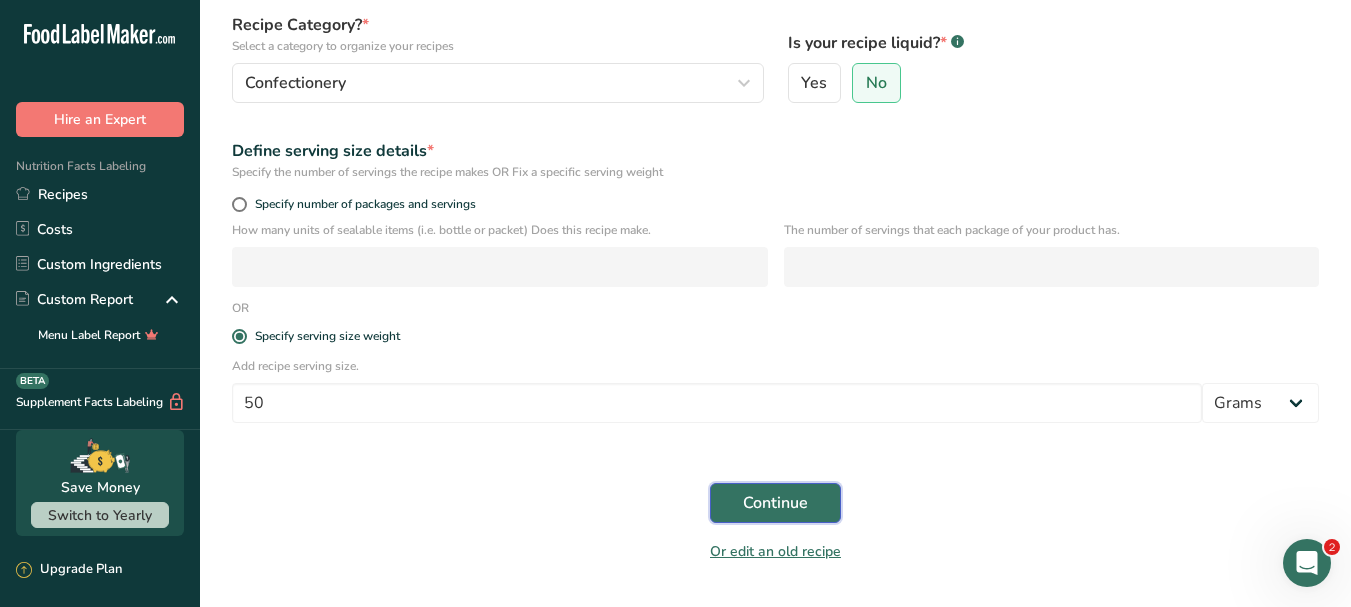 click on "Continue" at bounding box center (775, 503) 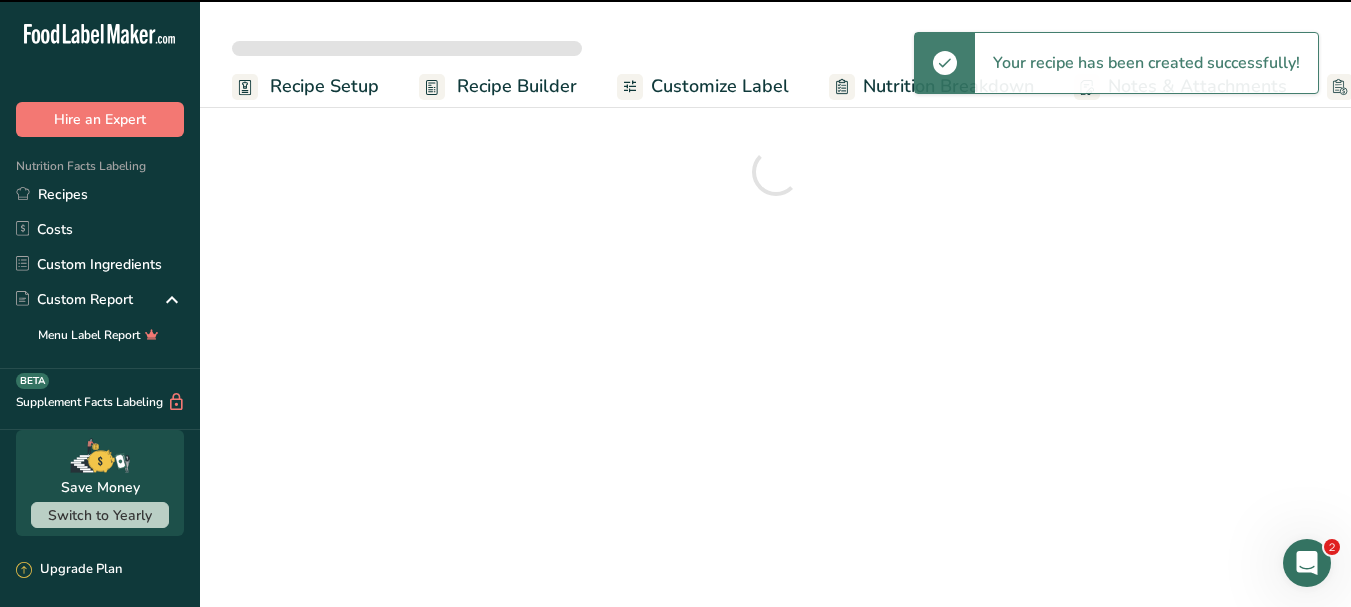 scroll, scrollTop: 0, scrollLeft: 0, axis: both 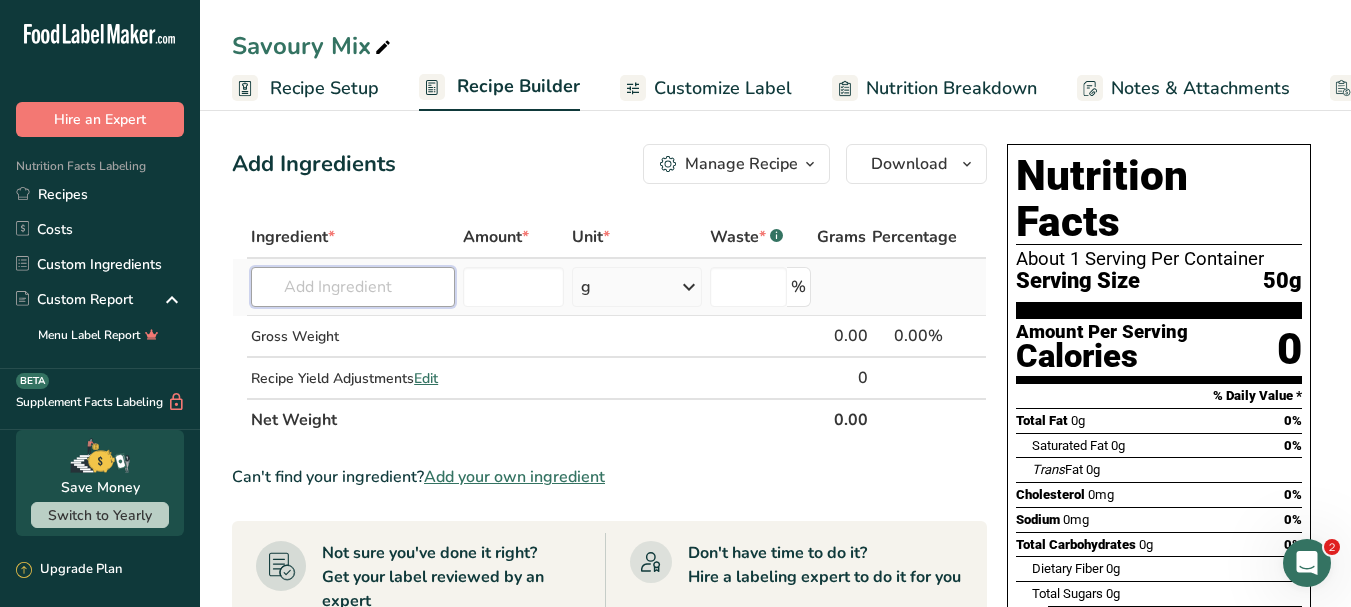 click at bounding box center [353, 287] 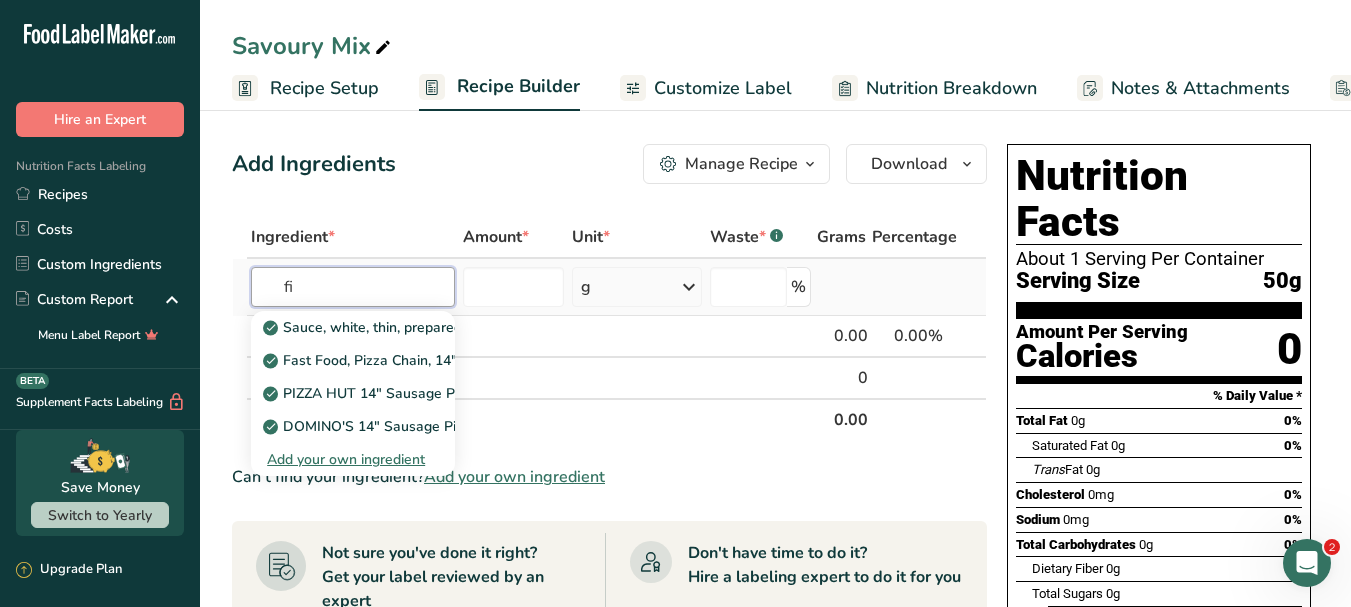 type on "f" 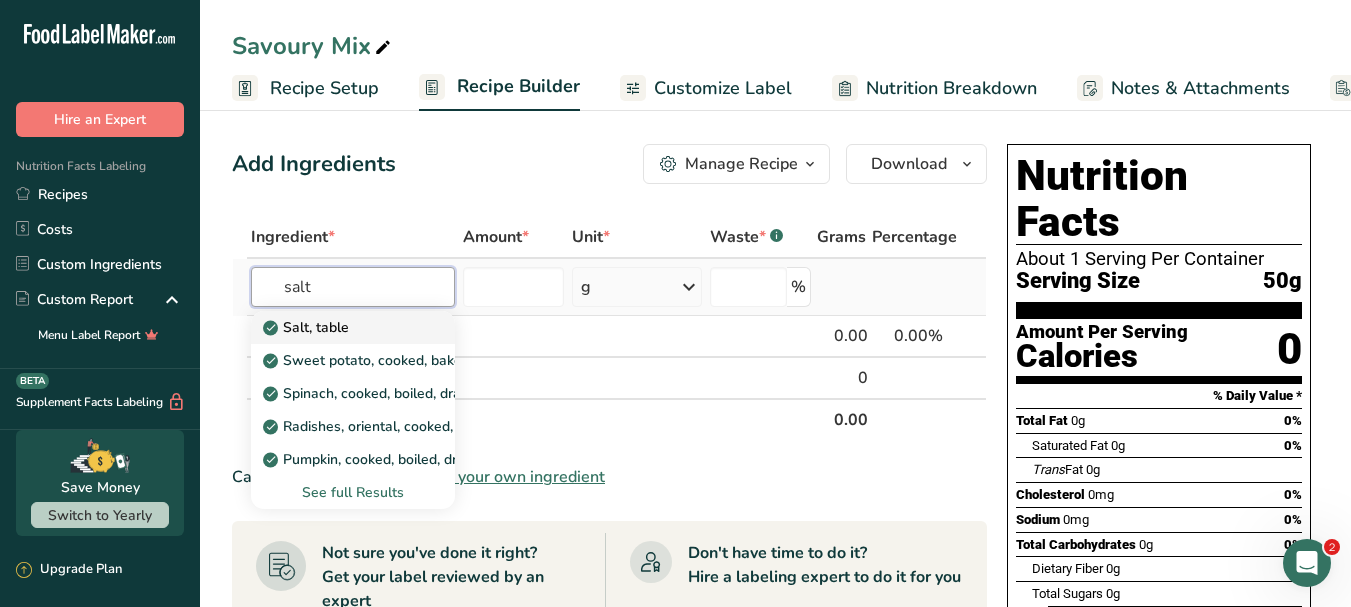 type on "salt" 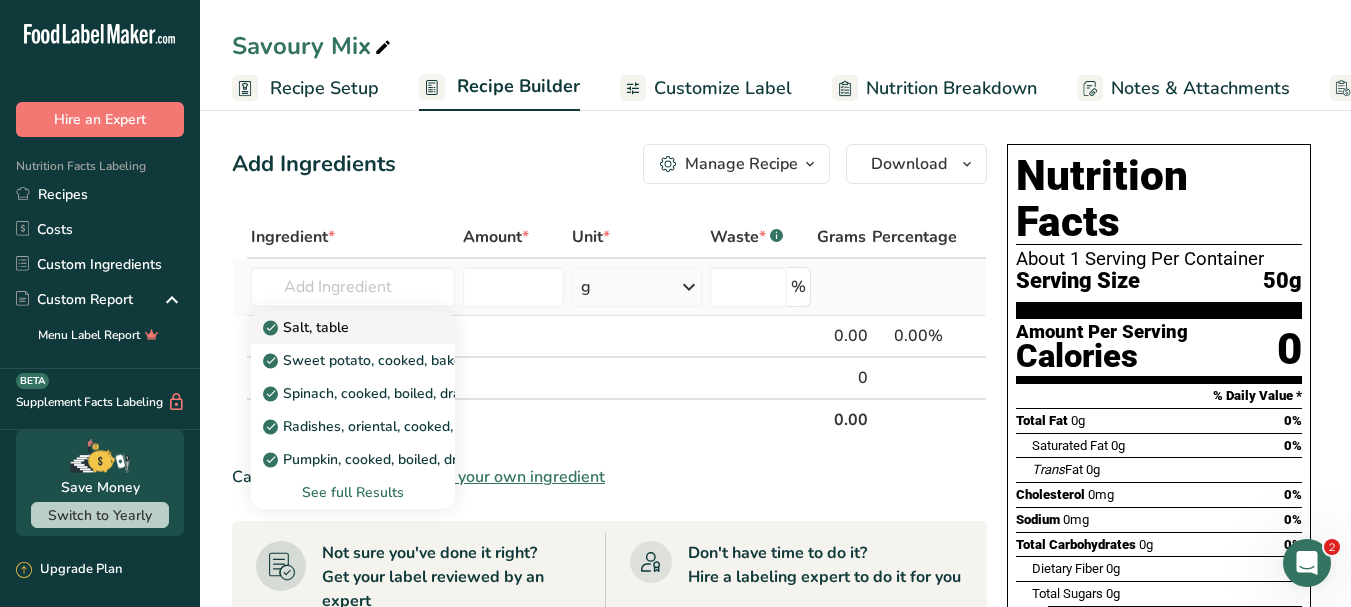 click on "Salt, table" at bounding box center (337, 327) 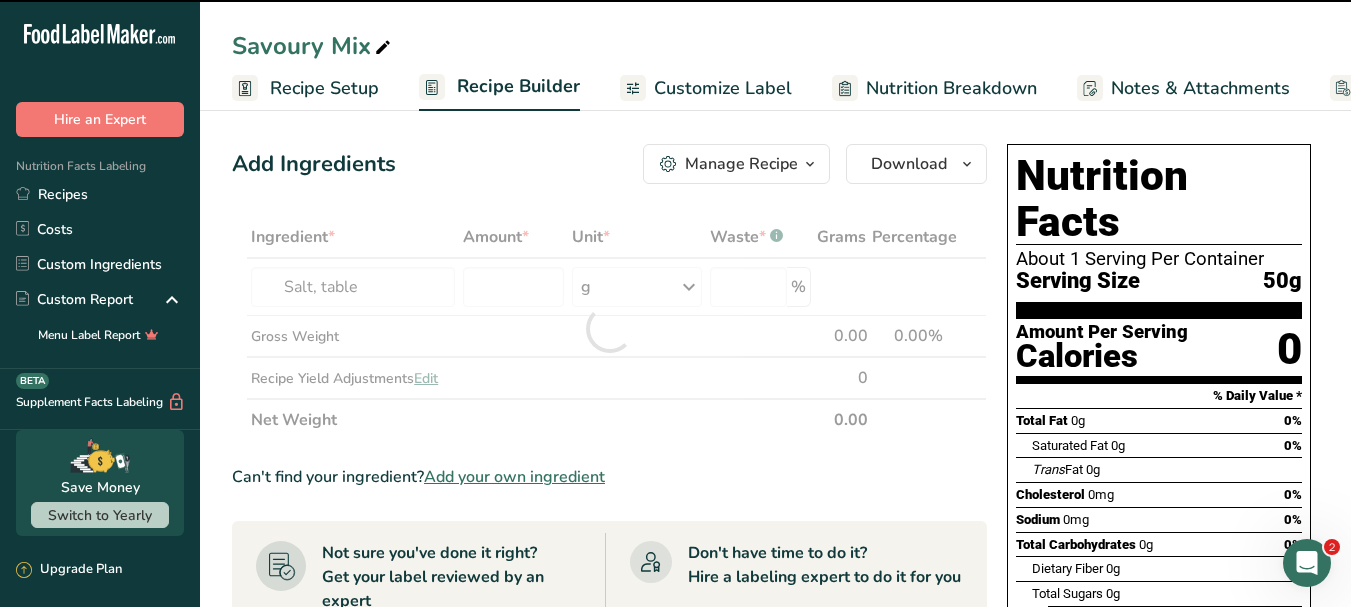 type on "0" 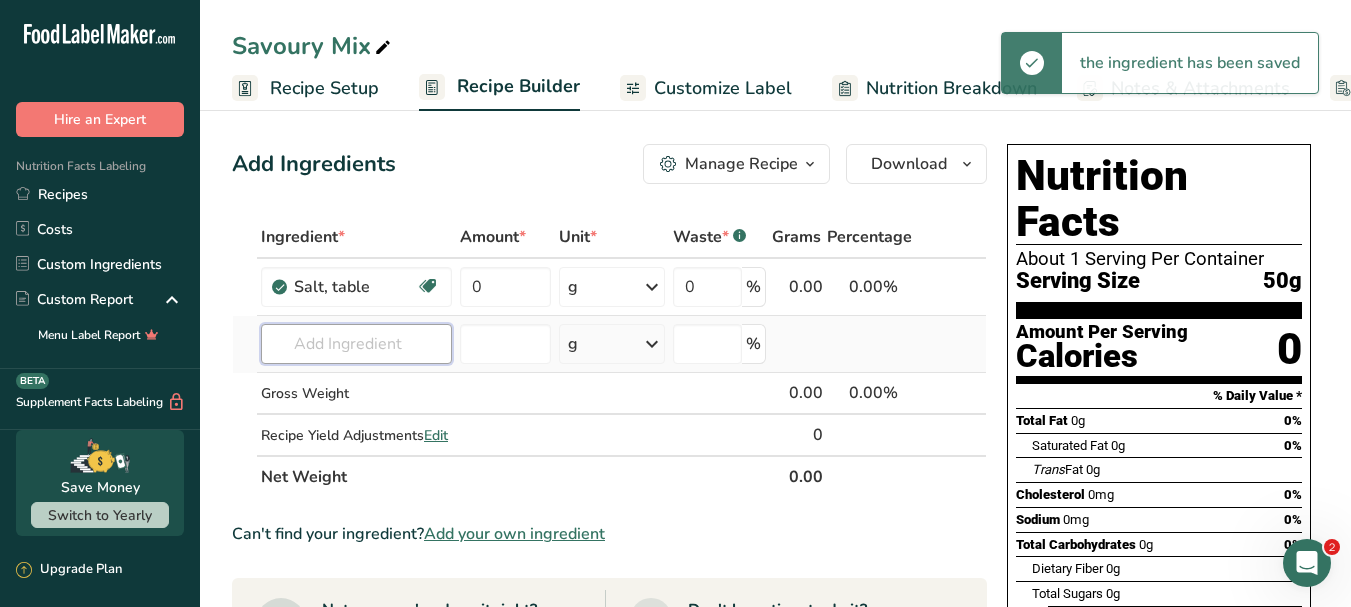 click at bounding box center [356, 344] 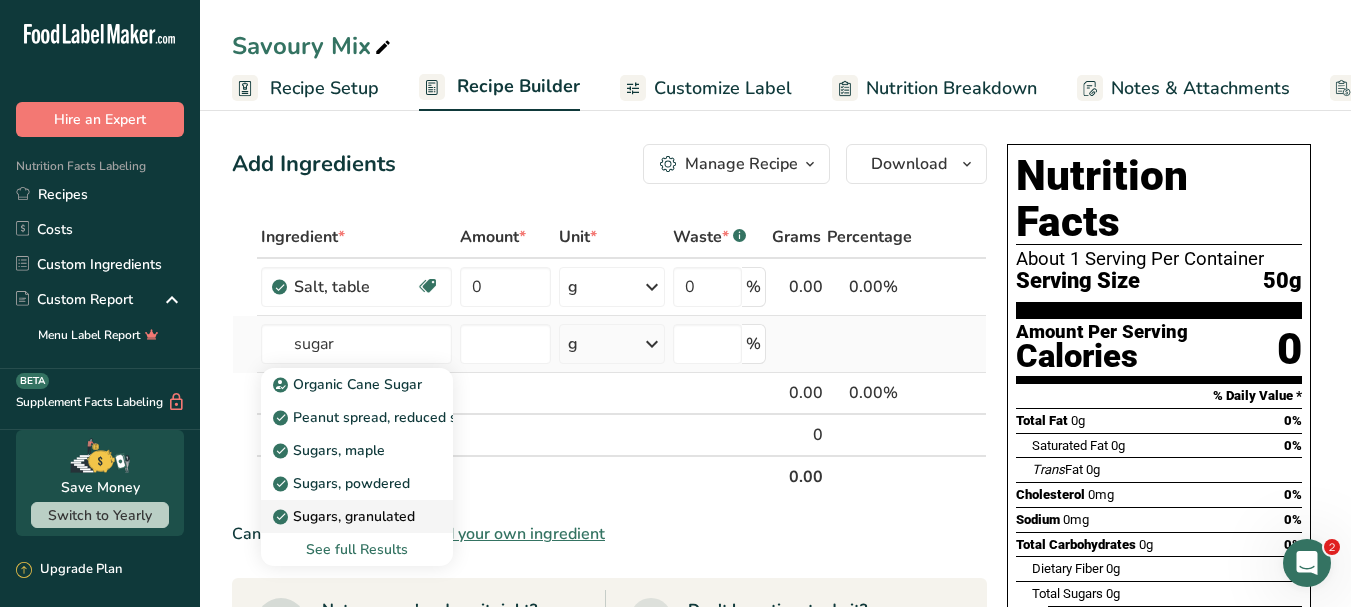 click on "Sugars, granulated" at bounding box center [346, 516] 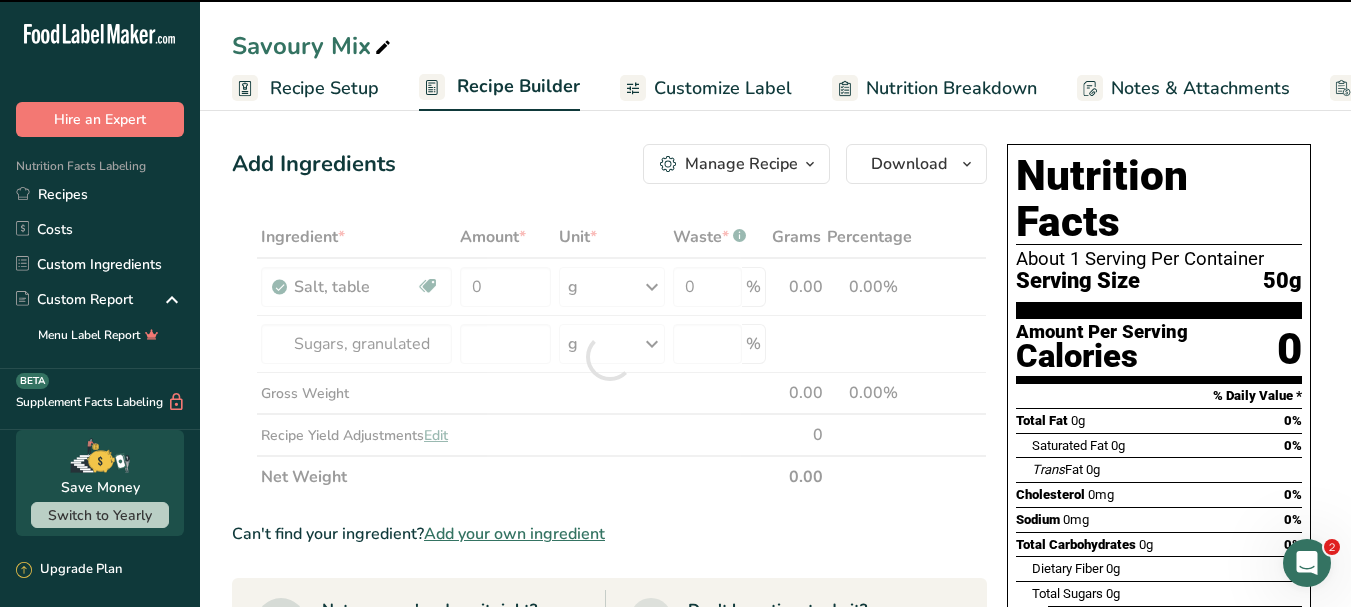 type on "0" 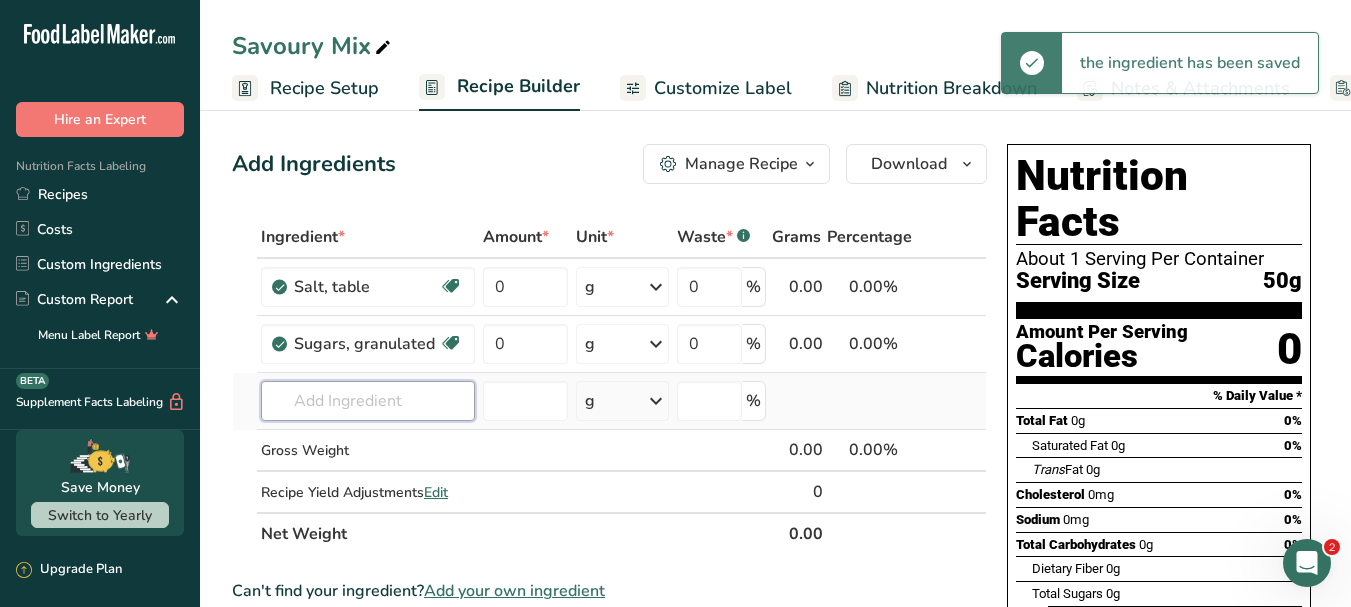 click at bounding box center (368, 401) 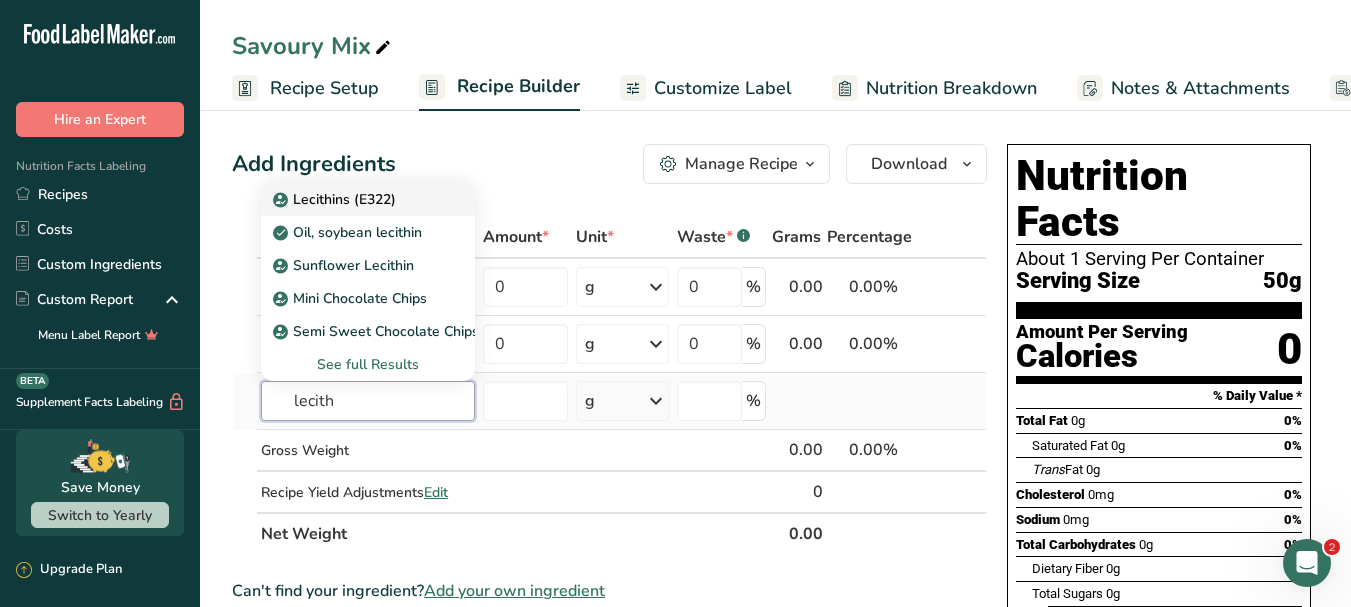 type on "lecith" 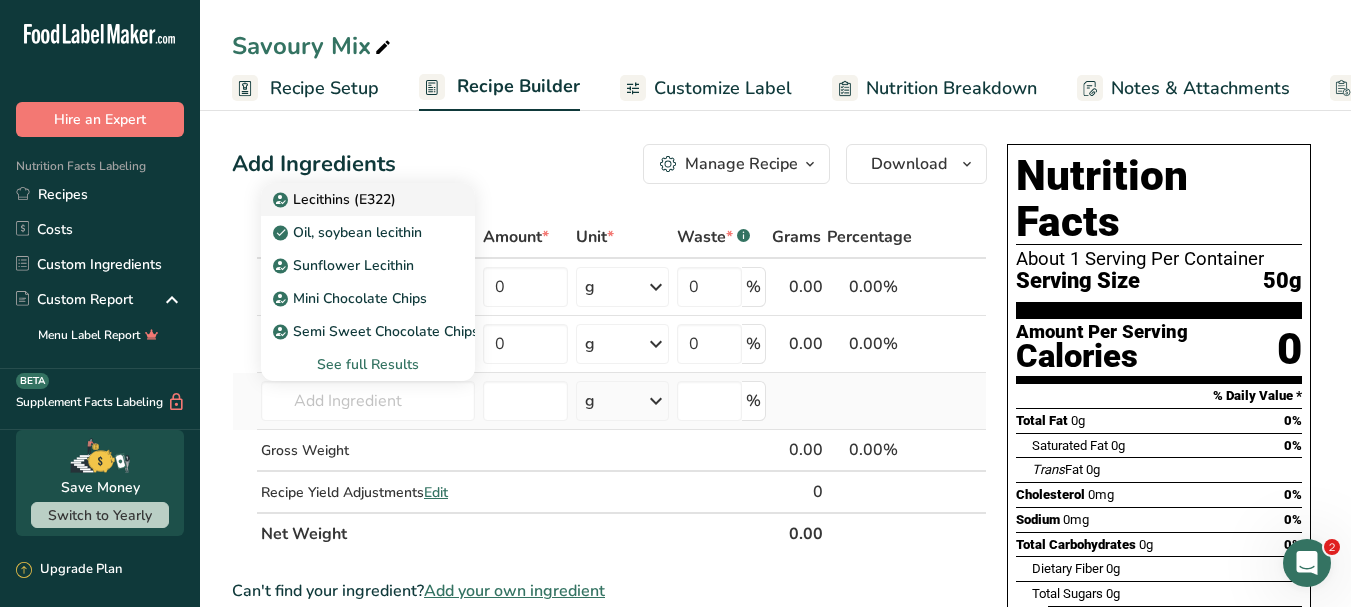 click on "Lecithins (E322)" at bounding box center [336, 199] 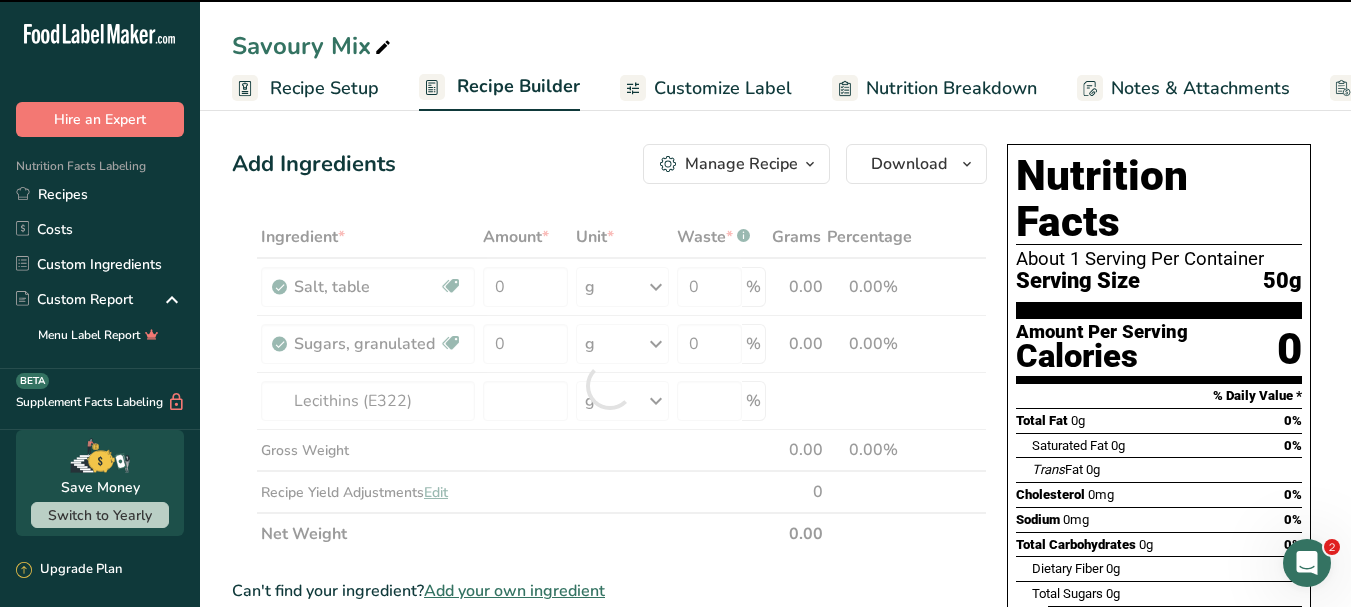 type on "0" 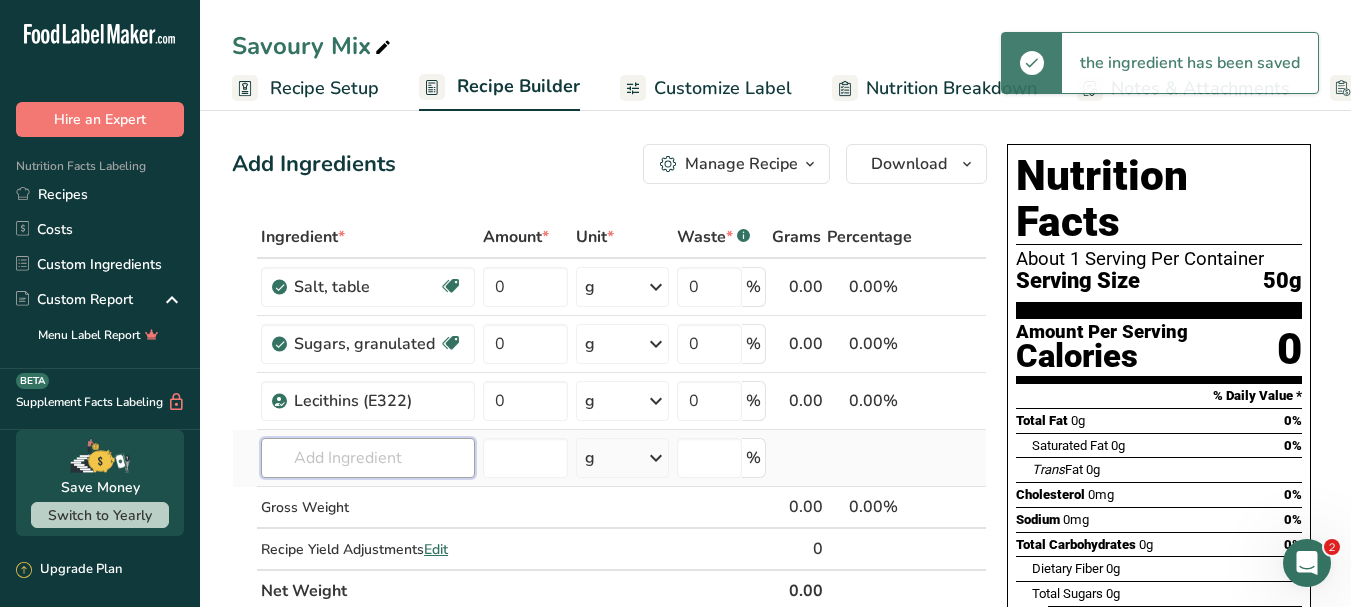 click at bounding box center (368, 458) 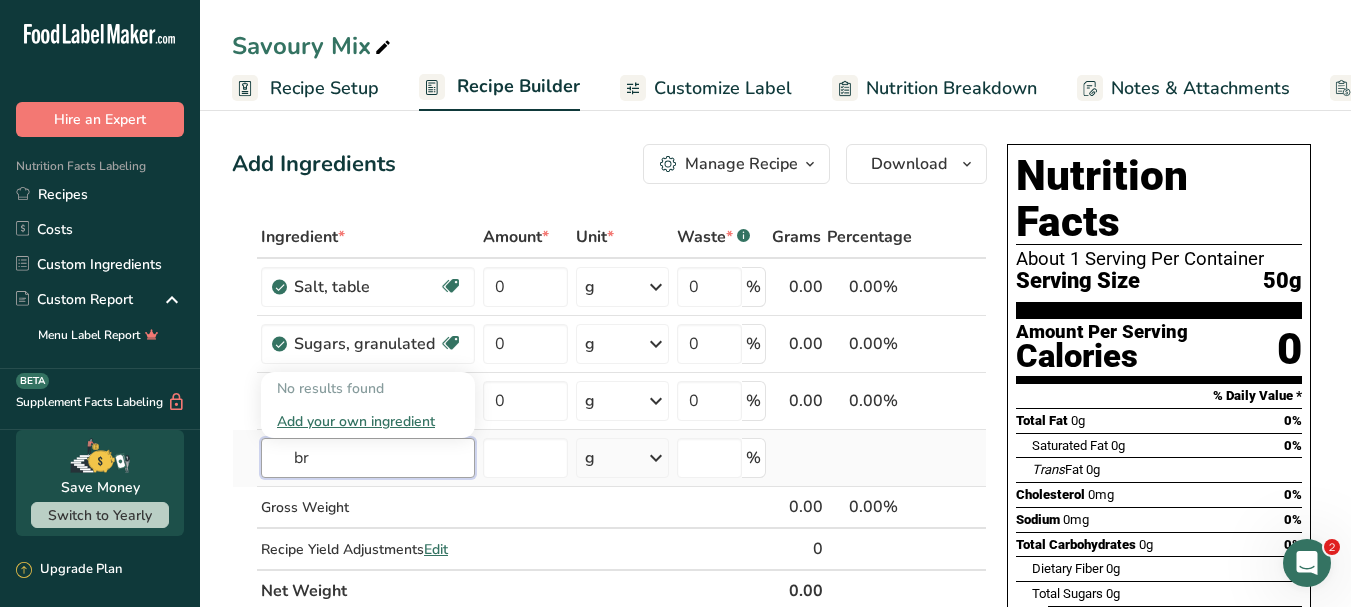 type on "b" 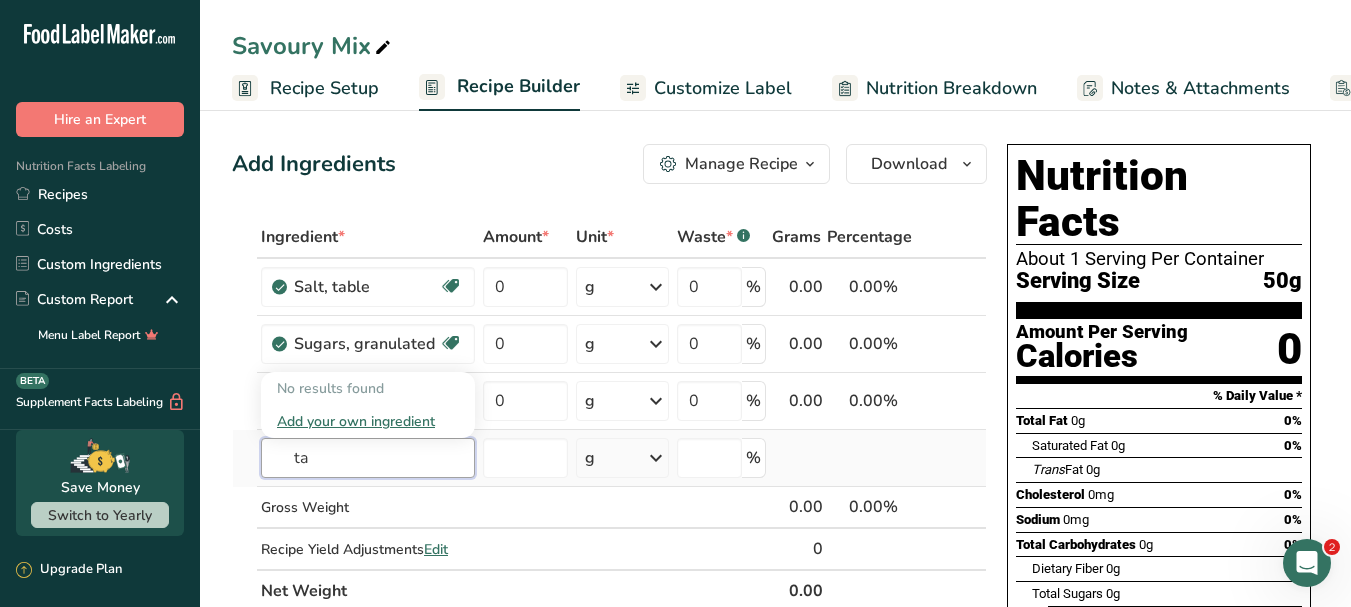 type on "t" 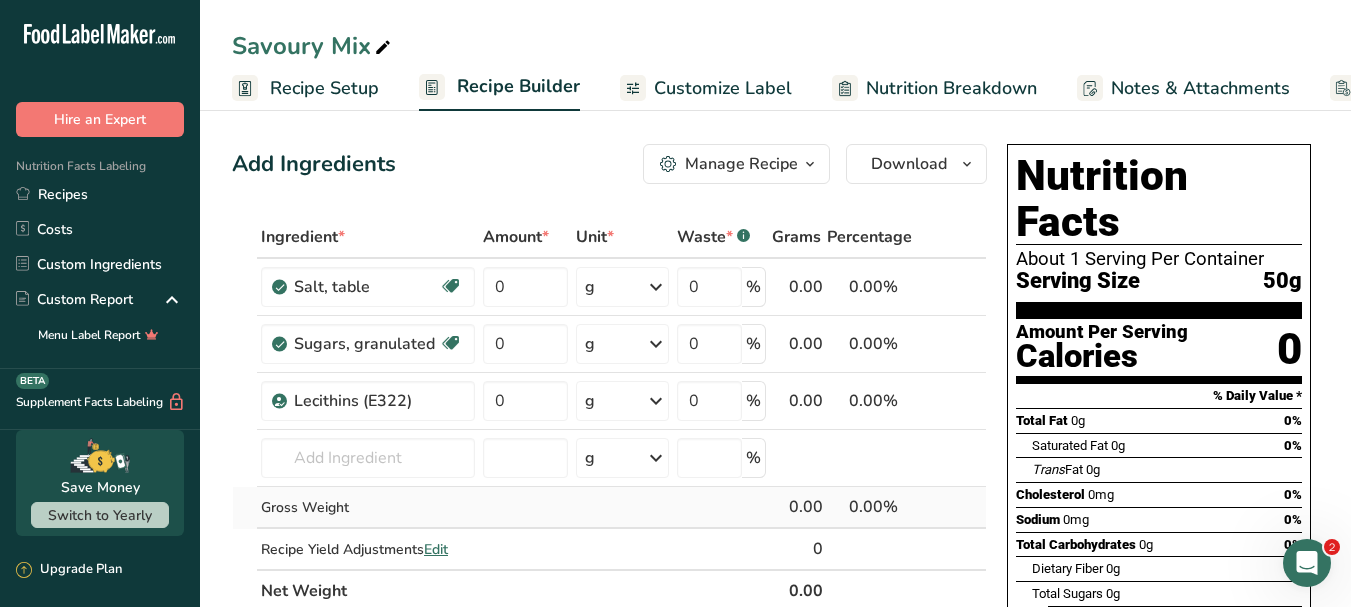 click at bounding box center [622, 508] 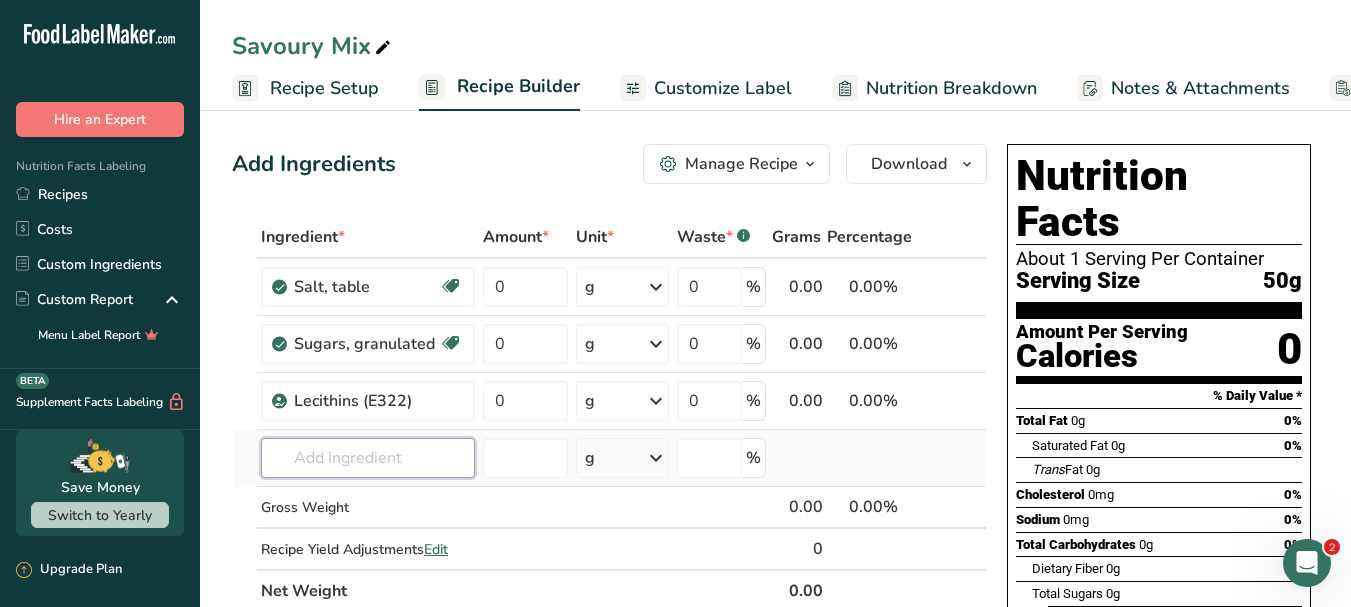 click at bounding box center (368, 458) 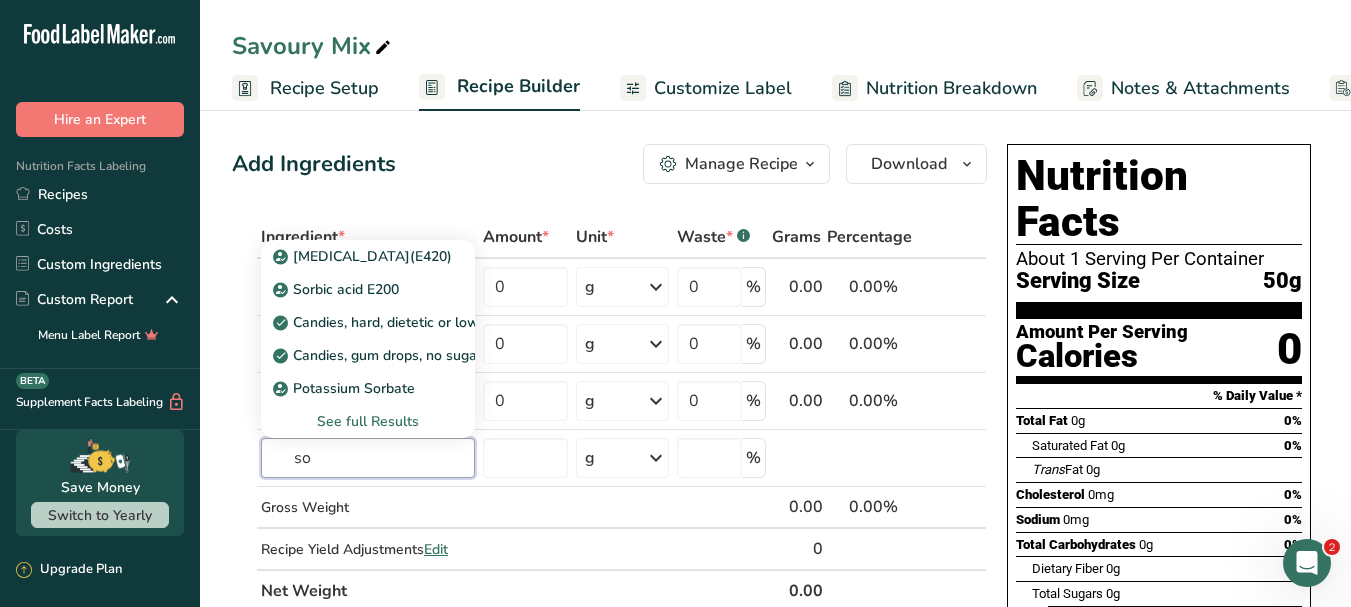 type on "s" 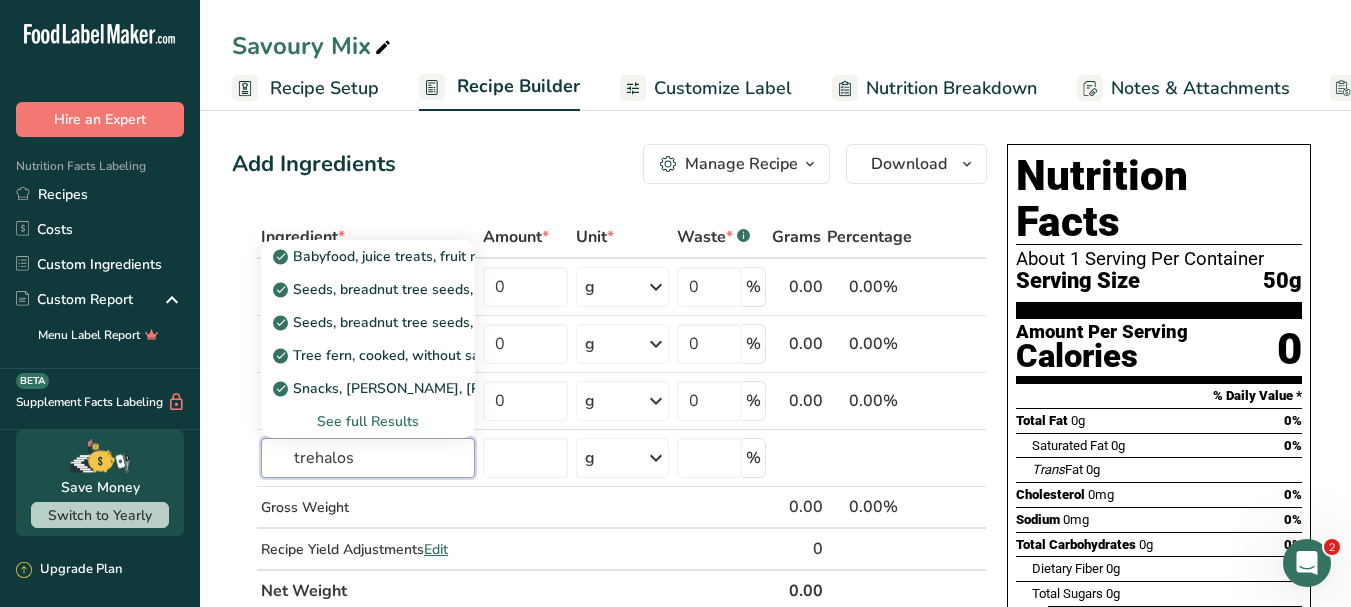 type on "trehalose" 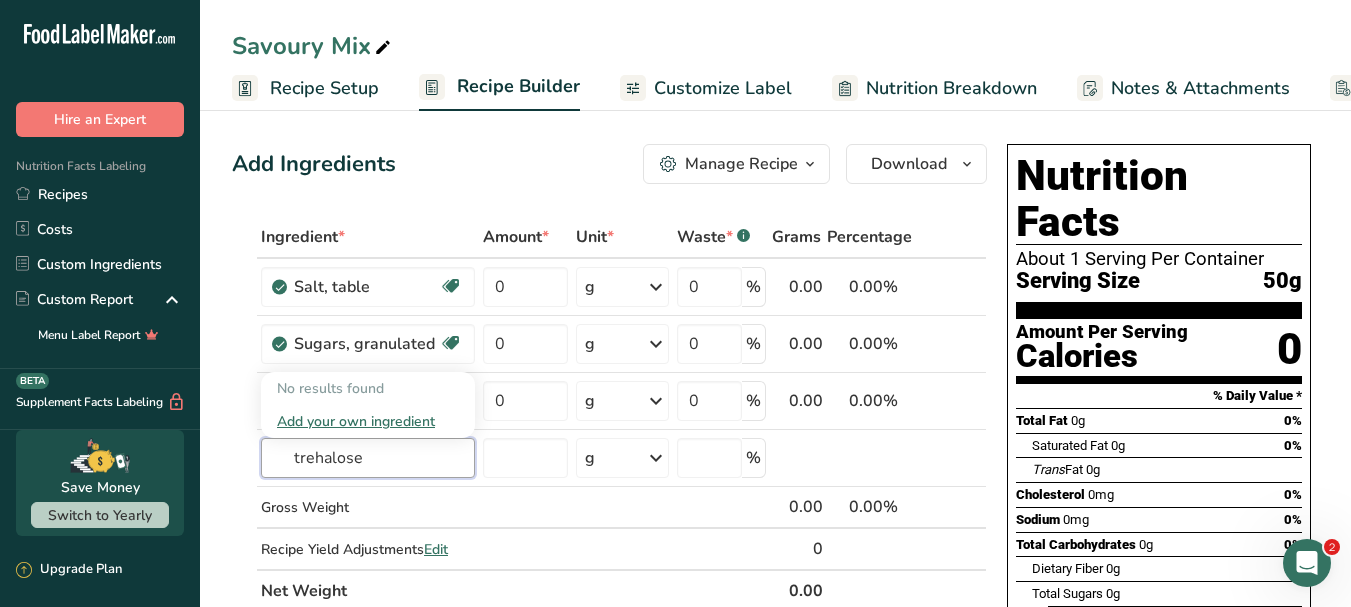 drag, startPoint x: 425, startPoint y: 457, endPoint x: 176, endPoint y: 474, distance: 249.57965 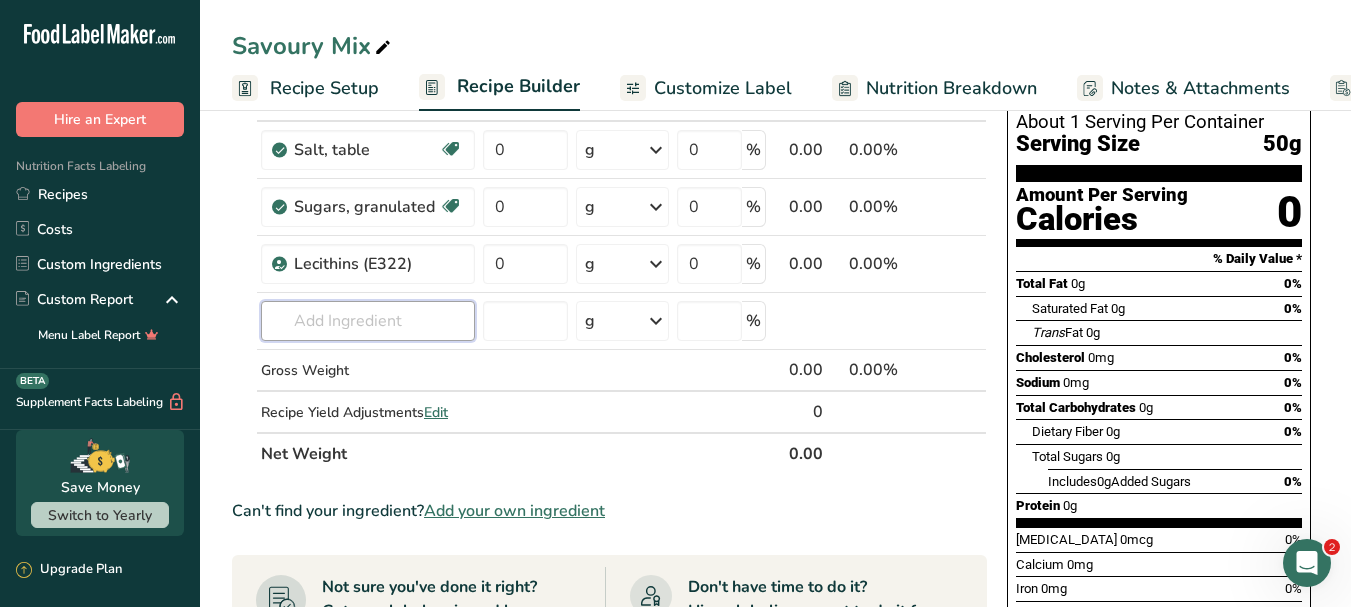 scroll, scrollTop: 400, scrollLeft: 0, axis: vertical 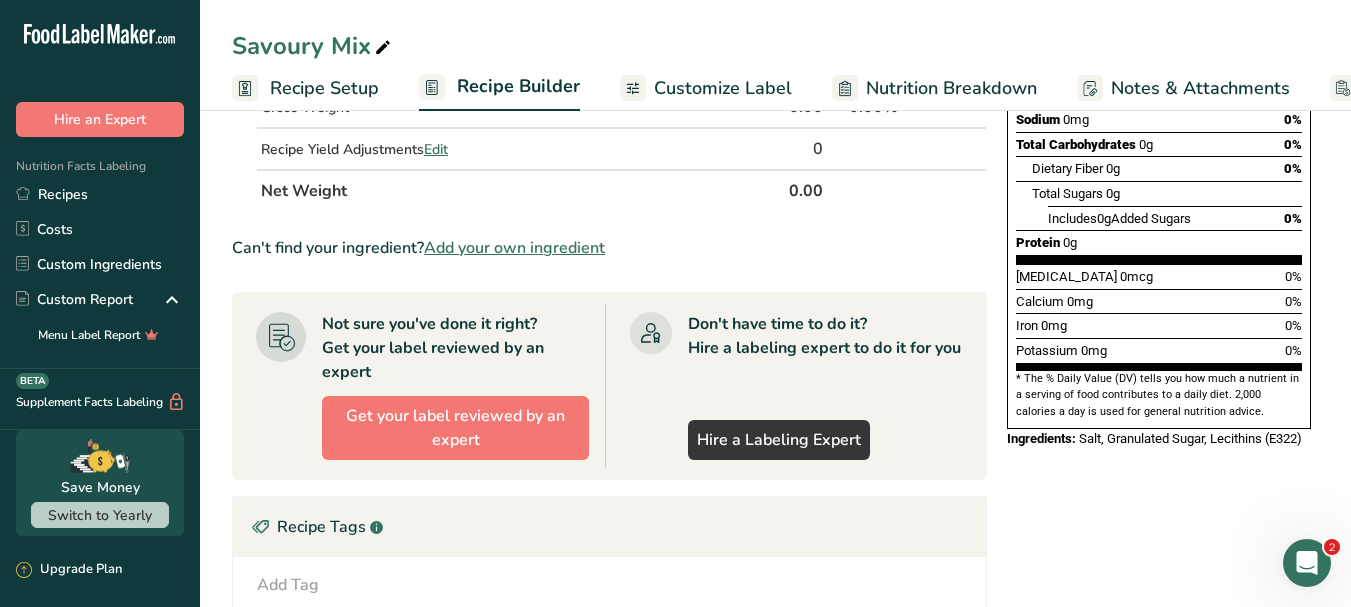 click on "Add your own ingredient" at bounding box center (514, 248) 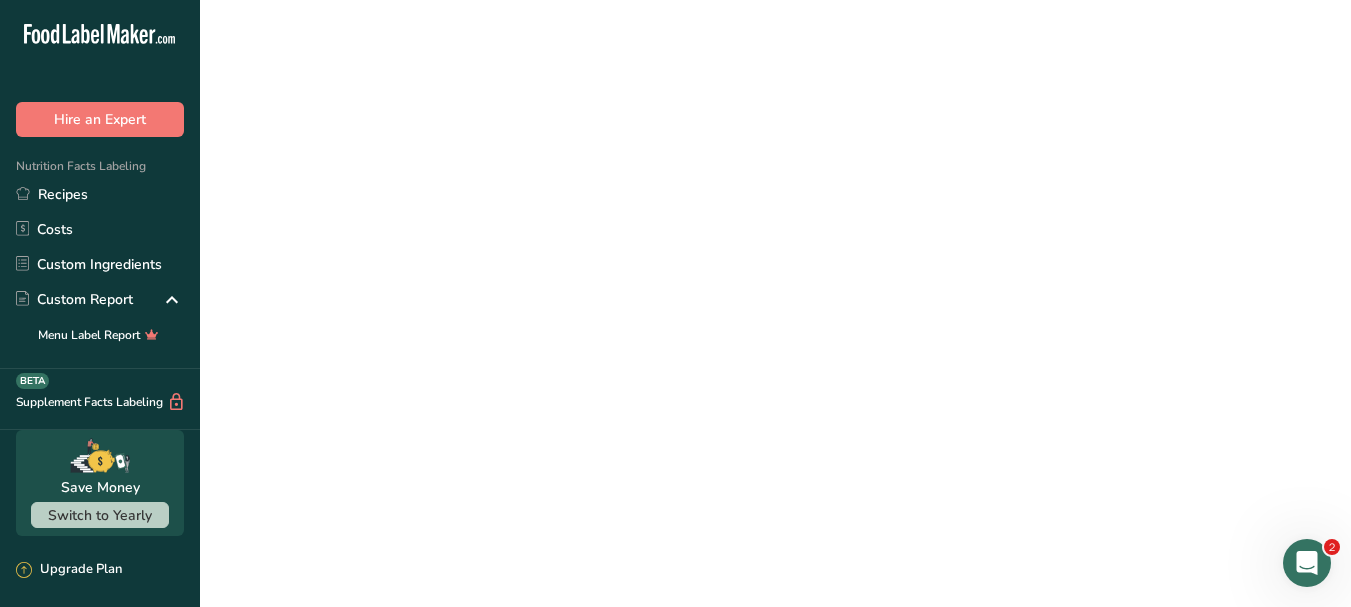 scroll, scrollTop: 0, scrollLeft: 0, axis: both 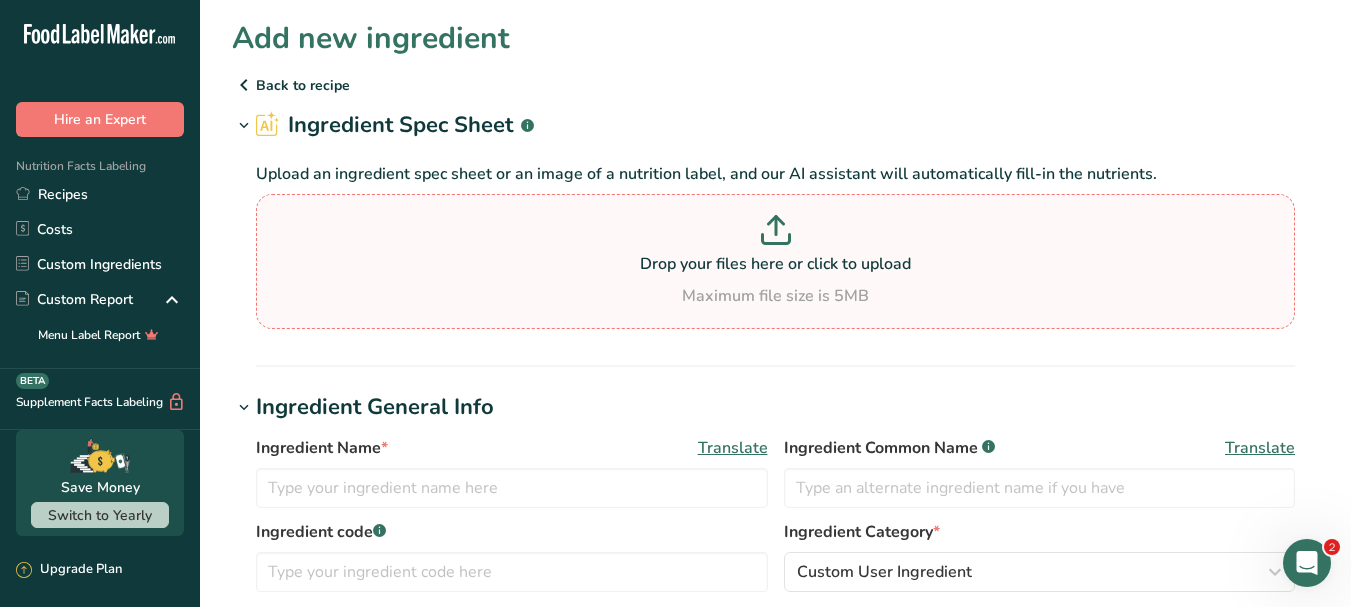 click 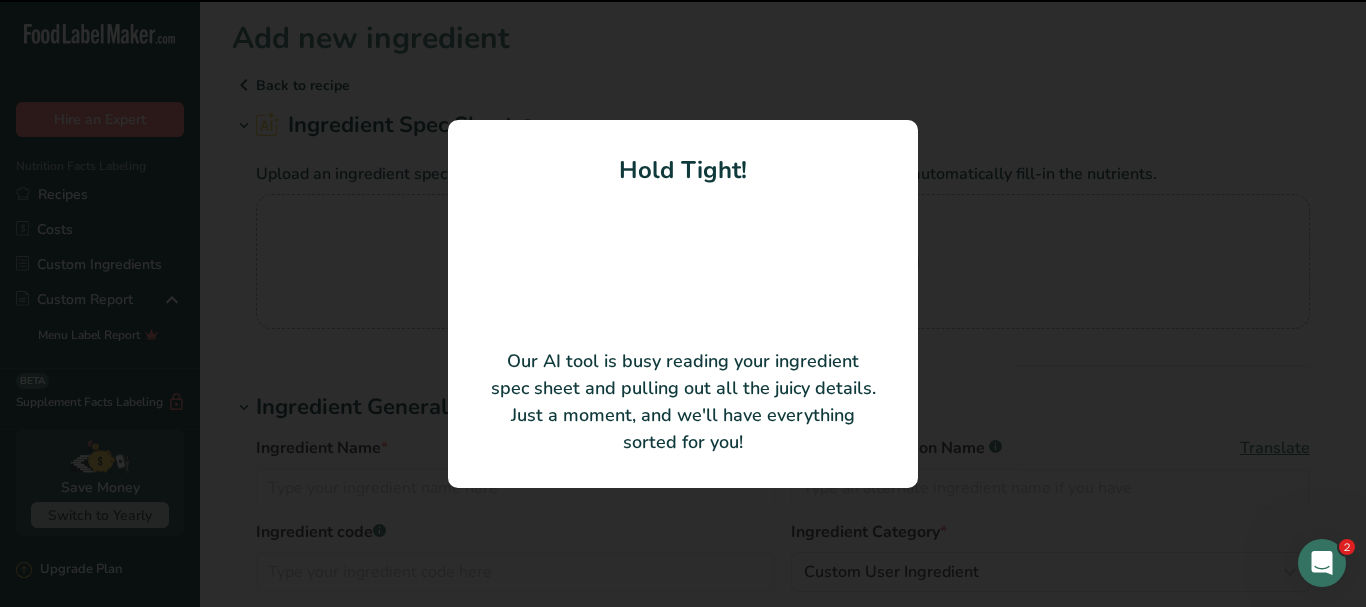 type on "Cheddar Cheese Powder" 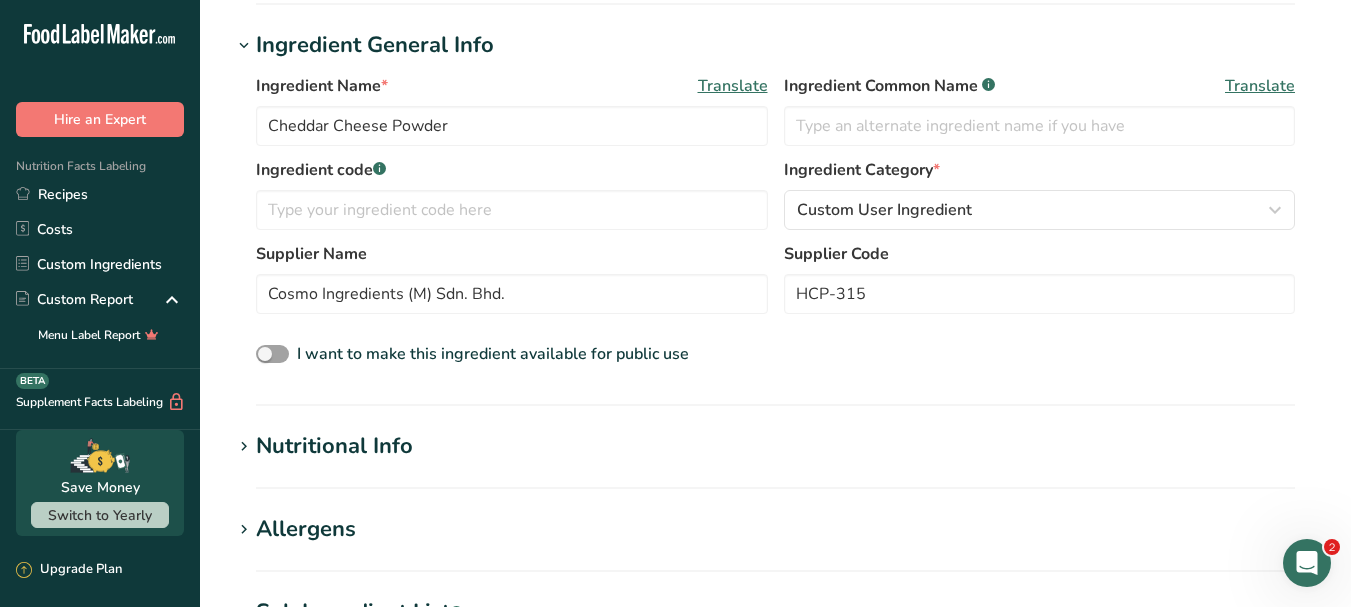 scroll, scrollTop: 300, scrollLeft: 0, axis: vertical 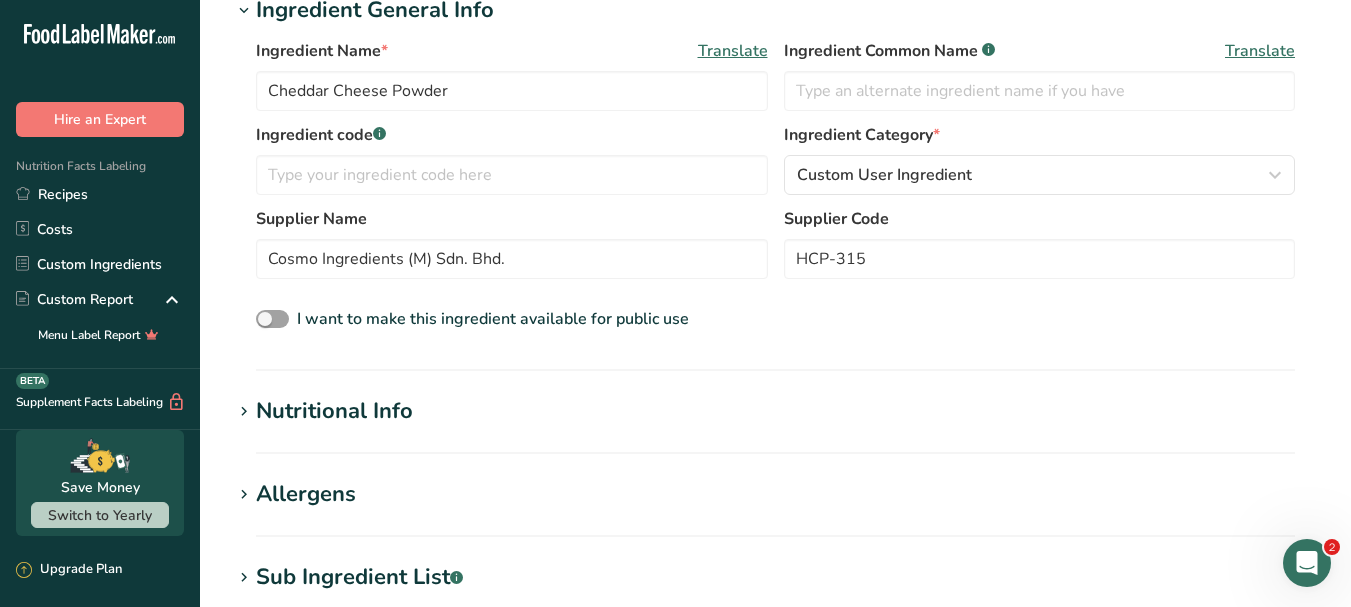 click on "Nutritional Info" at bounding box center (775, 411) 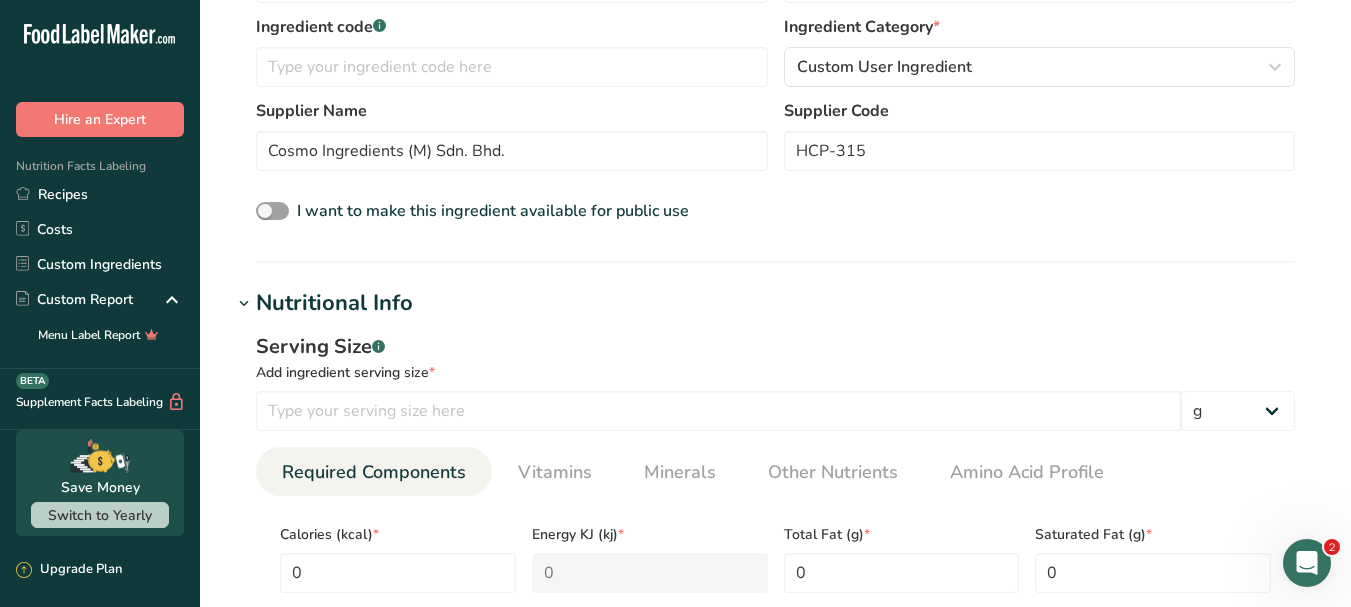 scroll, scrollTop: 400, scrollLeft: 0, axis: vertical 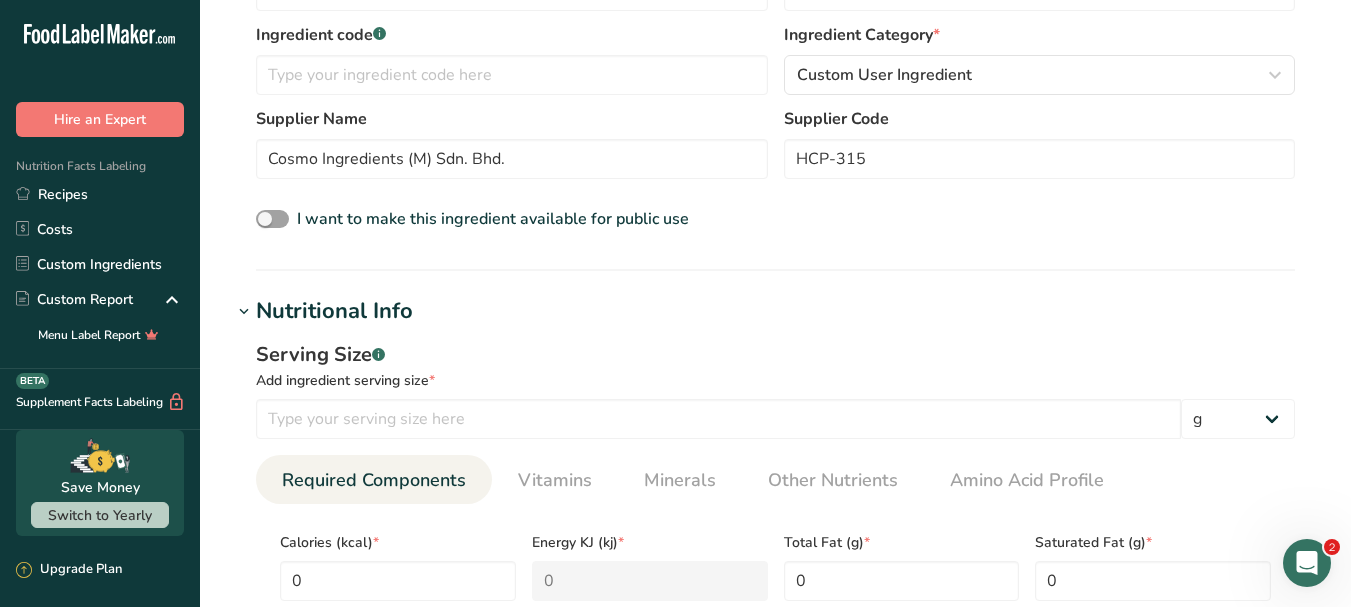 click on "Nutritional Info" at bounding box center (775, 311) 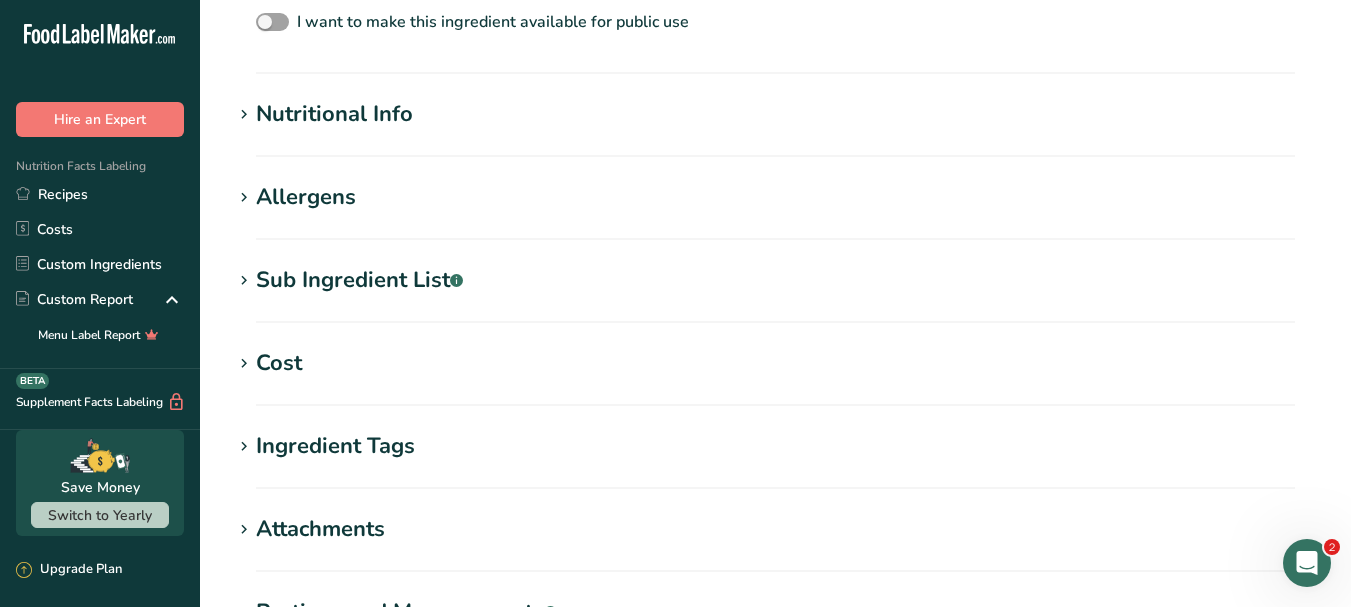 scroll, scrollTop: 587, scrollLeft: 0, axis: vertical 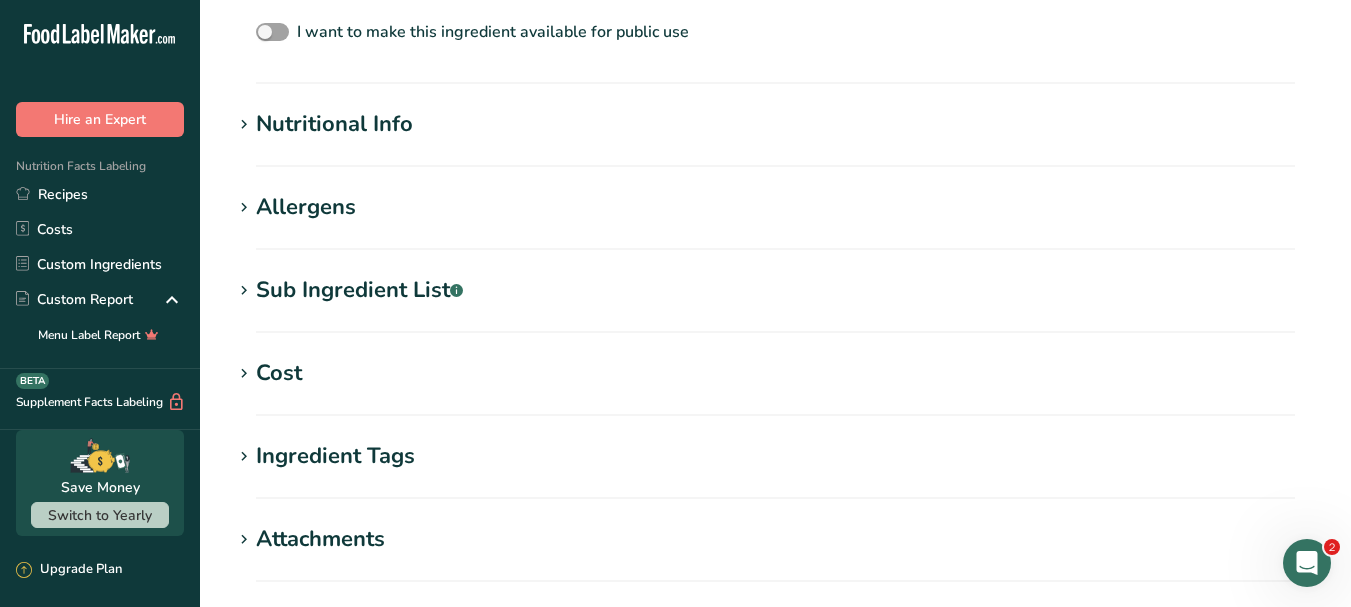 click on "Sub Ingredient List
.a-a{fill:#347362;}.b-a{fill:#fff;}" at bounding box center [775, 290] 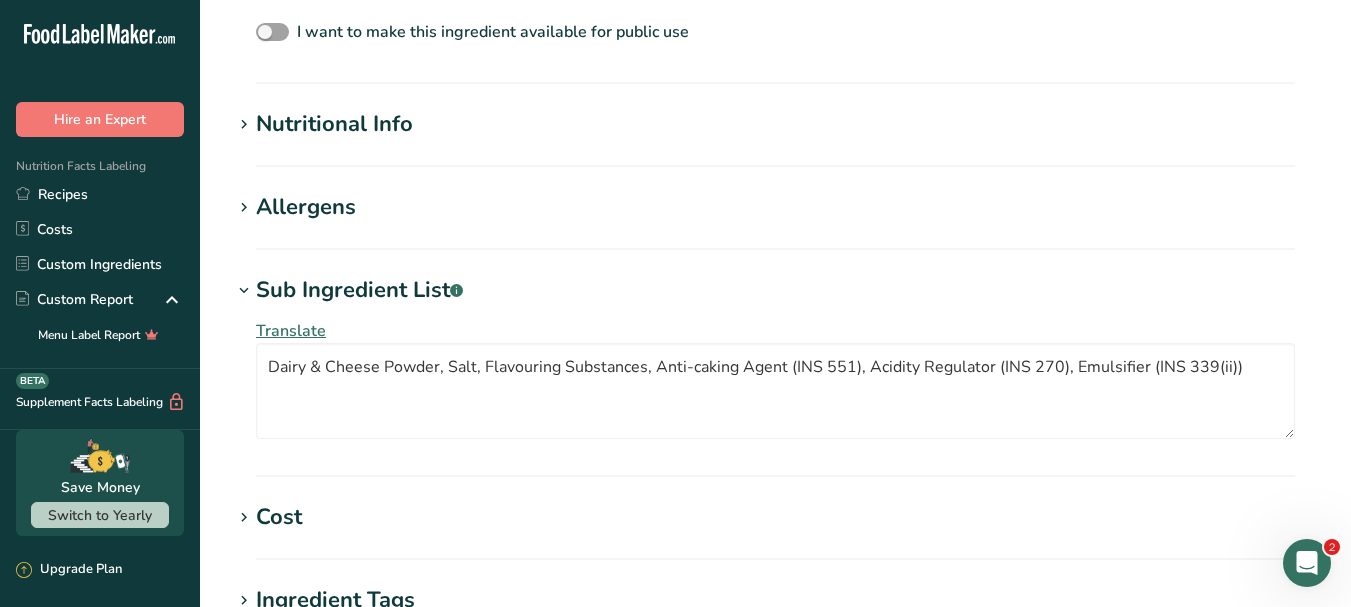 click on "Allergens" at bounding box center [775, 207] 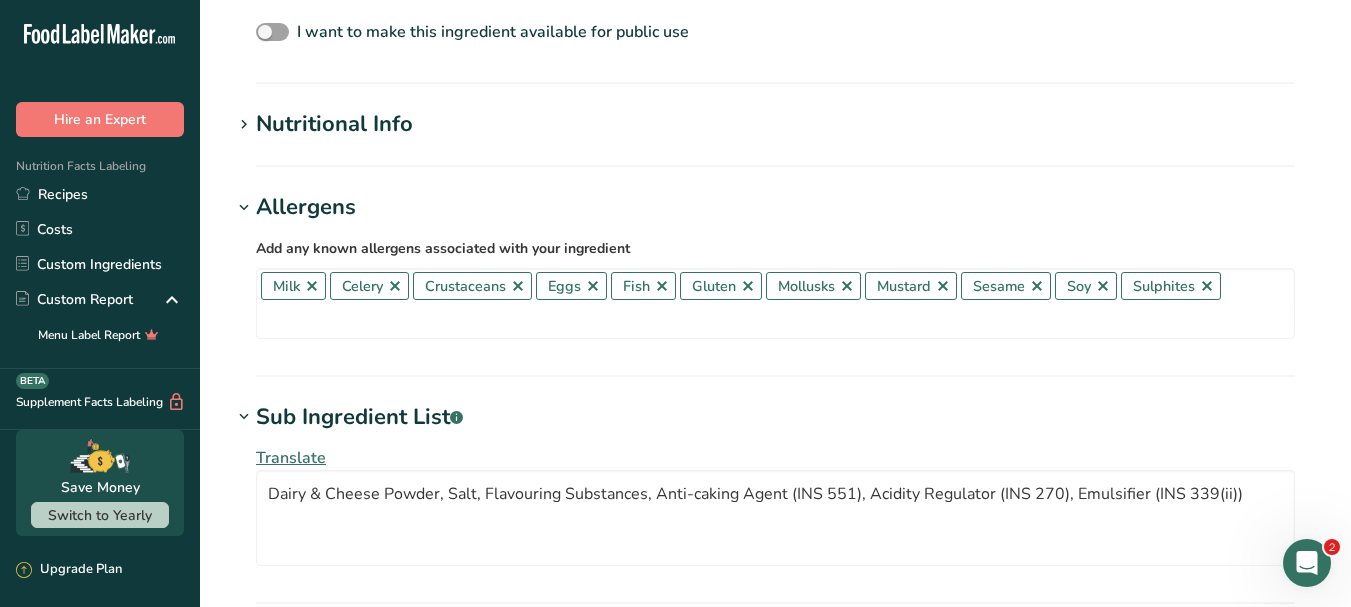 click on "Nutritional Info" at bounding box center (775, 124) 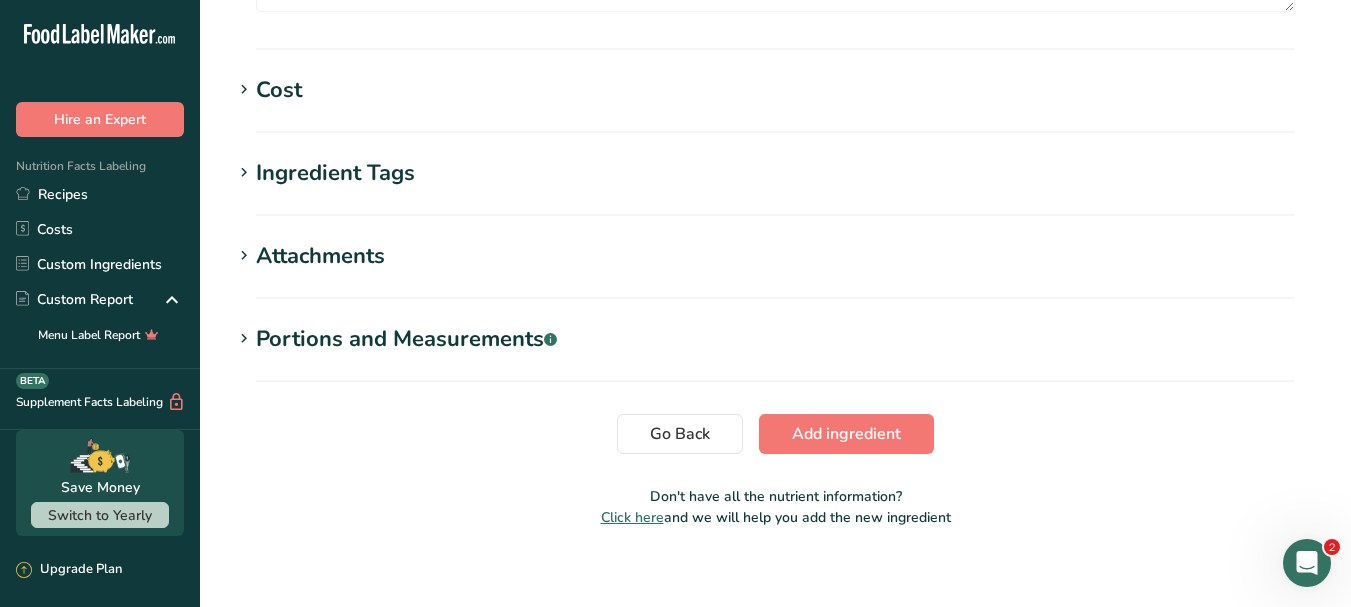 scroll, scrollTop: 1621, scrollLeft: 0, axis: vertical 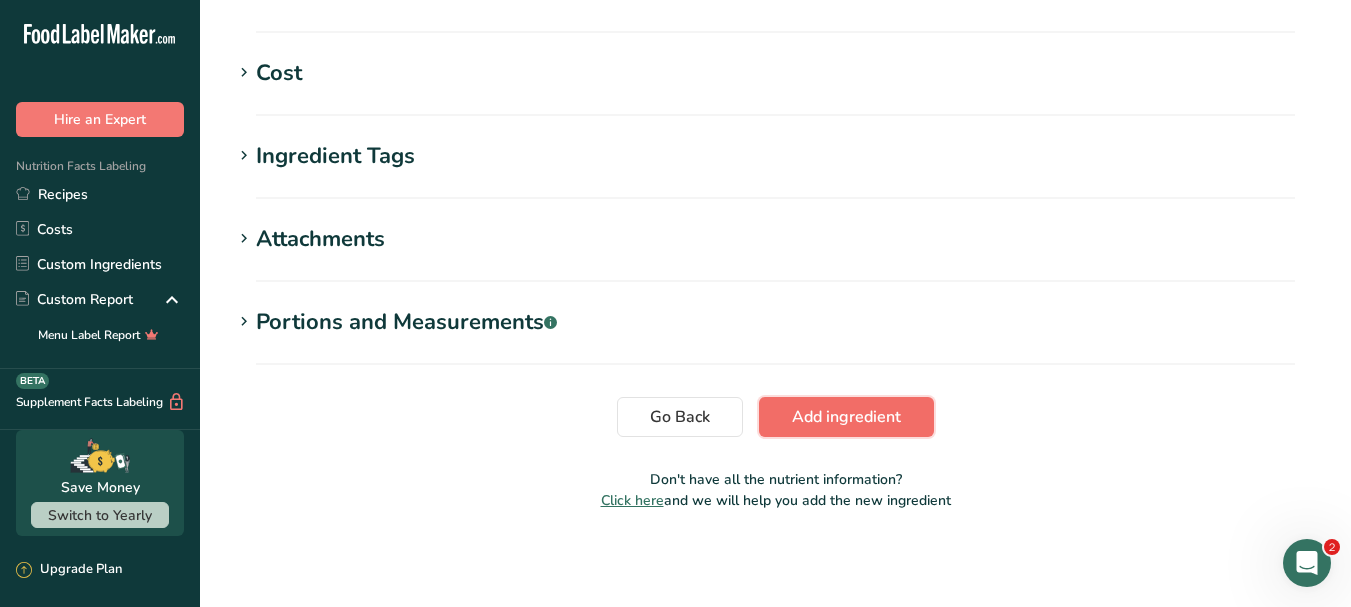 click on "Add ingredient" at bounding box center (846, 417) 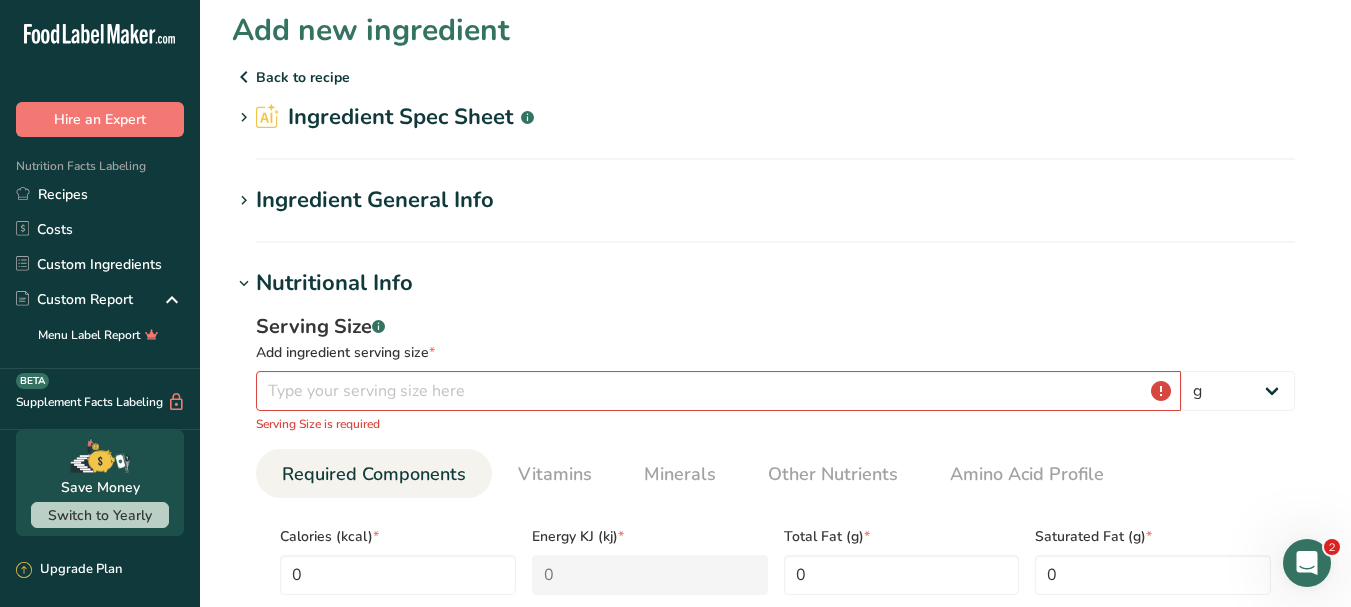 scroll, scrollTop: 0, scrollLeft: 0, axis: both 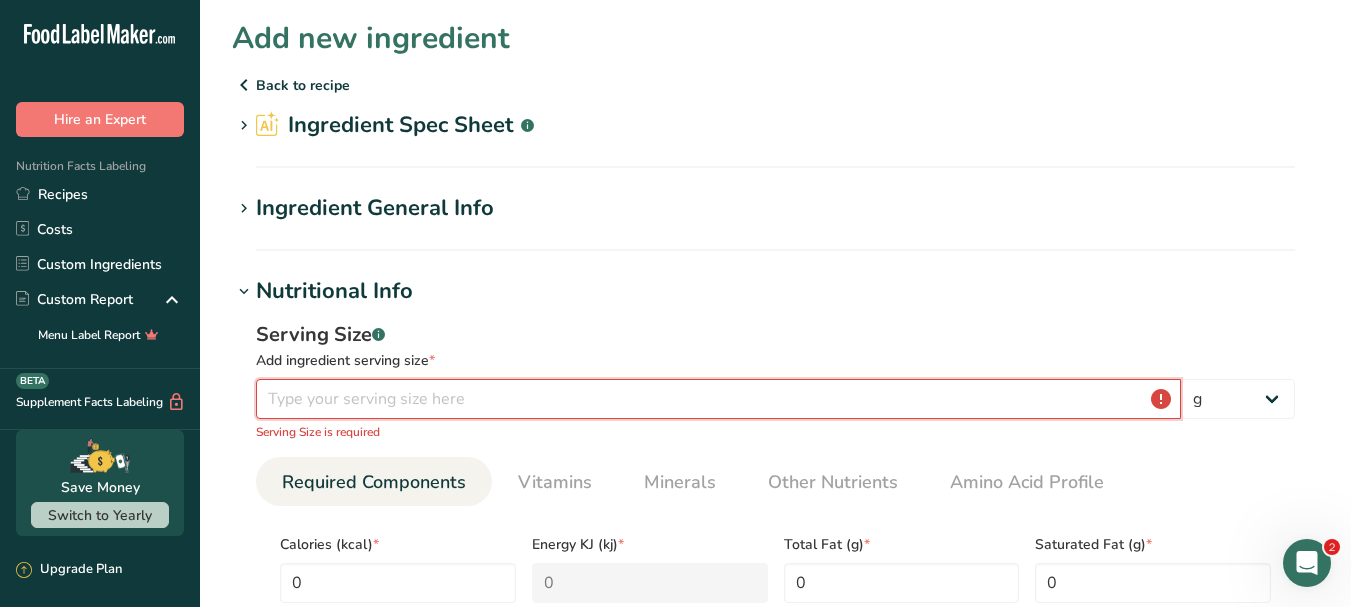 click at bounding box center (718, 399) 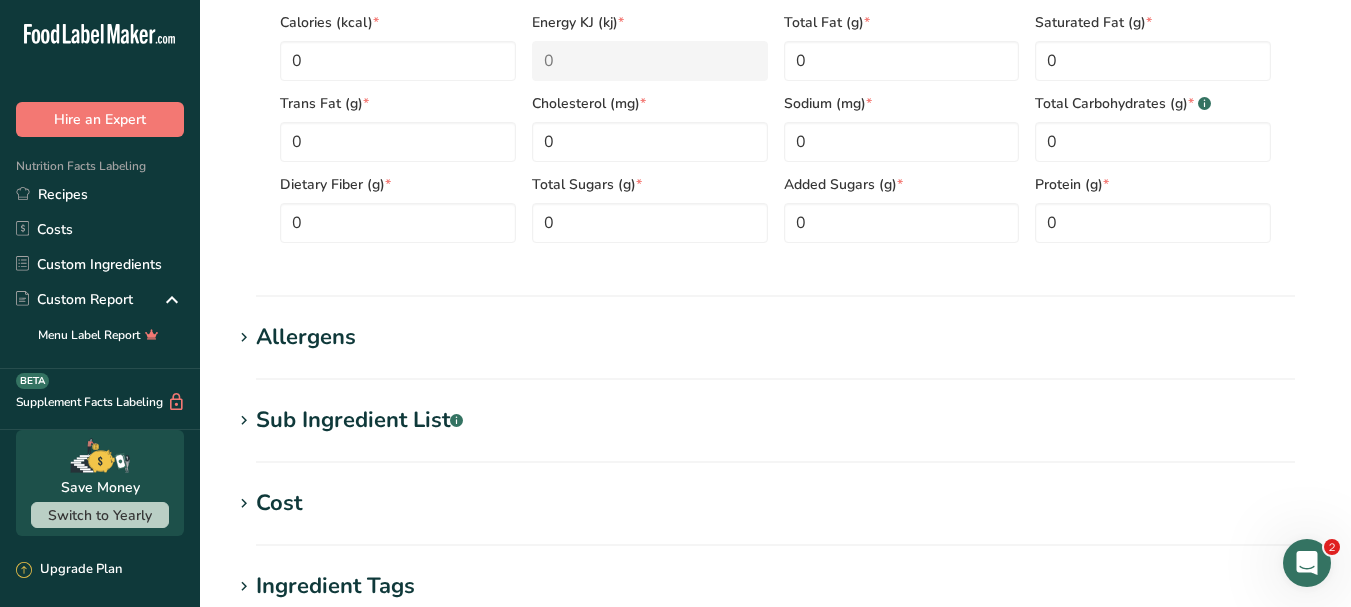 scroll, scrollTop: 930, scrollLeft: 0, axis: vertical 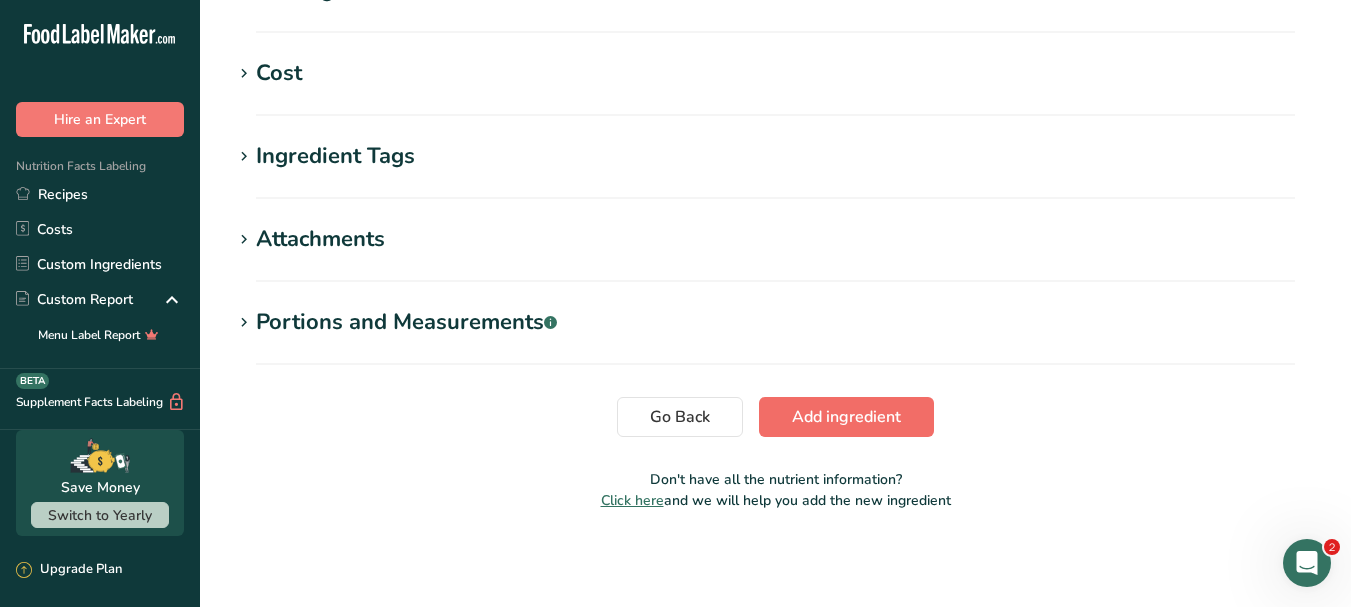 type on "0.0001" 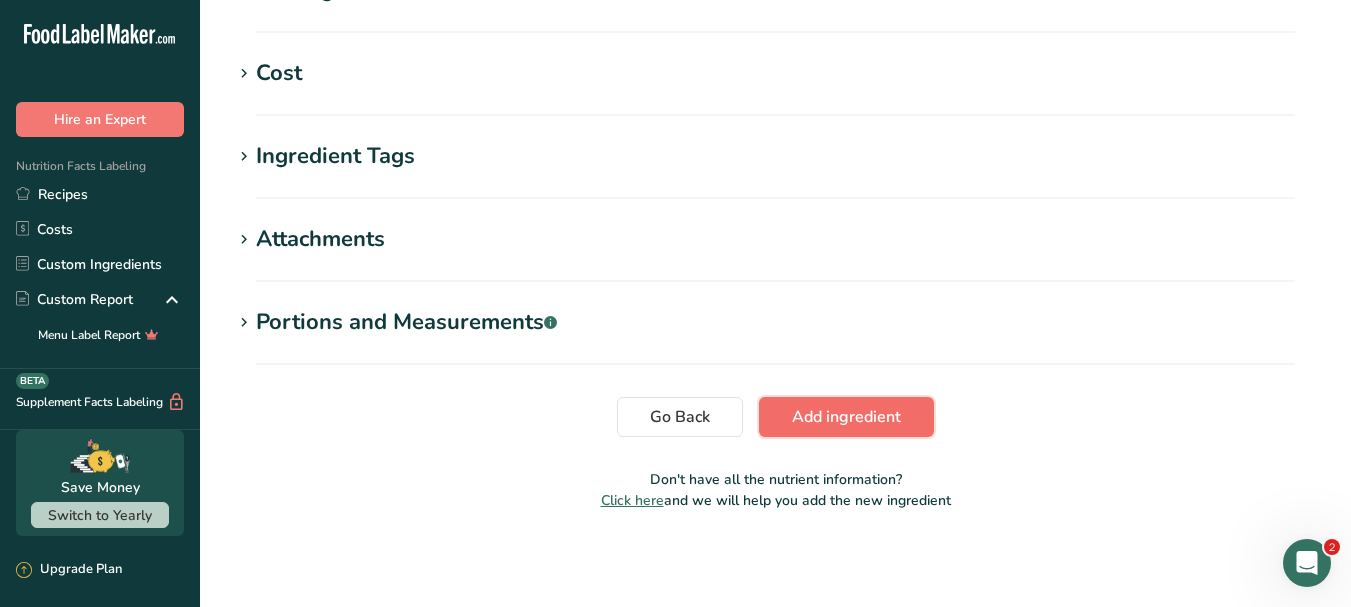 click on "Add ingredient" at bounding box center (846, 417) 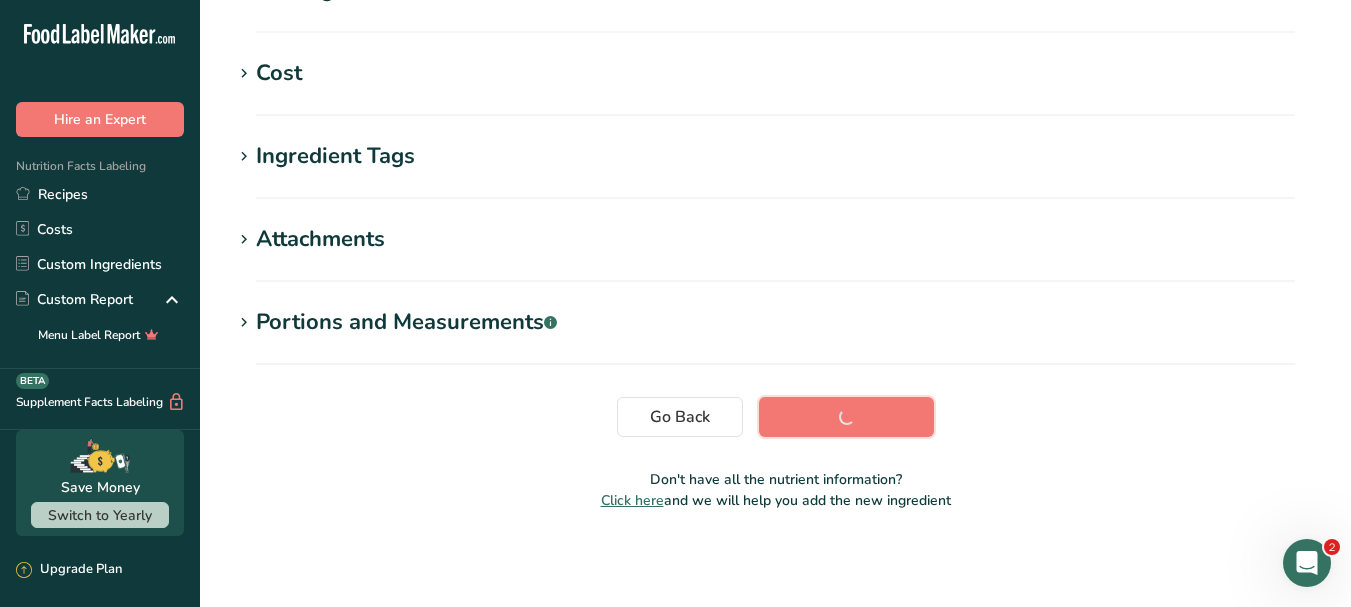 scroll, scrollTop: 467, scrollLeft: 0, axis: vertical 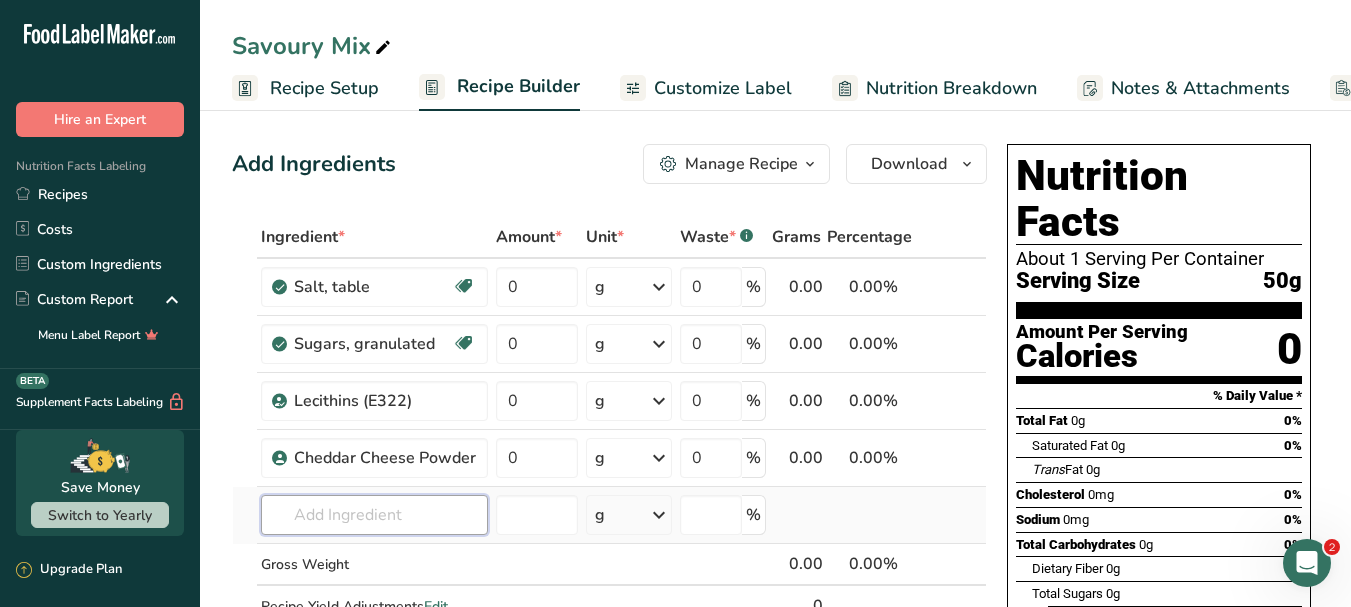 click at bounding box center [374, 515] 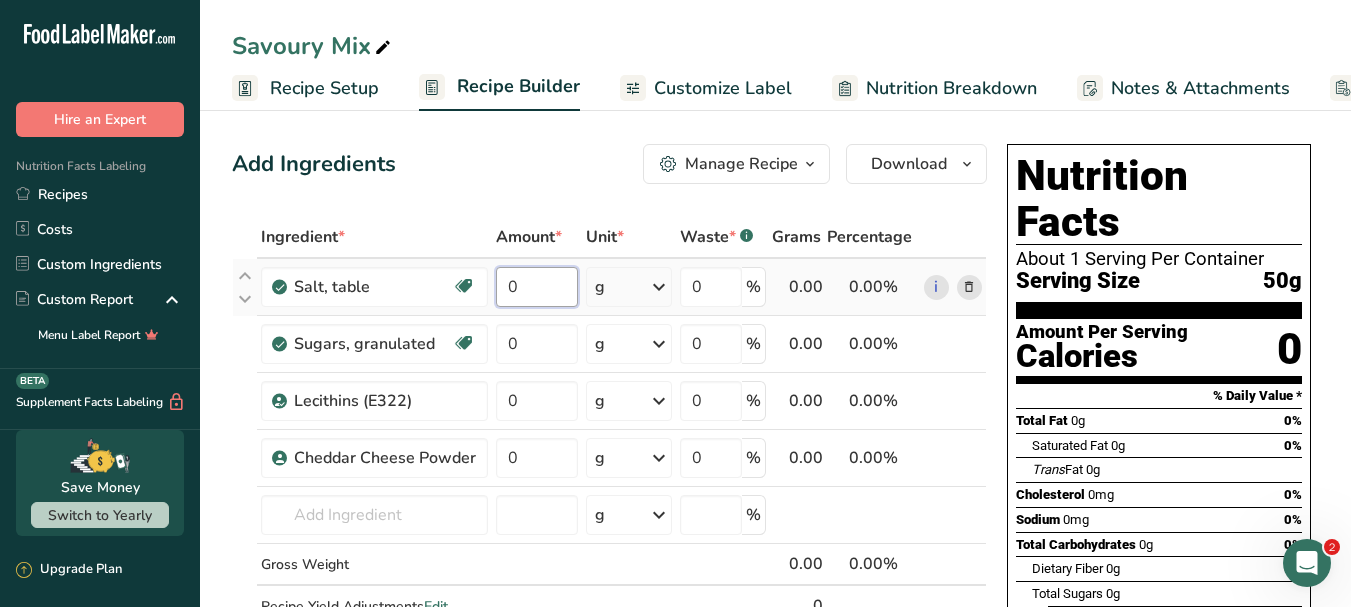 click on "0" at bounding box center [537, 287] 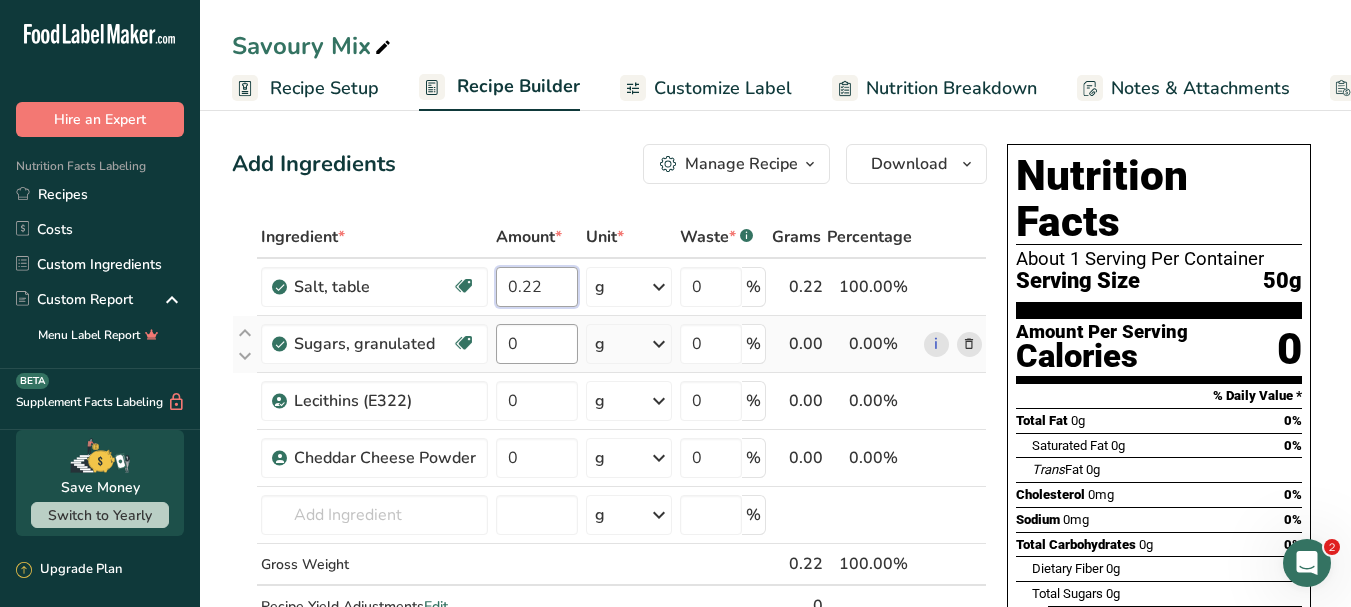 type on "0.22" 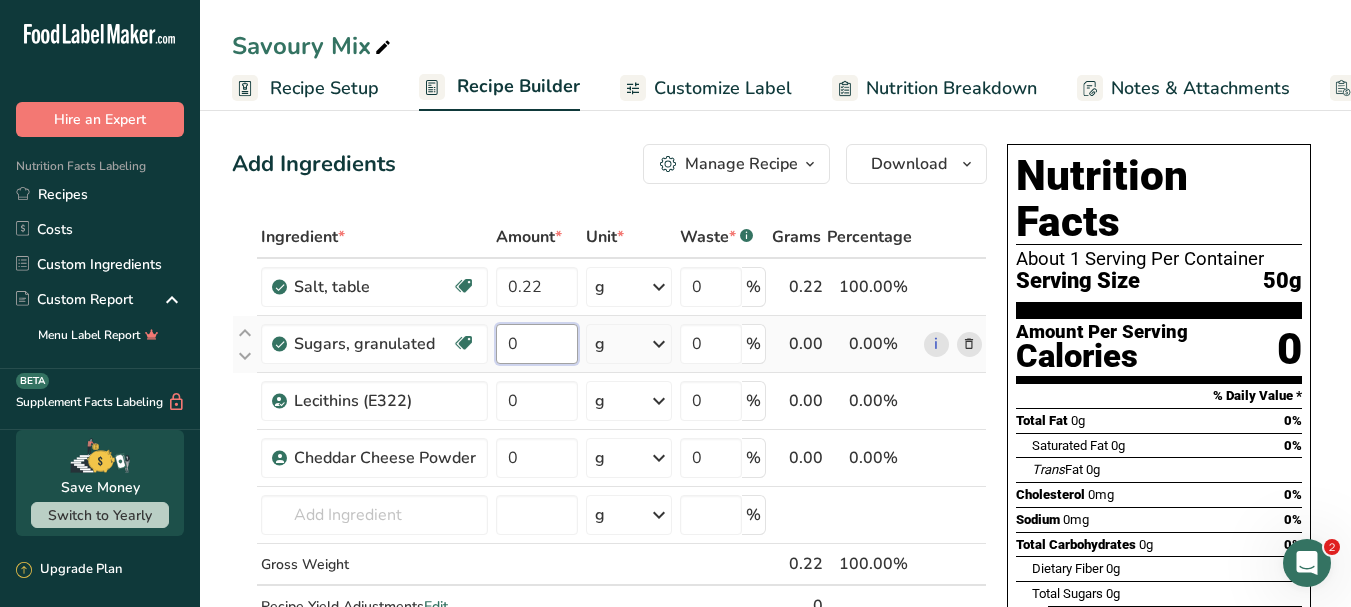 click on "Ingredient *
Amount *
Unit *
Waste *   .a-a{fill:#347362;}.b-a{fill:#fff;}          Grams
Percentage
Salt, table
Dairy free
Gluten free
Vegan
Vegetarian
Soy free
0.22
g
Portions
1 tsp
1 tbsp
1 cup
See more
Weight Units
g
kg
mg
See more
Volume Units
l
Volume units require a density conversion. If you know your ingredient's density enter it below. Otherwise, click on "RIA" our AI Regulatory bot - she will be able to help you
lb/ft3
g/cm3
Confirm
mL
0" at bounding box center (609, 442) 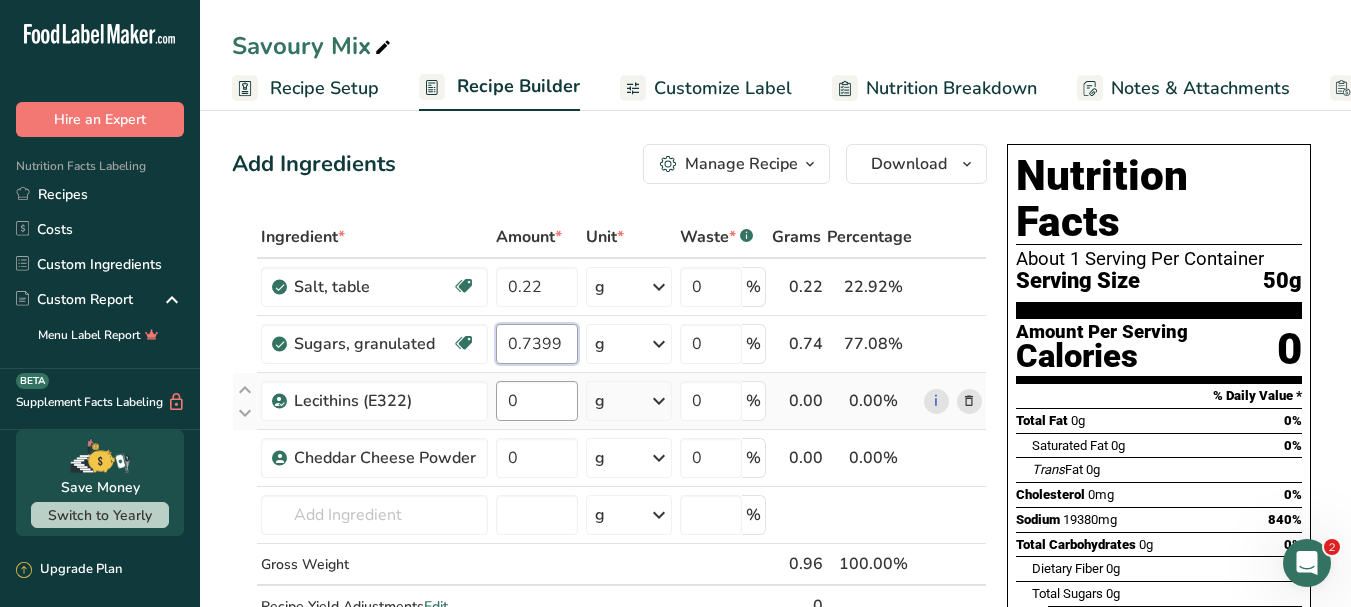 type on "0.7399" 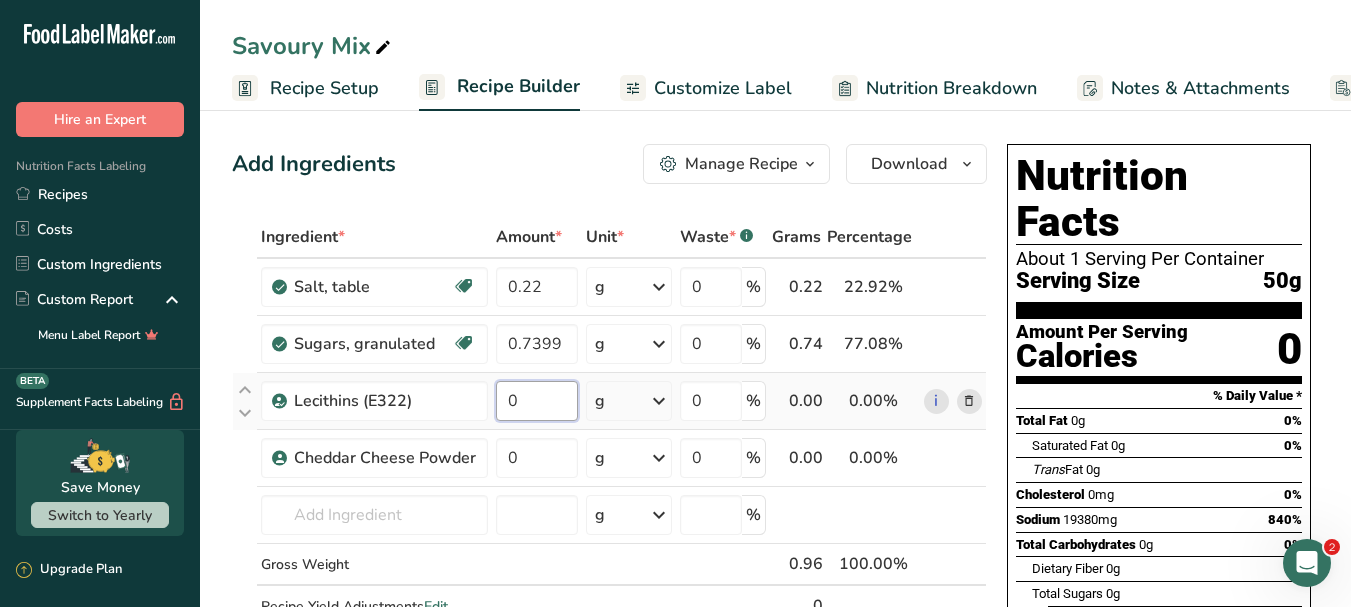click on "Ingredient *
Amount *
Unit *
Waste *   .a-a{fill:#347362;}.b-a{fill:#fff;}          Grams
Percentage
Salt, table
Dairy free
Gluten free
Vegan
Vegetarian
Soy free
0.22
g
Portions
1 tsp
1 tbsp
1 cup
See more
Weight Units
g
kg
mg
See more
Volume Units
l
Volume units require a density conversion. If you know your ingredient's density enter it below. Otherwise, click on "RIA" our AI Regulatory bot - she will be able to help you
lb/ft3
g/cm3
Confirm
mL
0" at bounding box center [609, 442] 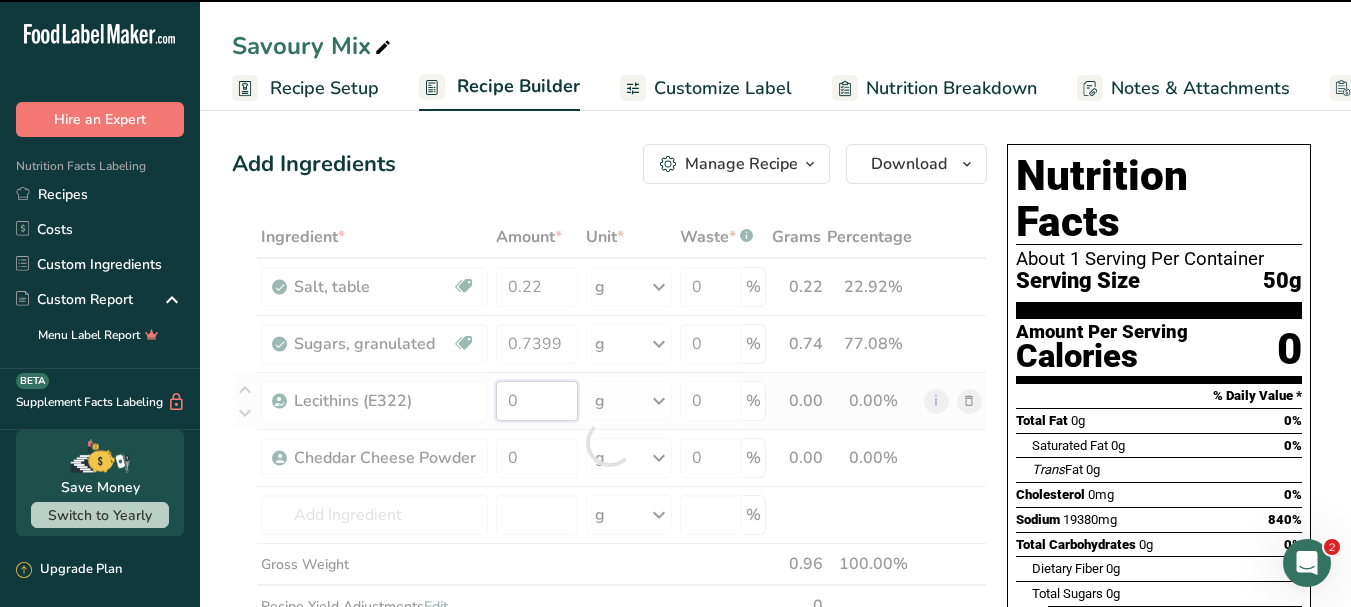 click on "0" at bounding box center [537, 401] 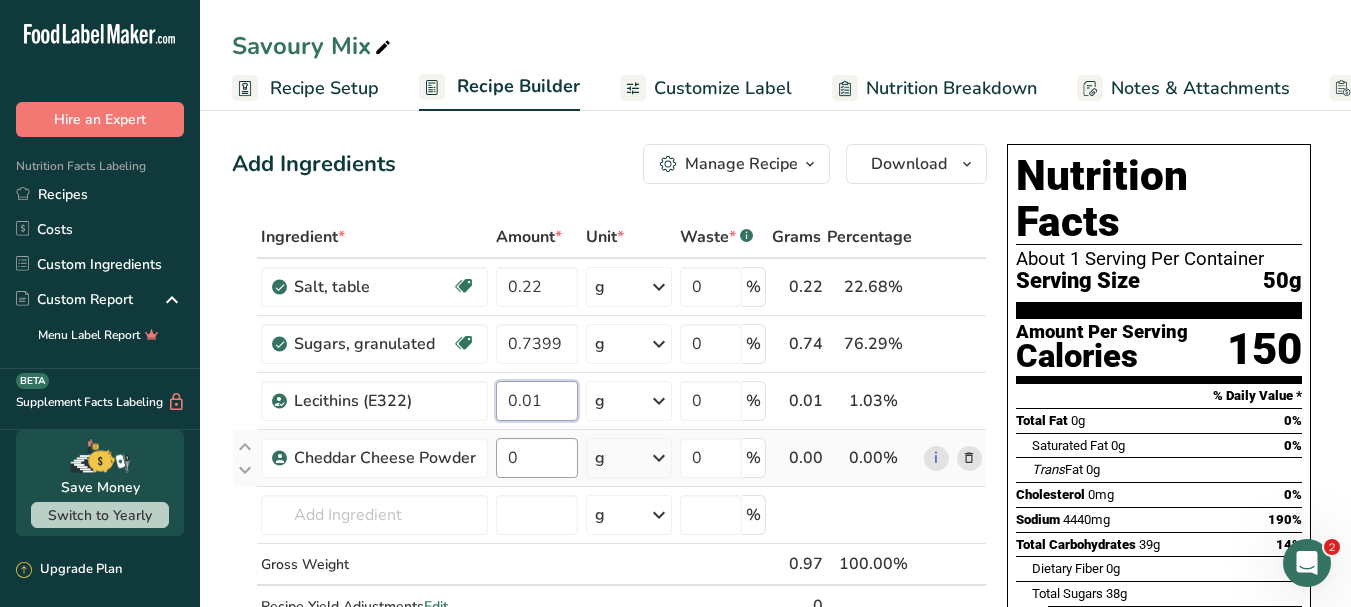 type on "0.01" 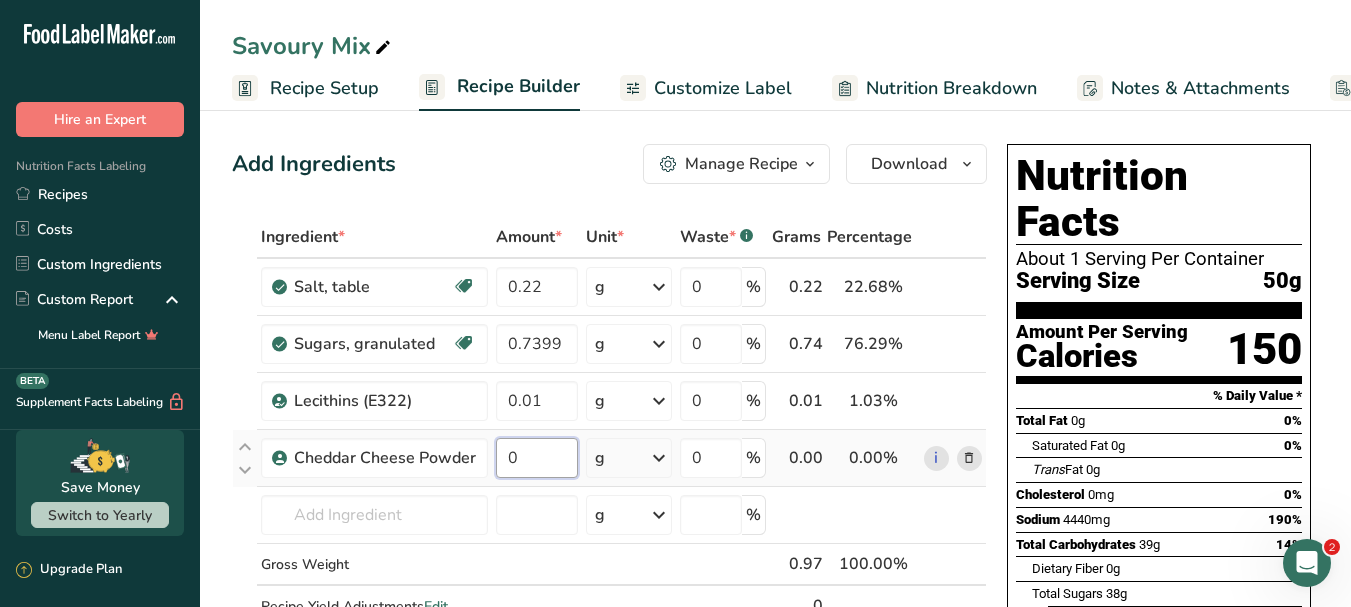 click on "Ingredient *
Amount *
Unit *
Waste *   .a-a{fill:#347362;}.b-a{fill:#fff;}          Grams
Percentage
Salt, table
Dairy free
Gluten free
Vegan
Vegetarian
Soy free
0.22
g
Portions
1 tsp
1 tbsp
1 cup
See more
Weight Units
g
kg
mg
See more
Volume Units
l
Volume units require a density conversion. If you know your ingredient's density enter it below. Otherwise, click on "RIA" our AI Regulatory bot - she will be able to help you
lb/ft3
g/cm3
Confirm
mL
0" at bounding box center (609, 442) 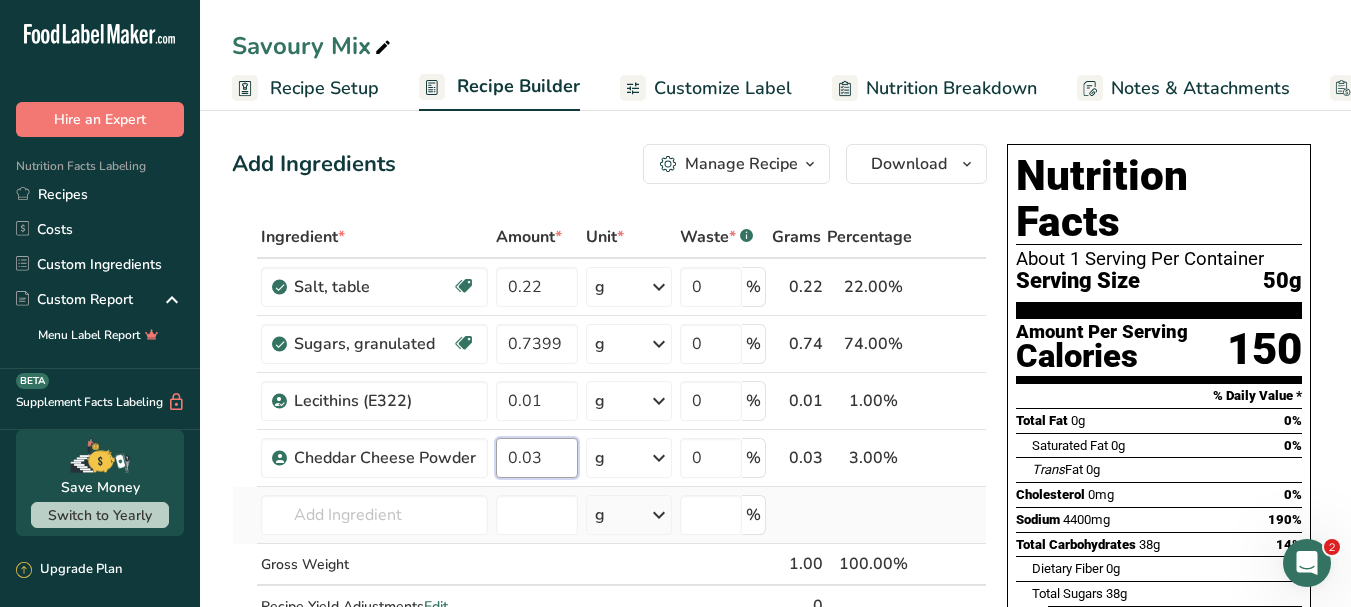 type on "0.03" 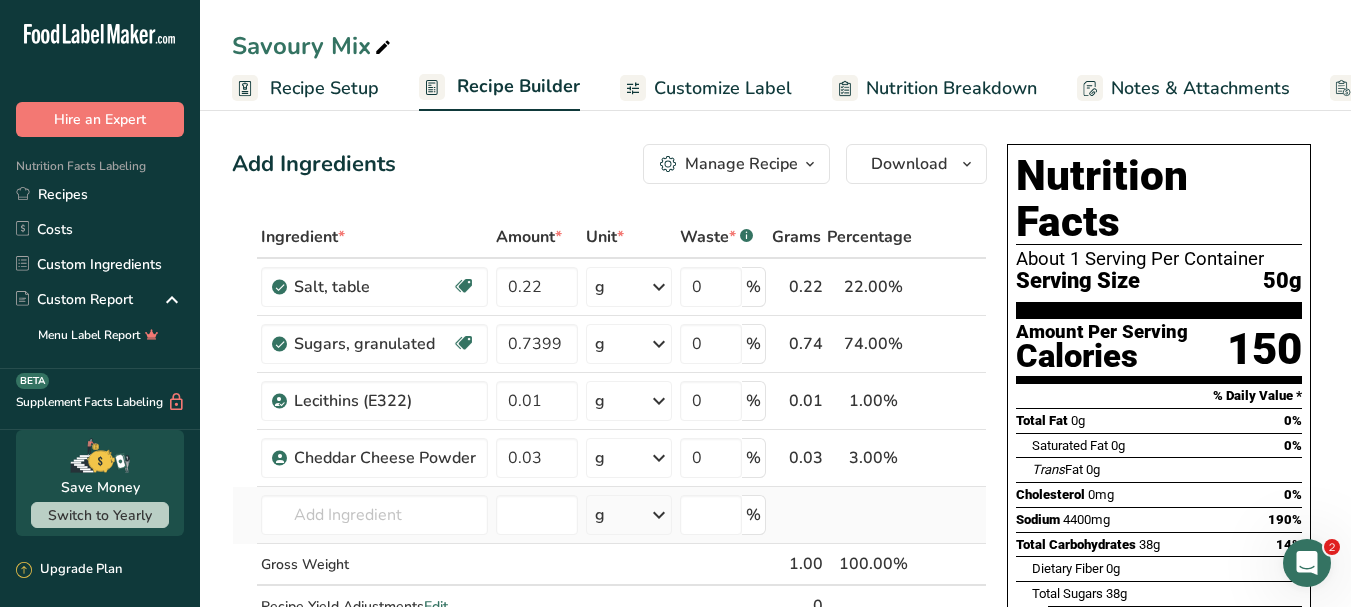 click on "Ingredient *
Amount *
Unit *
Waste *   .a-a{fill:#347362;}.b-a{fill:#fff;}          Grams
Percentage
Salt, table
Dairy free
Gluten free
Vegan
Vegetarian
Soy free
0.22
g
Portions
1 tsp
1 tbsp
1 cup
See more
Weight Units
g
kg
mg
See more
Volume Units
l
Volume units require a density conversion. If you know your ingredient's density enter it below. Otherwise, click on "RIA" our AI Regulatory bot - she will be able to help you
lb/ft3
g/cm3
Confirm
mL
0" at bounding box center [609, 442] 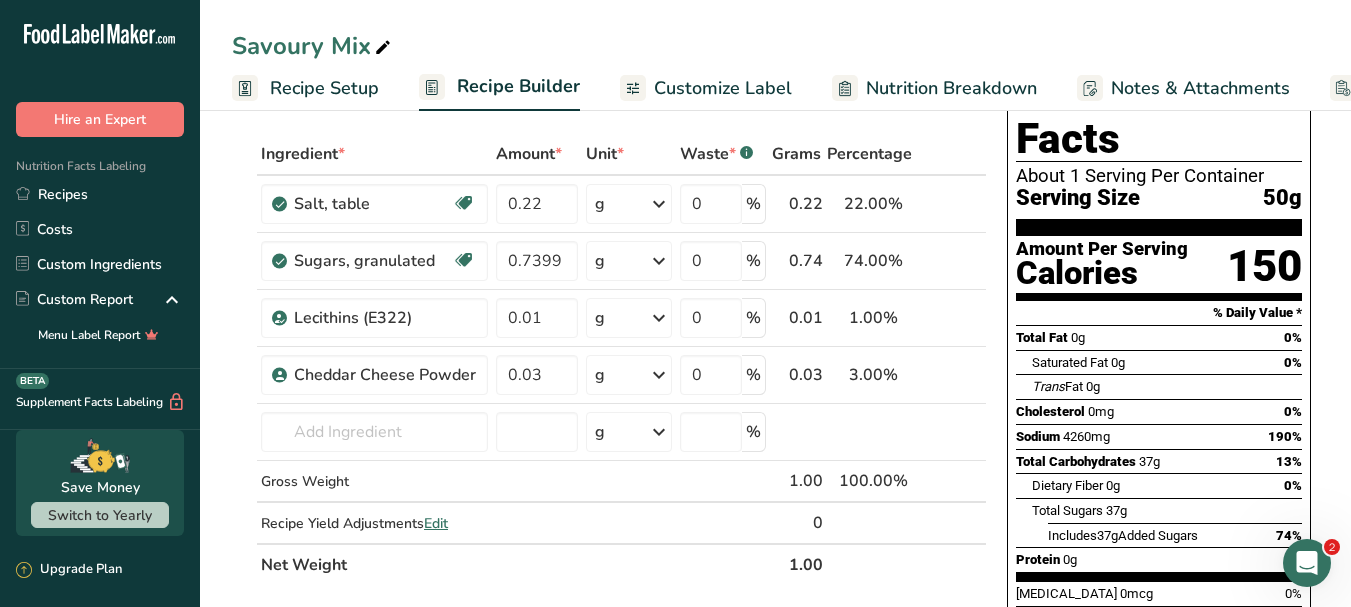 scroll, scrollTop: 0, scrollLeft: 0, axis: both 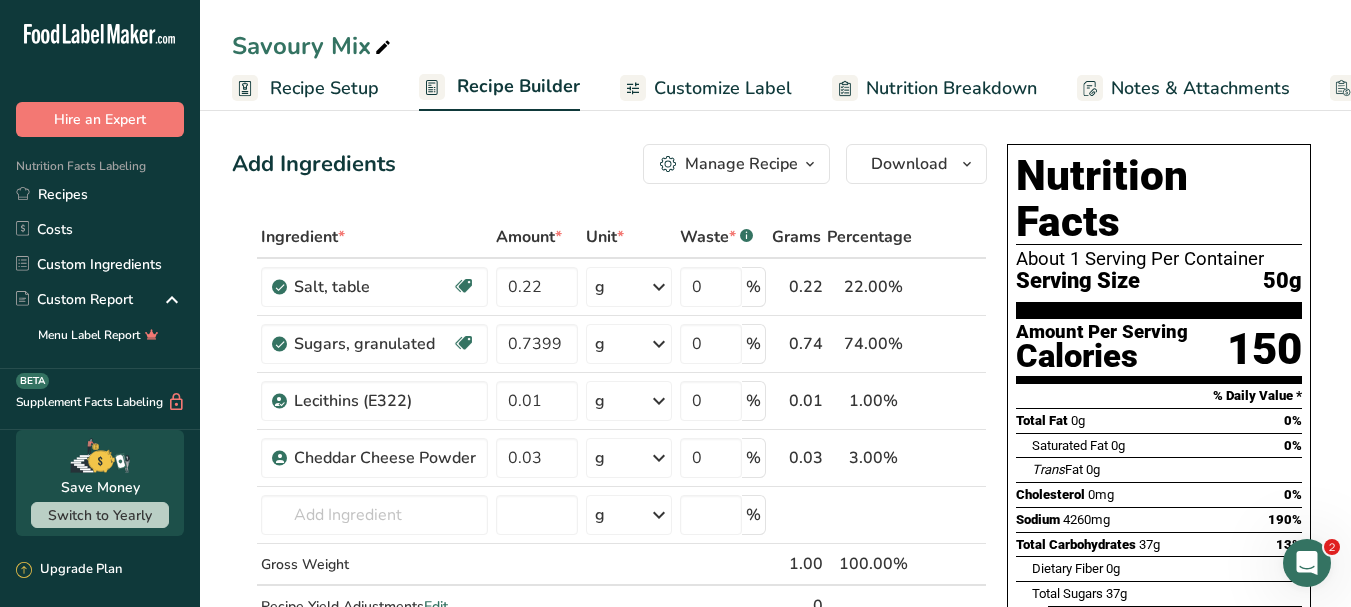 click at bounding box center (810, 164) 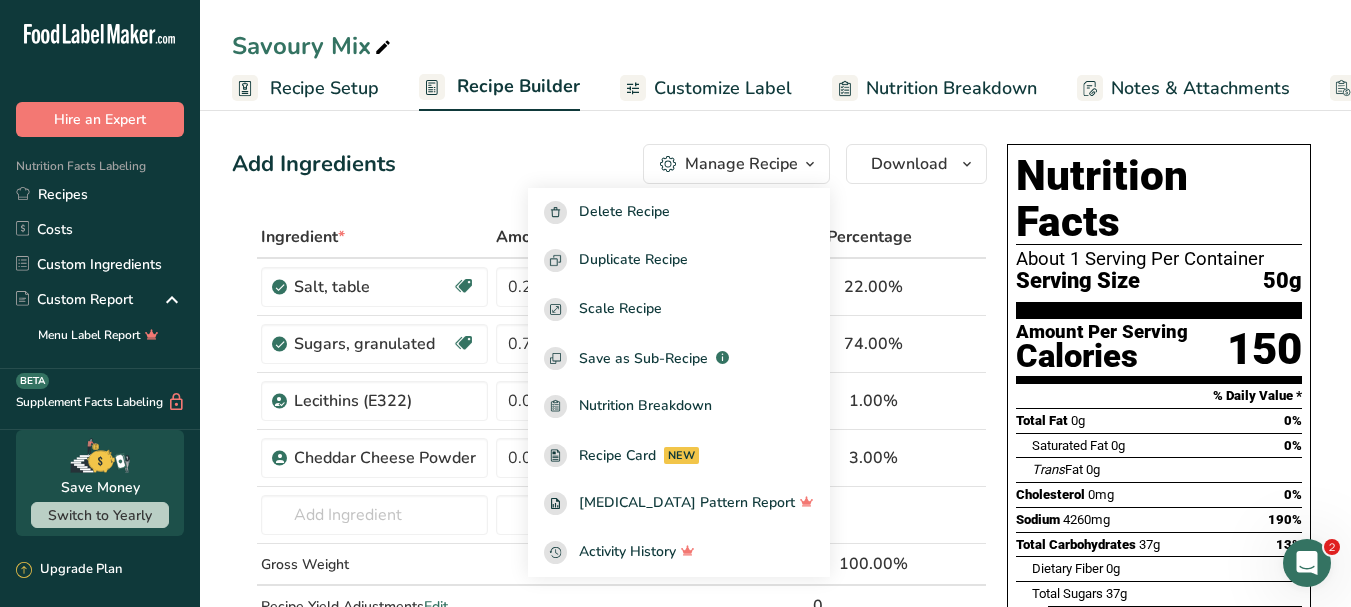 click on "Add Ingredients
Manage Recipe         Delete Recipe           Duplicate Recipe             Scale Recipe             Save as Sub-Recipe   .a-a{fill:#347362;}.b-a{fill:#fff;}                               Nutrition Breakdown                 Recipe Card
NEW
Amino Acids Pattern Report             Activity History
Download
Choose your preferred label style
Standard FDA label
Standard FDA label
The most common format for nutrition facts labels in compliance with the FDA's typeface, style and requirements
Tabular FDA label
A label format compliant with the FDA regulations presented in a tabular (horizontal) display.
Linear FDA label
A simple linear display for small sized packages.
Simplified FDA label" at bounding box center [609, 164] 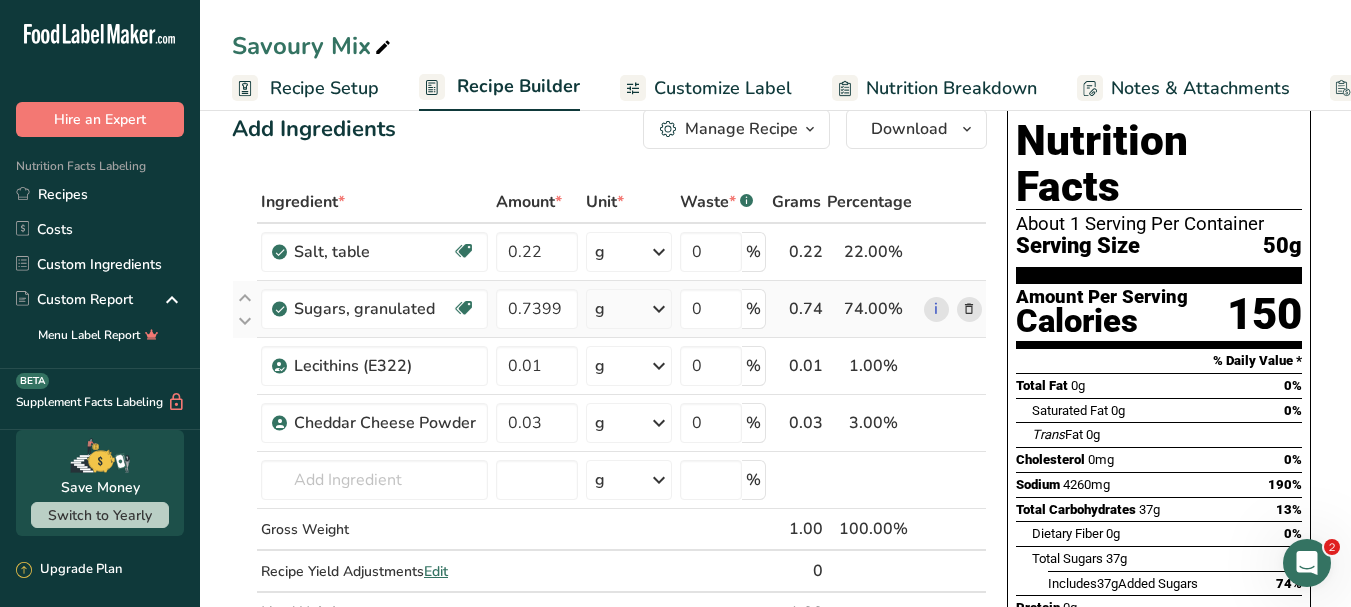 scroll, scrollTop: 0, scrollLeft: 0, axis: both 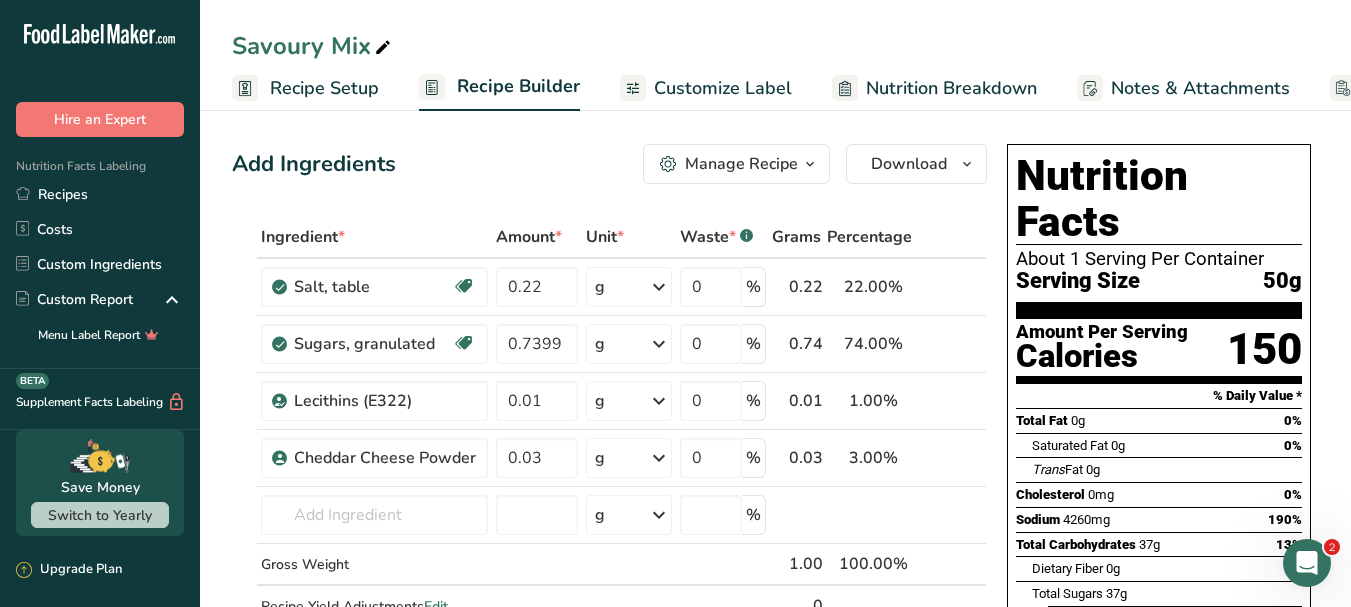 click on "Recipe Setup" at bounding box center (324, 88) 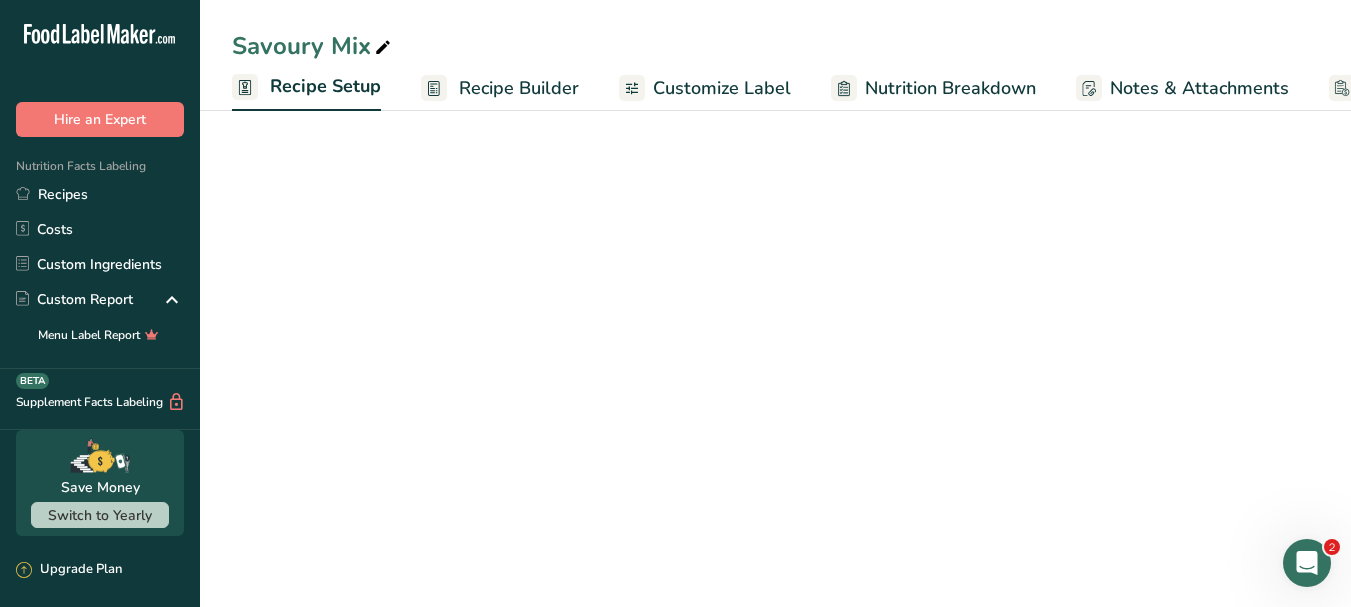 scroll, scrollTop: 0, scrollLeft: 7, axis: horizontal 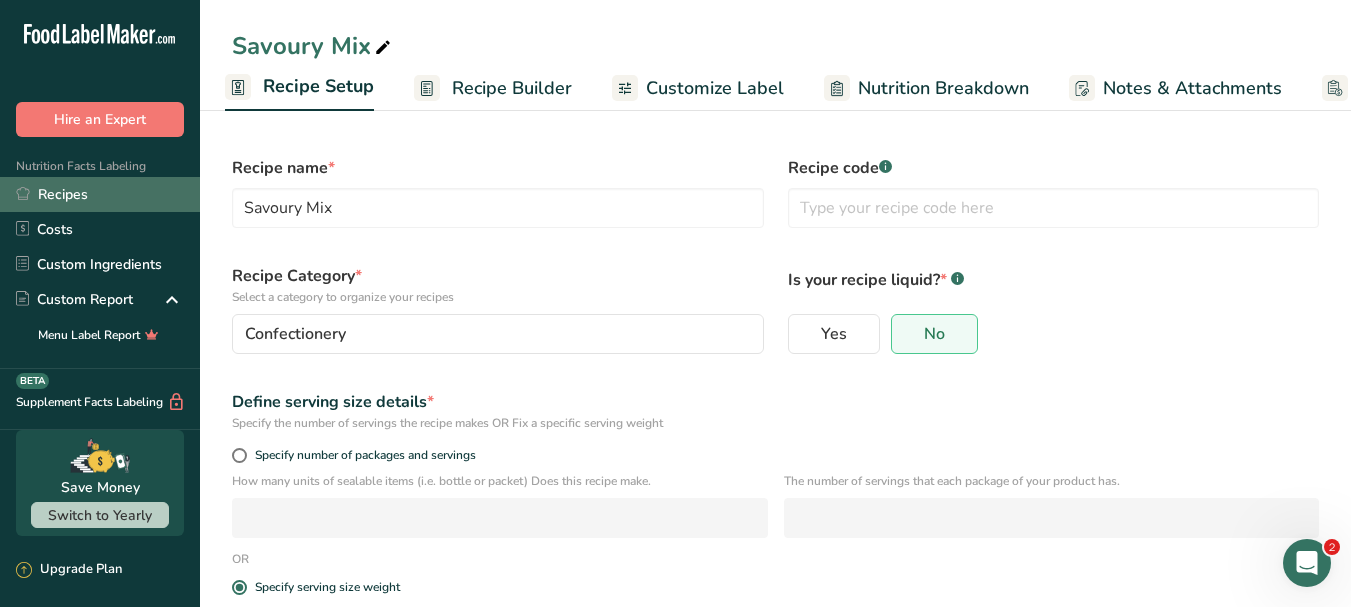 click on "Recipes" at bounding box center (100, 194) 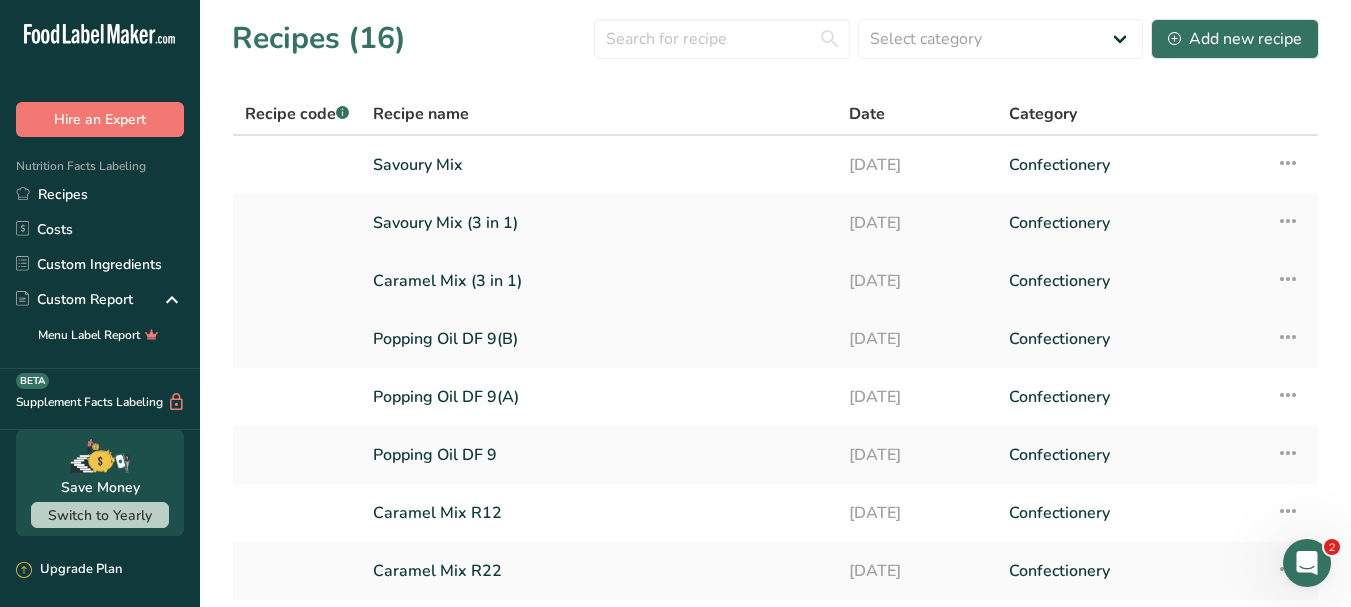 click on "Caramel Mix (3 in 1)" at bounding box center [599, 281] 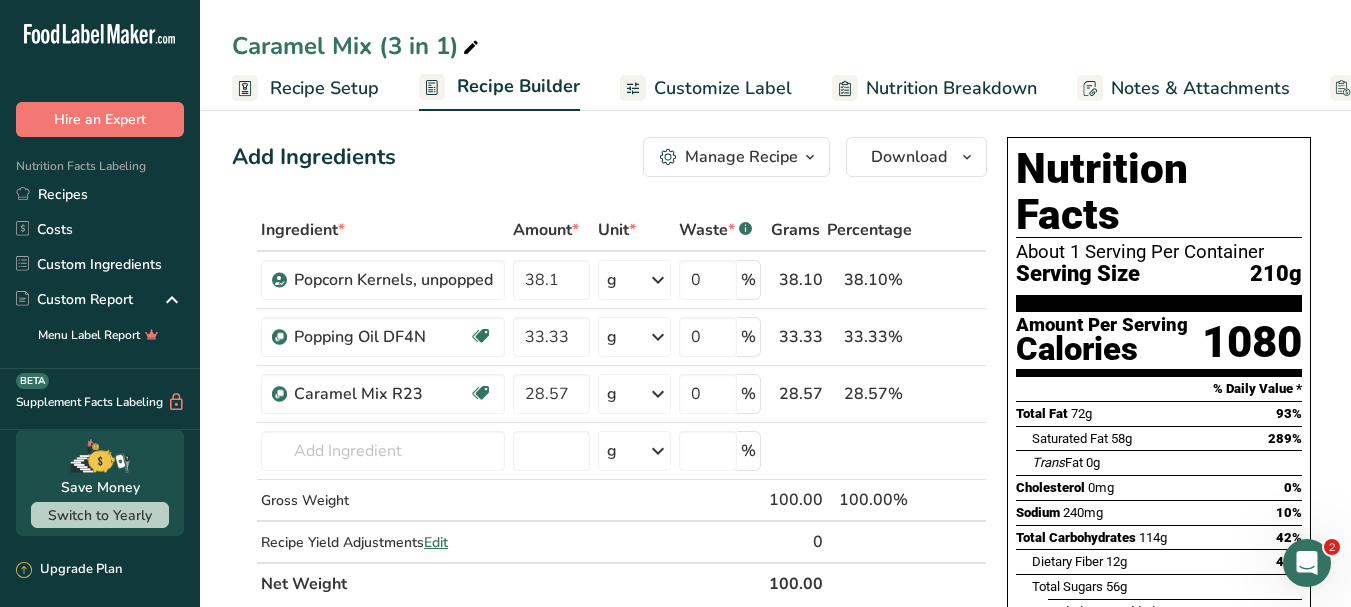 scroll, scrollTop: 0, scrollLeft: 0, axis: both 